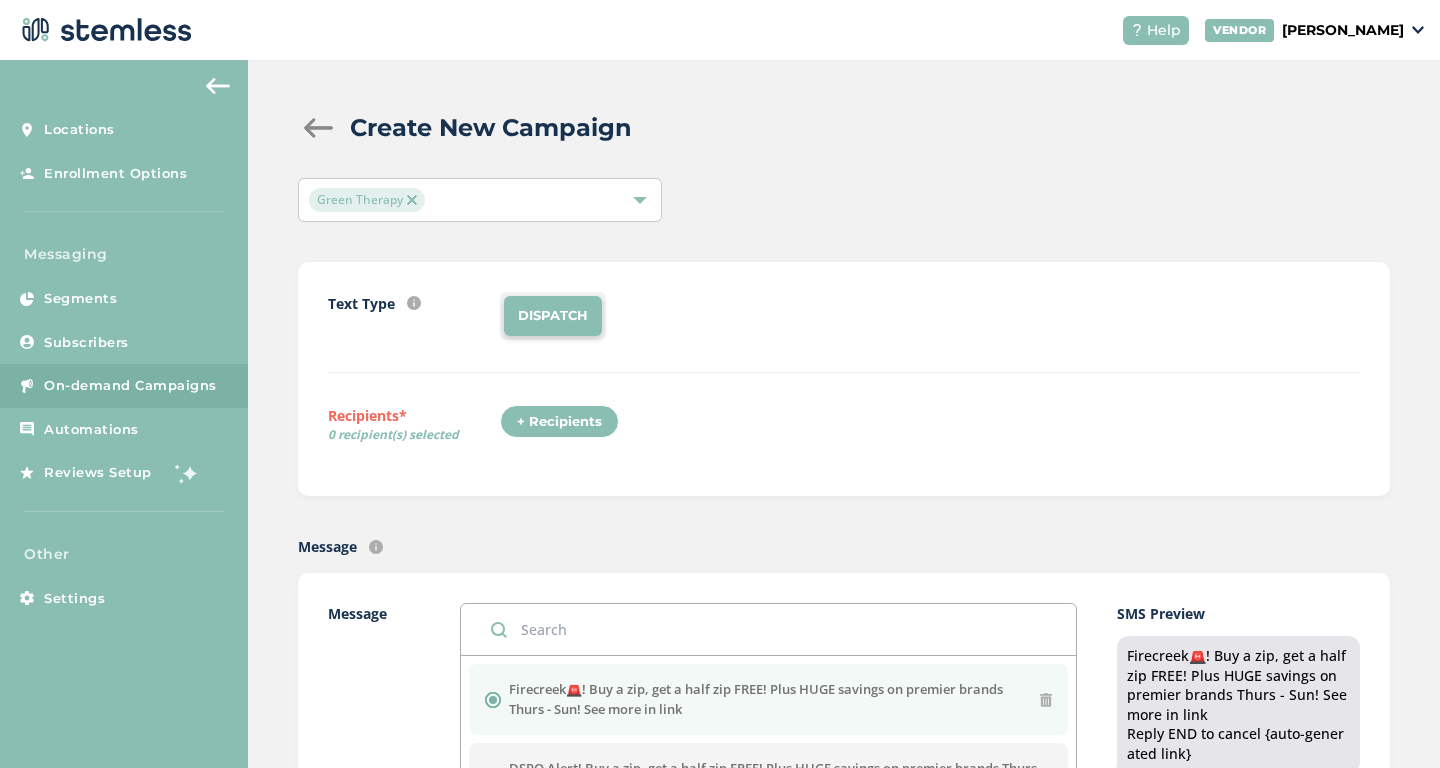scroll, scrollTop: 0, scrollLeft: 0, axis: both 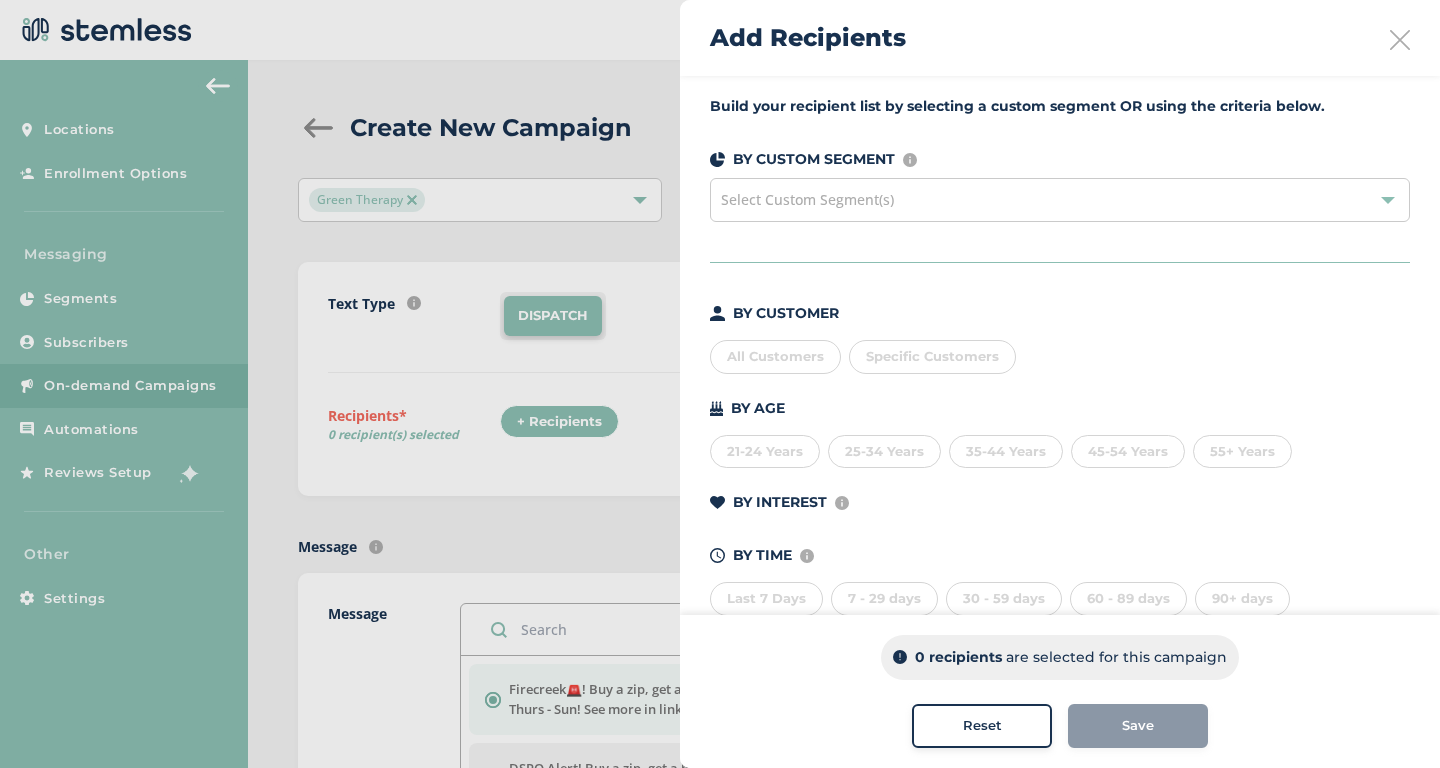 click on "Specific Customers" at bounding box center (932, 356) 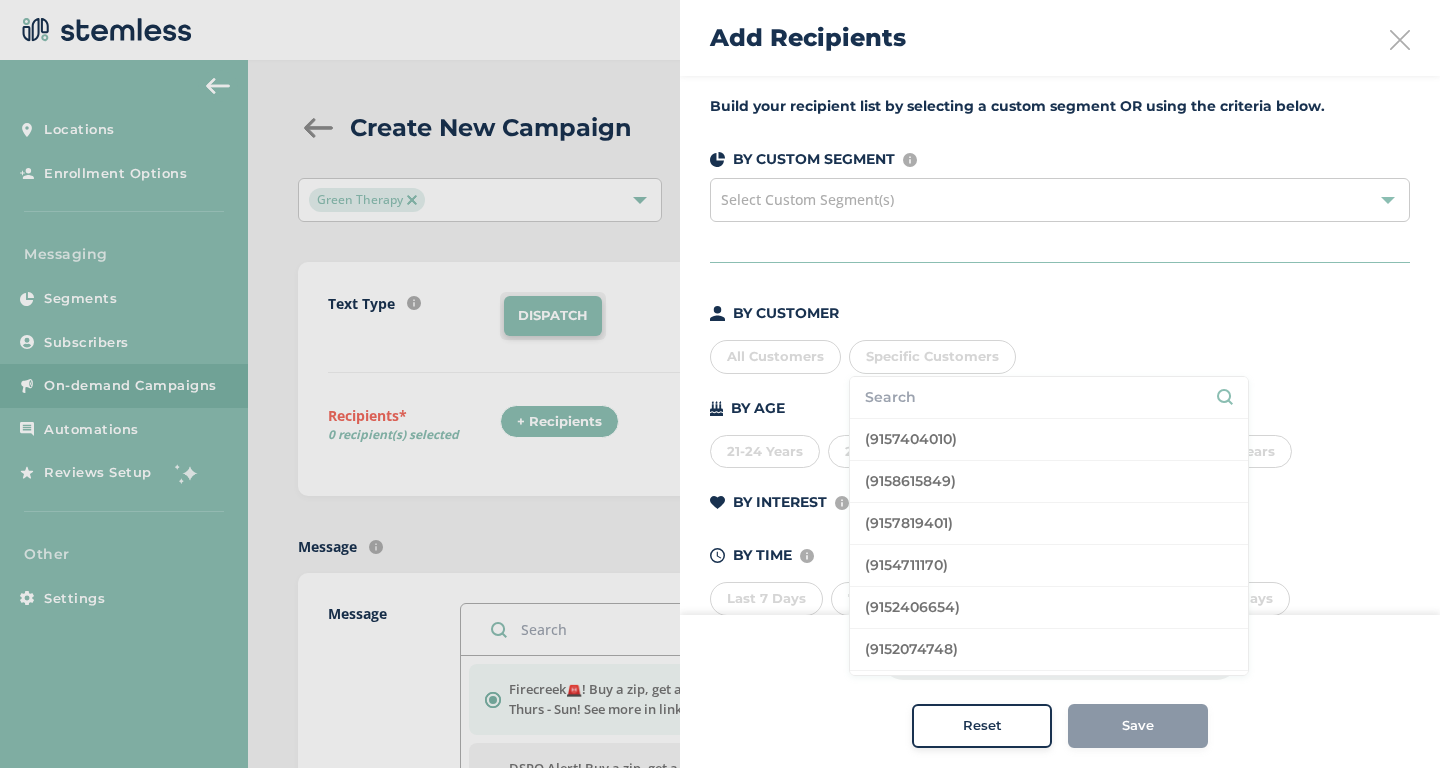 click at bounding box center (1049, 397) 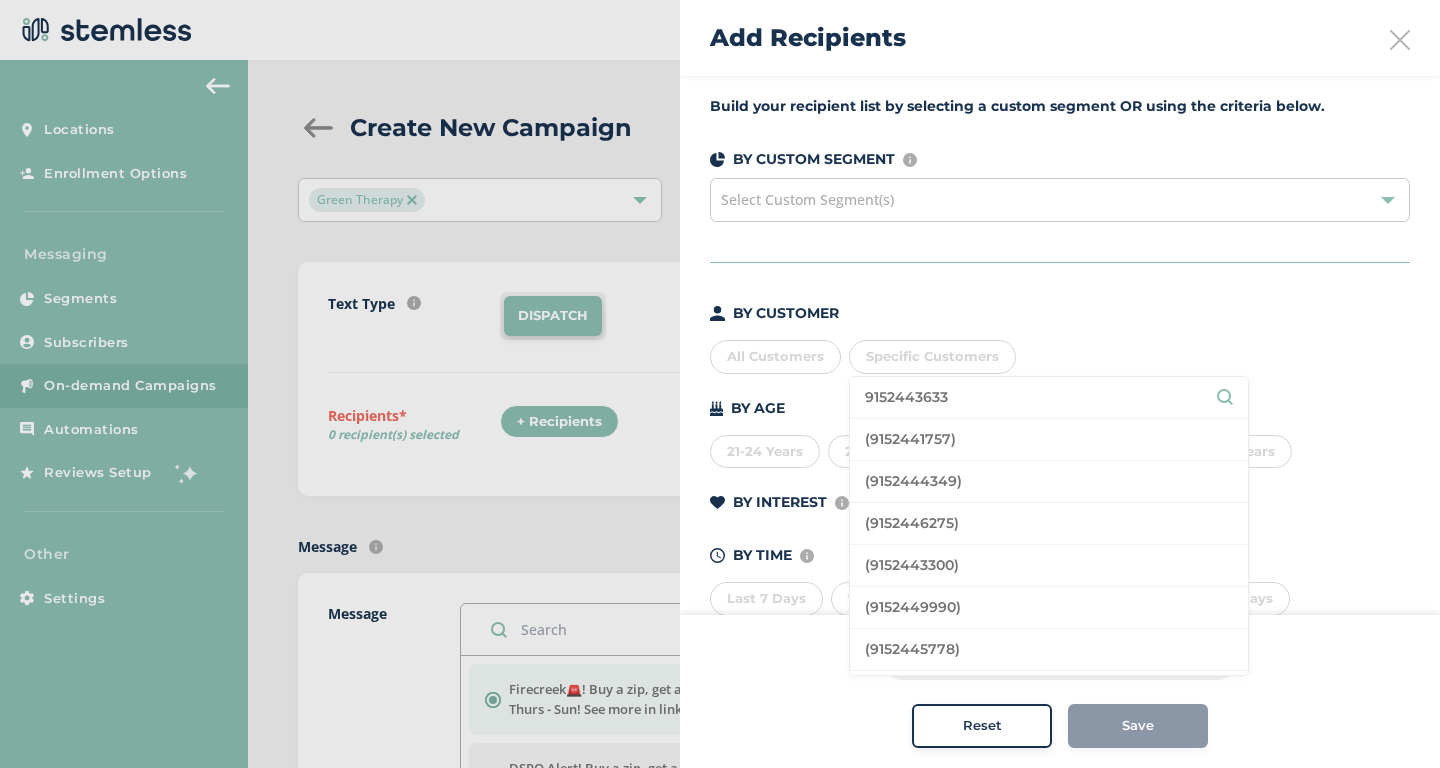 type on "9152443633" 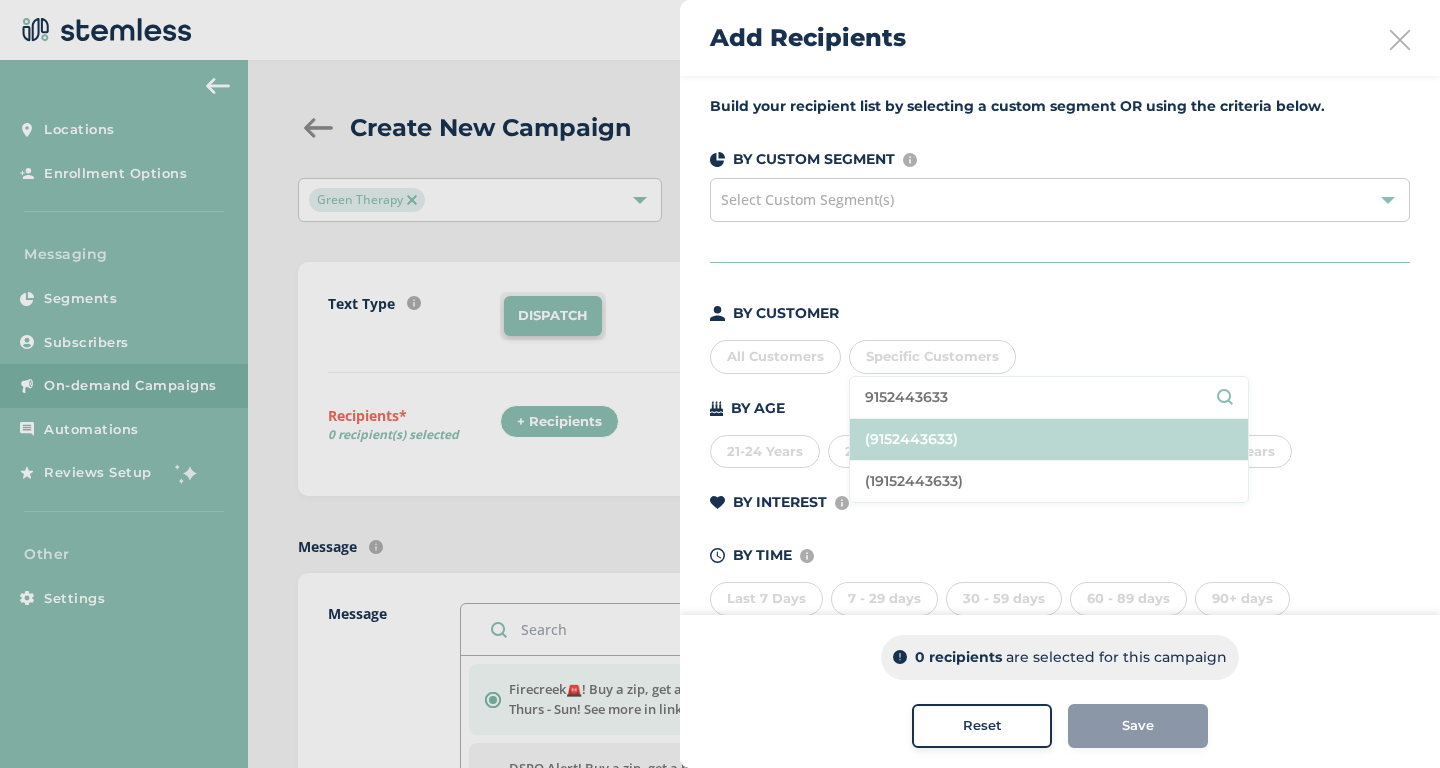 click on "(9152443633)" at bounding box center (1049, 440) 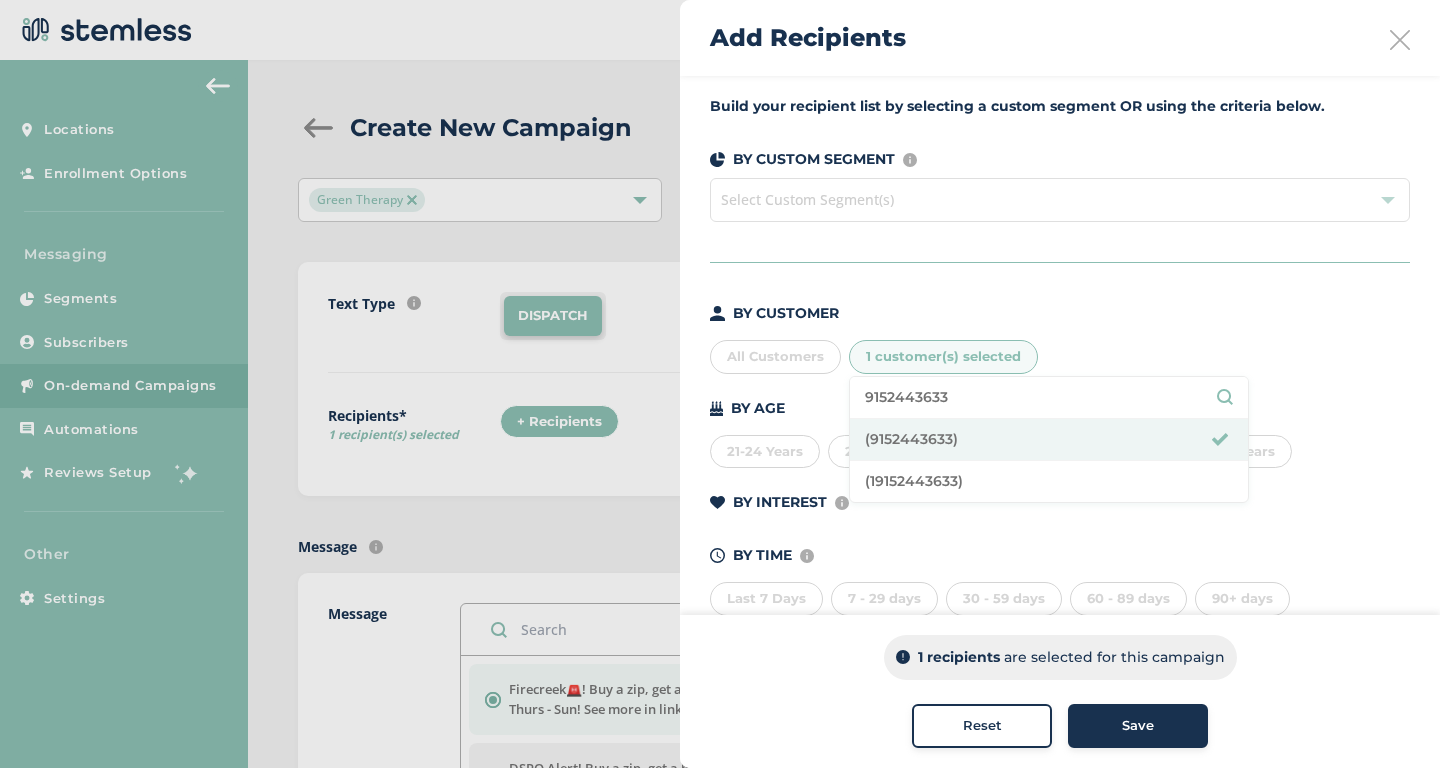 click on "Save" at bounding box center [1138, 726] 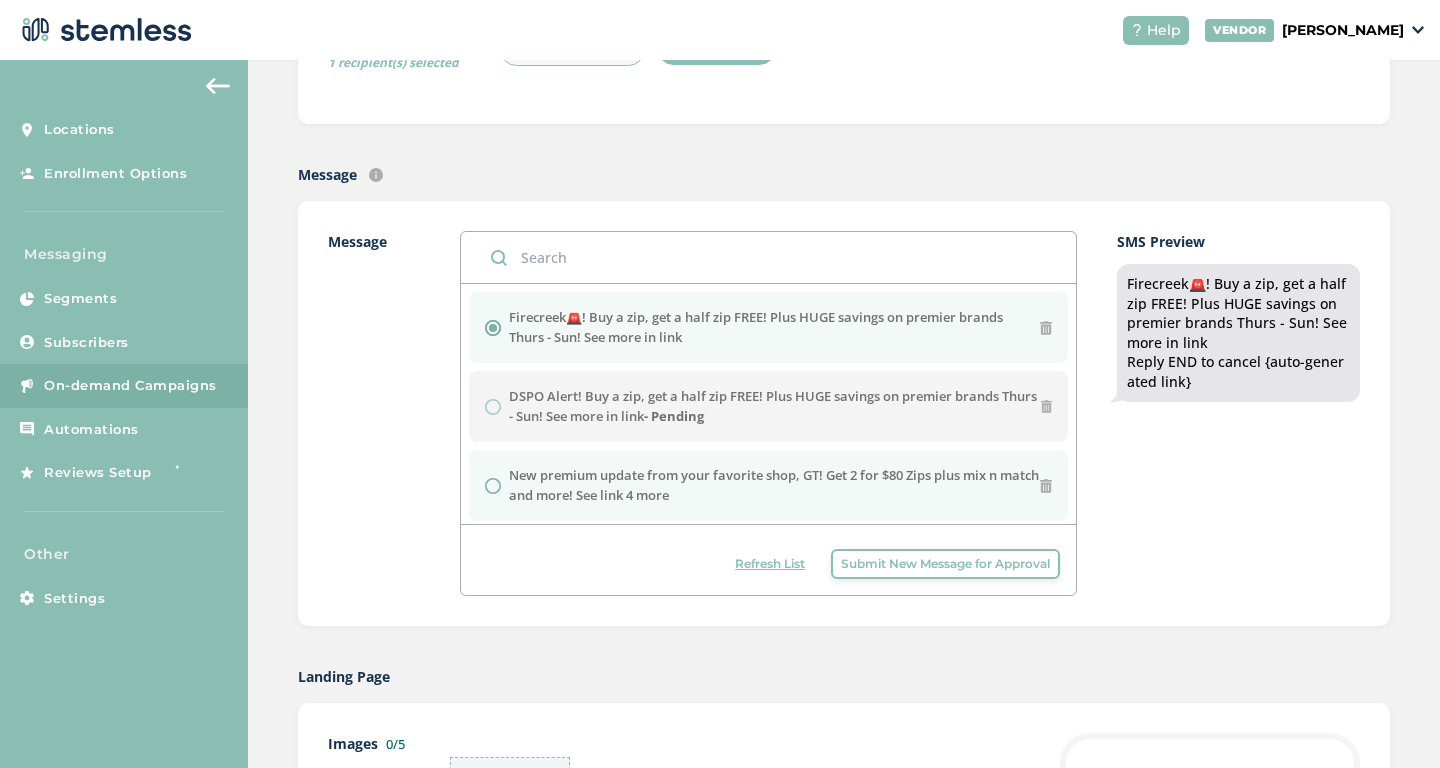 scroll, scrollTop: 409, scrollLeft: 0, axis: vertical 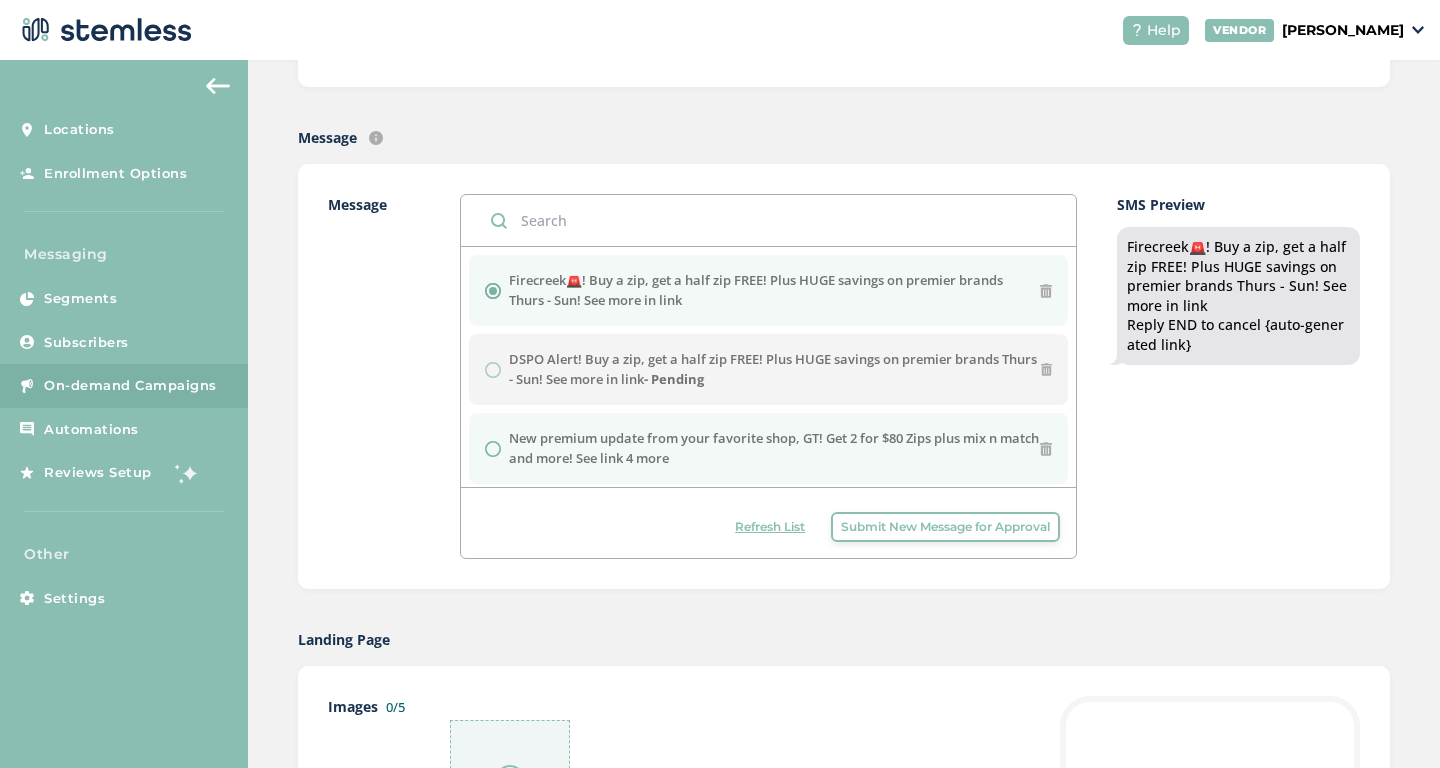click on "New premium update from your favorite shop, GT! Get 2 for $80 Zips plus mix n match and more! See link 4 more" at bounding box center (774, 448) 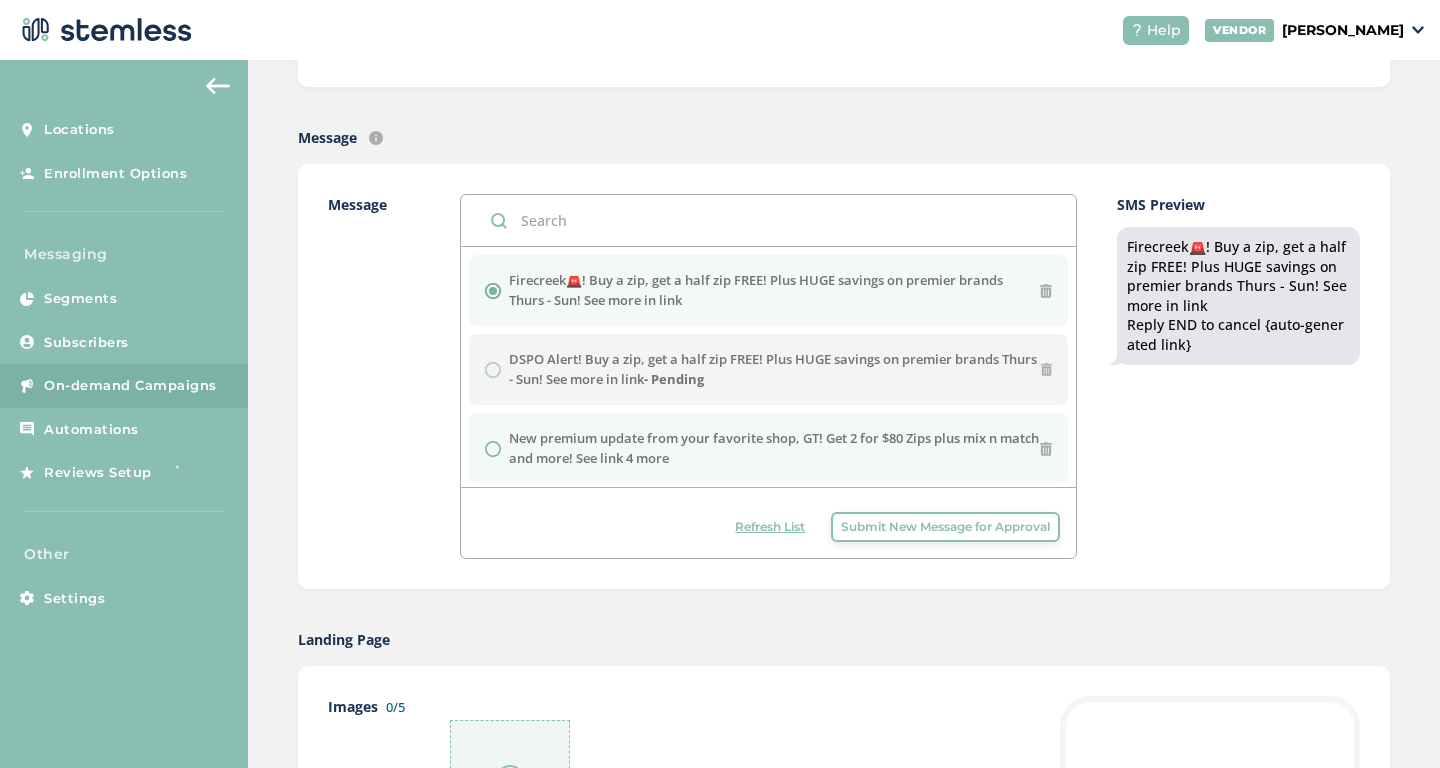 radio on "false" 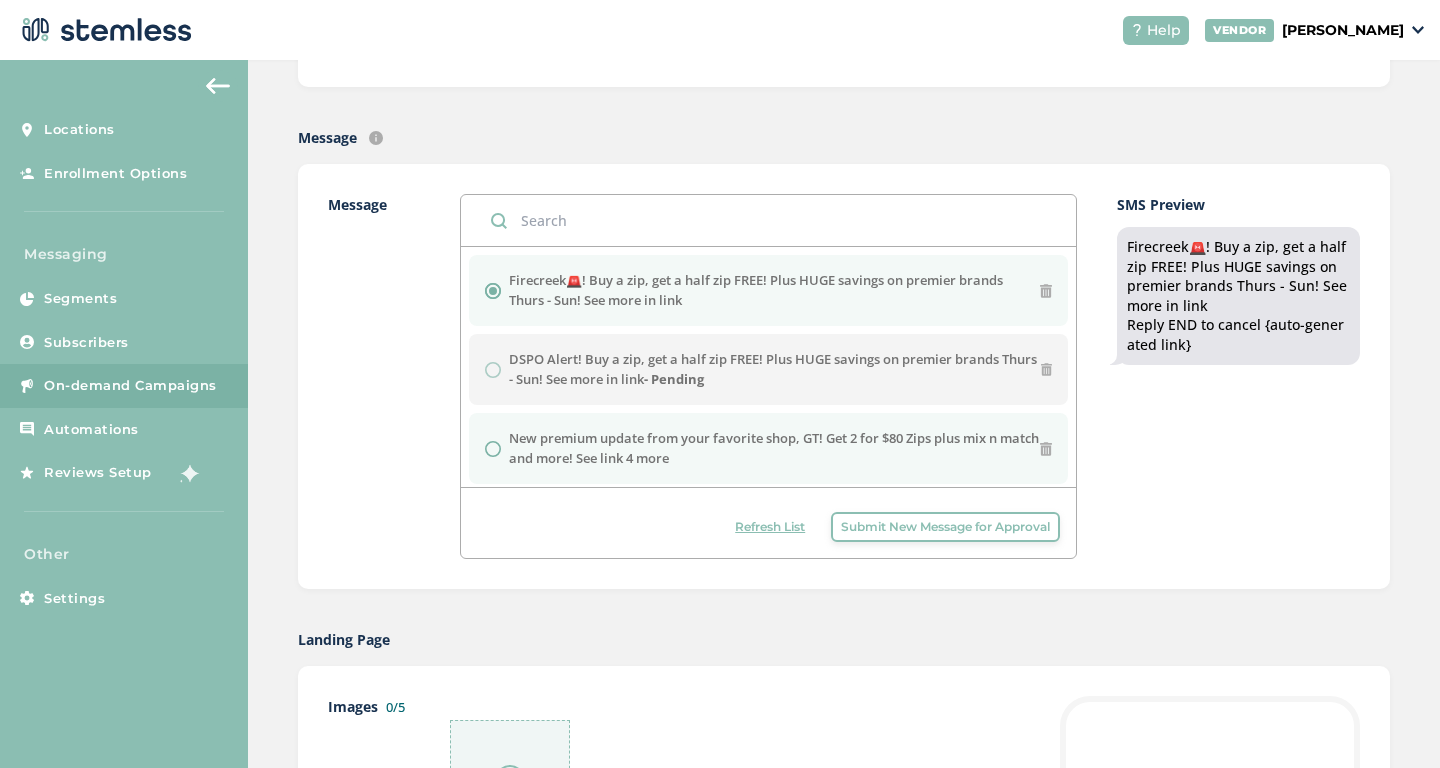 radio on "true" 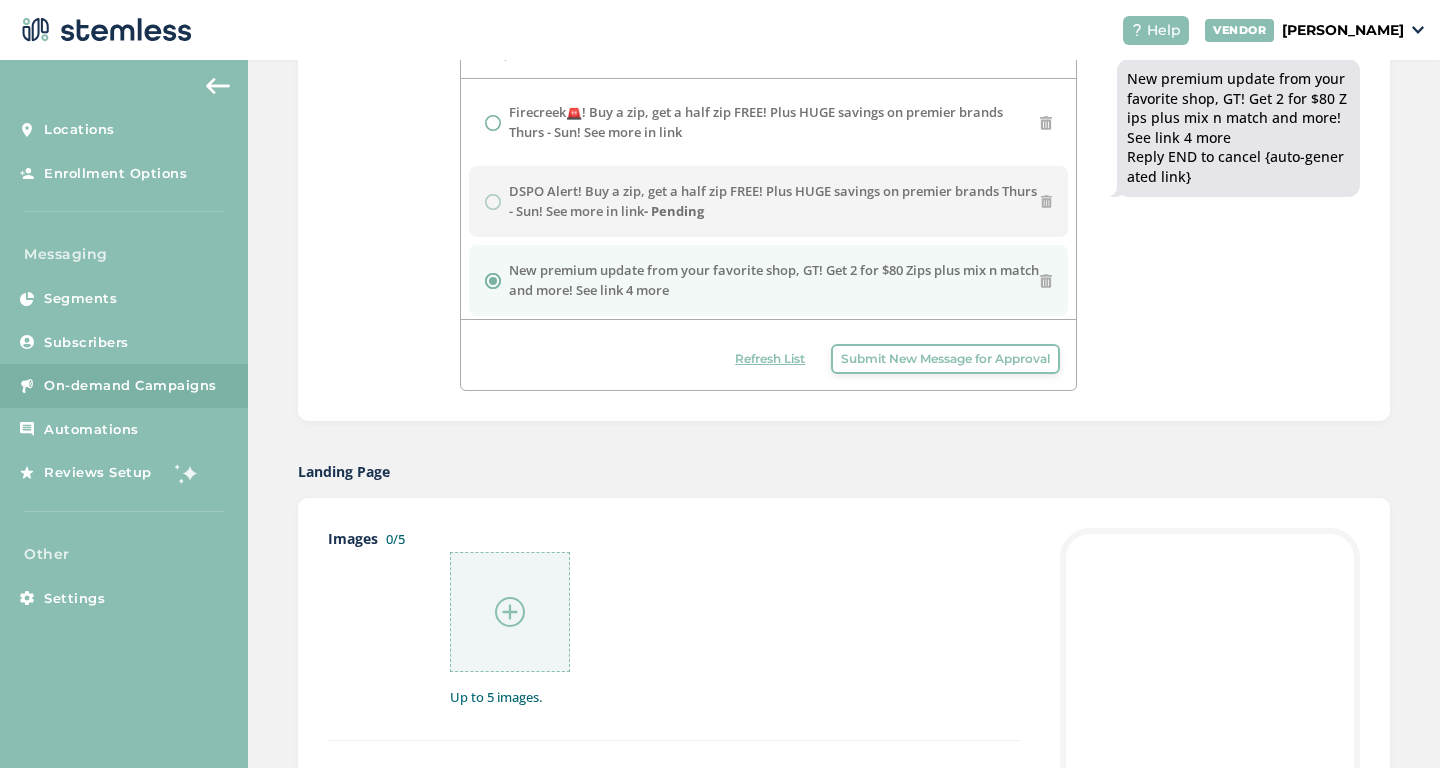 scroll, scrollTop: 581, scrollLeft: 0, axis: vertical 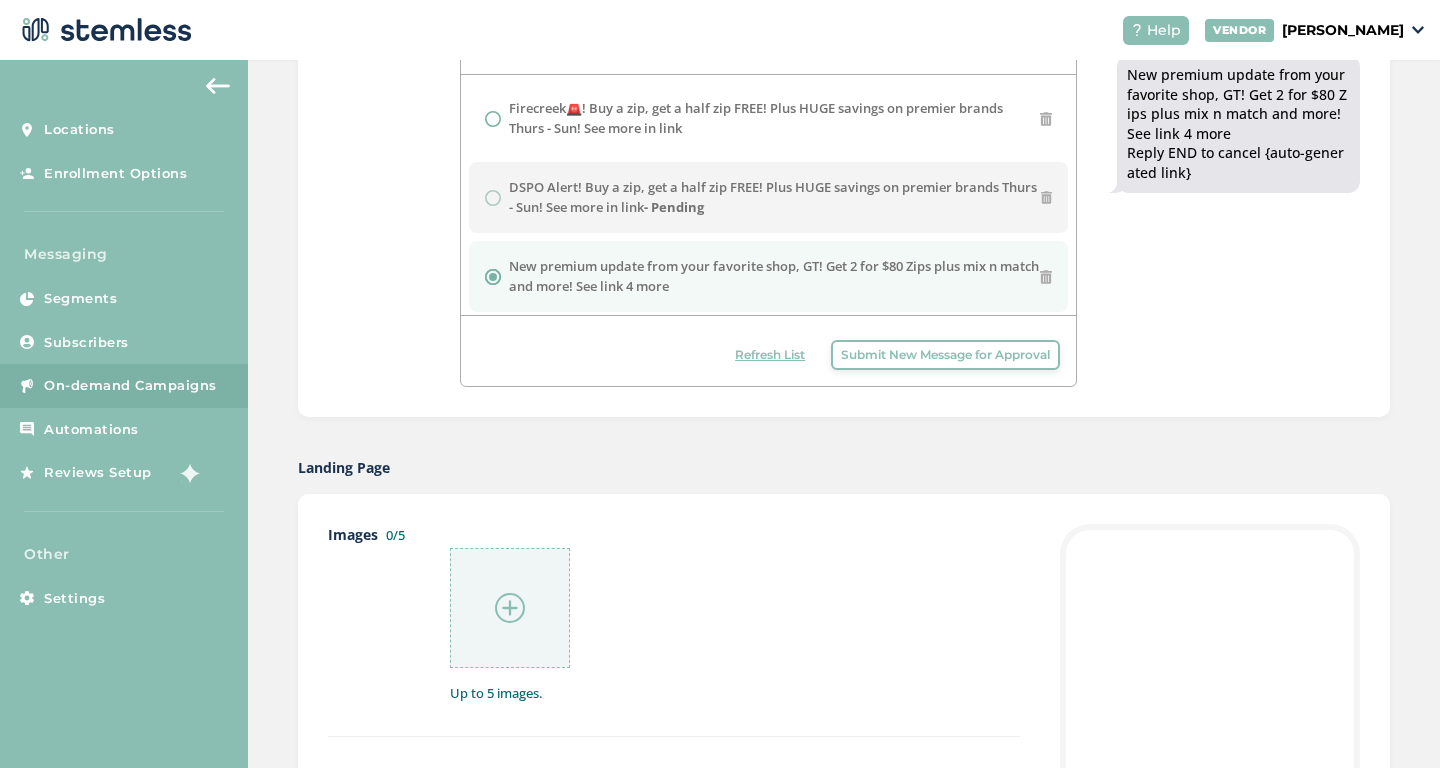 click at bounding box center (510, 608) 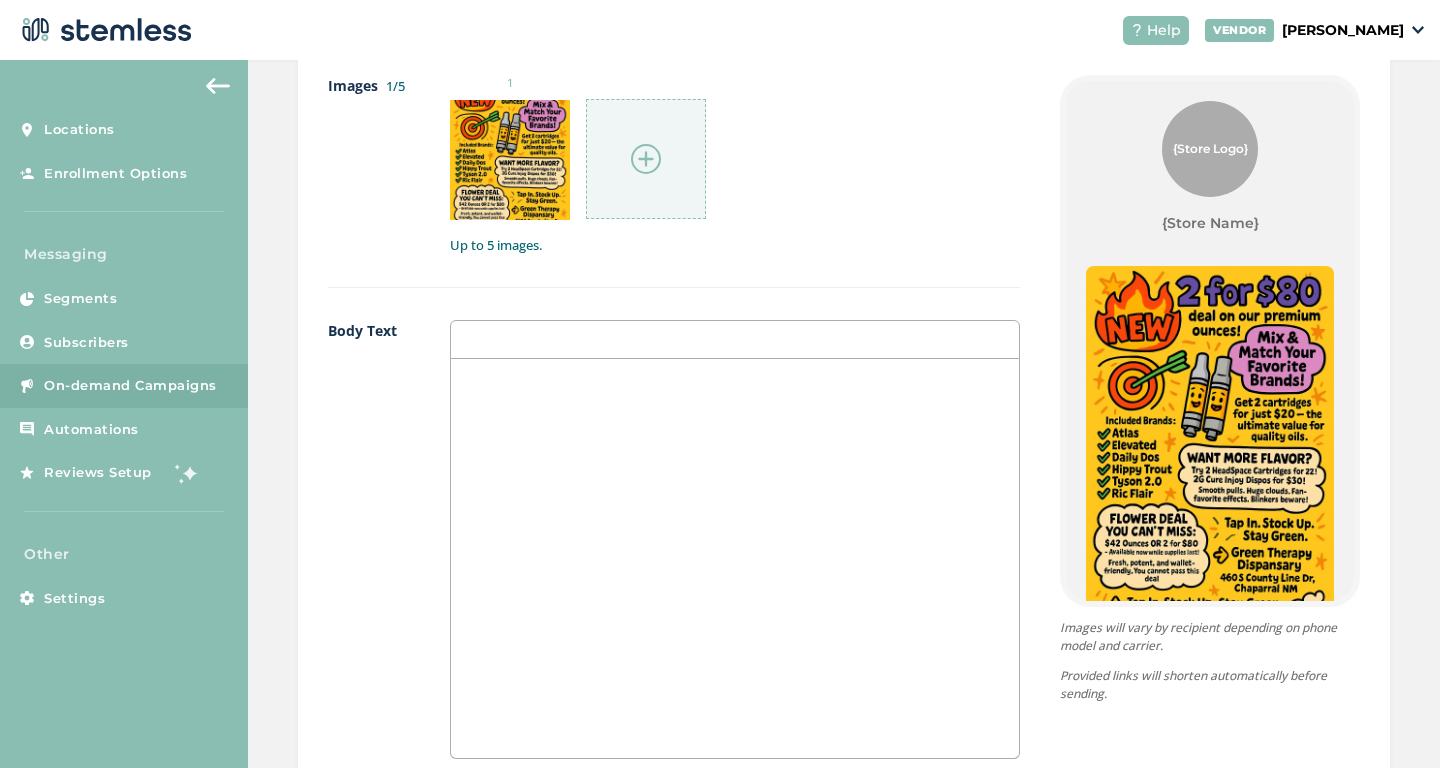 scroll, scrollTop: 1326, scrollLeft: 0, axis: vertical 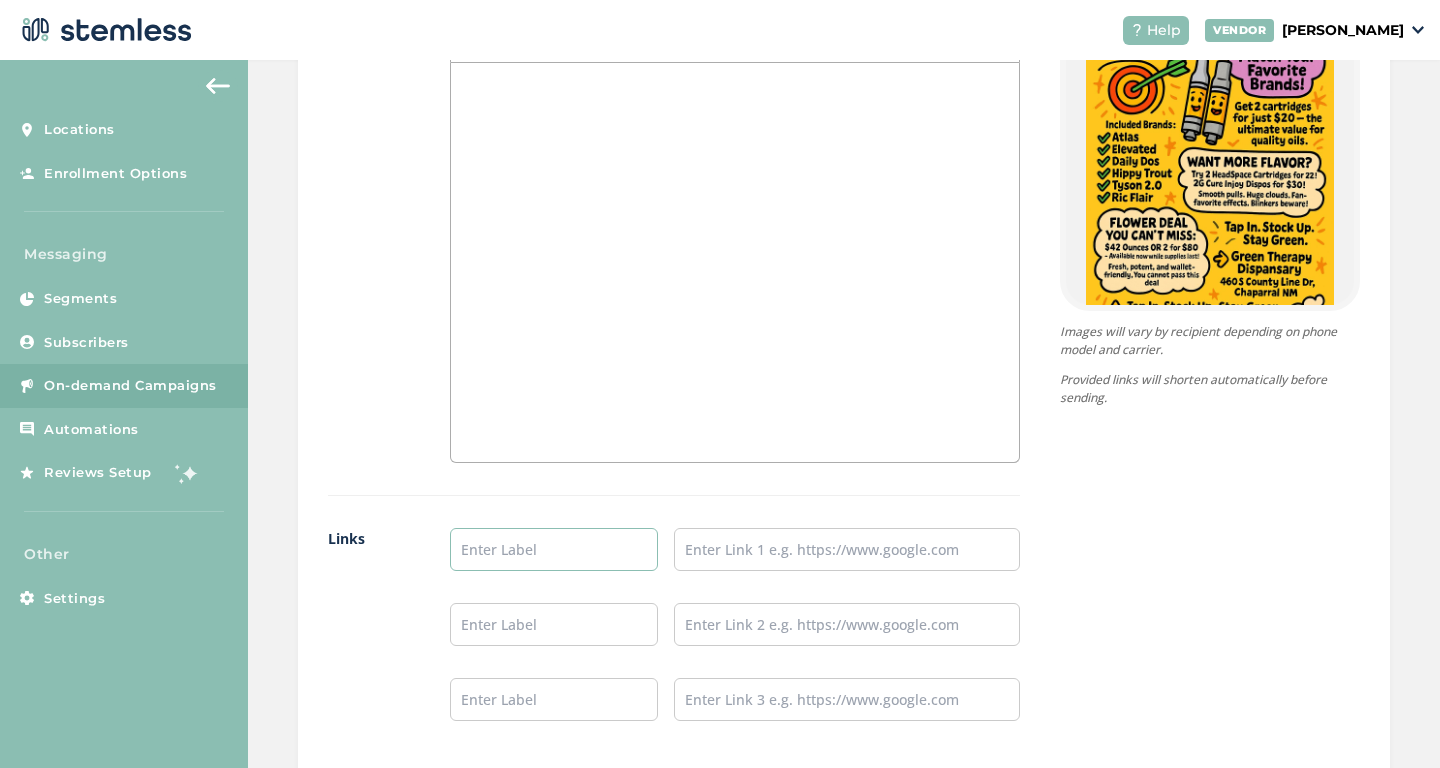 click at bounding box center (554, 549) 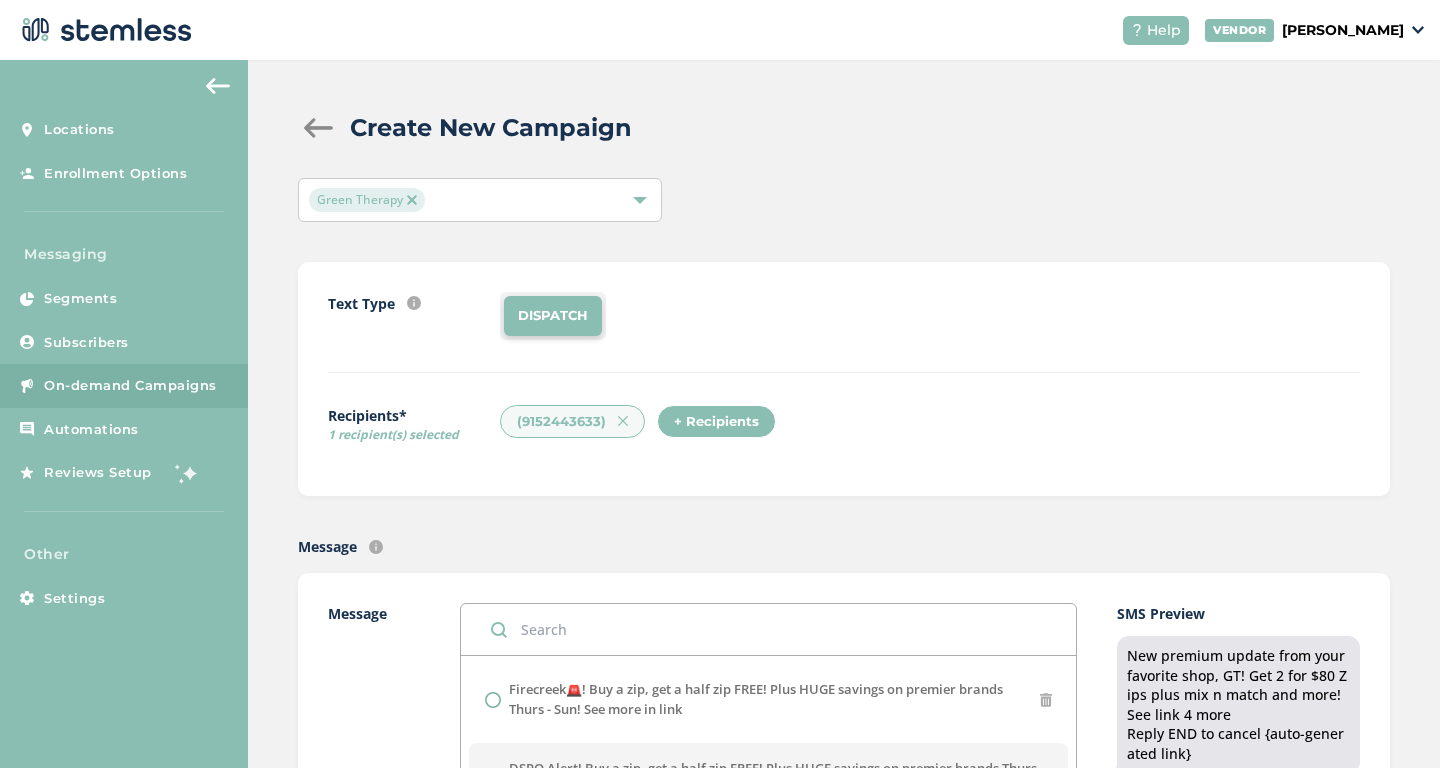 scroll, scrollTop: 1588, scrollLeft: 0, axis: vertical 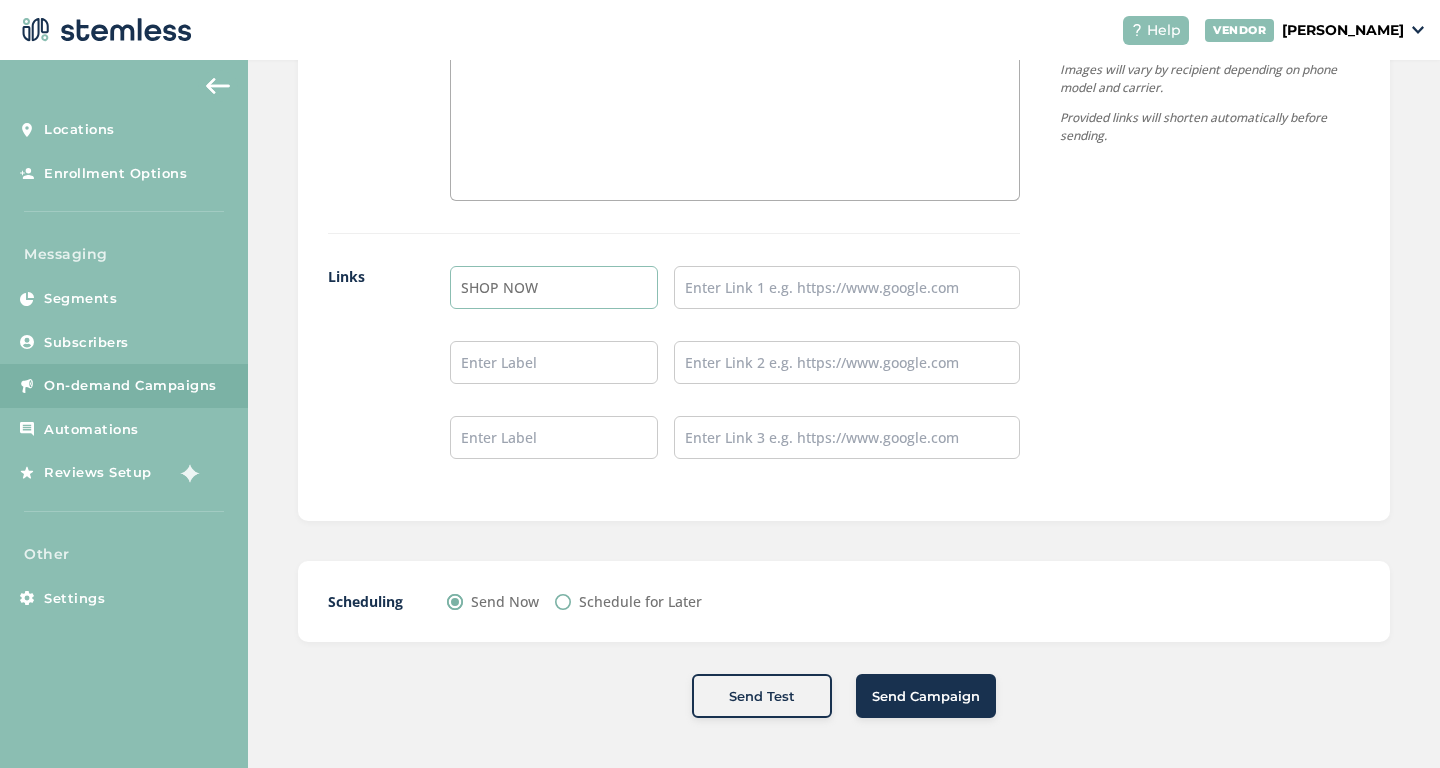 type on "SHOP NOW" 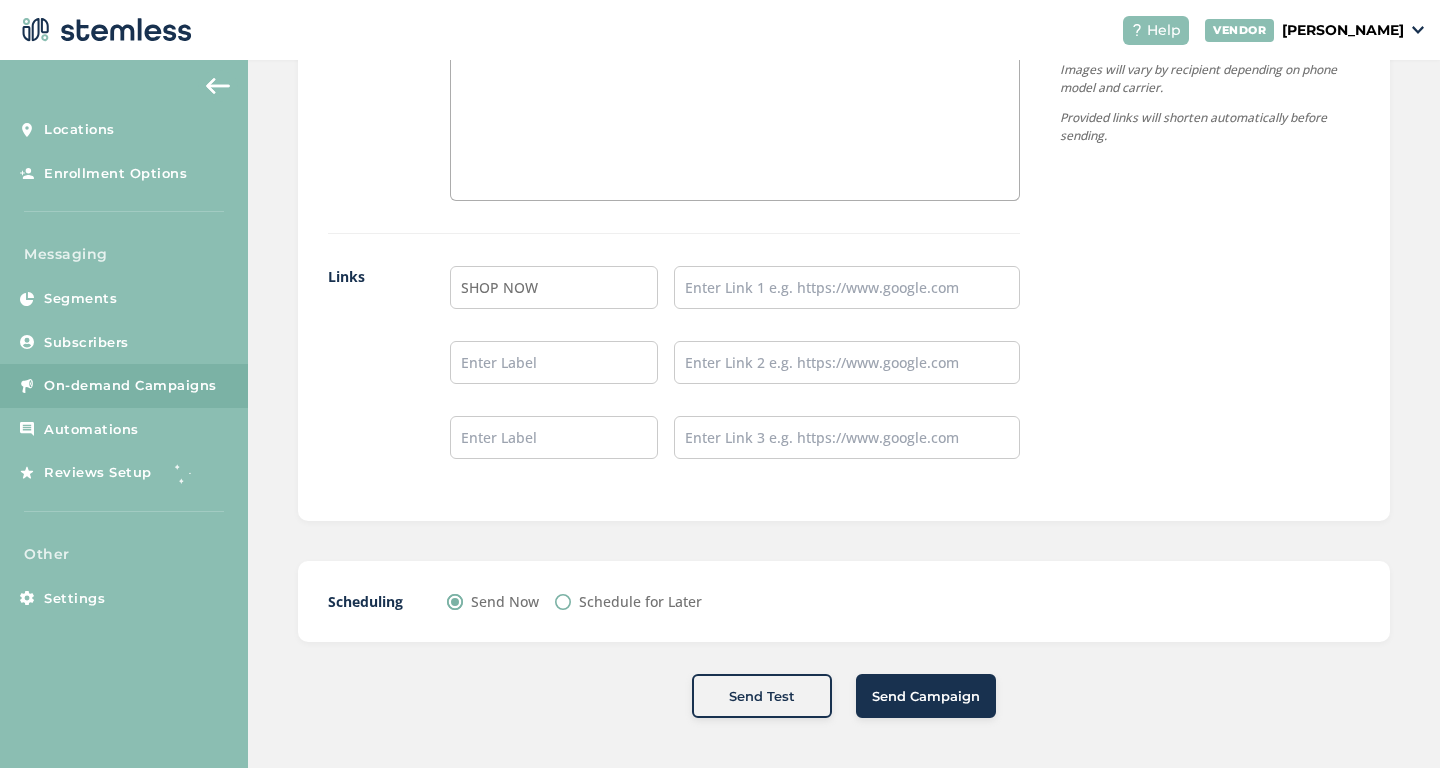 click on "Send Campaign" at bounding box center [926, 697] 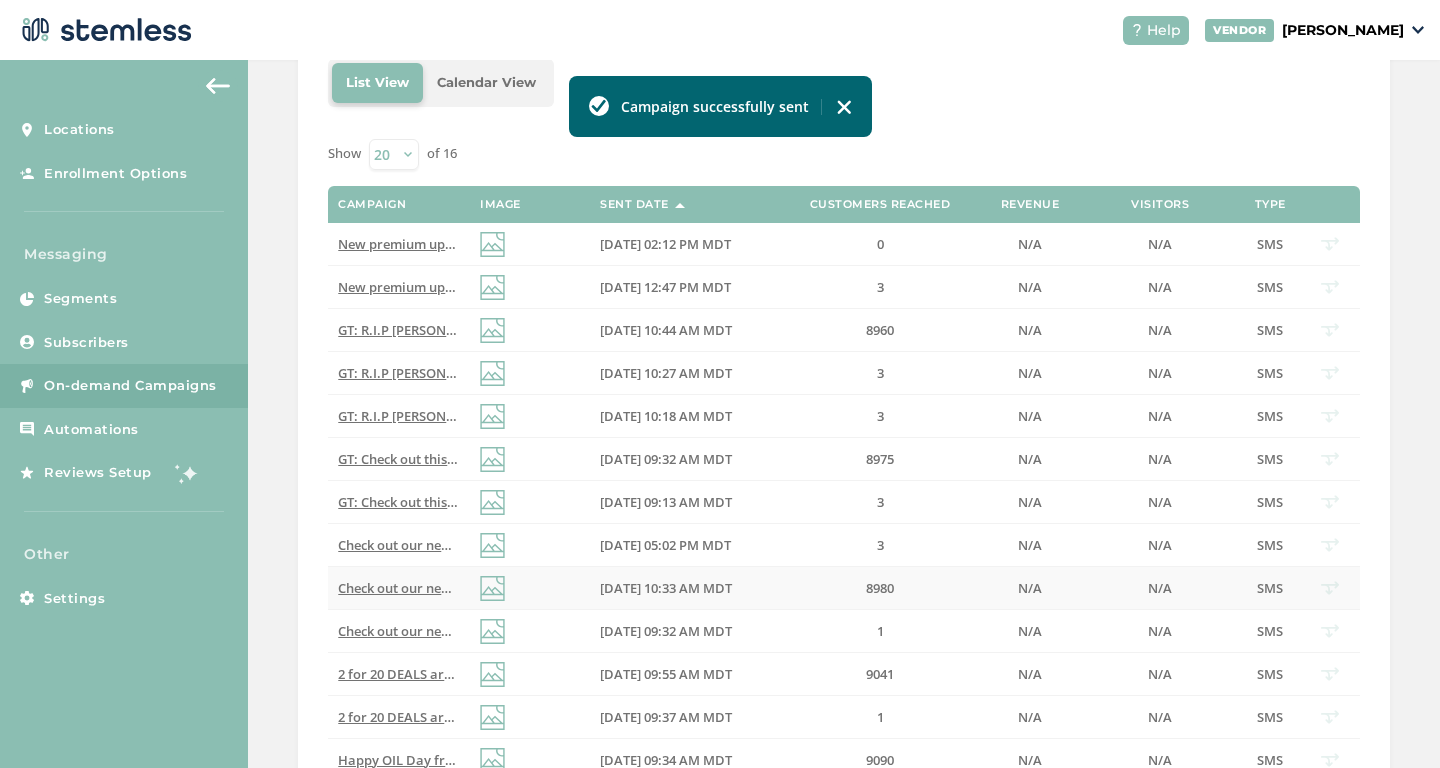 scroll, scrollTop: 0, scrollLeft: 0, axis: both 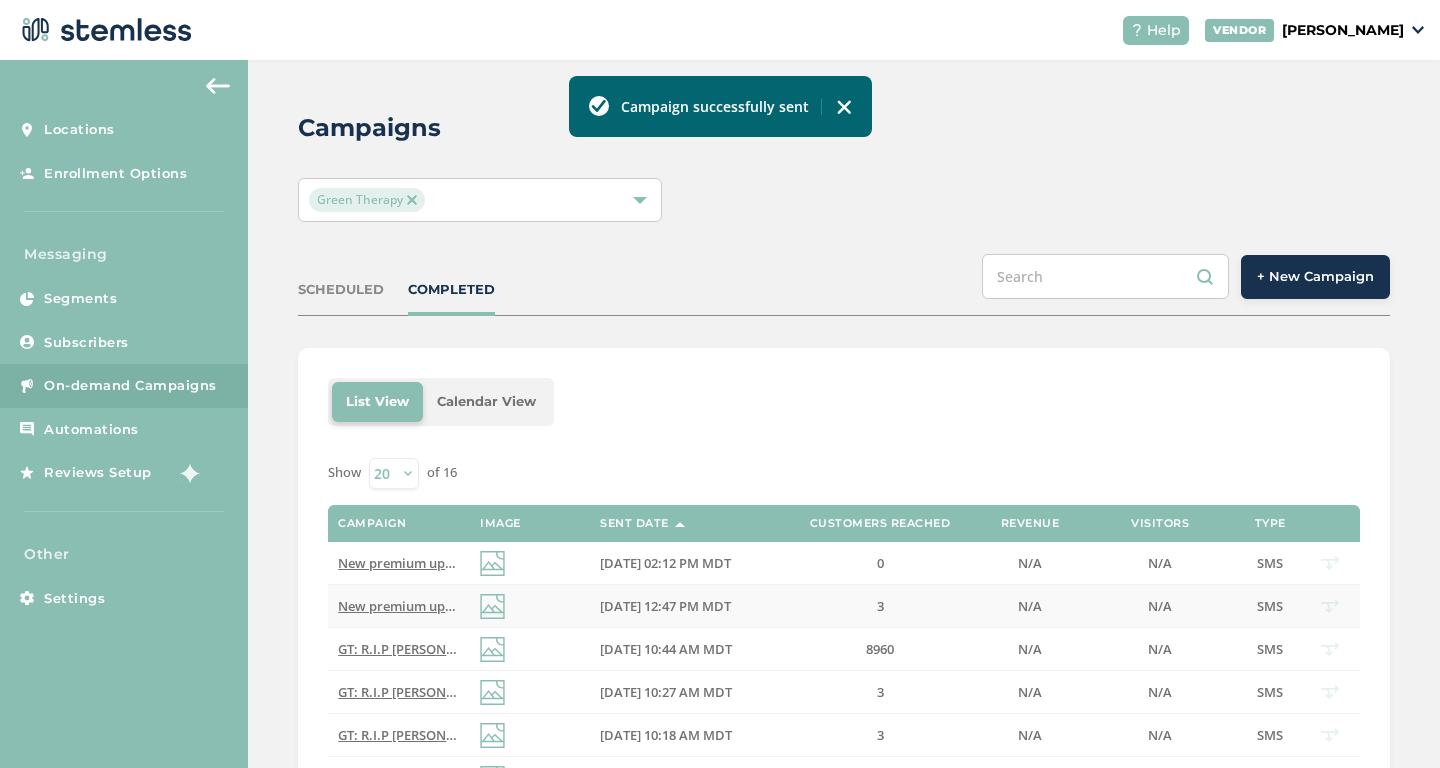 click on "New premium update from your favorite shop, GT! Get 2 for $80 Zips plus mix n match and more! See link 4 more Reply END to cancel" at bounding box center [747, 606] 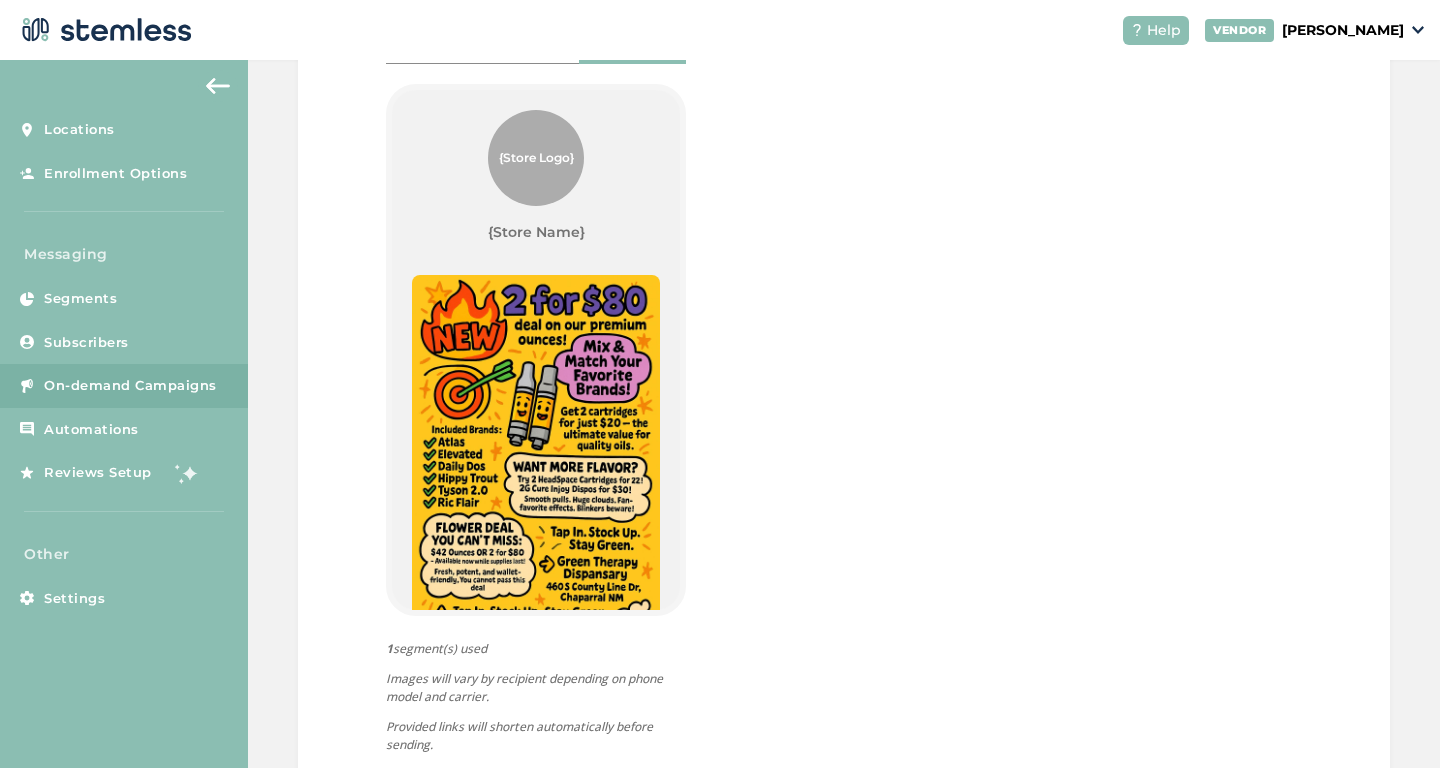 scroll, scrollTop: 1029, scrollLeft: 0, axis: vertical 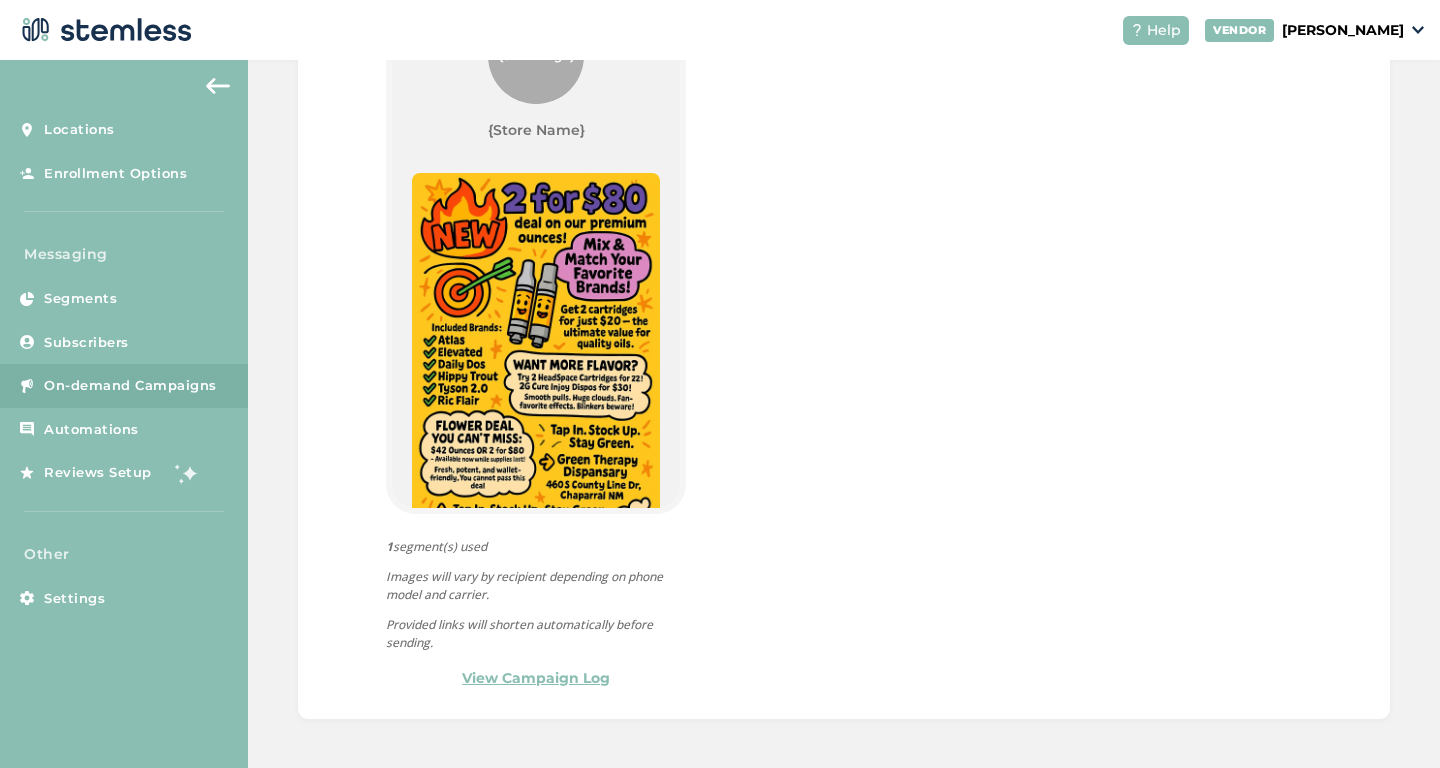 click on "View Campaign Log" at bounding box center [536, 678] 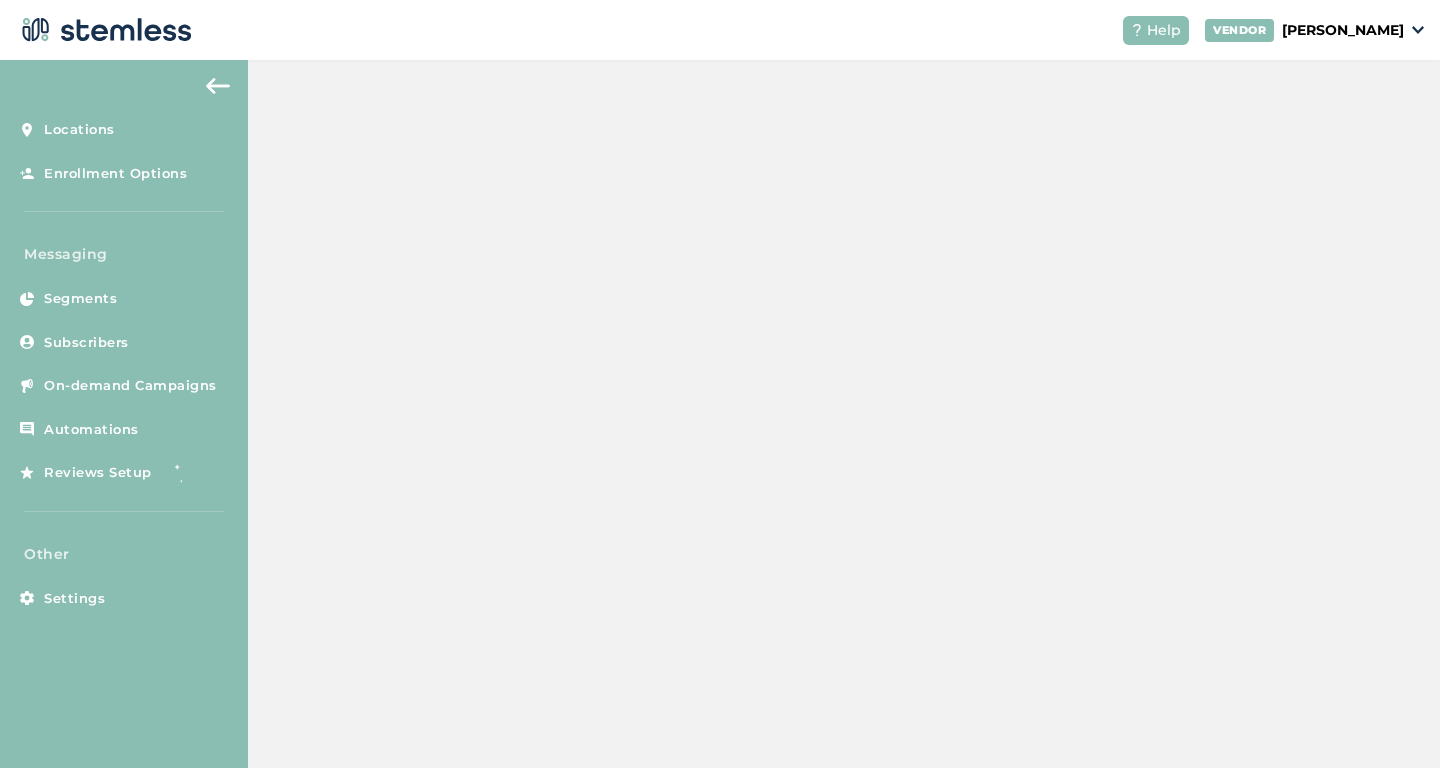 scroll, scrollTop: 0, scrollLeft: 0, axis: both 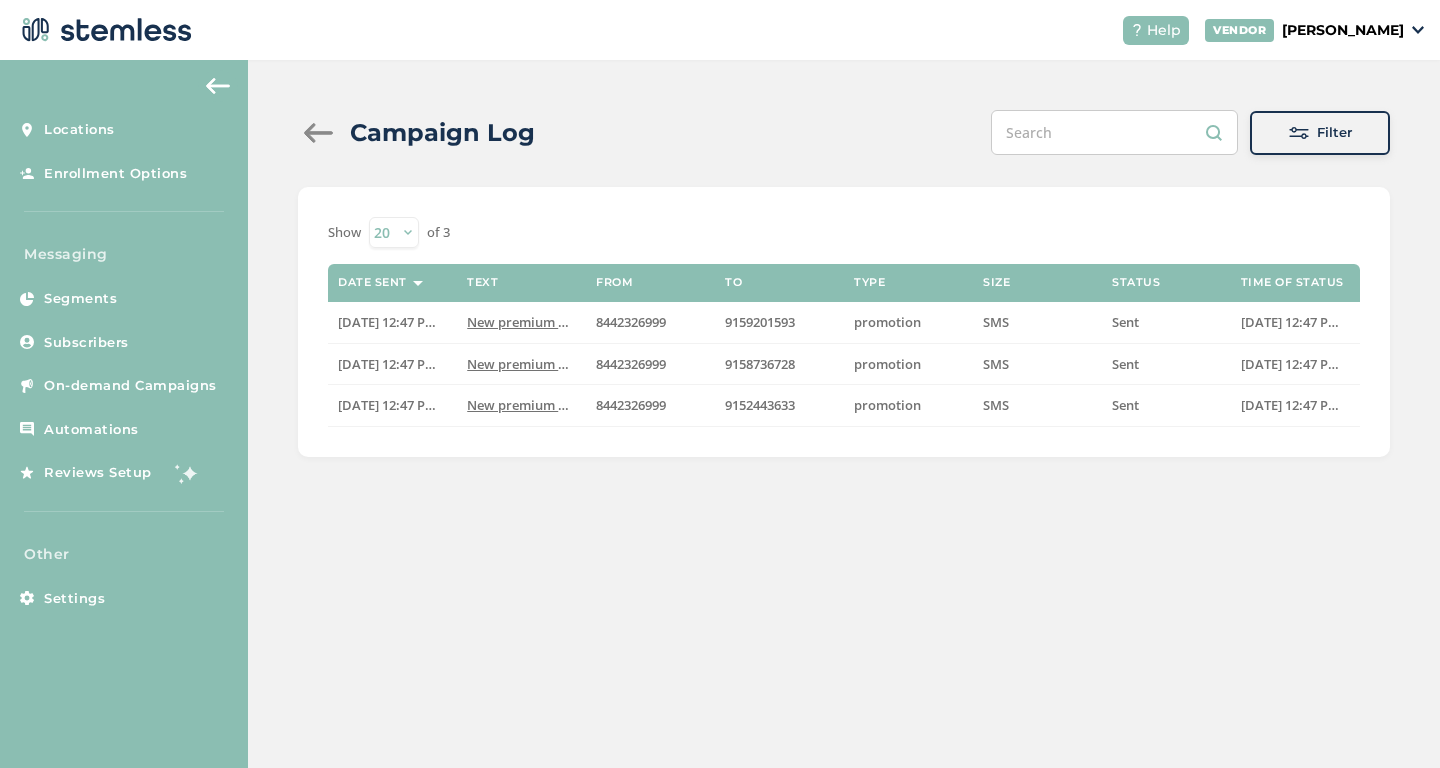 click at bounding box center (318, 133) 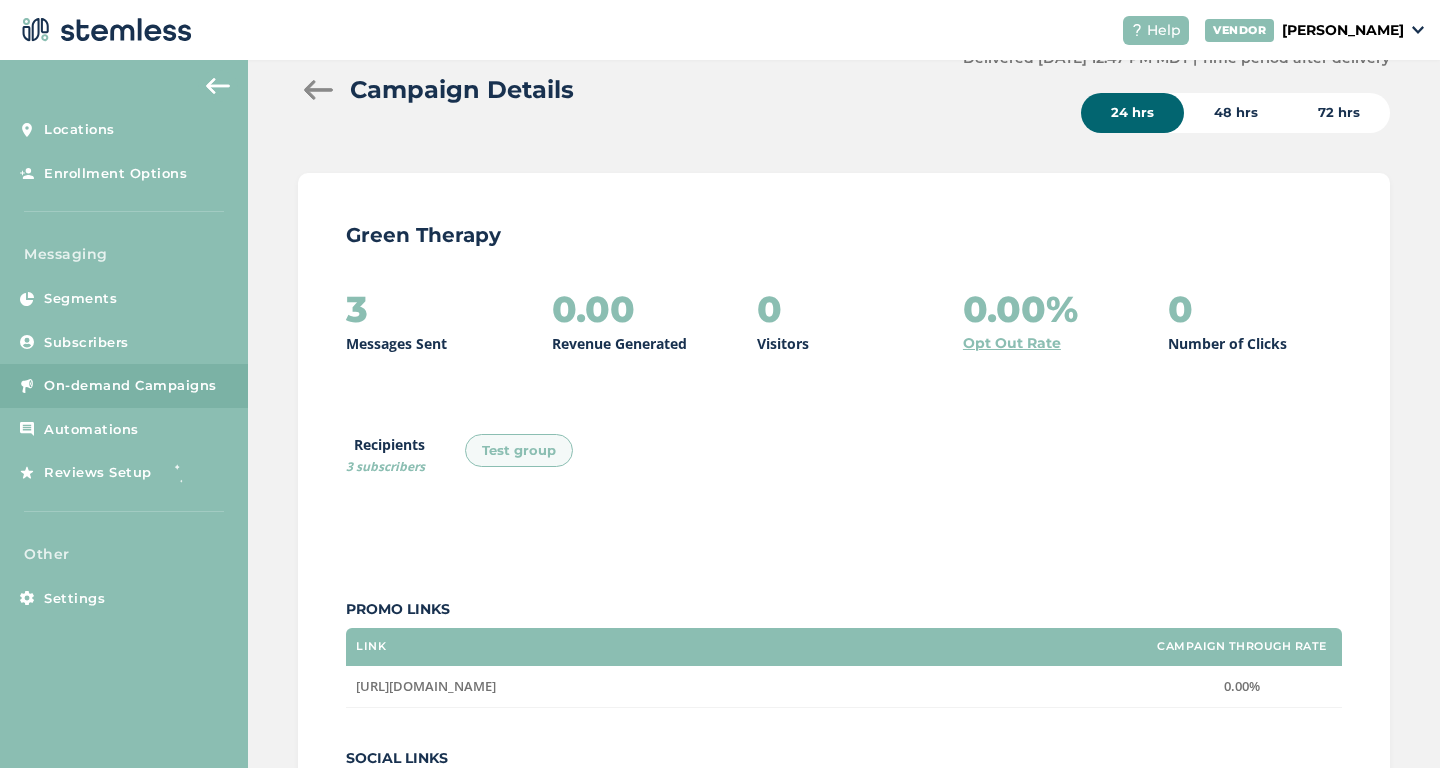 scroll, scrollTop: 166, scrollLeft: 0, axis: vertical 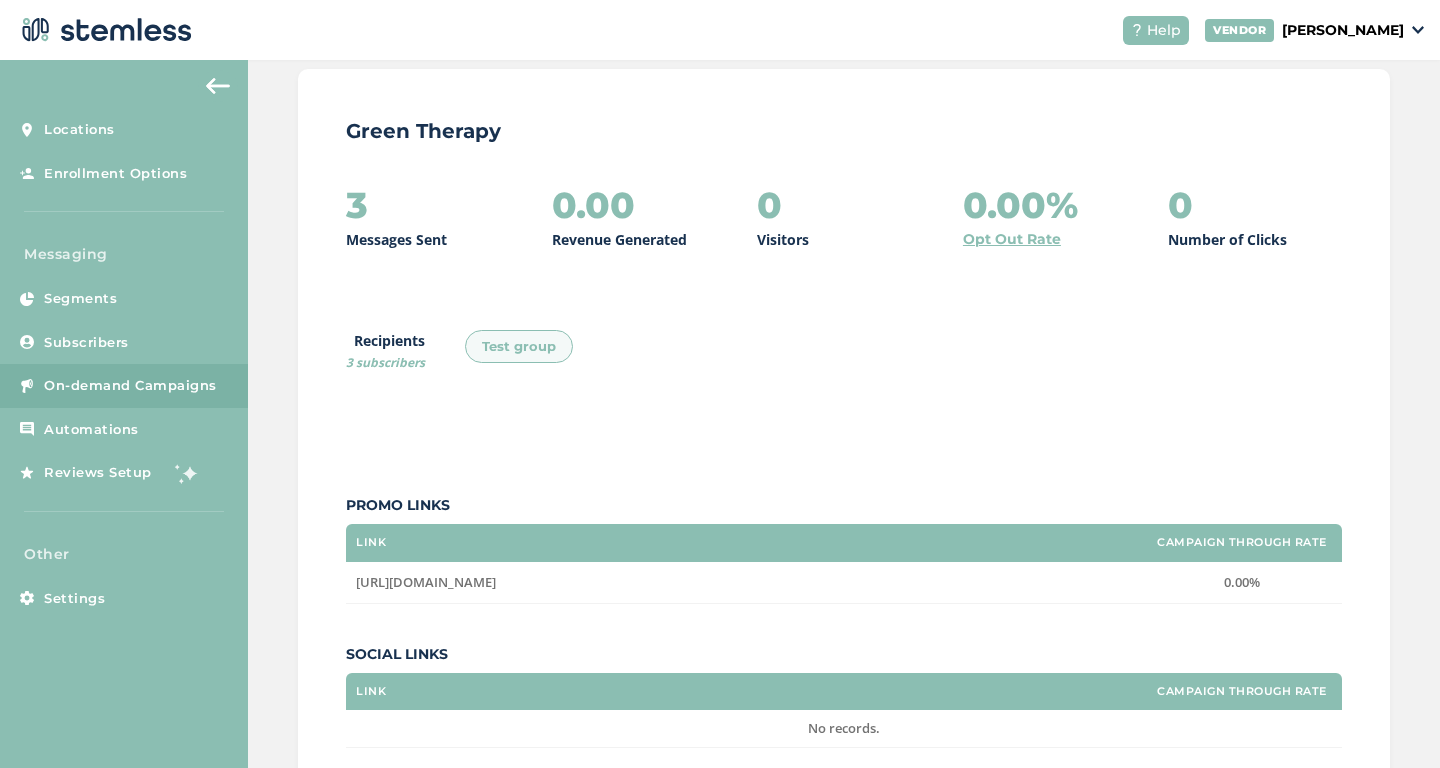 click on "On-demand Campaigns" at bounding box center (124, 386) 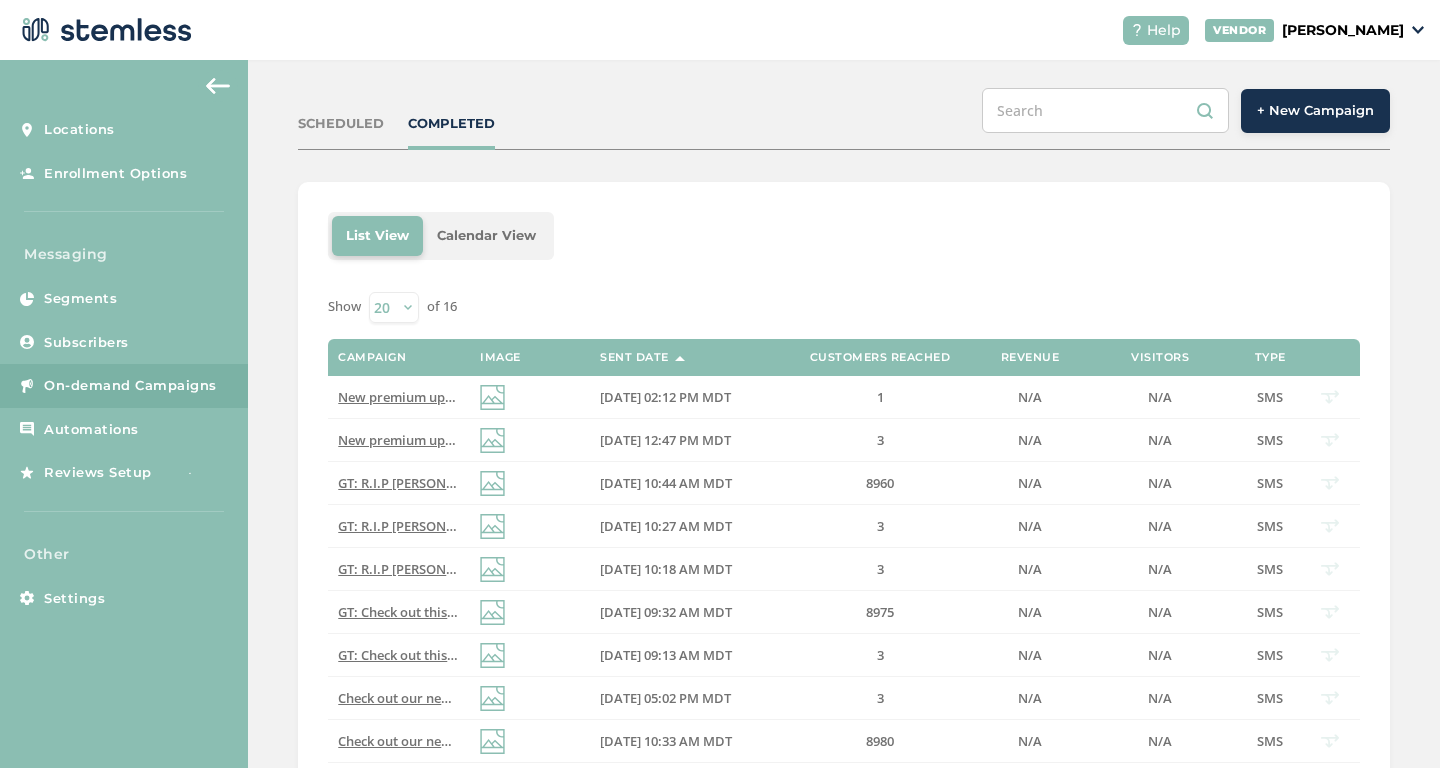 scroll, scrollTop: 0, scrollLeft: 0, axis: both 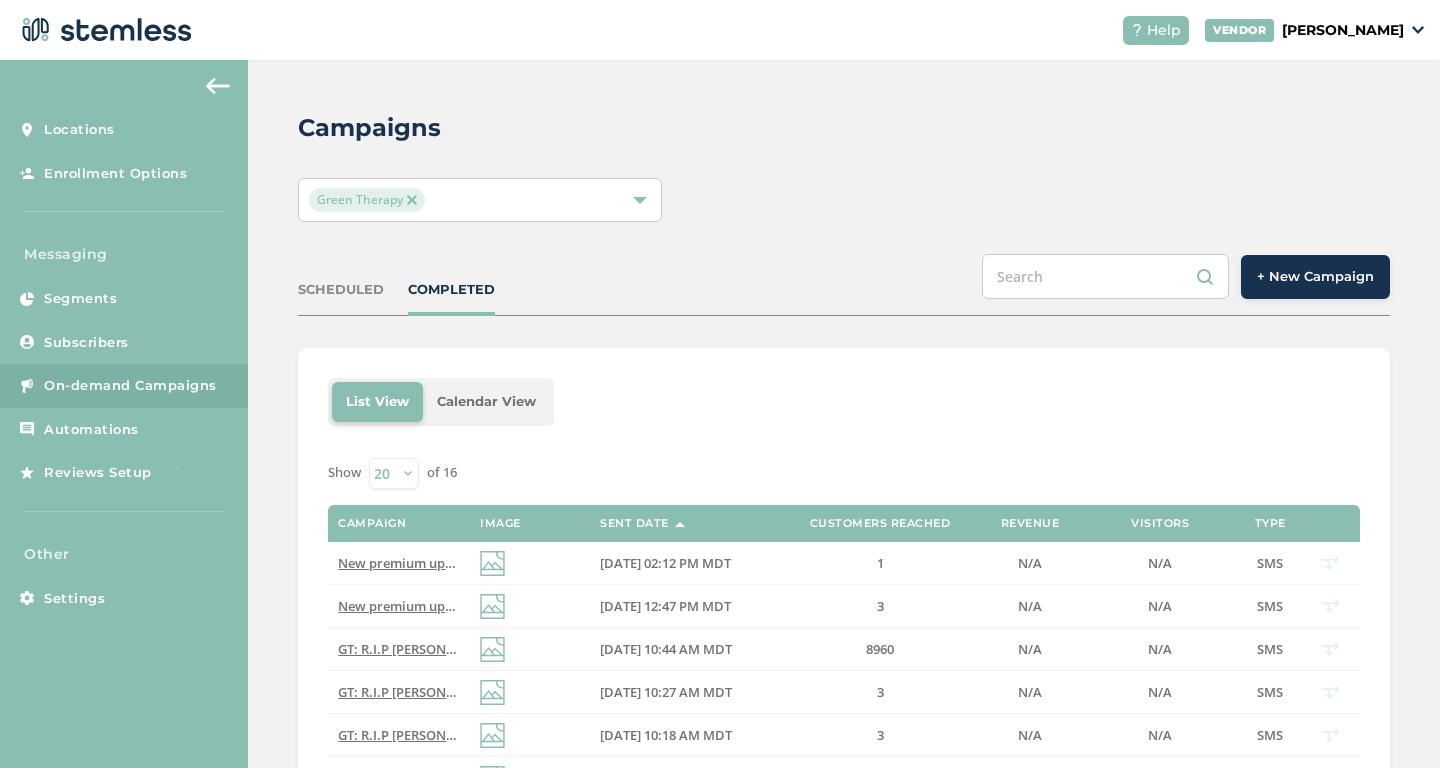 click on "+ New Campaign" at bounding box center [1315, 277] 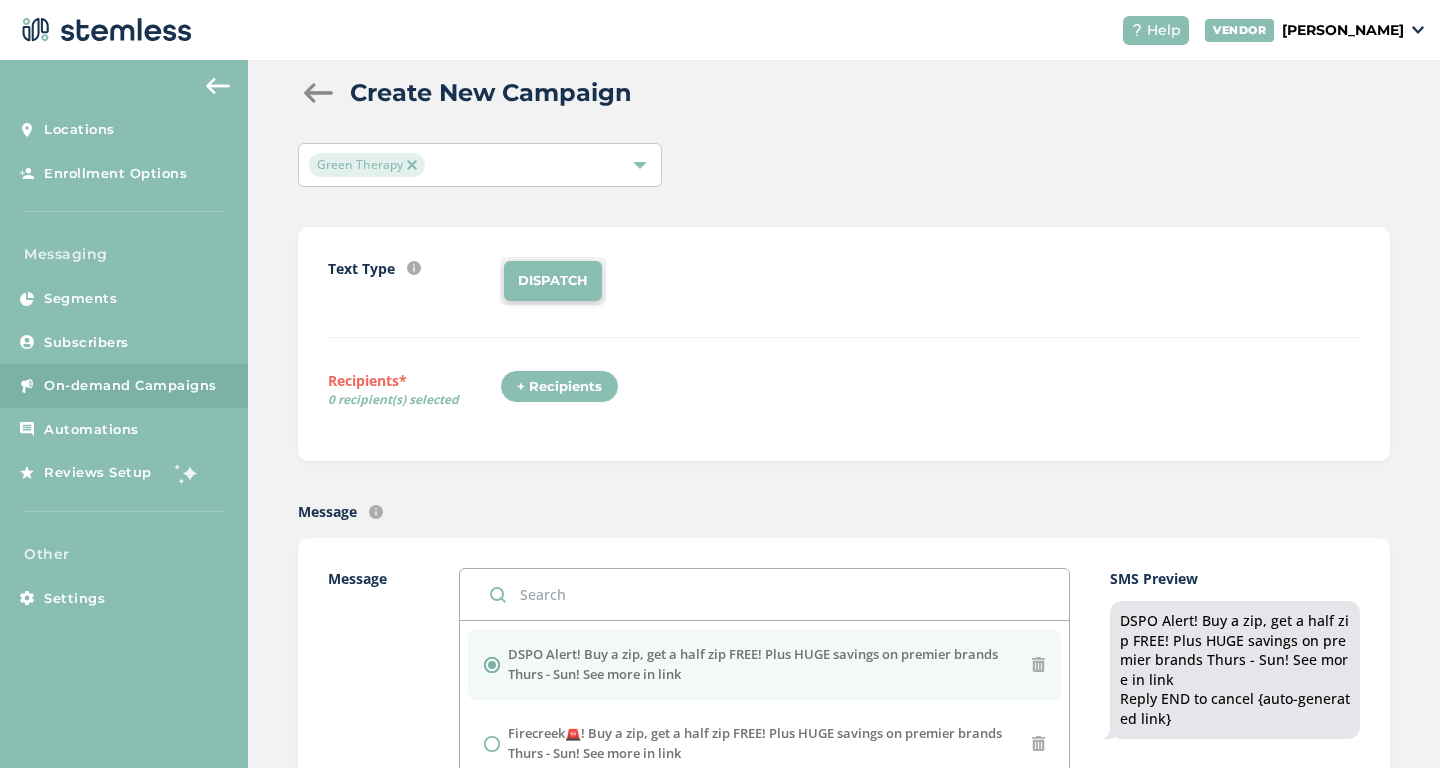 scroll, scrollTop: 34, scrollLeft: 0, axis: vertical 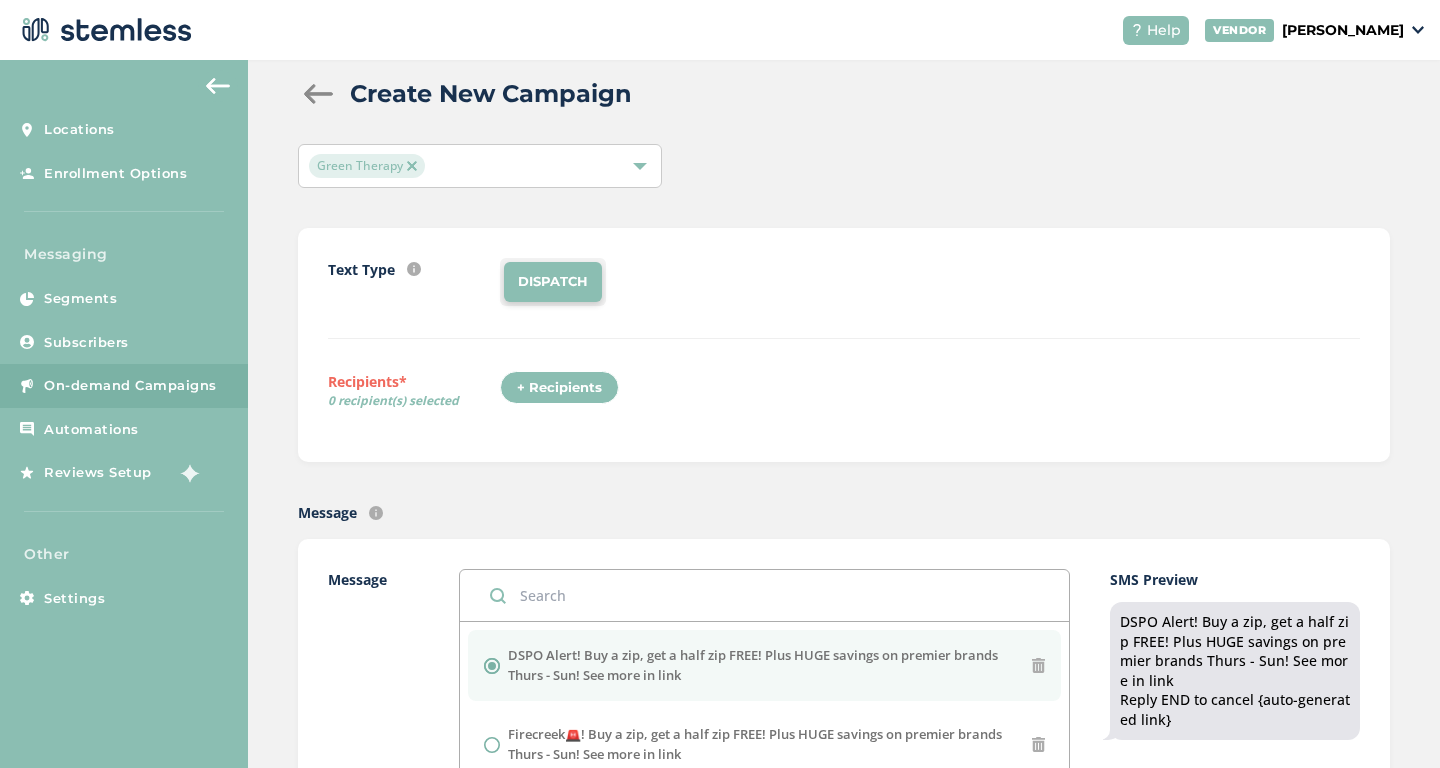 click on "Green Therapy" at bounding box center [367, 166] 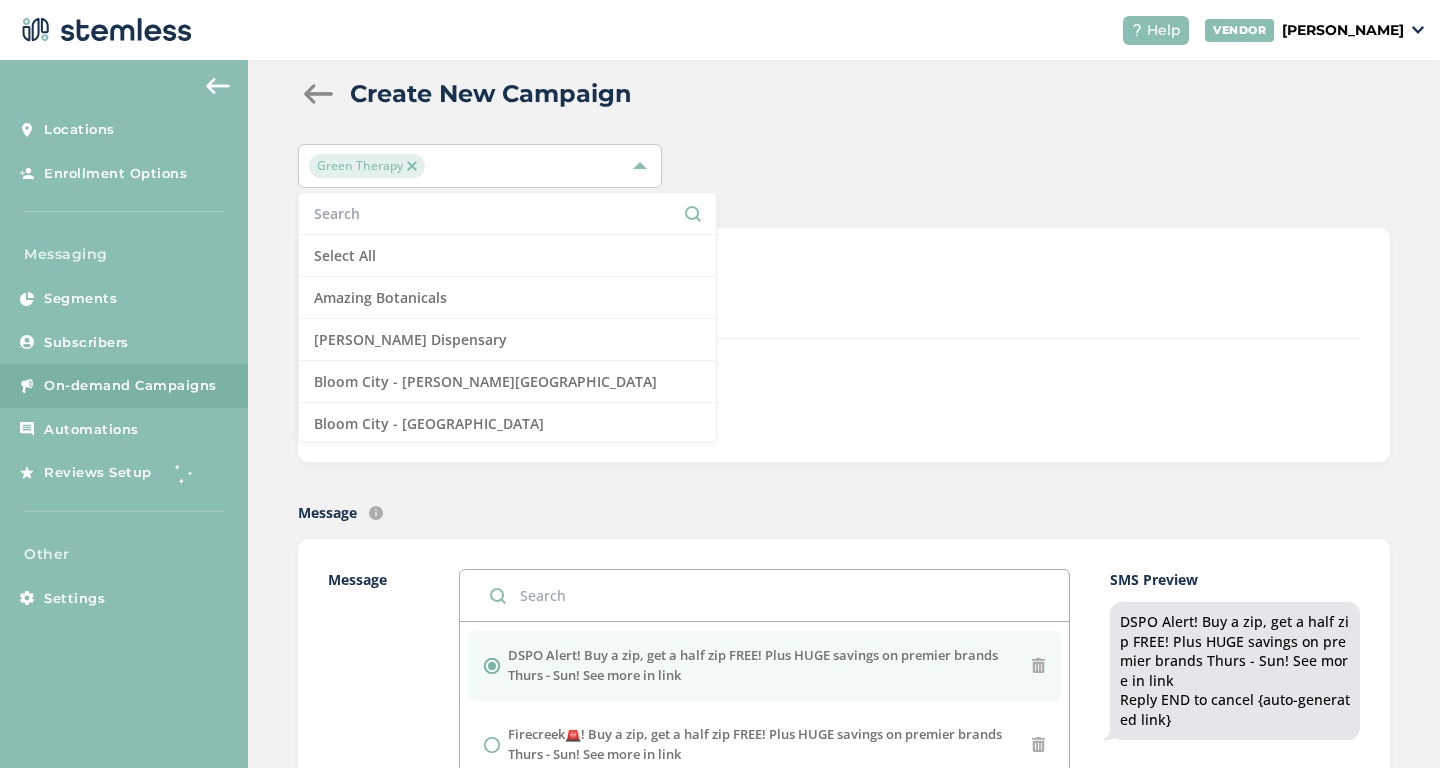 click at bounding box center [412, 166] 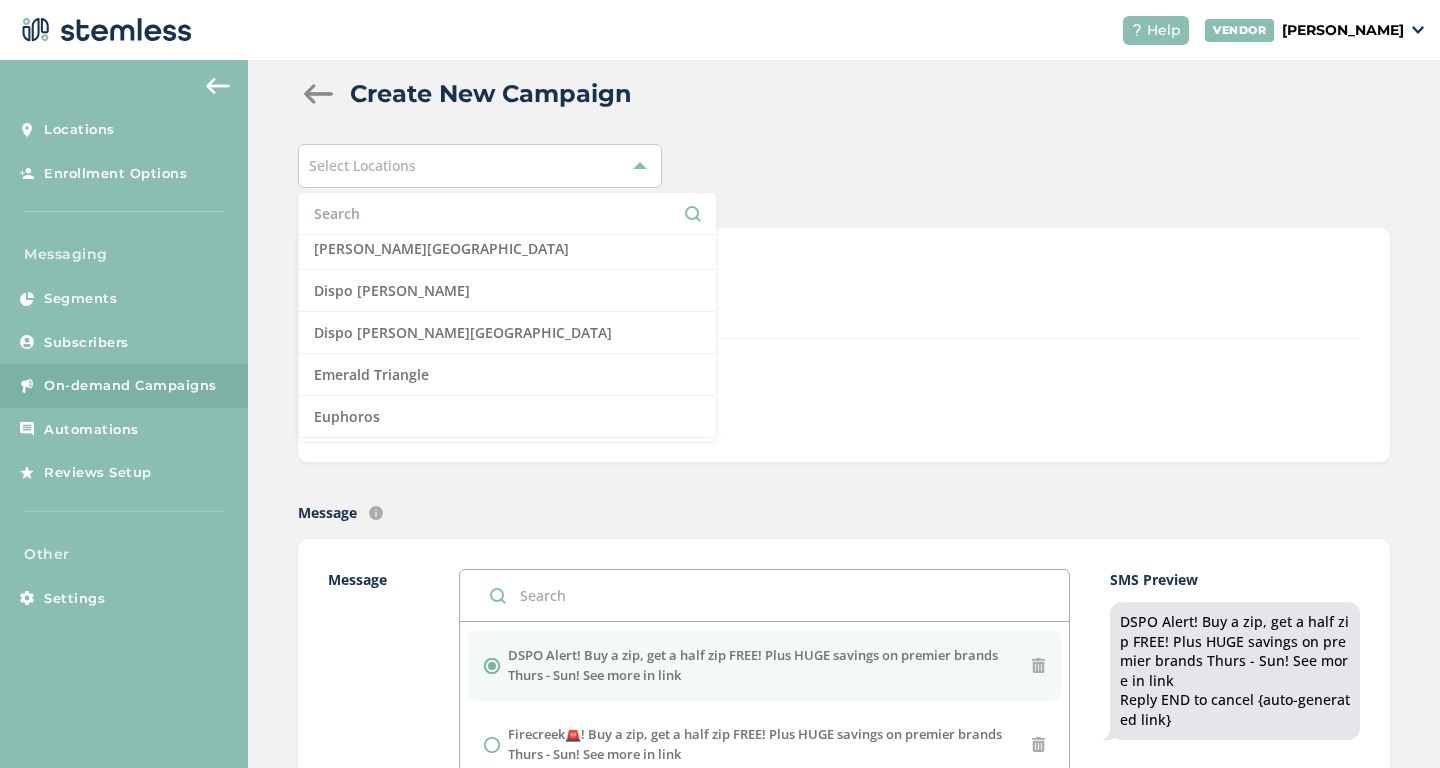 scroll, scrollTop: 466, scrollLeft: 0, axis: vertical 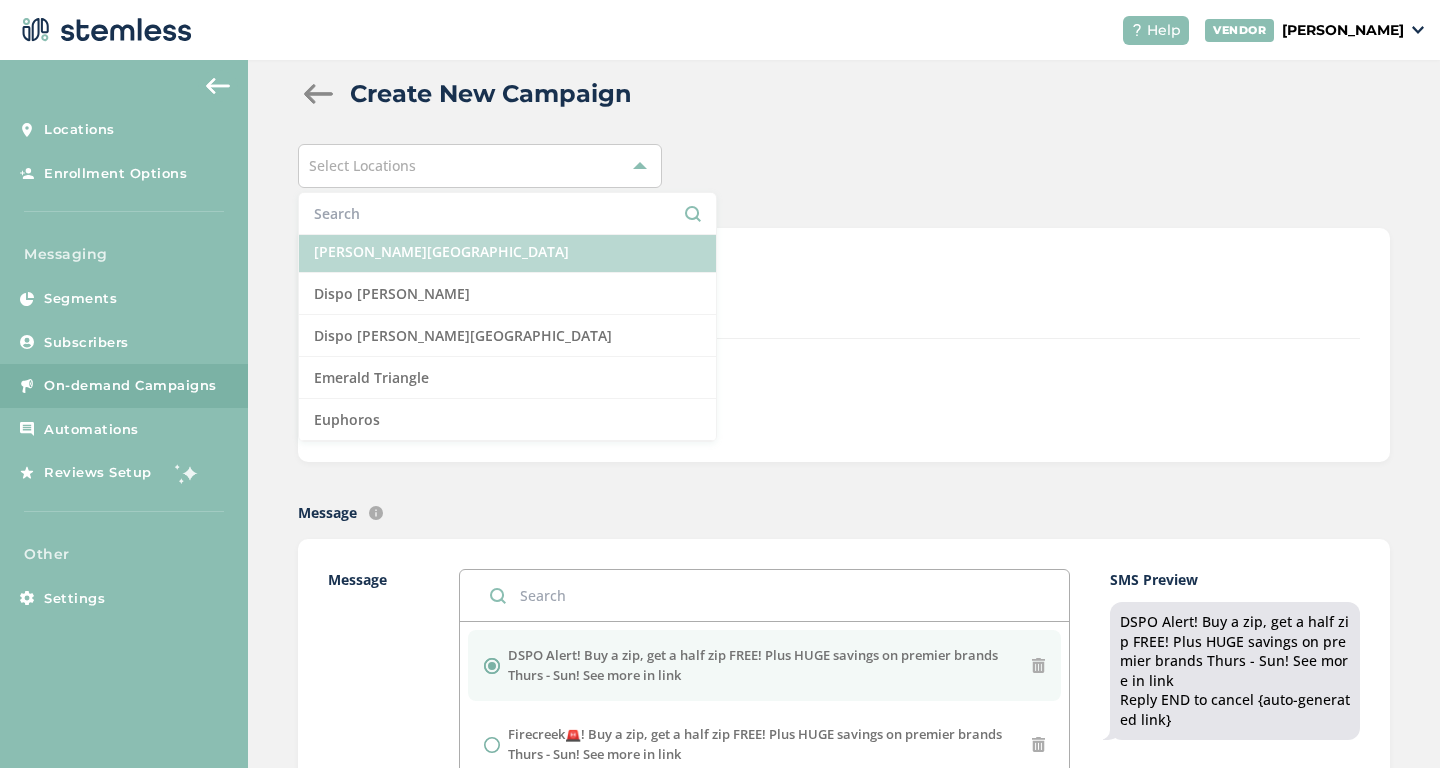 click on "[PERSON_NAME][GEOGRAPHIC_DATA]" at bounding box center (507, 252) 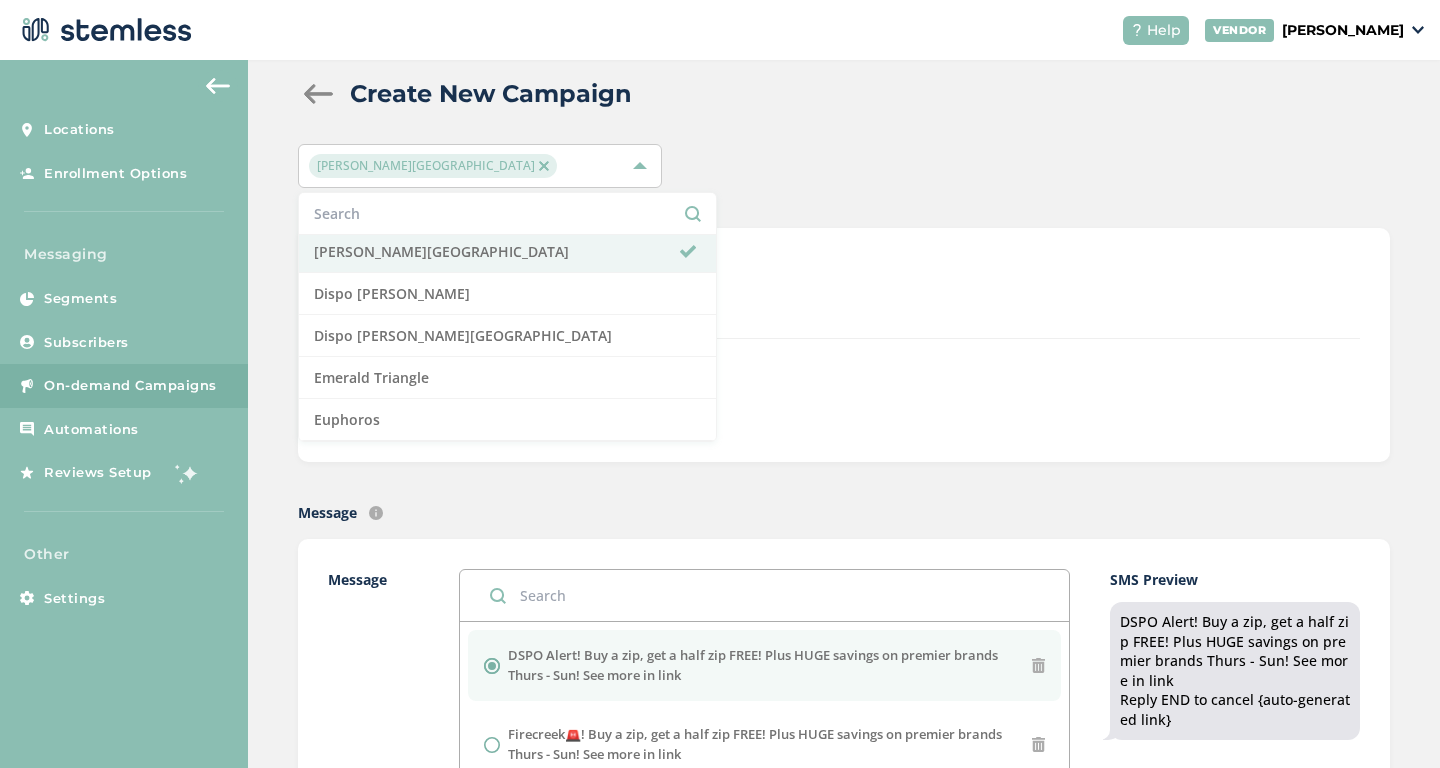 click on "[PERSON_NAME][GEOGRAPHIC_DATA]   Select All   Amazing Botanicals   [PERSON_NAME] Dispensary   [GEOGRAPHIC_DATA] - [PERSON_NAME][GEOGRAPHIC_DATA]   [GEOGRAPHIC_DATA] - [GEOGRAPHIC_DATA]   Cannabis Club   Cannabis clubhouse   [GEOGRAPHIC_DATA] [GEOGRAPHIC_DATA] [GEOGRAPHIC_DATA] [GEOGRAPHIC_DATA][PERSON_NAME]   Dispo Romeo   Dispo [PERSON_NAME][GEOGRAPHIC_DATA]   [GEOGRAPHIC_DATA]   [GEOGRAPHIC_DATA] Grass Table   [GEOGRAPHIC_DATA]   Five Star   Get Bak'd   [GEOGRAPHIC_DATA]   Green Buddha   Green Therapy   Happy Hippo   Jester's Joint   Joyology - All (minus Centerline)   Joyology - Centerline   King Tut's Cannabis   [GEOGRAPHIC_DATA] Cannabis   Lava Leaf Organics   Lucky Lion   March and Ash   Mellow Fellow   Moses Roses   [PERSON_NAME] Meds   Mystic Cannabis [PERSON_NAME] Oak   Mystic Cannabis Memphis   Nexleaf   oHHo   Red Star   Redi   Roadrunner Organics   Rogue Valley Cannabis   Royal Kush   Slocal [PERSON_NAME][GEOGRAPHIC_DATA]   Slocal Roots - Root One   Slocal Roots - [GEOGRAPHIC_DATA][PERSON_NAME]   Sluggers   Smokeland   Spores Detroit   Sugarbudz   The Re-Up   The Row House   Trap Stars New Buffalo" at bounding box center [844, 166] 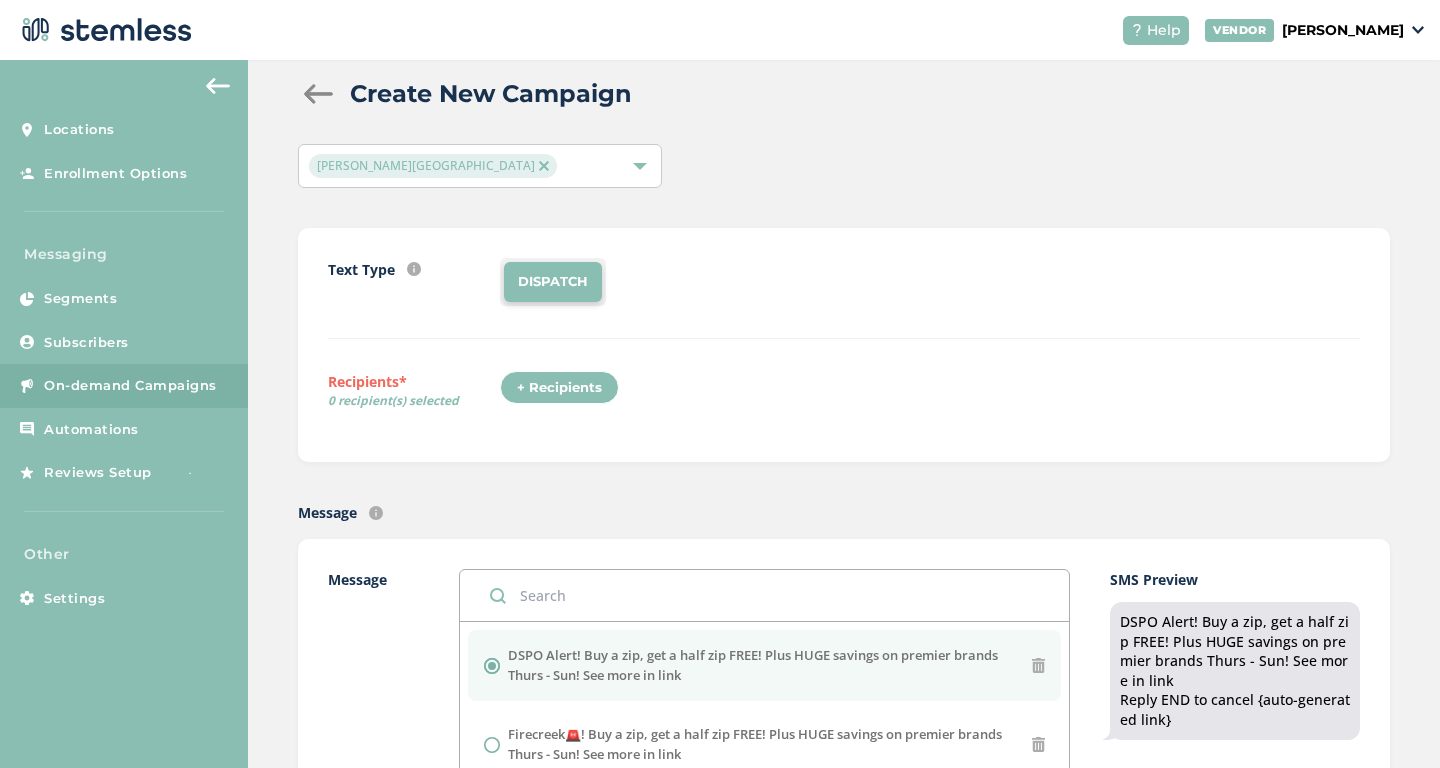 click on "+ Recipients" at bounding box center [559, 388] 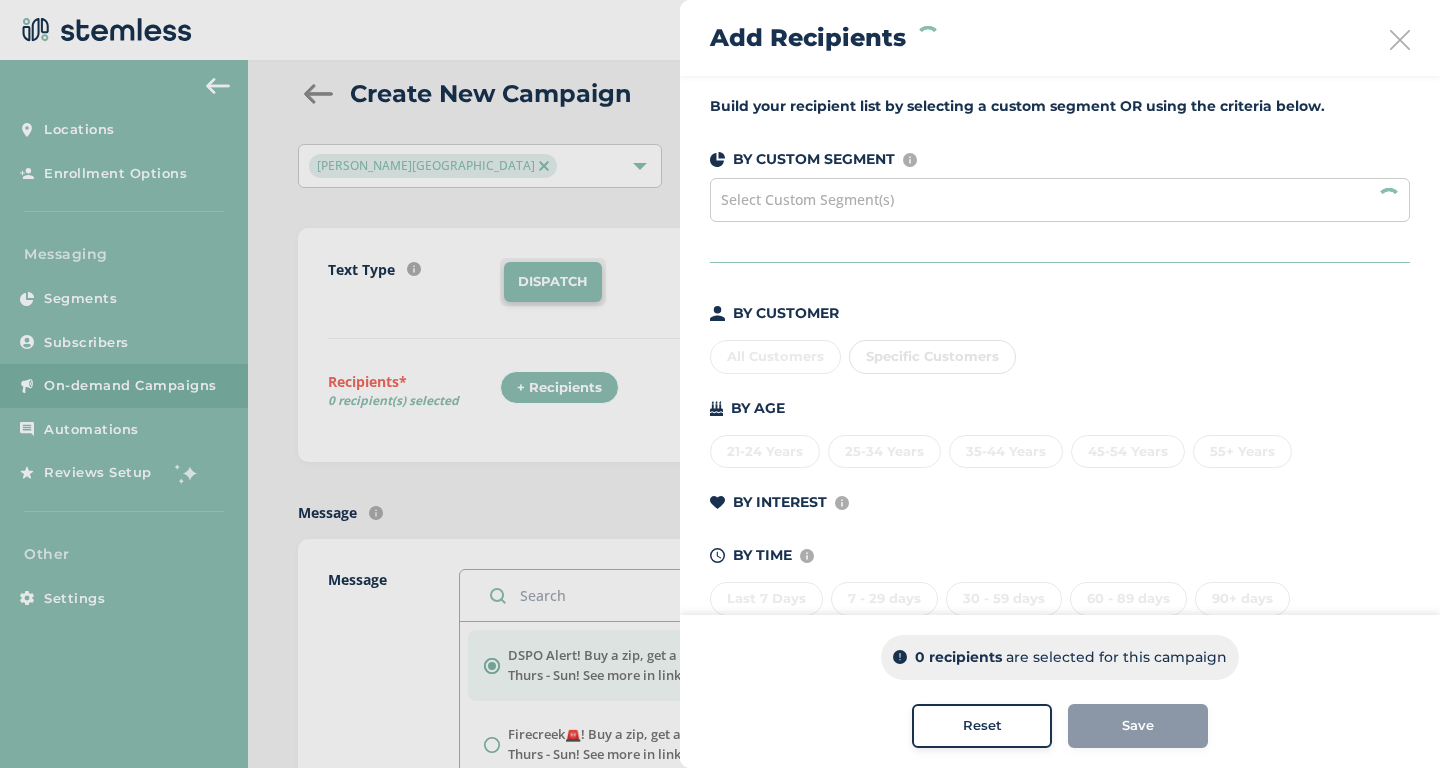 click on "Select Custom Segment(s)" at bounding box center (1060, 200) 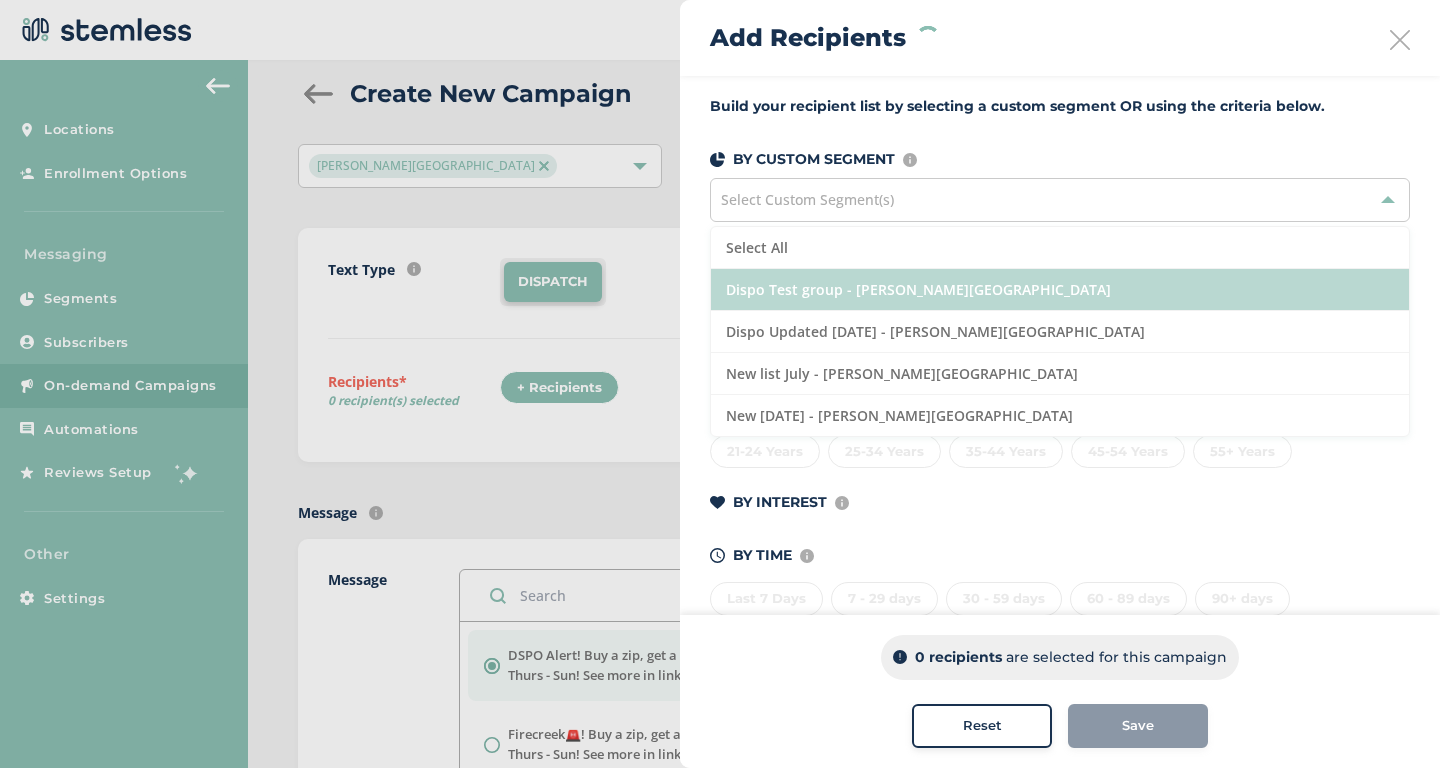click on "Dispo Test group - [PERSON_NAME][GEOGRAPHIC_DATA]" at bounding box center [1060, 290] 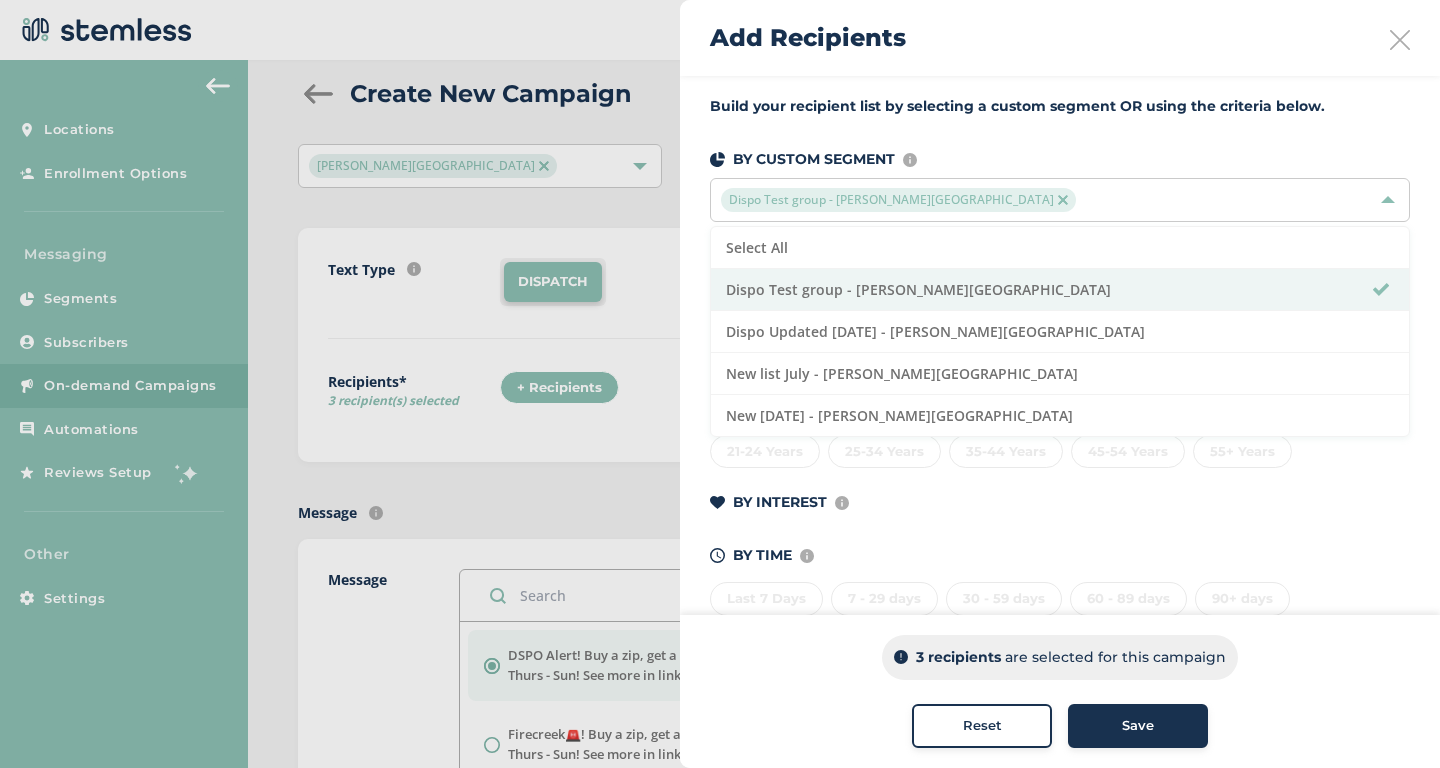 click on "Save" at bounding box center [1138, 726] 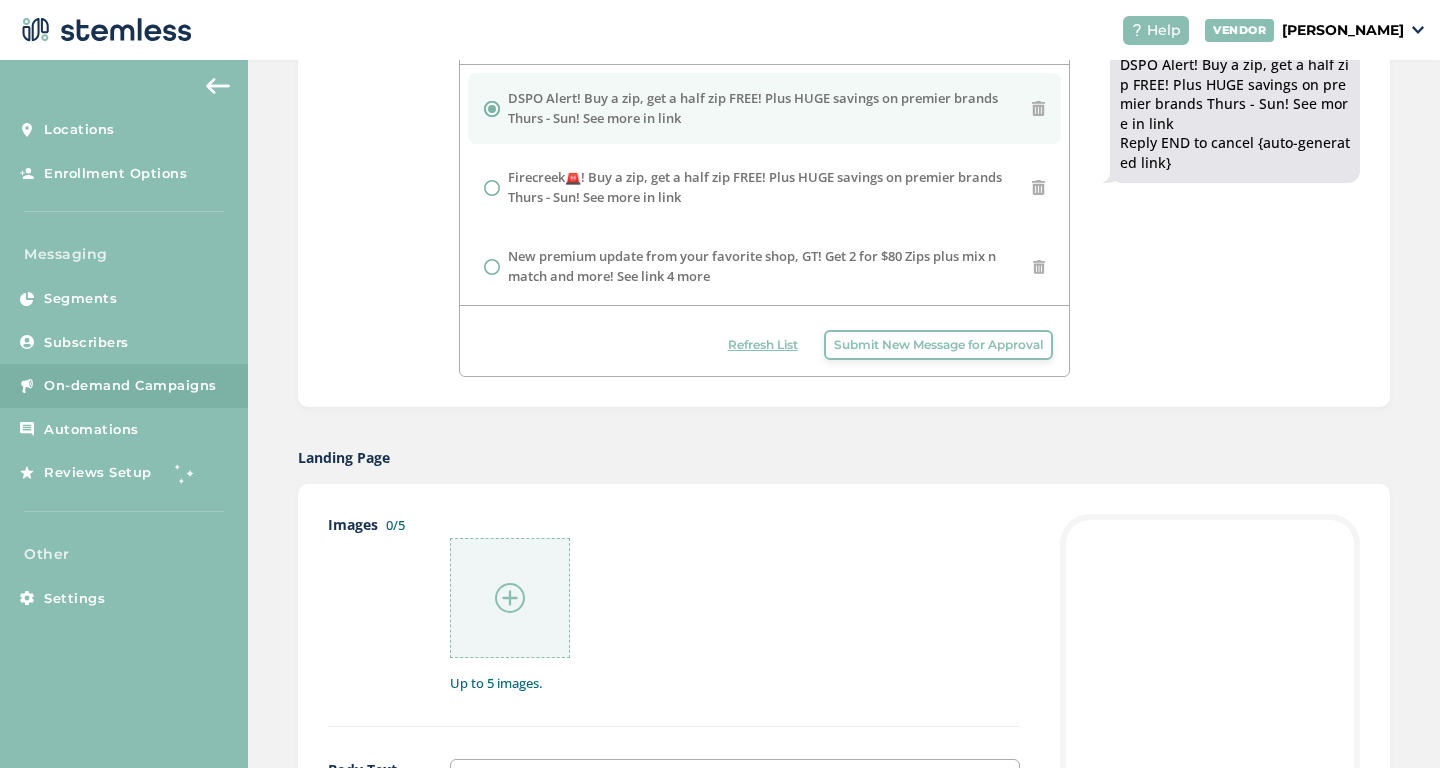 scroll, scrollTop: 867, scrollLeft: 0, axis: vertical 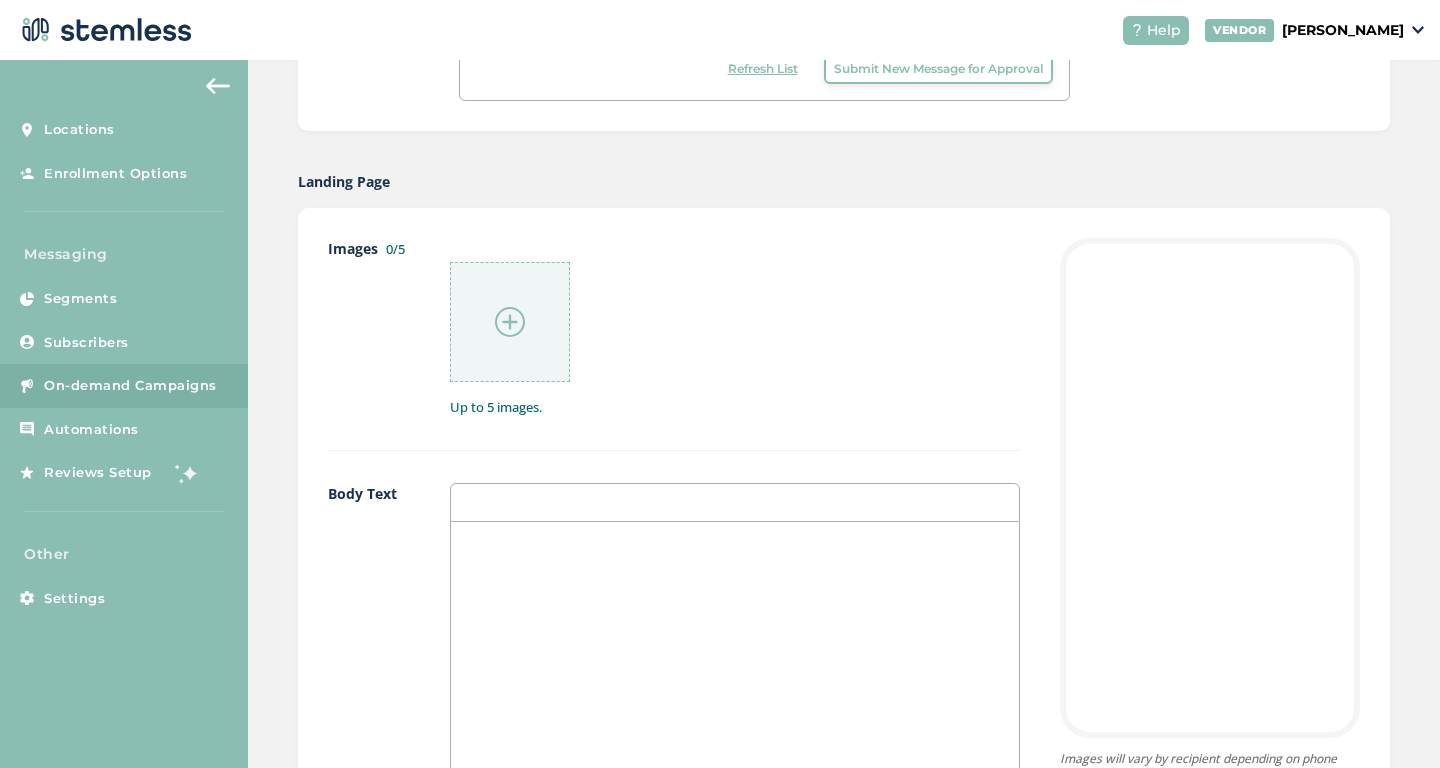 click at bounding box center [510, 322] 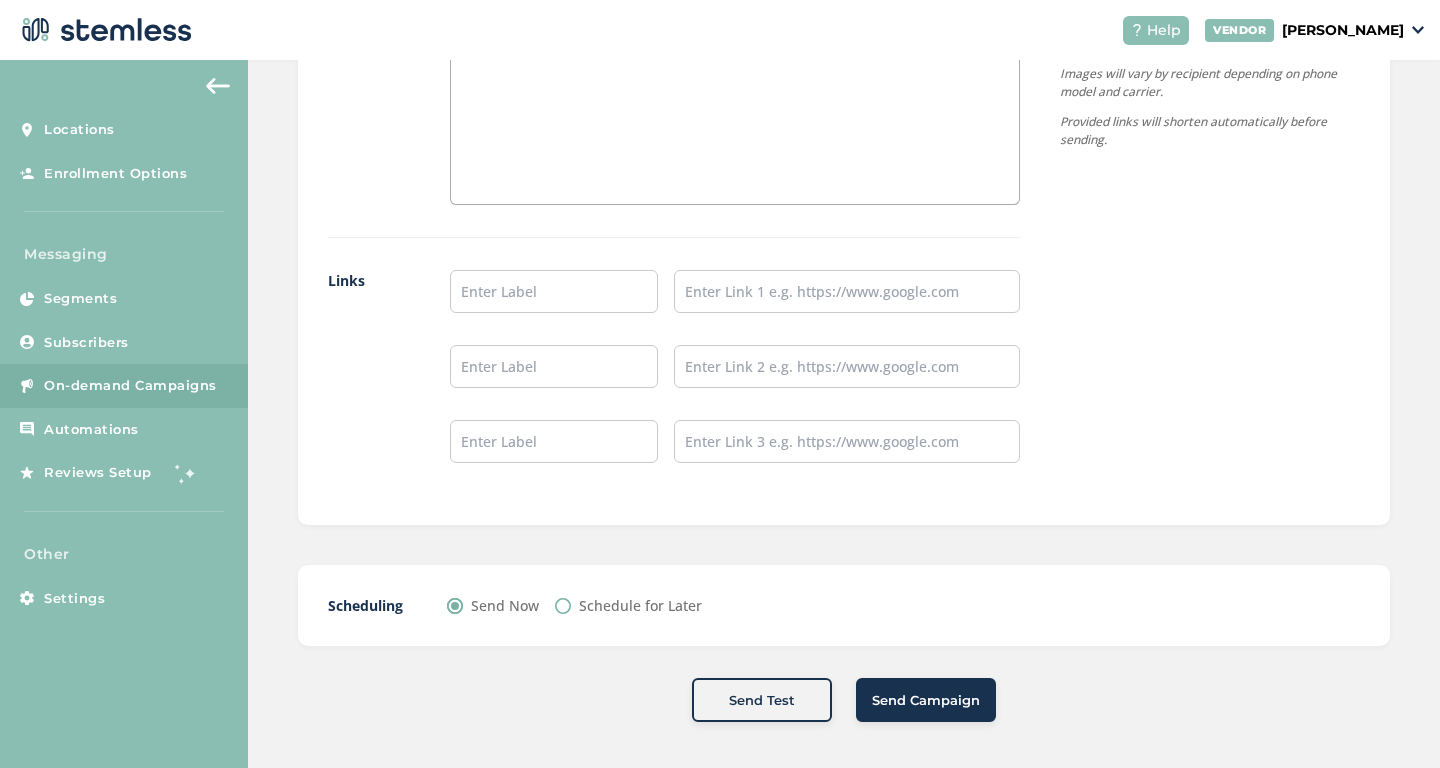 scroll, scrollTop: 1588, scrollLeft: 0, axis: vertical 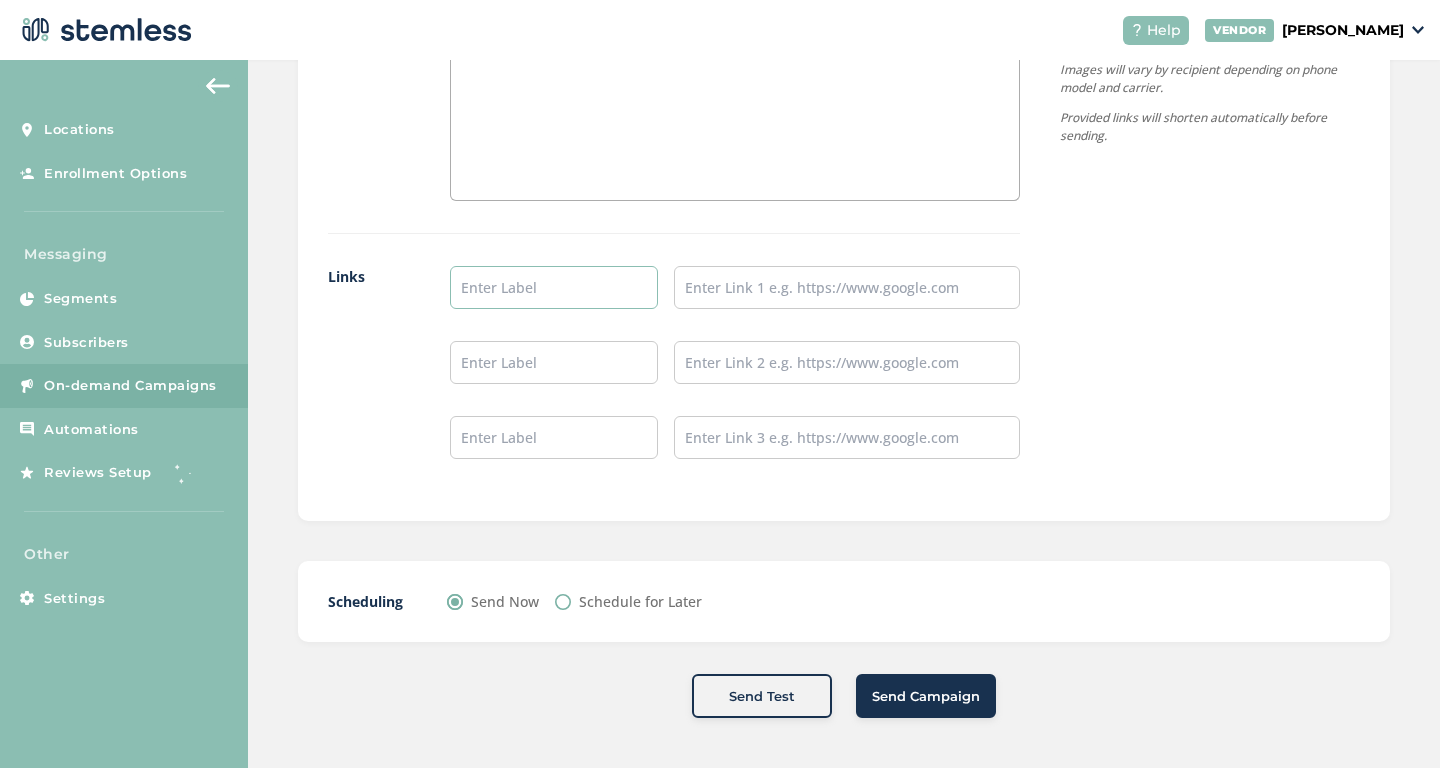 click at bounding box center (554, 287) 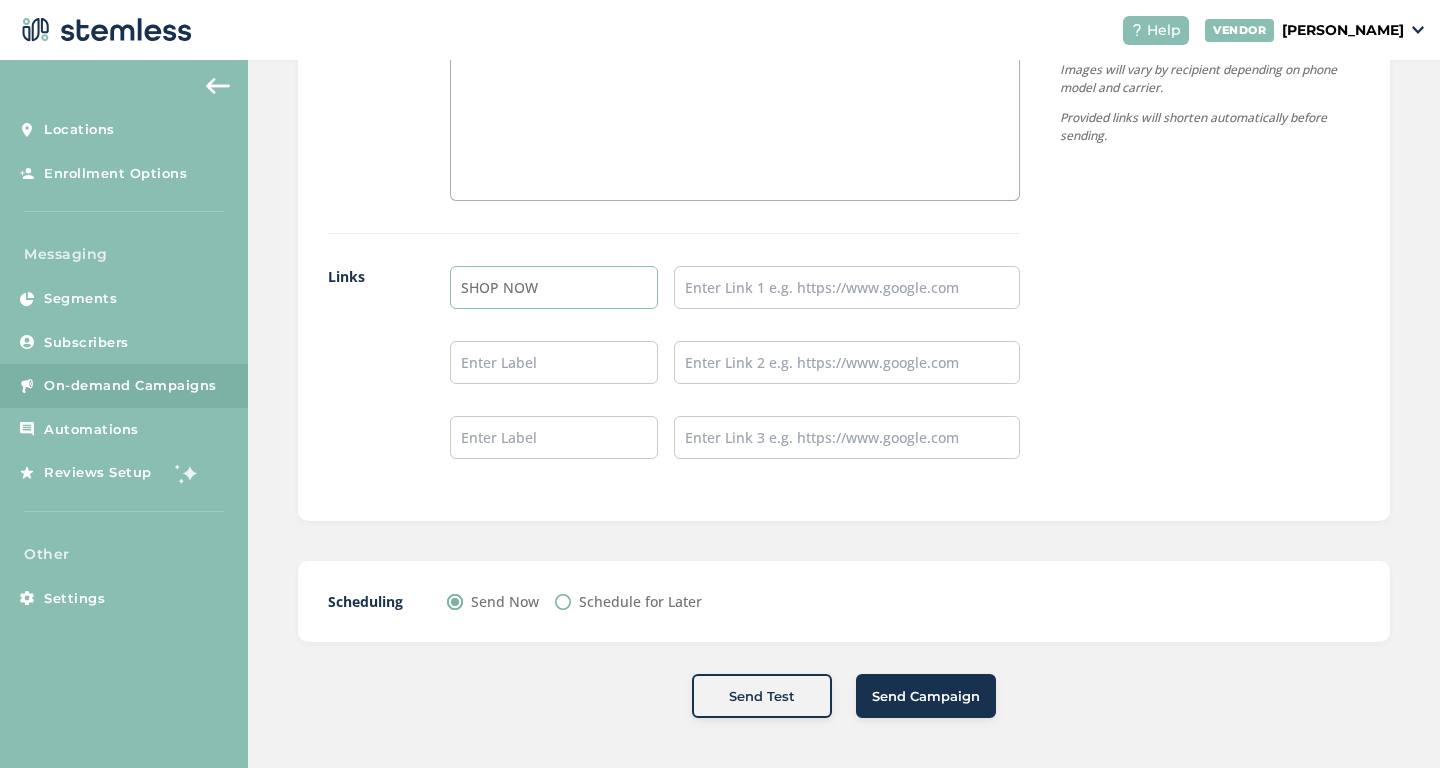 type on "SHOP NOW" 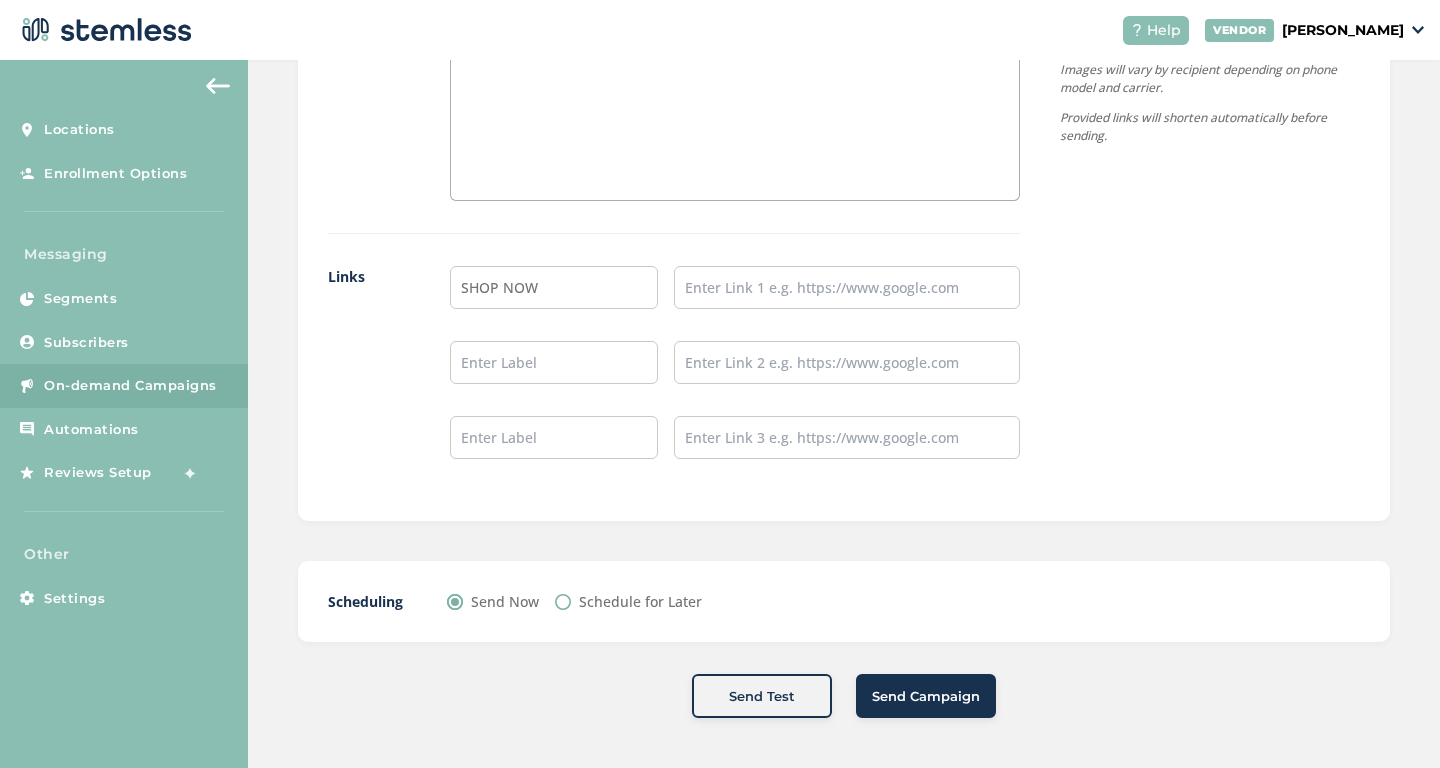 click on "Send Campaign" at bounding box center (926, 696) 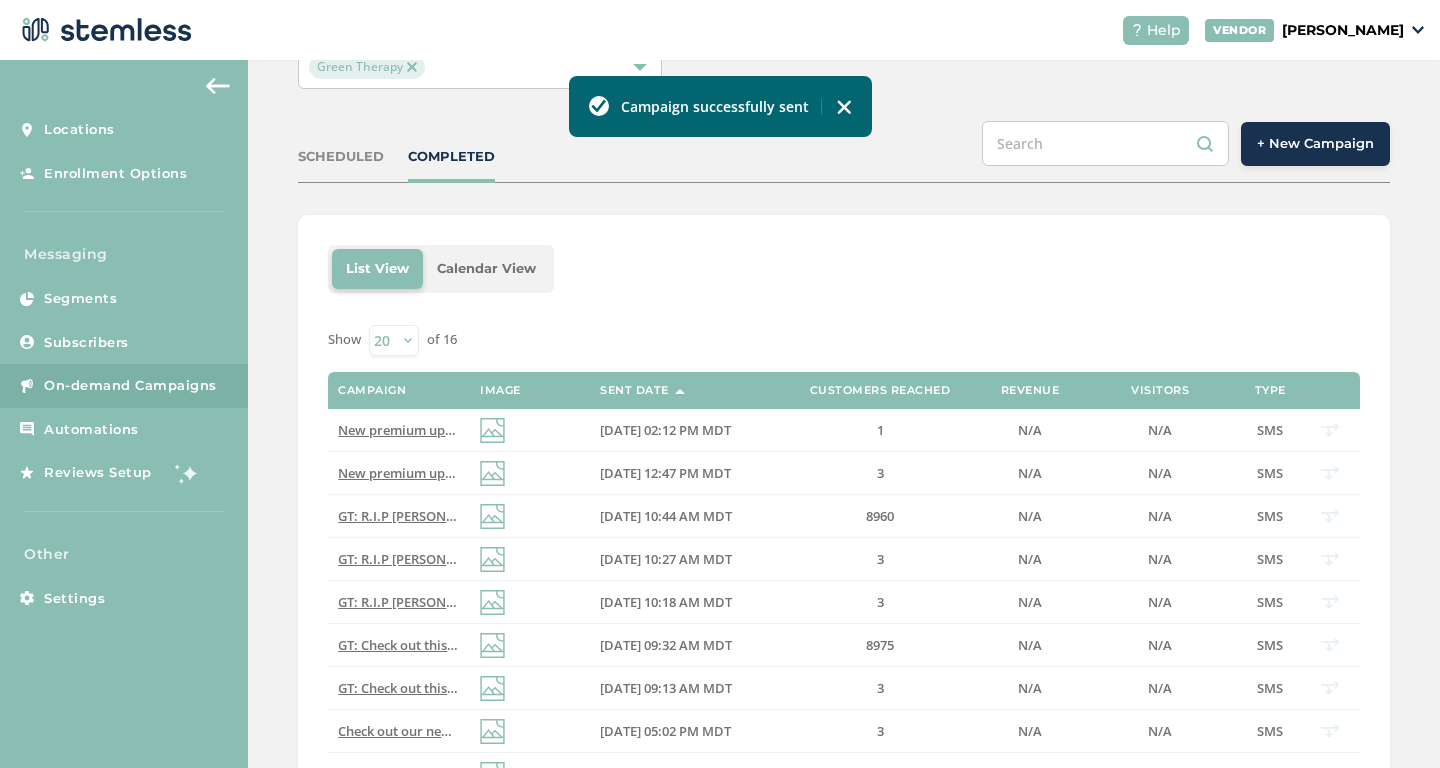 scroll, scrollTop: 0, scrollLeft: 0, axis: both 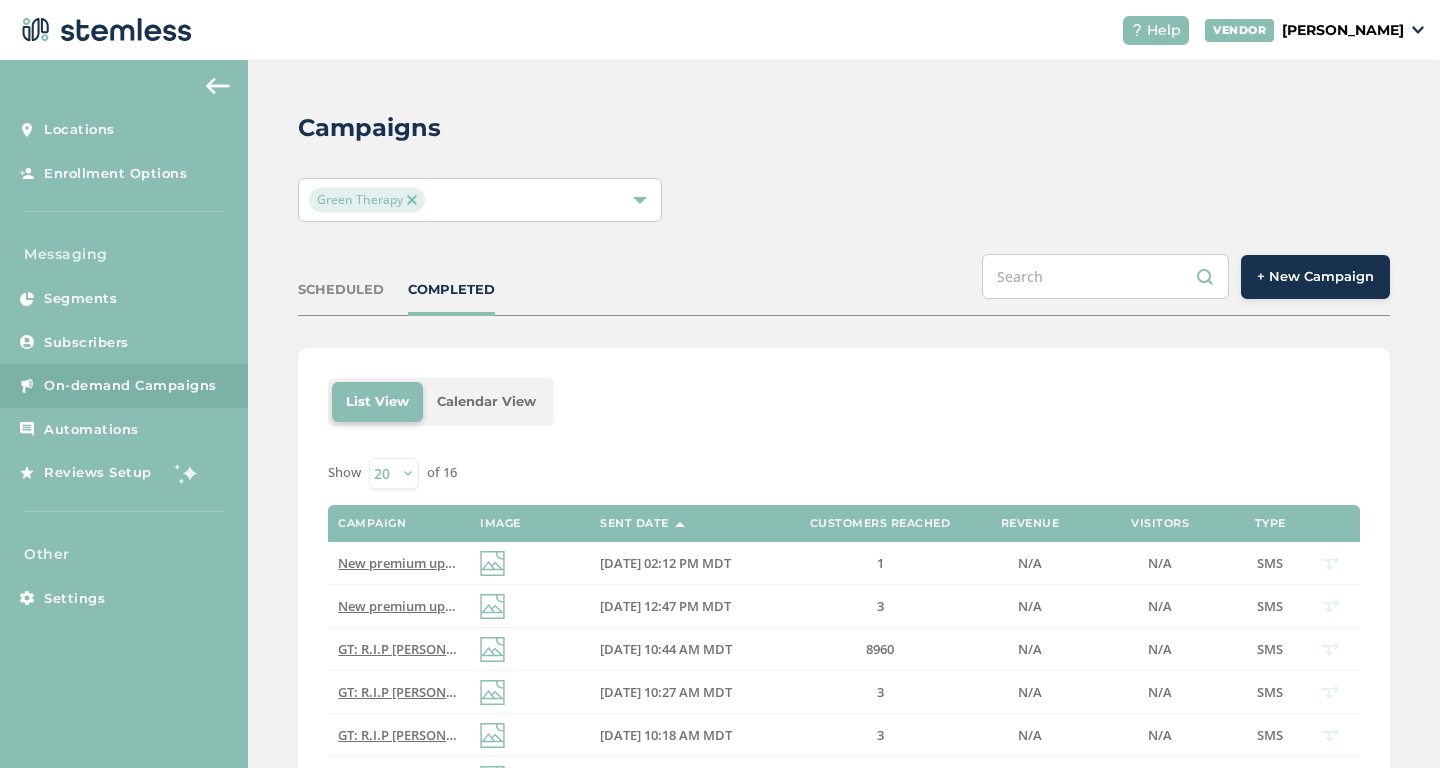 click at bounding box center (412, 200) 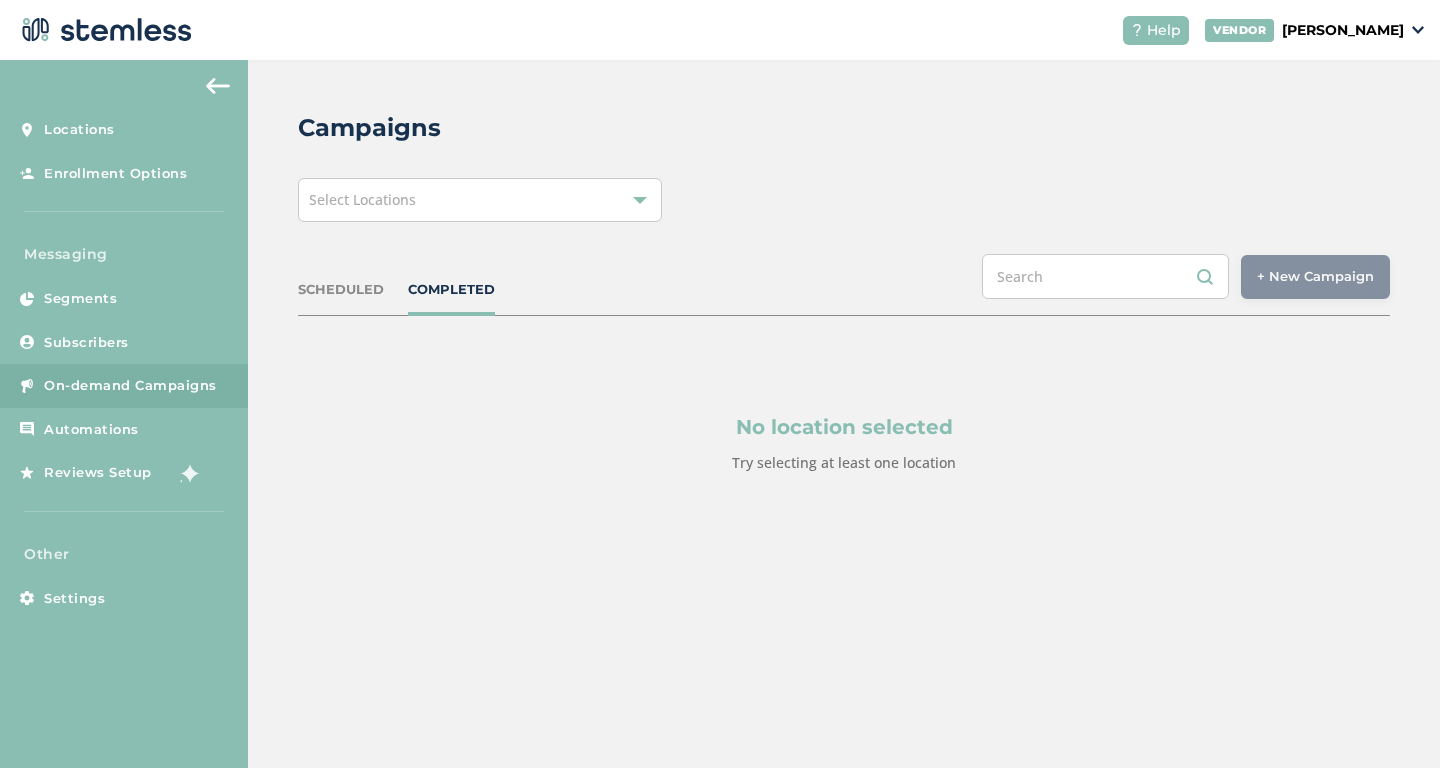 click on "Select Locations" at bounding box center [480, 200] 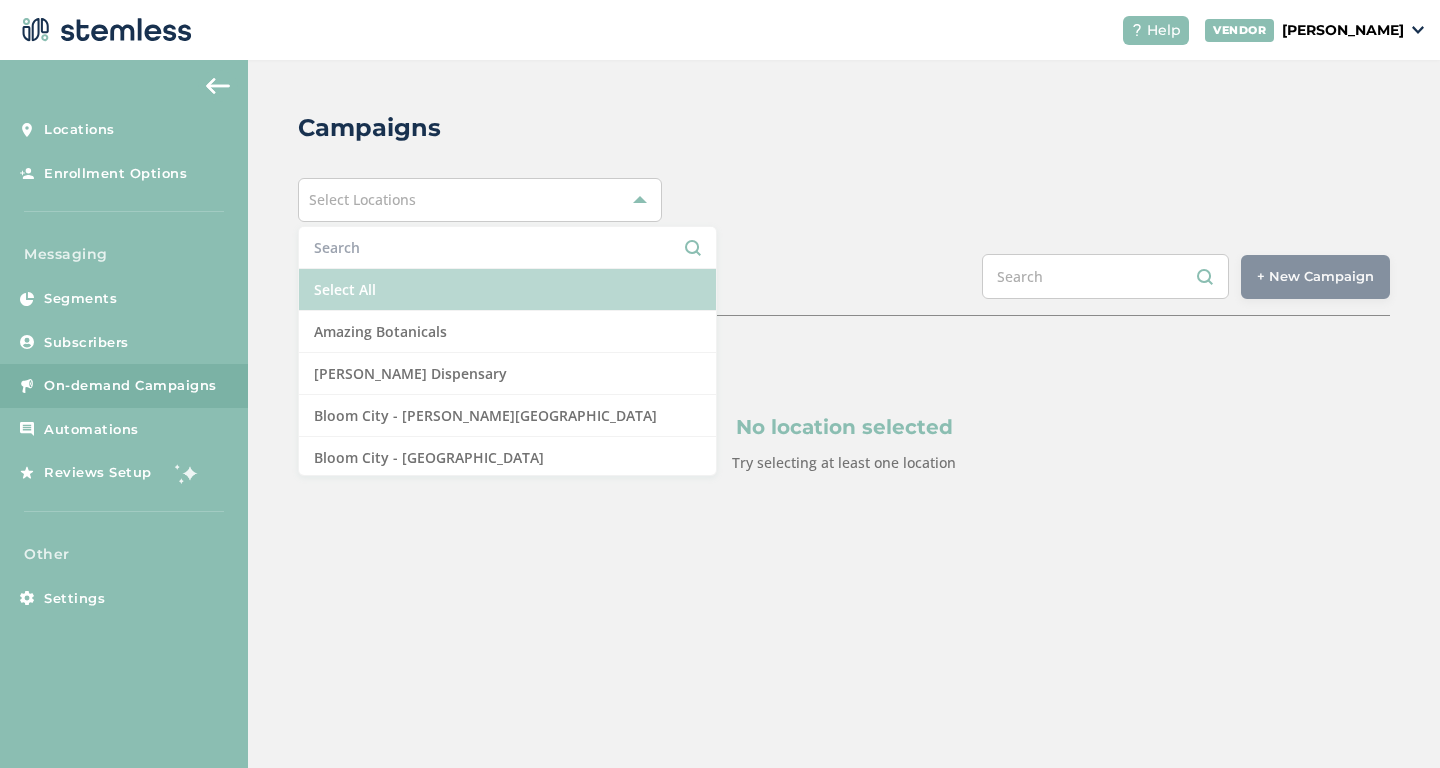 click on "Select All" at bounding box center [507, 290] 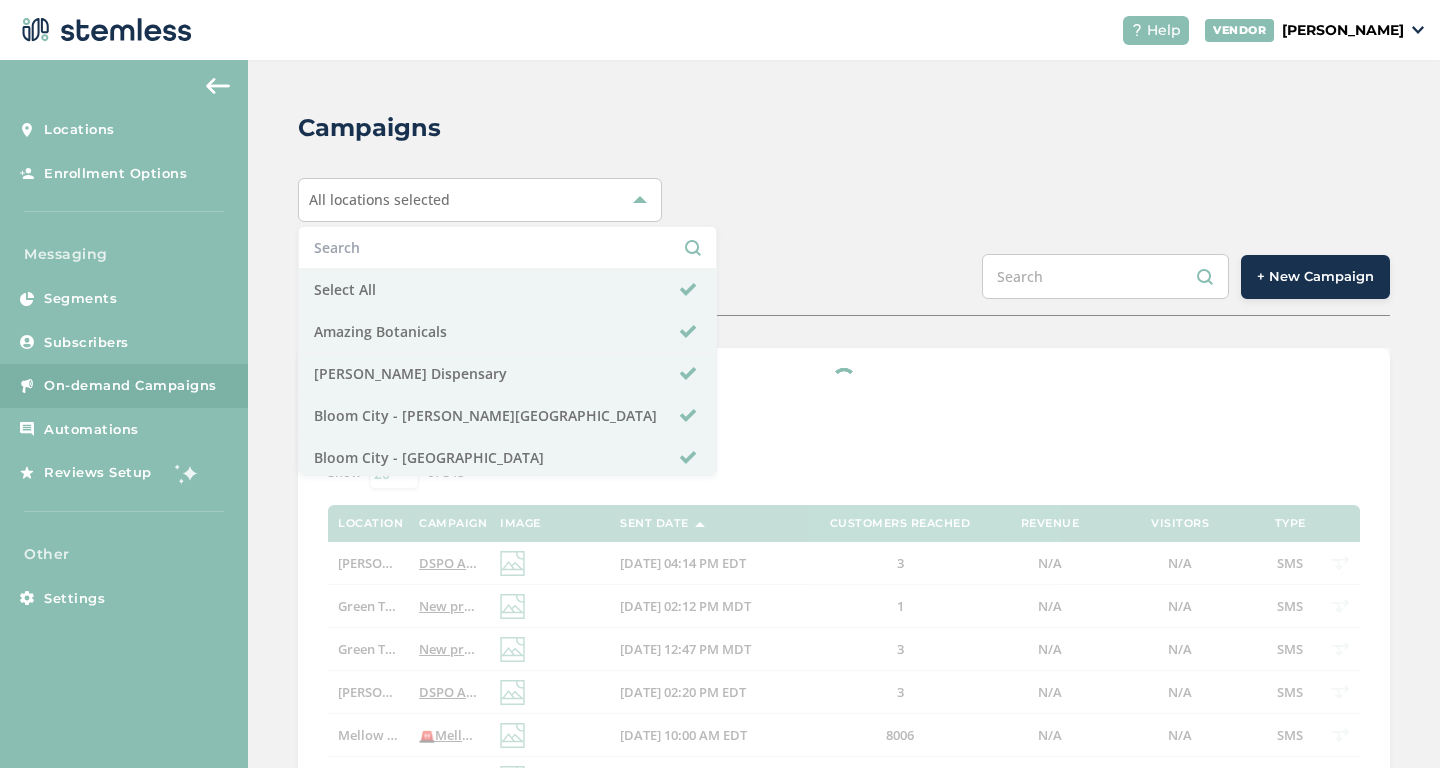 click on "Campaigns All locations selected  Select All   Amazing Botanicals   [PERSON_NAME] Dispensary   [GEOGRAPHIC_DATA] - [PERSON_NAME][GEOGRAPHIC_DATA]   [GEOGRAPHIC_DATA] - [GEOGRAPHIC_DATA]   Cannabis Club   Cannabis clubhouse   [GEOGRAPHIC_DATA] [GEOGRAPHIC_DATA] [GEOGRAPHIC_DATA] [GEOGRAPHIC_DATA][PERSON_NAME]   Dispo Romeo   Dispo [PERSON_NAME][GEOGRAPHIC_DATA]   [GEOGRAPHIC_DATA]   [GEOGRAPHIC_DATA] Grass Table   [GEOGRAPHIC_DATA]   Five Star   Get Bak'd   [GEOGRAPHIC_DATA]   Green Buddha   Green Therapy   Happy Hippo   Jester's Joint   Joyology - All (minus Centerline)   Joyology - Centerline   King Tut's Cannabis   [GEOGRAPHIC_DATA] Cannabis   Lava Leaf Organics   Lucky Lion   March and Ash   Mellow Fellow   Moses Roses   [PERSON_NAME] Meds   Mystic Cannabis [PERSON_NAME] Oak   Mystic Cannabis Memphis   Nexleaf   oHHo   Red Star   Redi   Roadrunner Organics   Rogue Valley Cannabis   Royal Kush   Slocal [PERSON_NAME][GEOGRAPHIC_DATA]   Slocal Roots - Root One   Slocal Roots - [GEOGRAPHIC_DATA][PERSON_NAME]   Sluggers   Smokeland   Spores Detroit   Sugarbudz   The Re-Up   The Row House   Trap Stars New Buffalo   SCHEDULED" at bounding box center (844, 771) 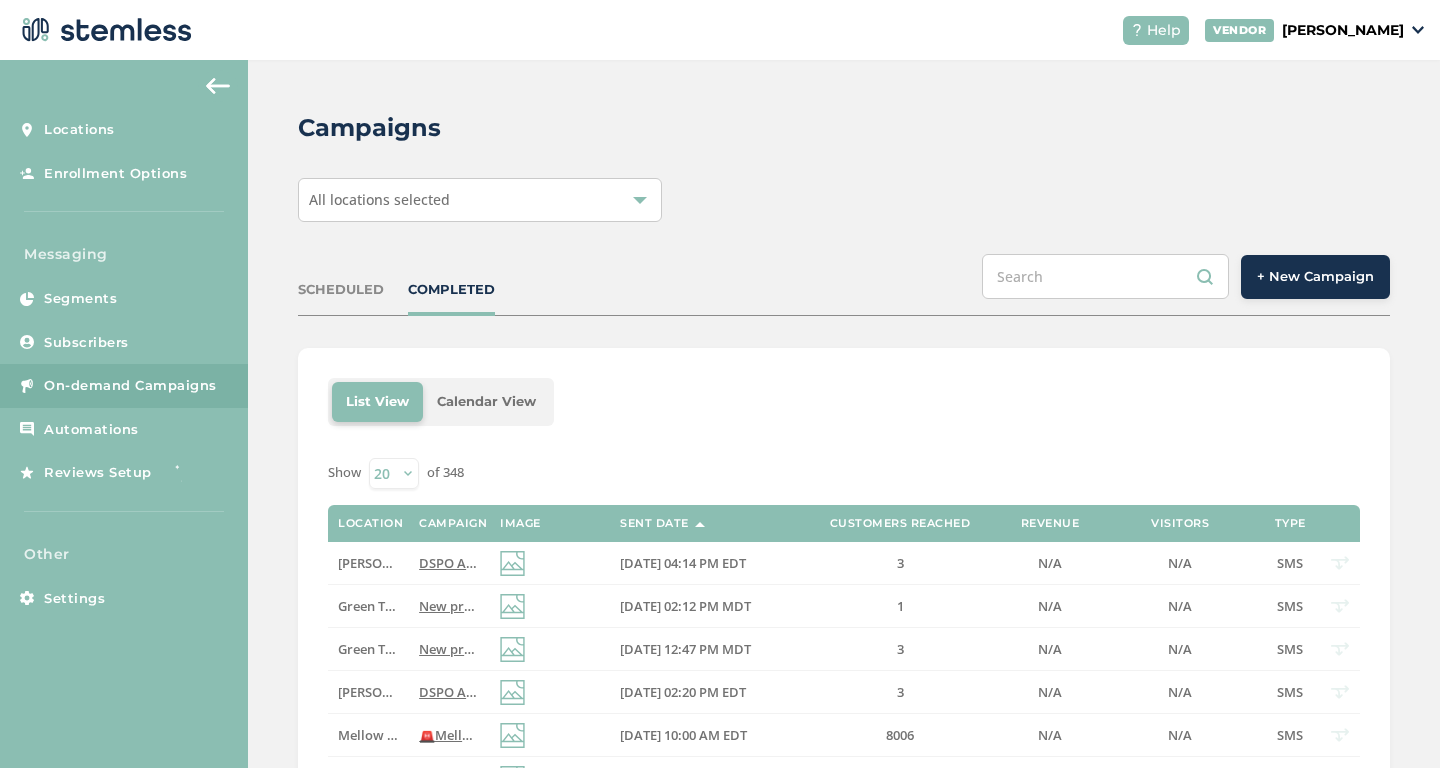scroll, scrollTop: 139, scrollLeft: 0, axis: vertical 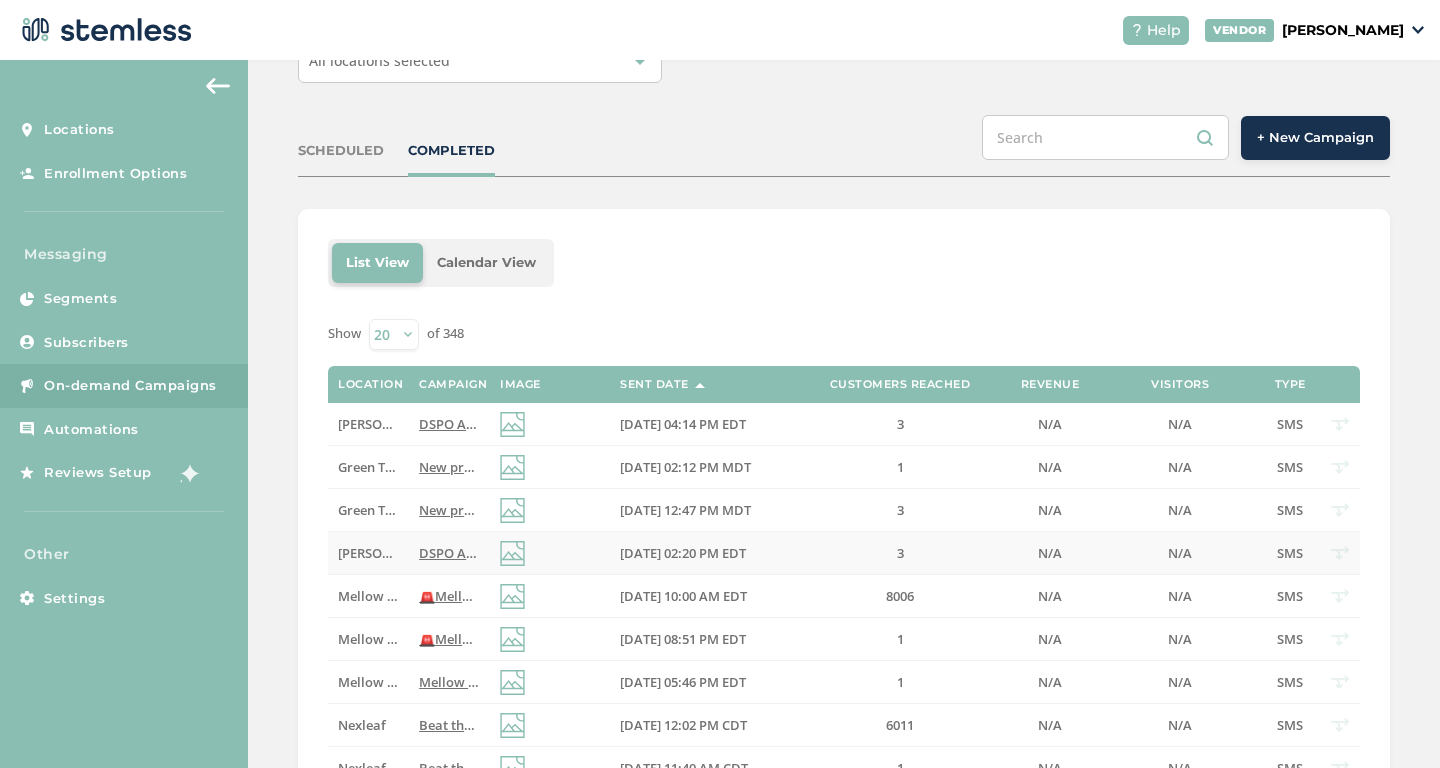 click on "DSPO Alert! Buy a zip, get a half zip FREE! Plus HUGE savings on select brands Thurs - Sun! See more in link Reply END to cancel" at bounding box center (807, 553) 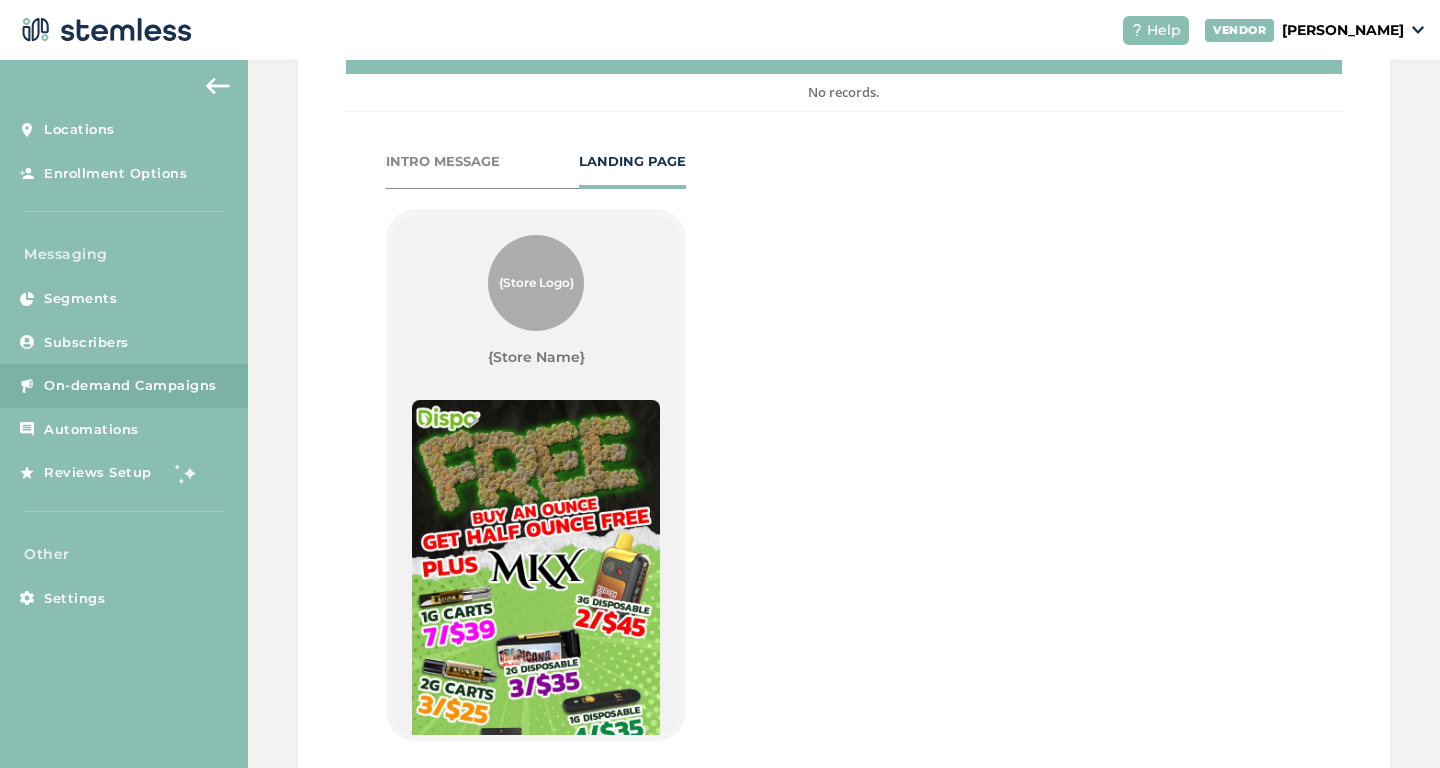 scroll, scrollTop: 1029, scrollLeft: 0, axis: vertical 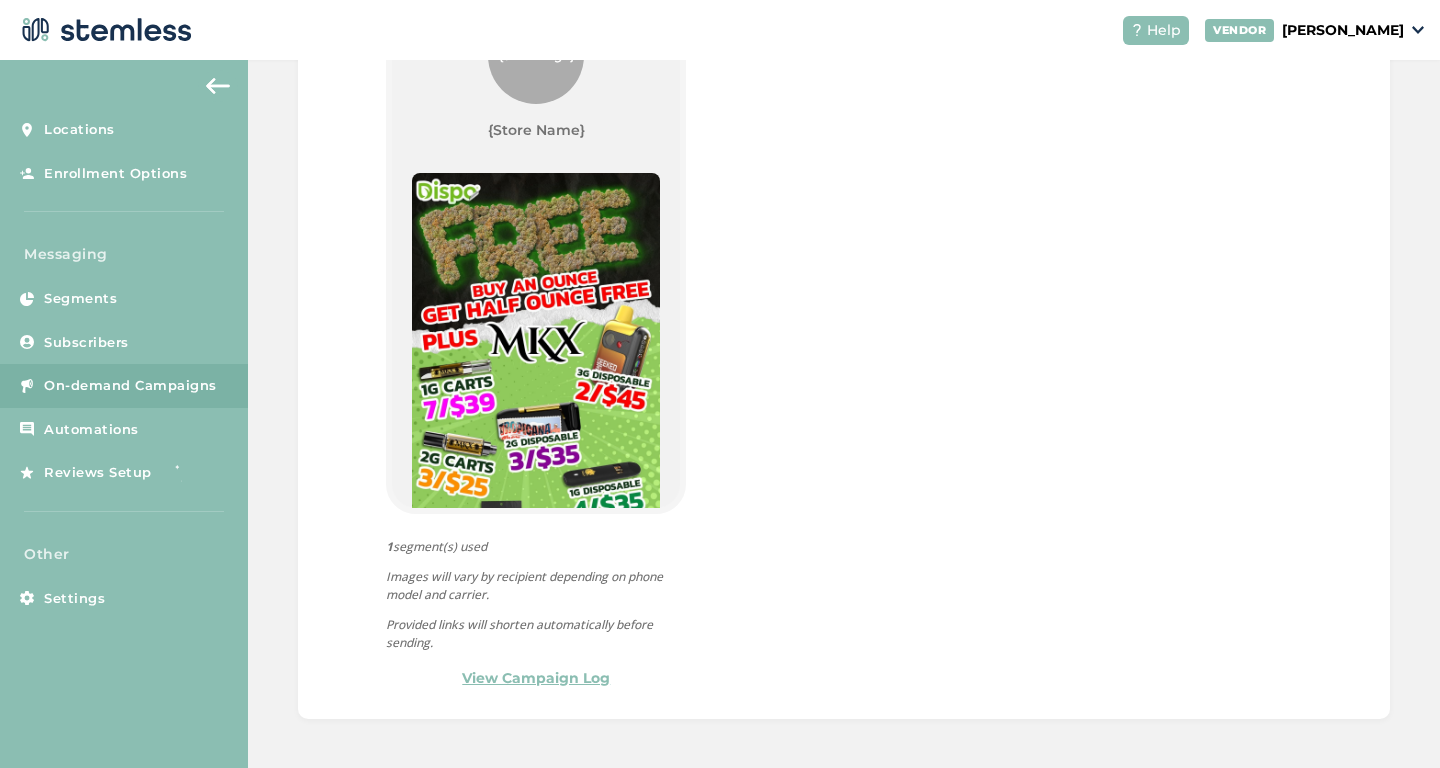 click on "INTRO MESSAGE   LANDING PAGE  {Store Logo} {Store Name}     SHOP NOW Powered By 1  segment(s) used  Images will vary by recipient depending on phone model and carrier.   Provided links will shorten automatically before sending.   View Campaign Log" at bounding box center [536, 307] 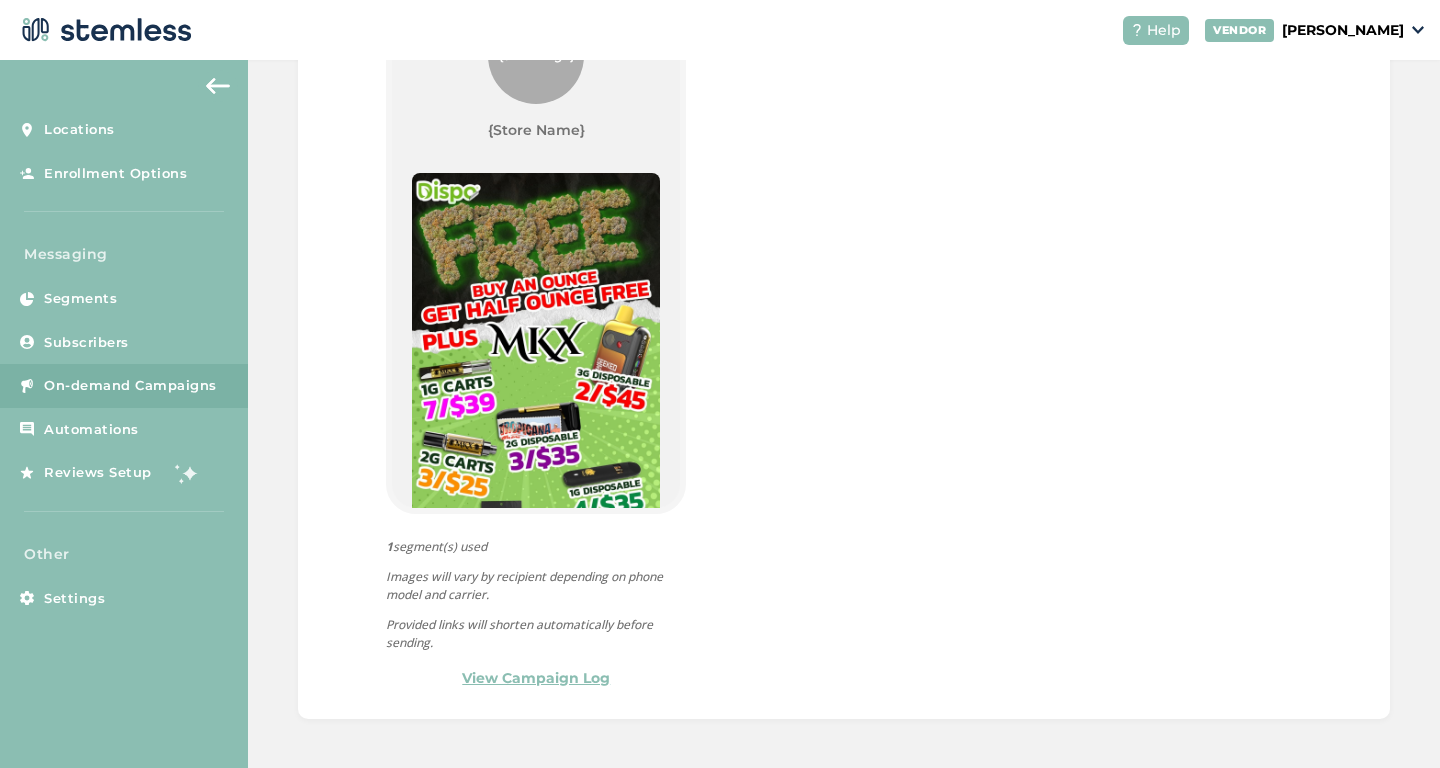 click on "View Campaign Log" at bounding box center (536, 678) 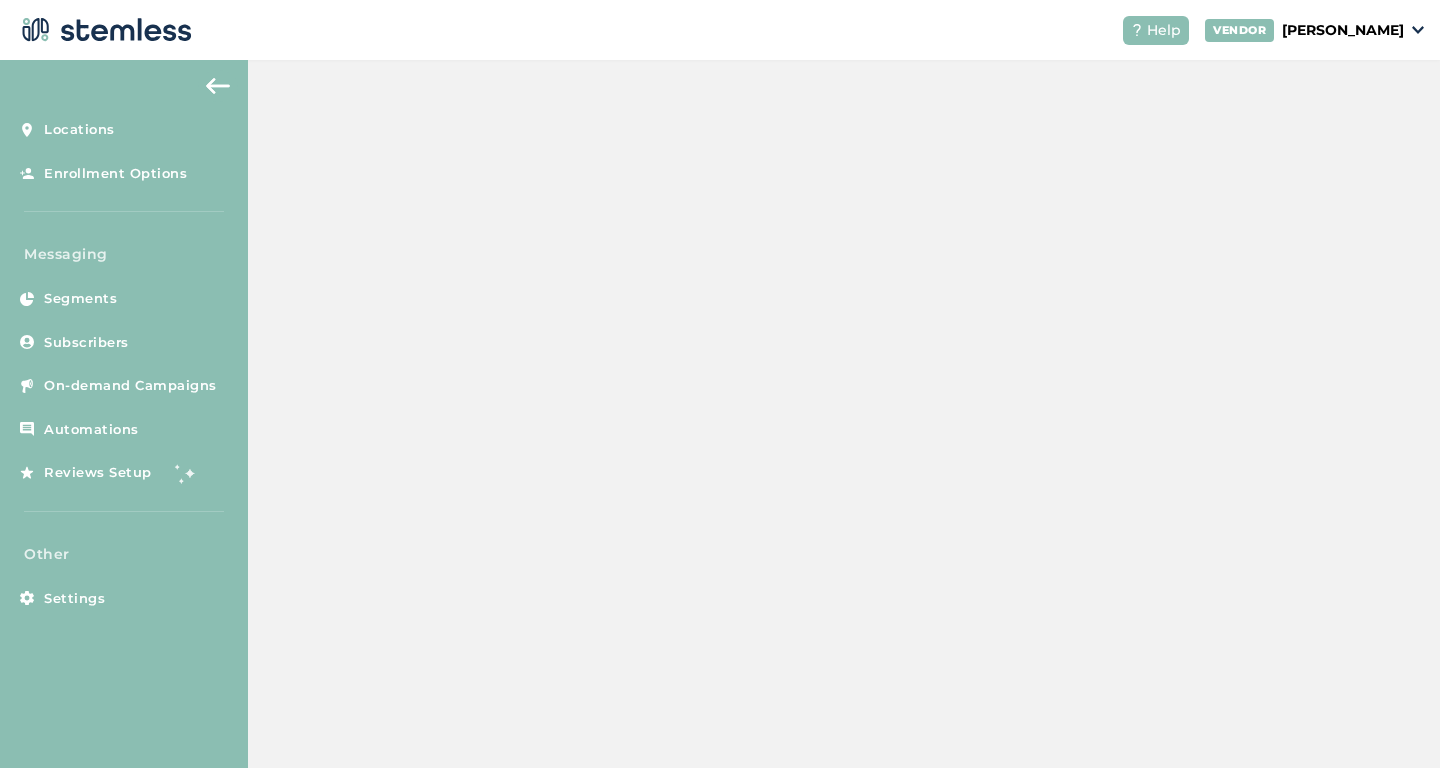 scroll, scrollTop: 0, scrollLeft: 0, axis: both 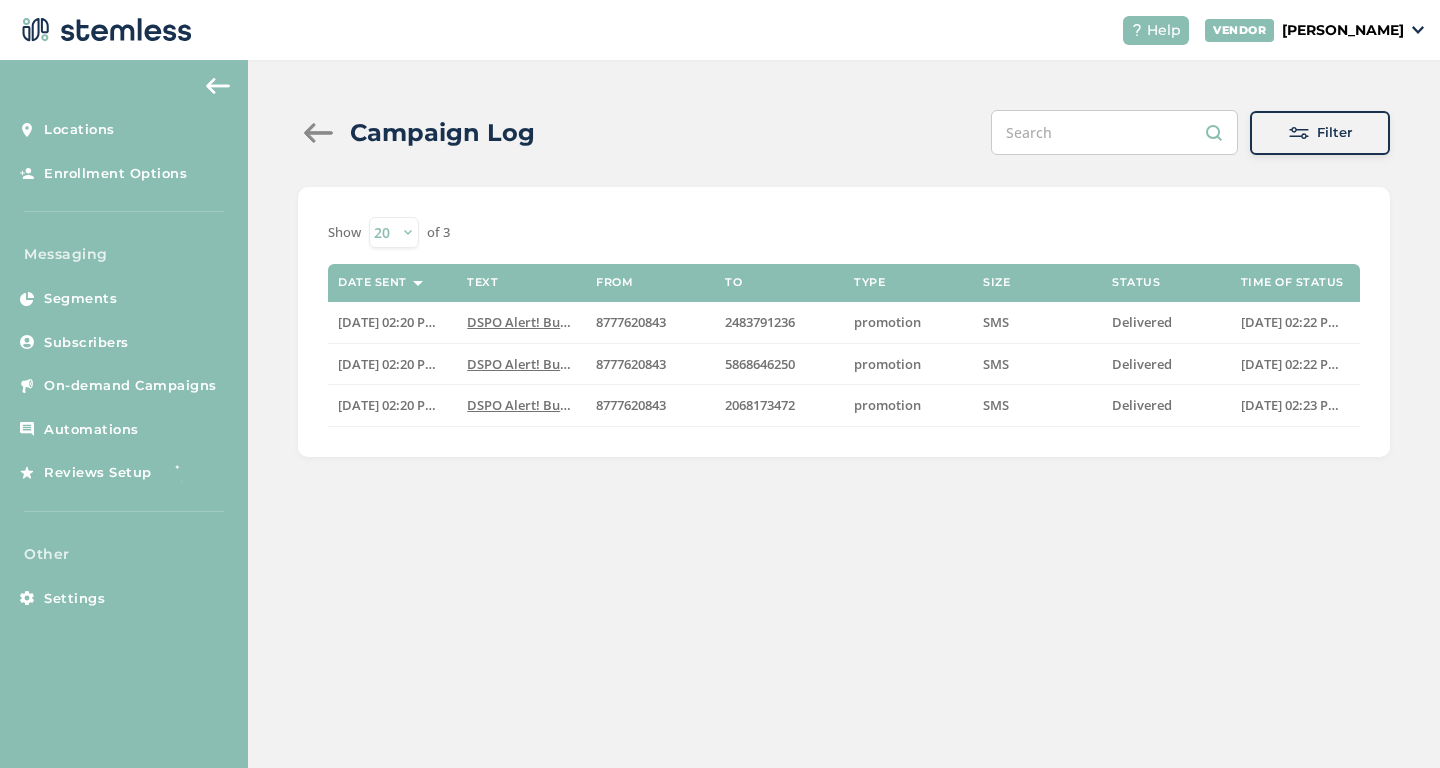 click on "Campaign Log" at bounding box center [424, 133] 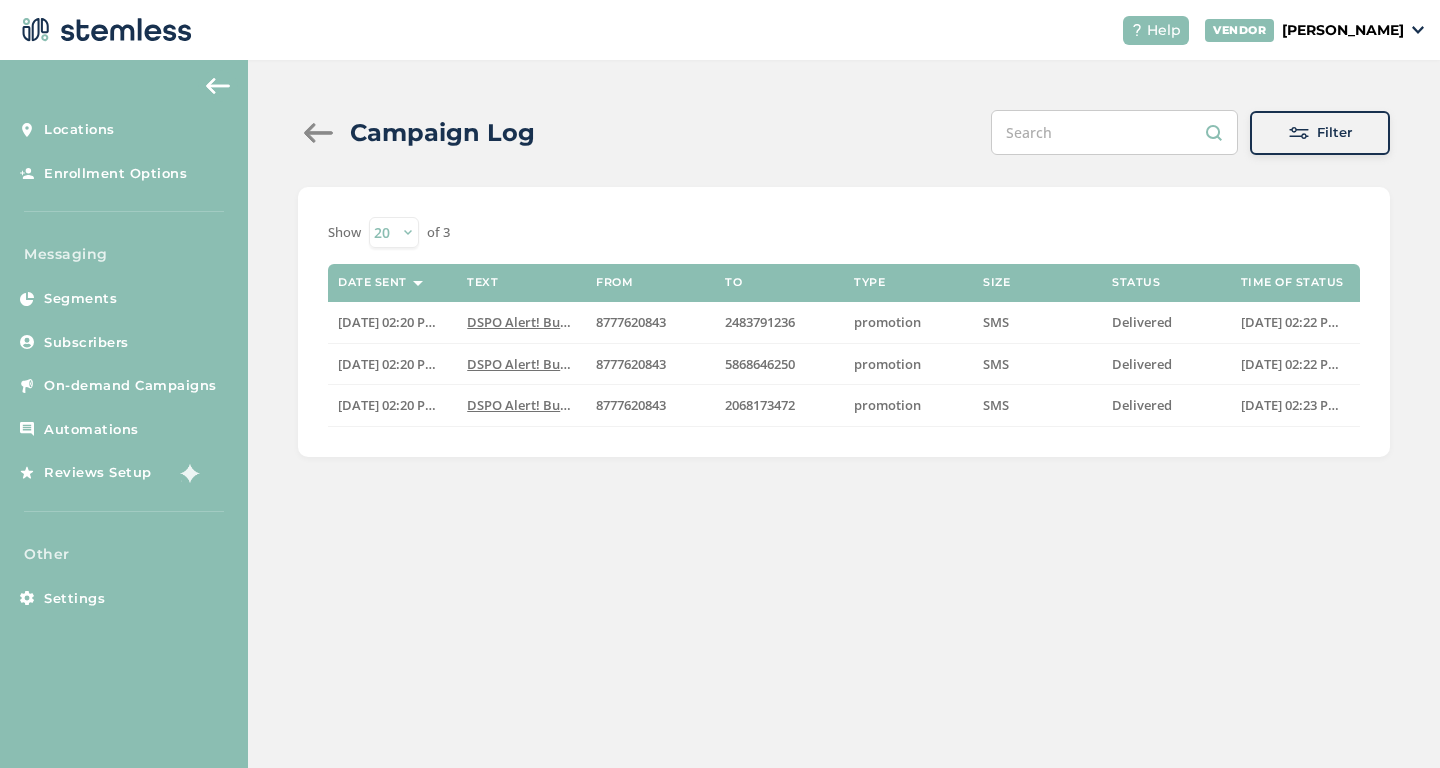 click at bounding box center [318, 133] 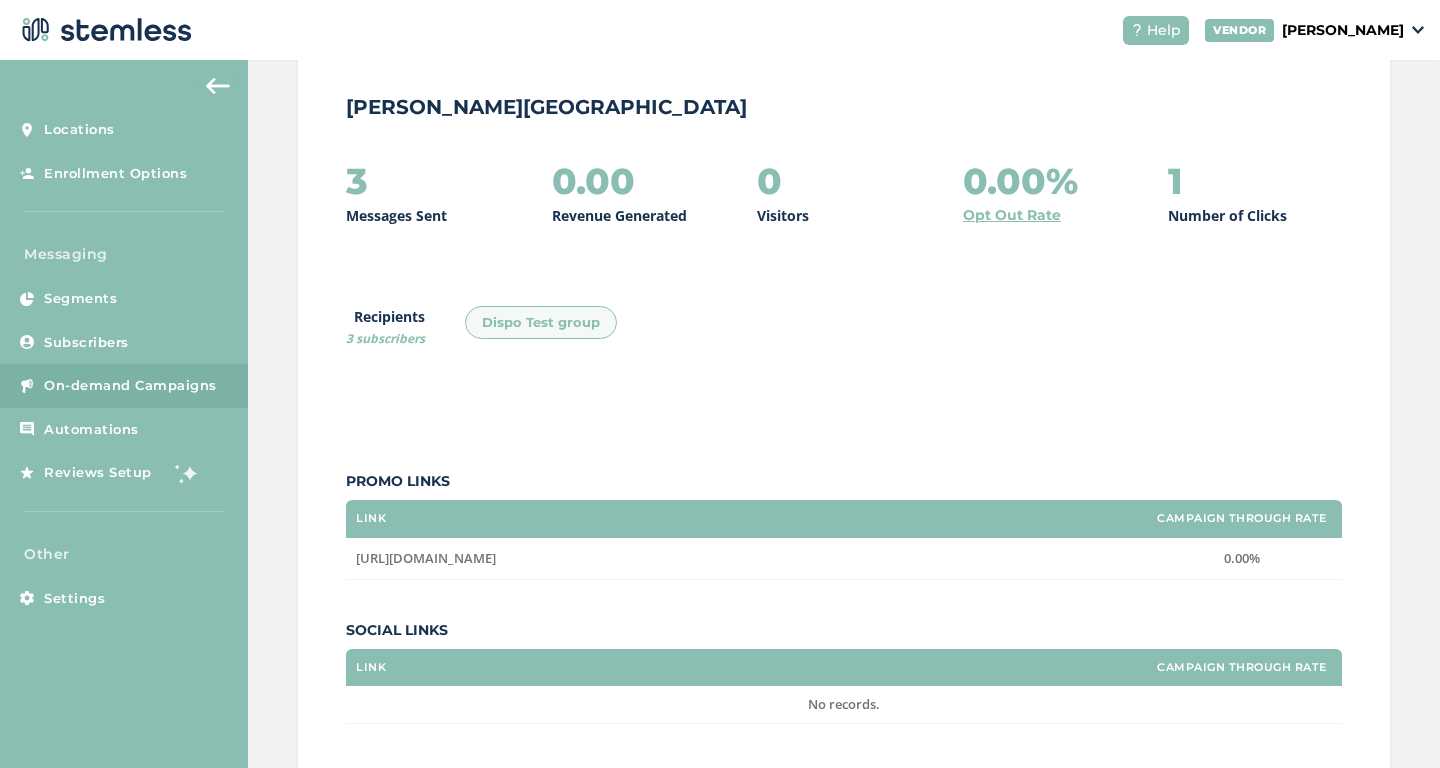 scroll, scrollTop: 0, scrollLeft: 0, axis: both 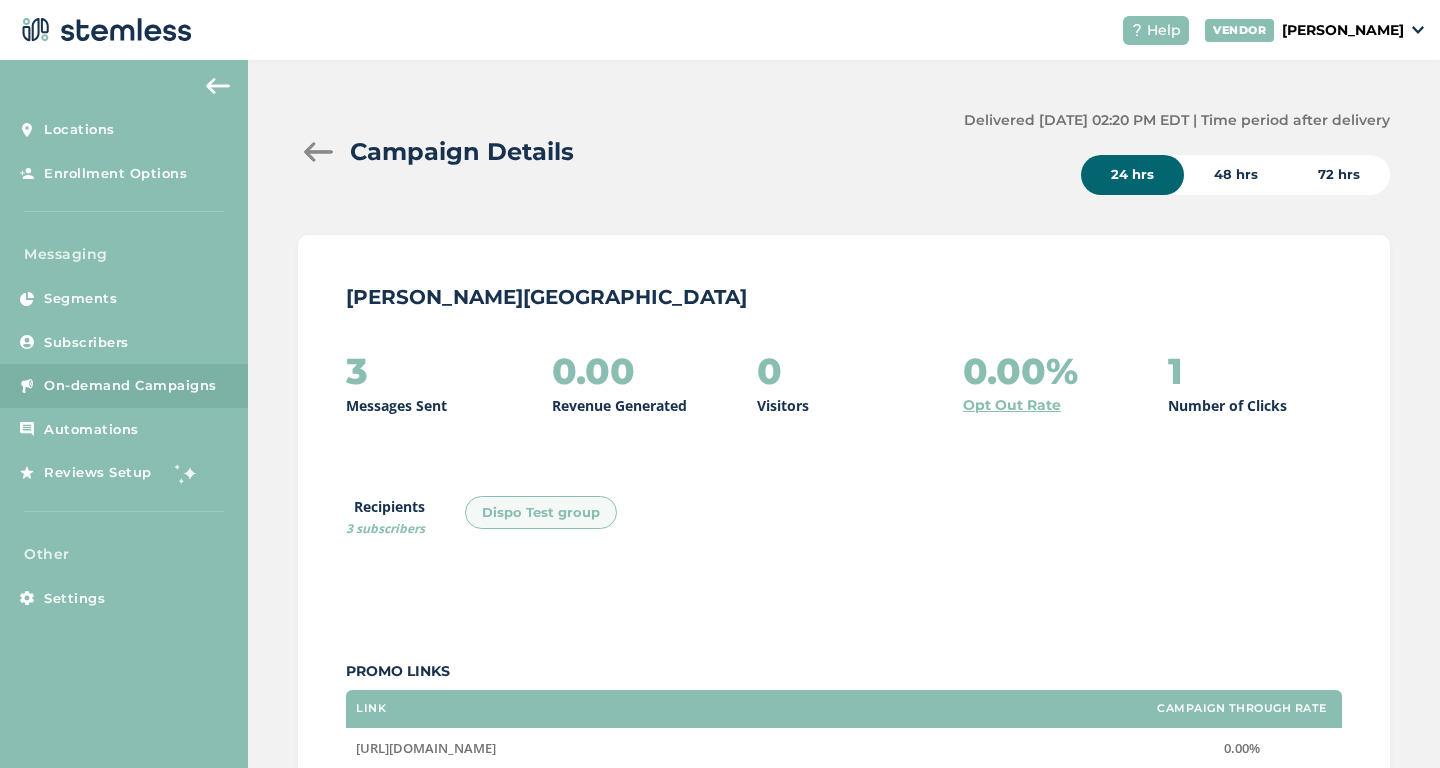 click at bounding box center (318, 152) 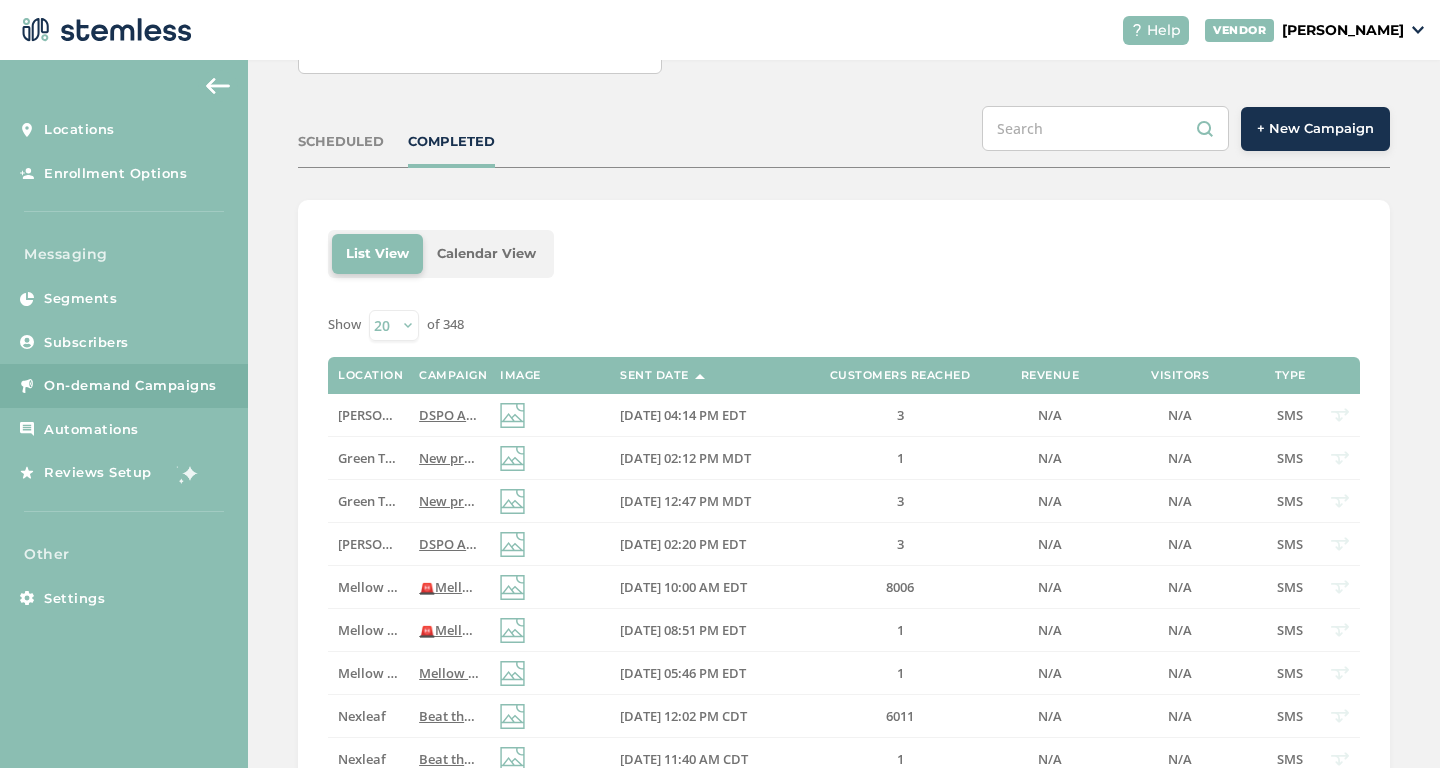 scroll, scrollTop: 227, scrollLeft: 0, axis: vertical 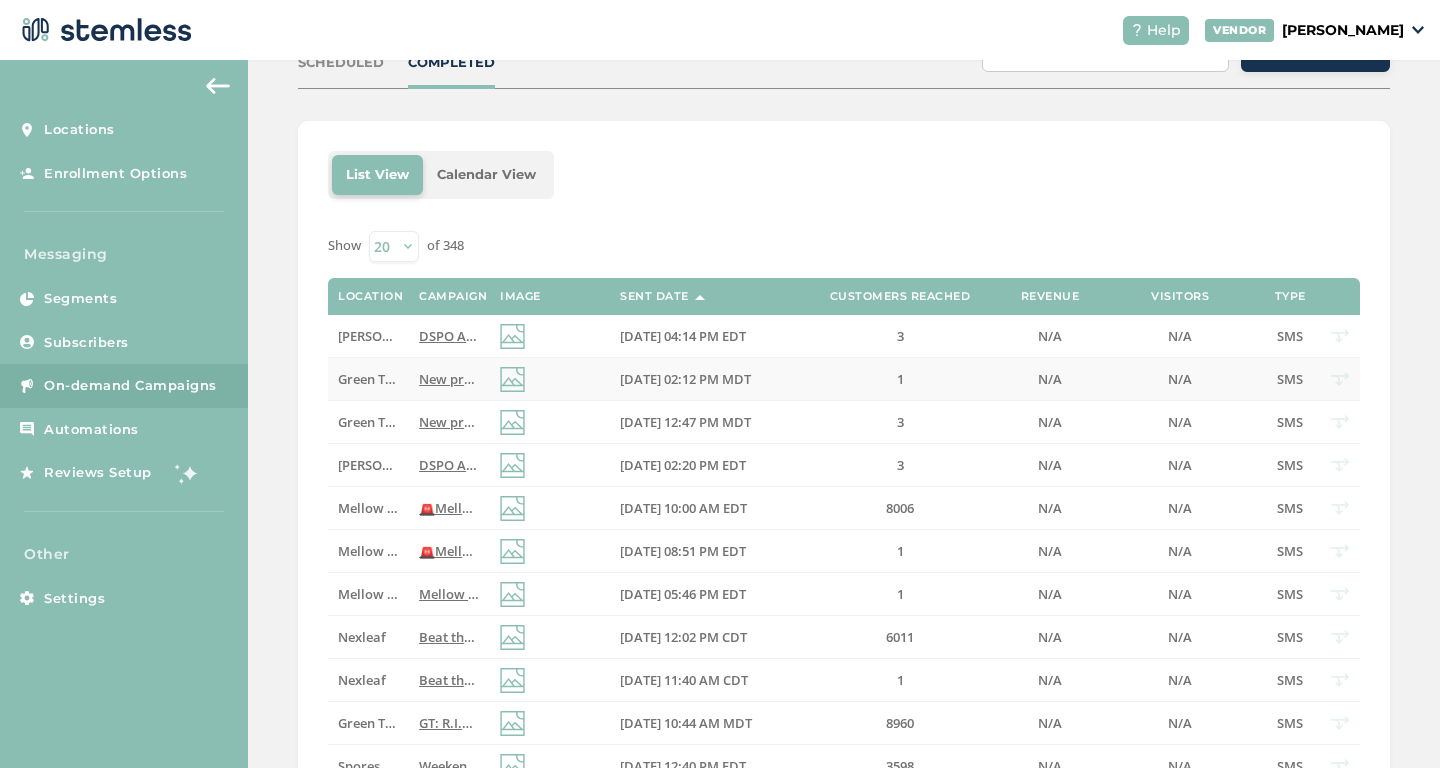 click on "New premium update from your favorite shop, GT! Get 2 for $80 Zips plus mix n match and more! See link 4 more Reply END to cancel" at bounding box center [828, 379] 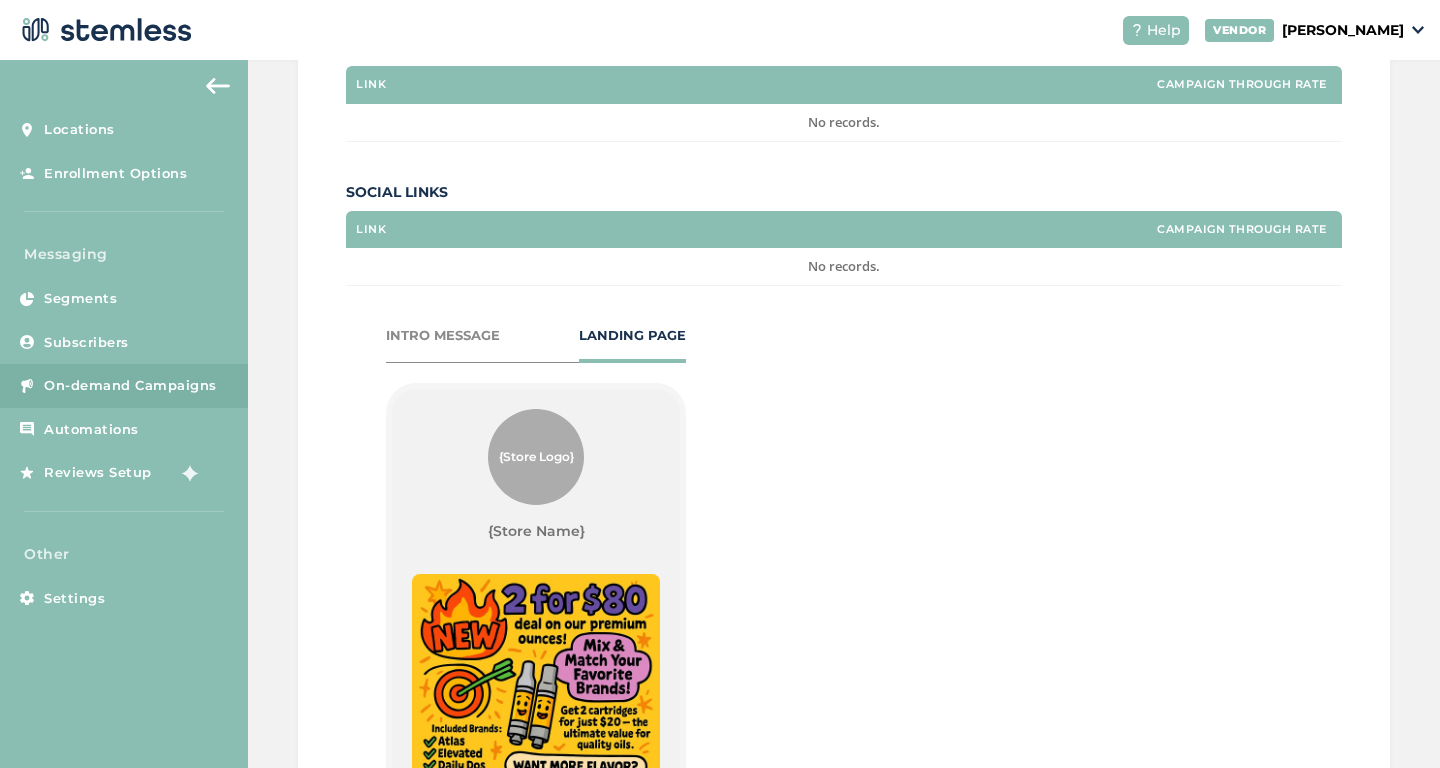scroll, scrollTop: 828, scrollLeft: 0, axis: vertical 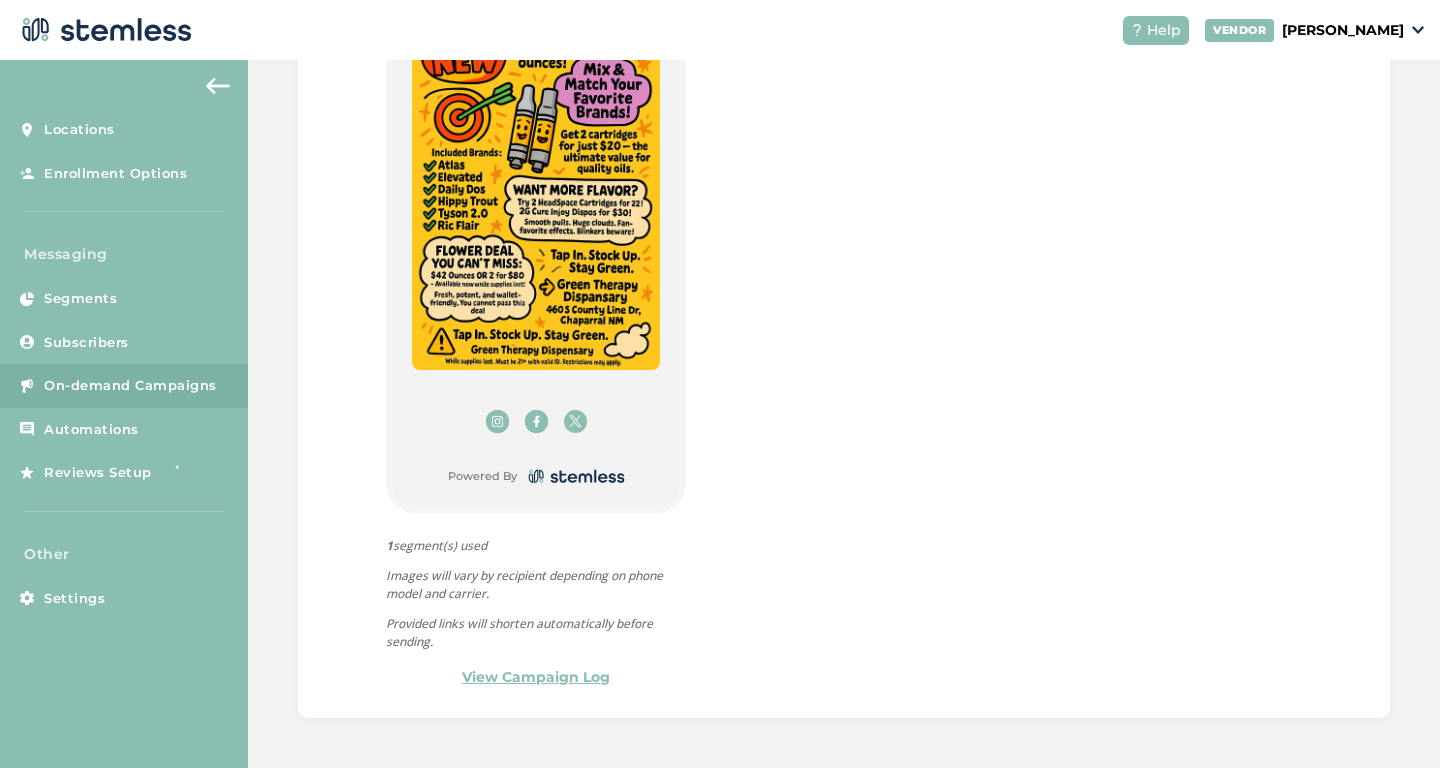 click on "View Campaign Log" at bounding box center [536, 677] 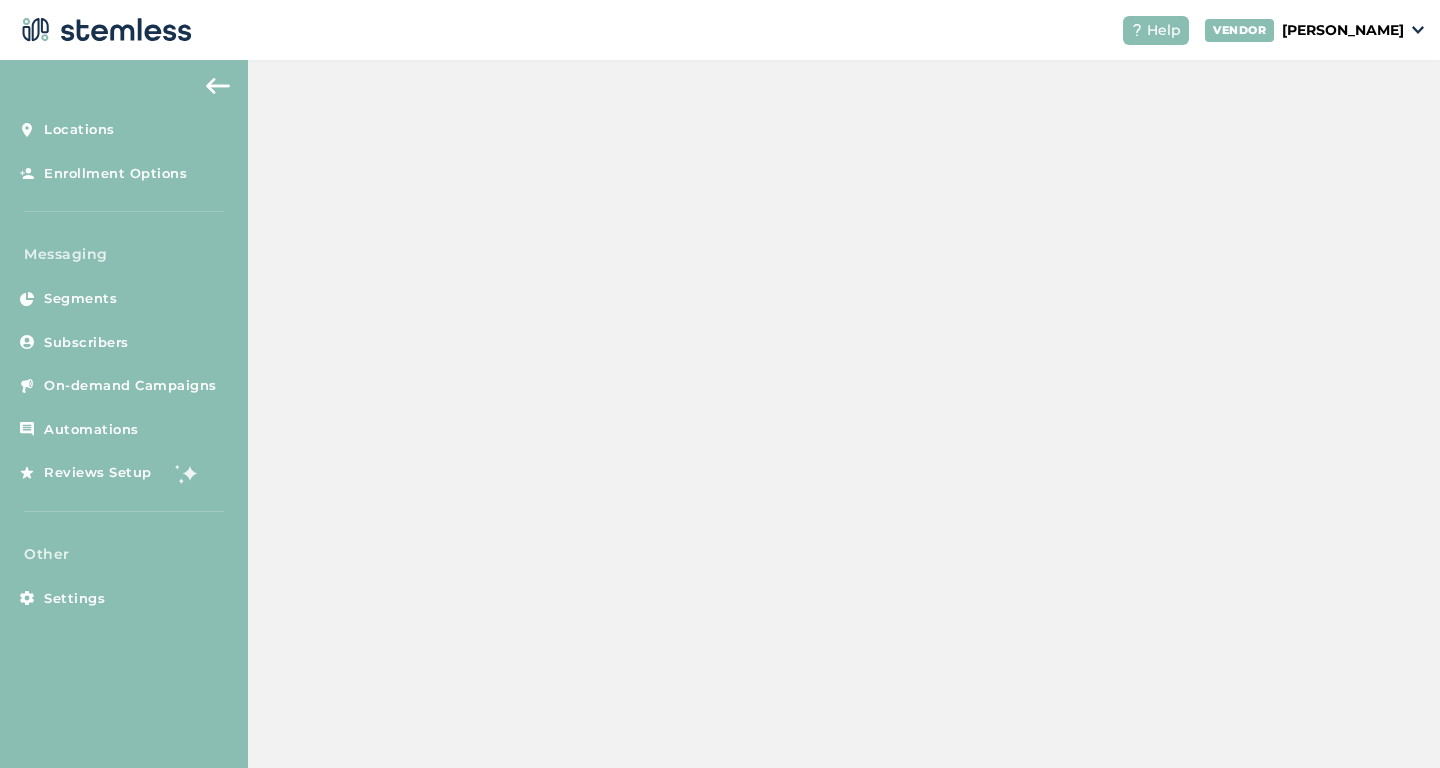 scroll, scrollTop: 0, scrollLeft: 0, axis: both 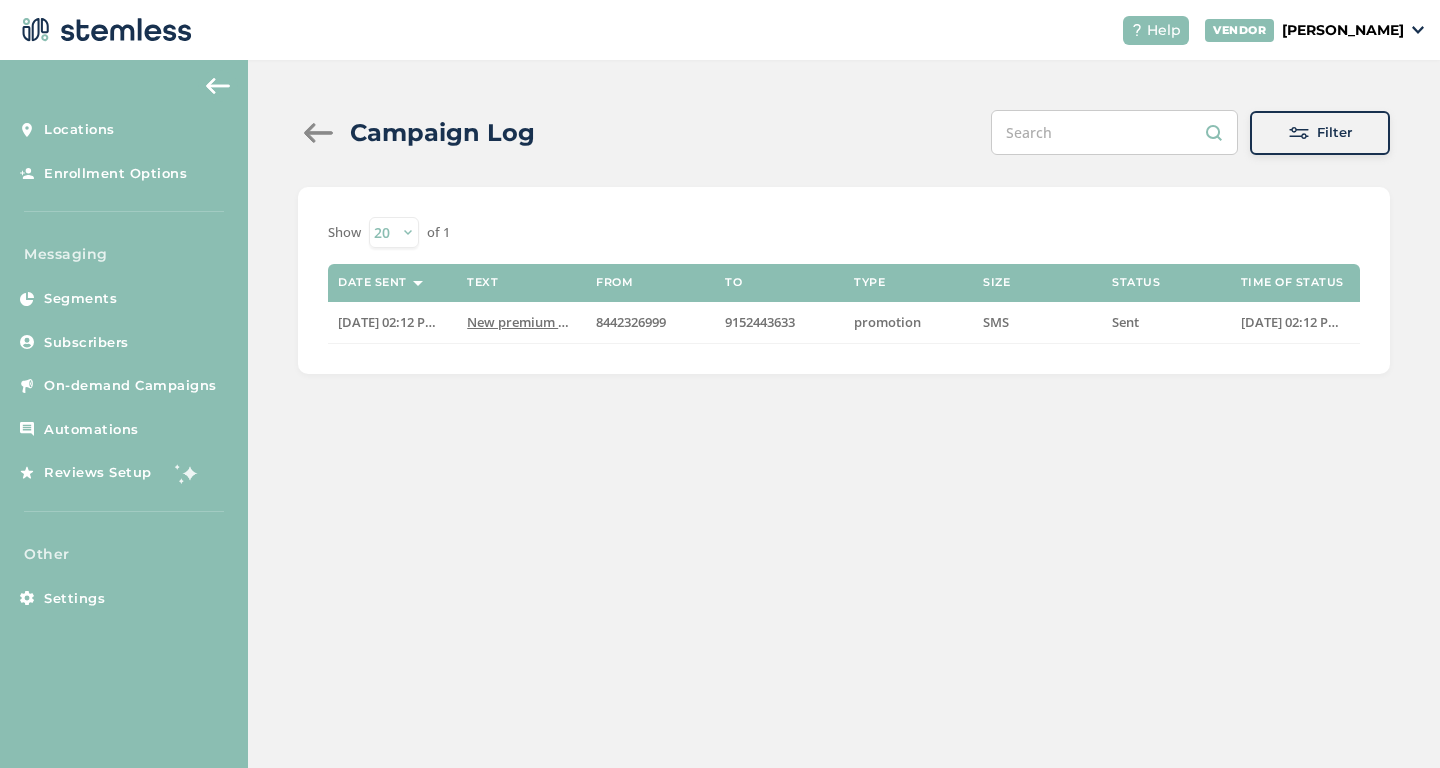 click at bounding box center [318, 133] 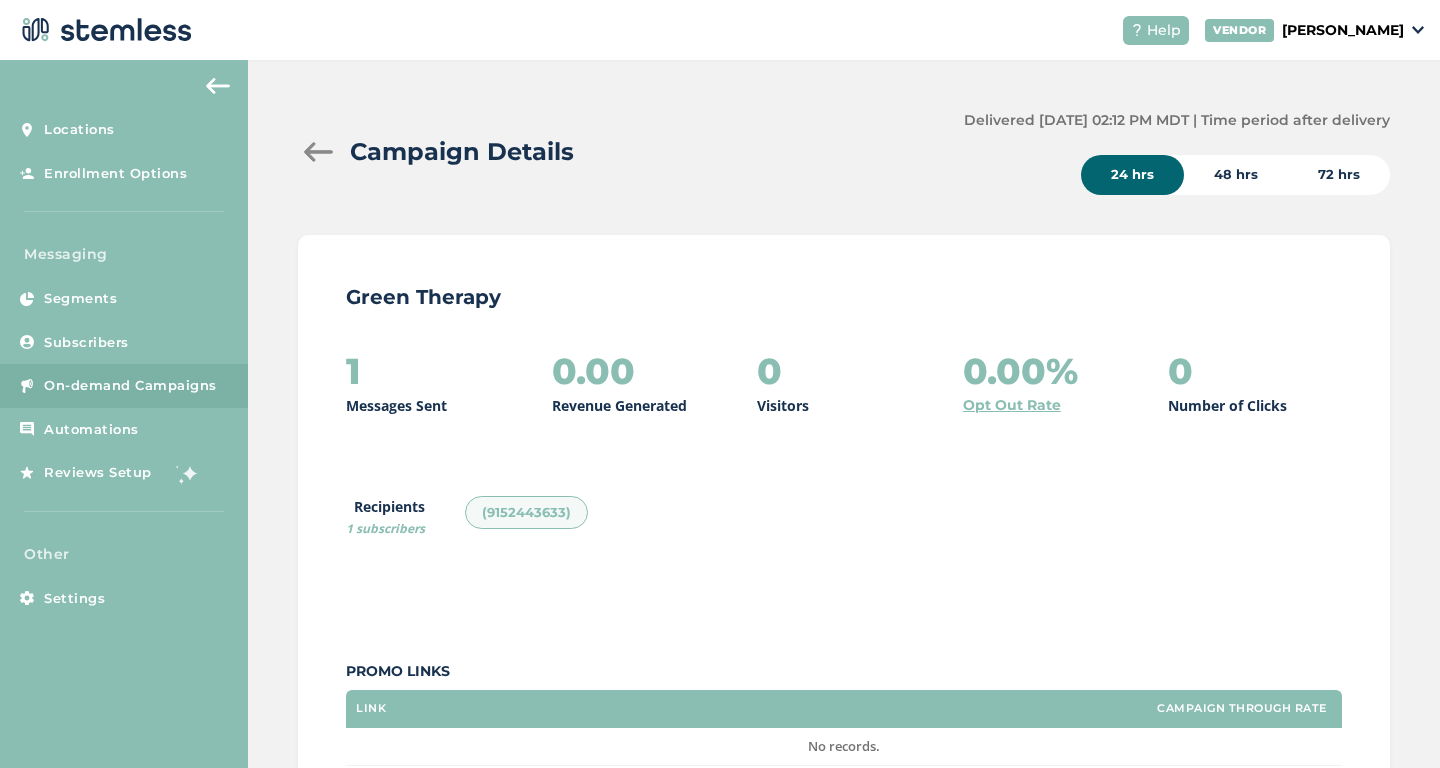click at bounding box center [318, 152] 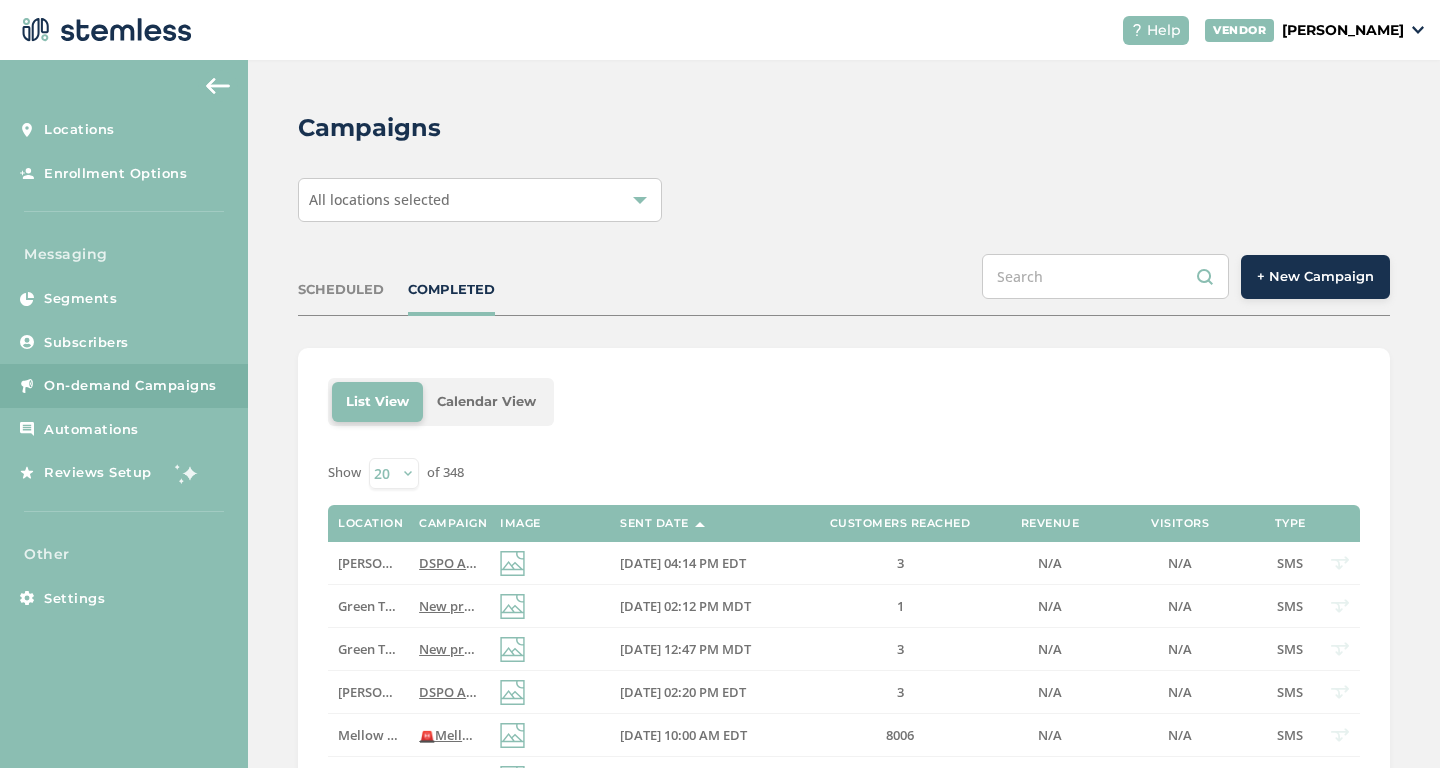 click on "+ New Campaign" at bounding box center [1315, 277] 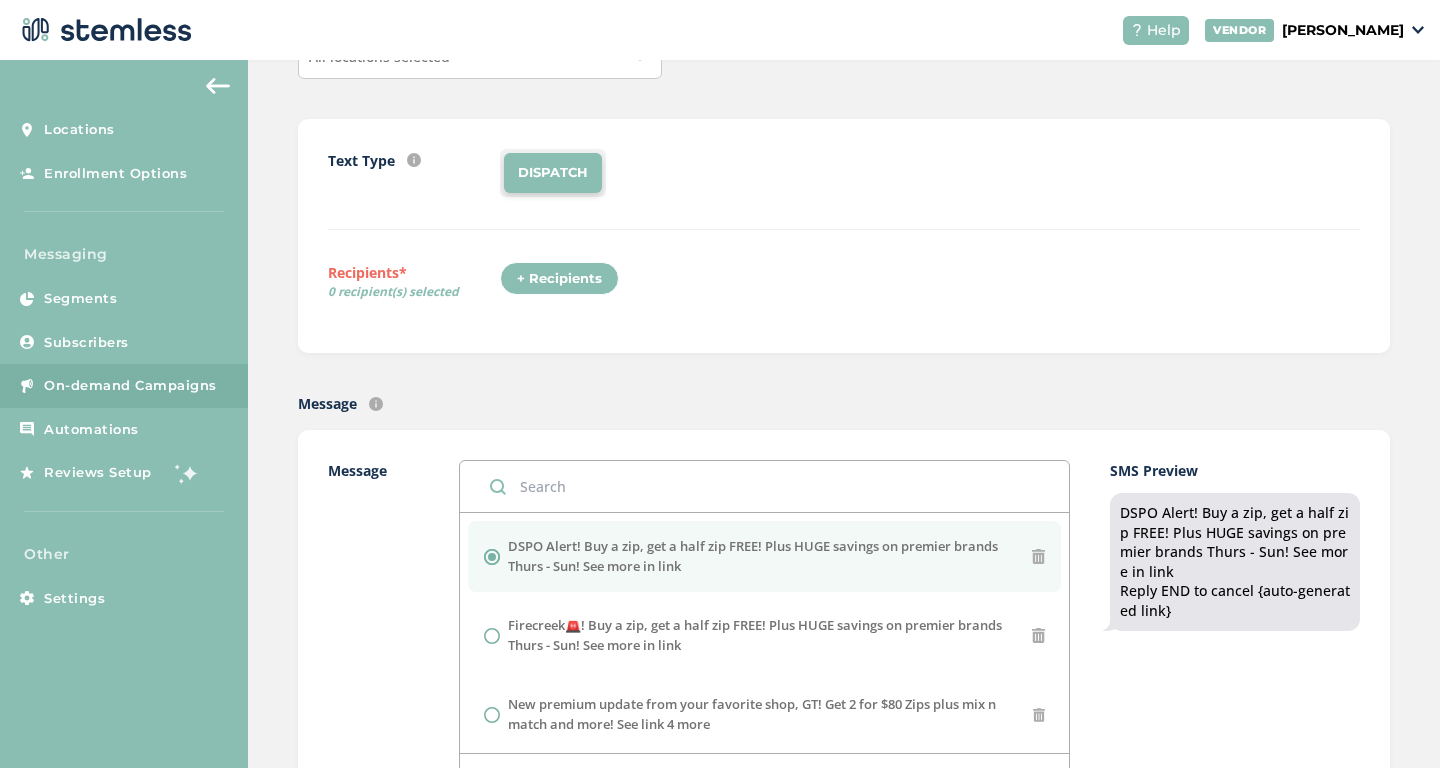 scroll, scrollTop: 192, scrollLeft: 0, axis: vertical 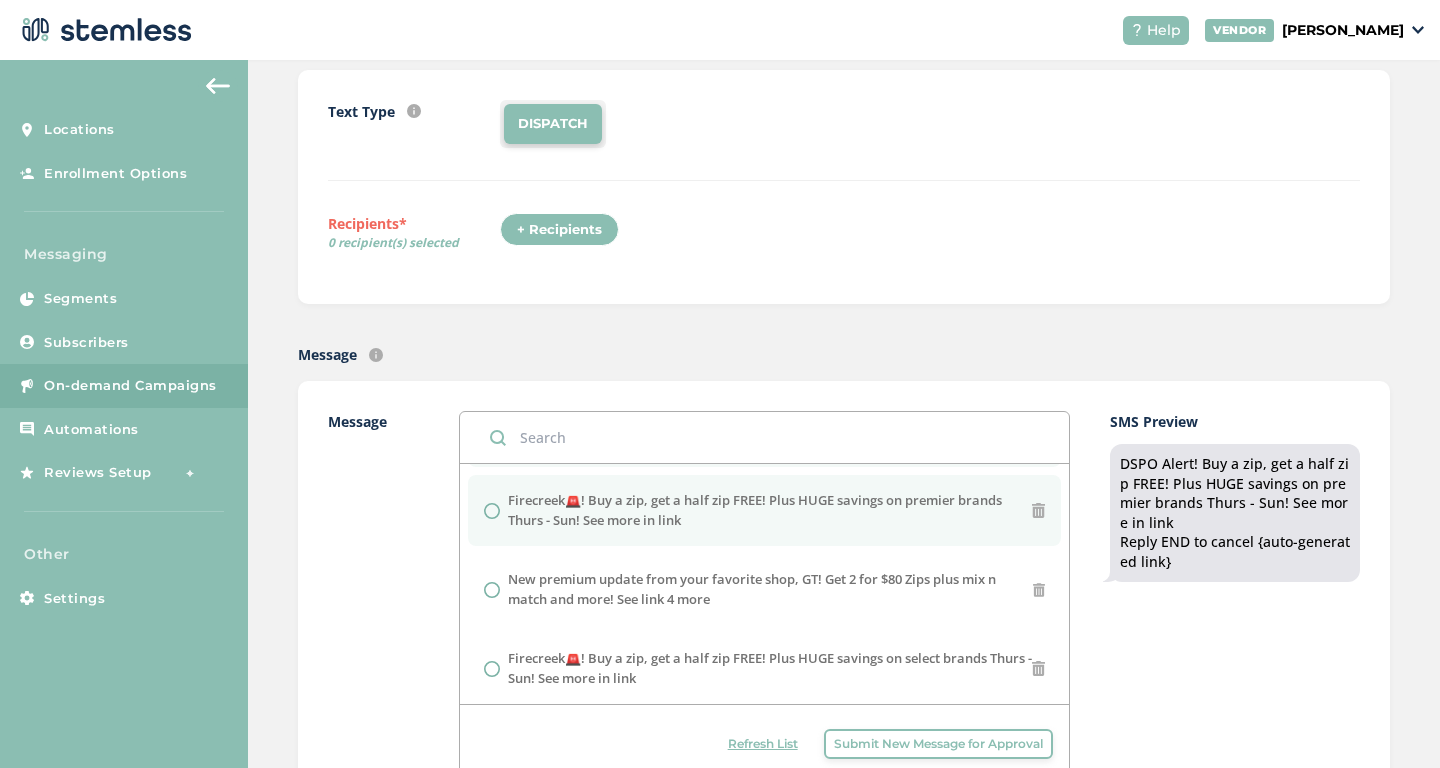 drag, startPoint x: 695, startPoint y: 524, endPoint x: 505, endPoint y: 515, distance: 190.21304 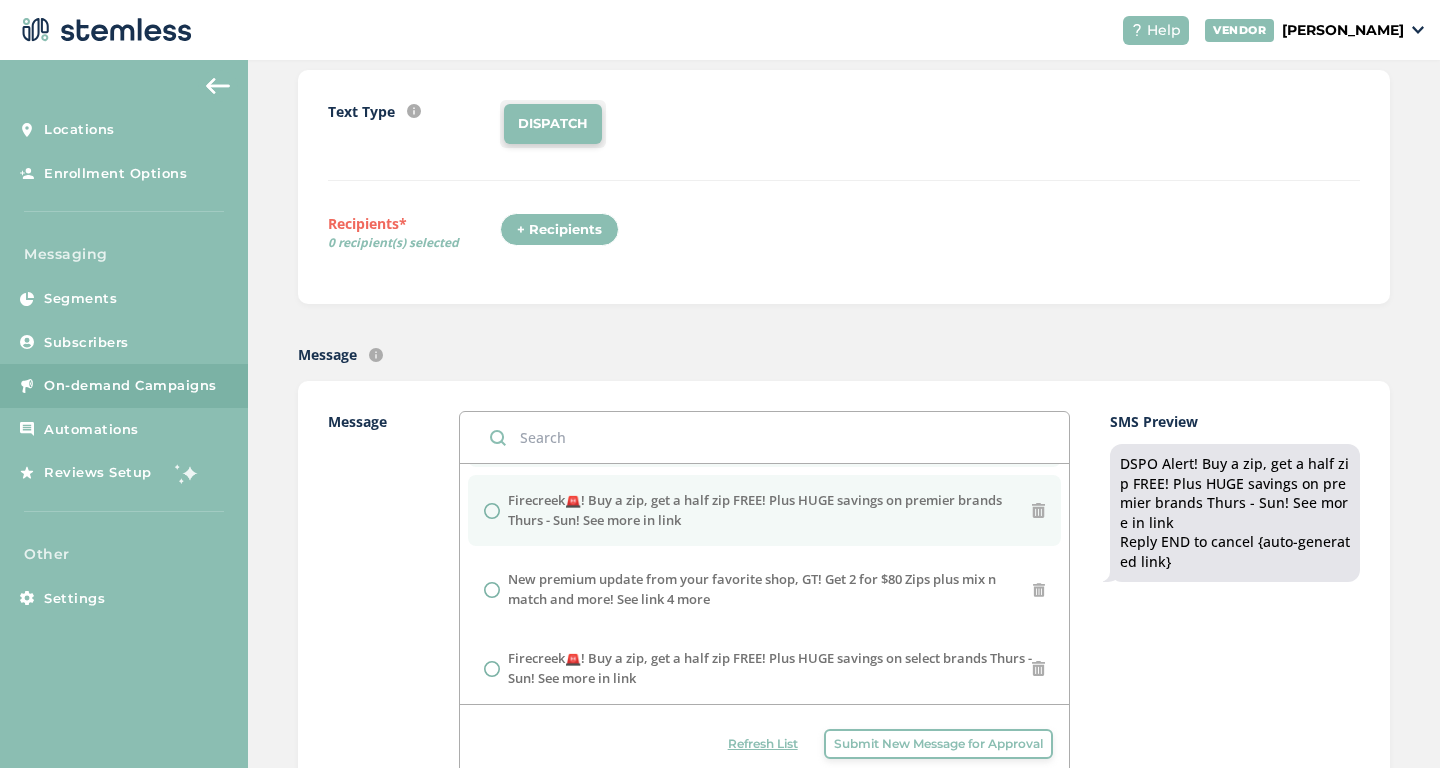 click on "Firecreek🚨! Buy a zip, get a half zip FREE! Plus HUGE savings on premier brands Thurs - Sun! See more in link" at bounding box center (764, 510) 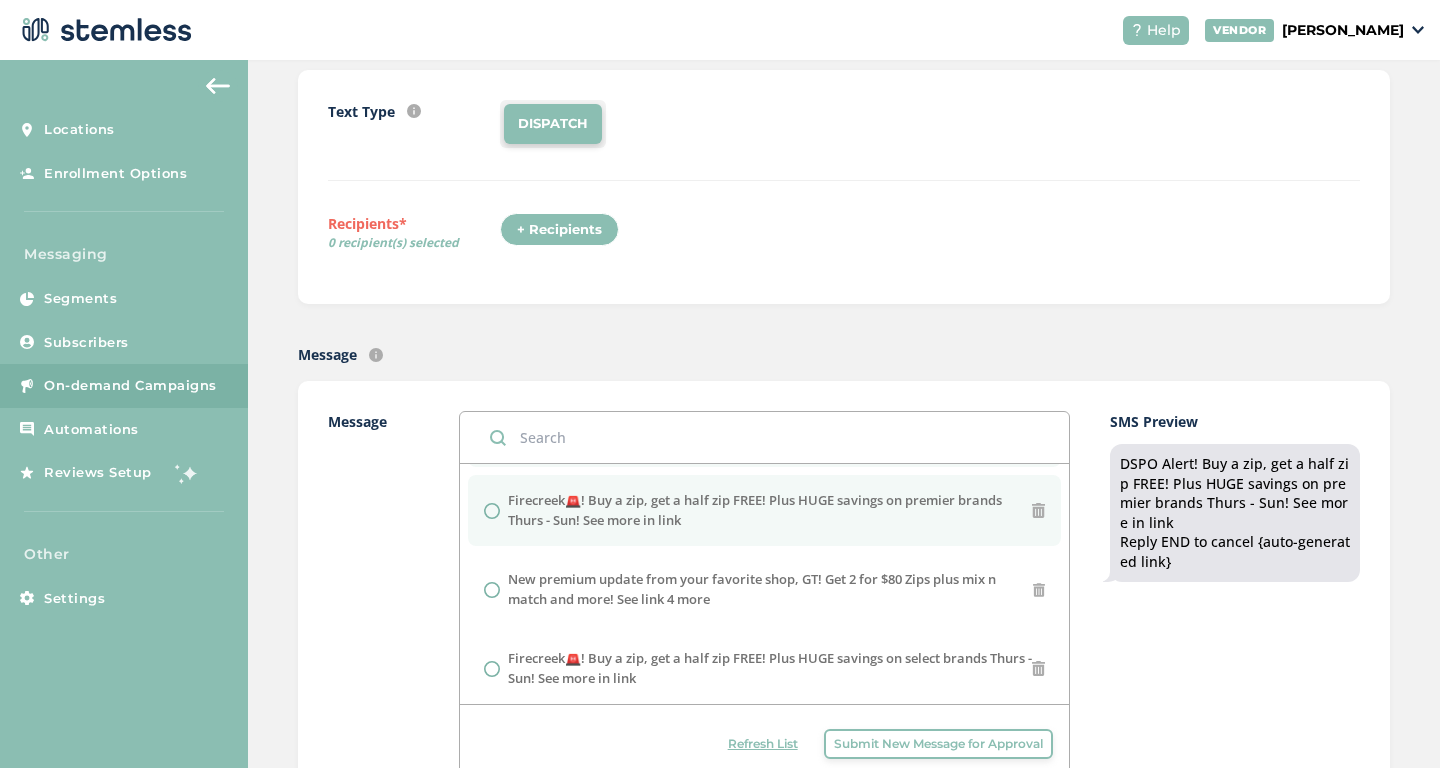 radio on "false" 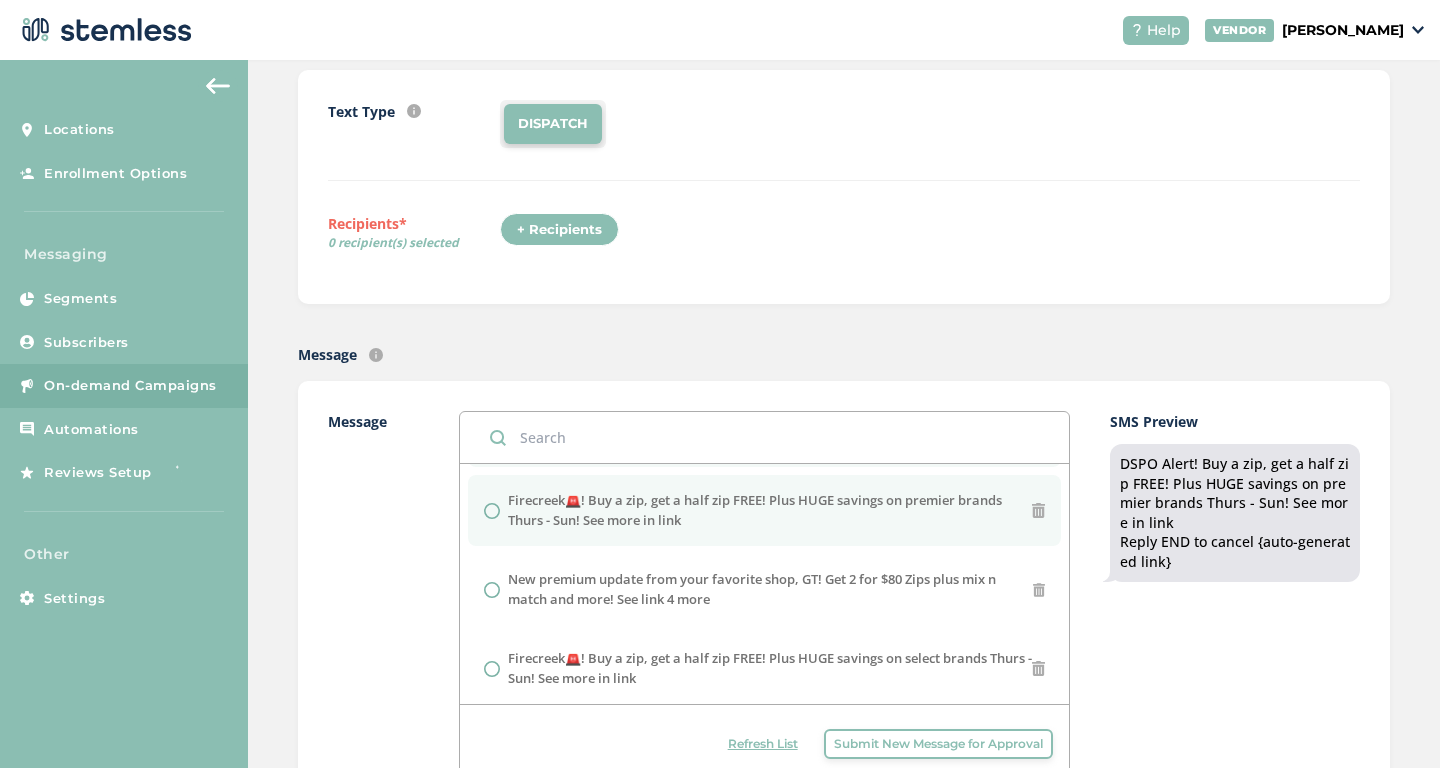 radio on "true" 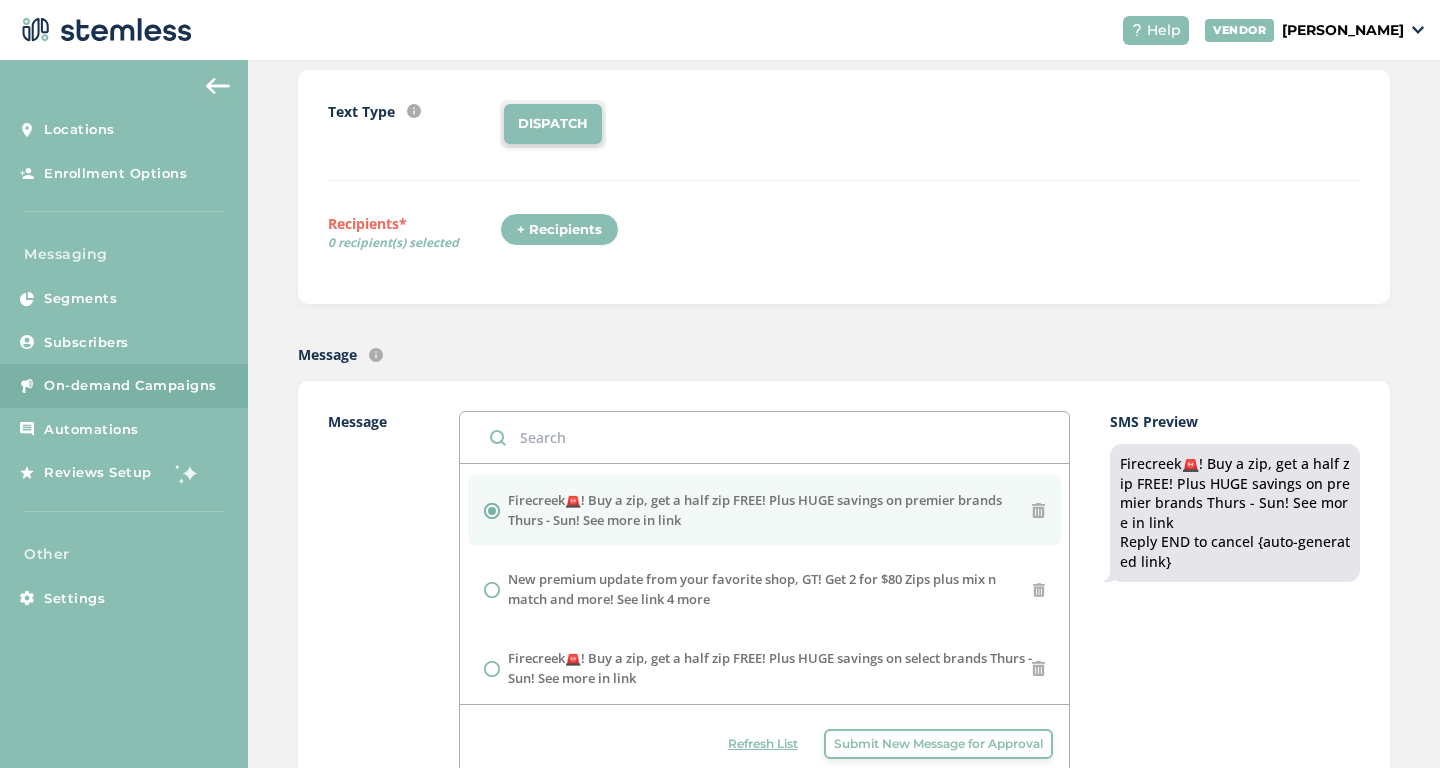 copy on "Firecreek🚨! Buy a zip, get a half zip FREE! Plus HUGE savings on premier brands Thurs - Sun! See more in link" 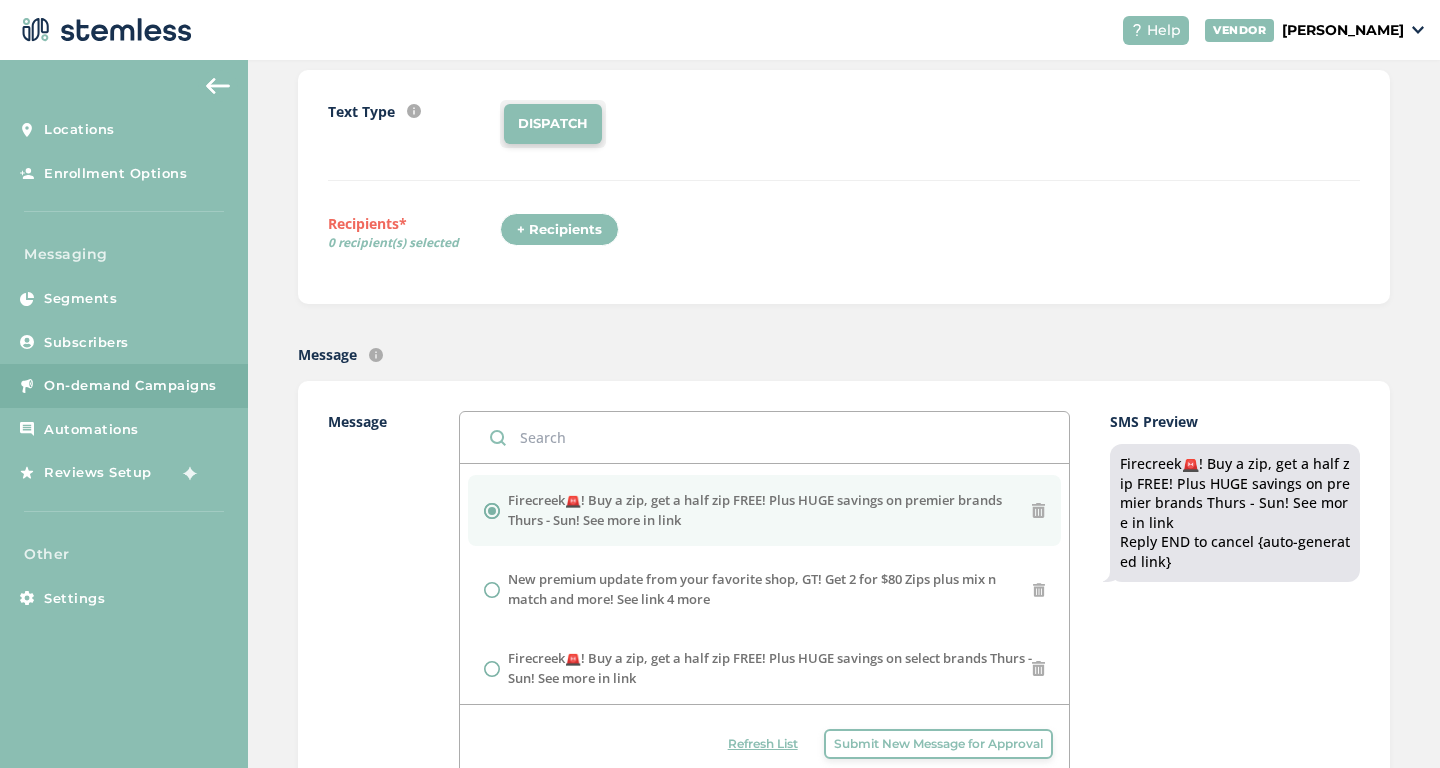 click on "Submit New Message for Approval" at bounding box center [938, 744] 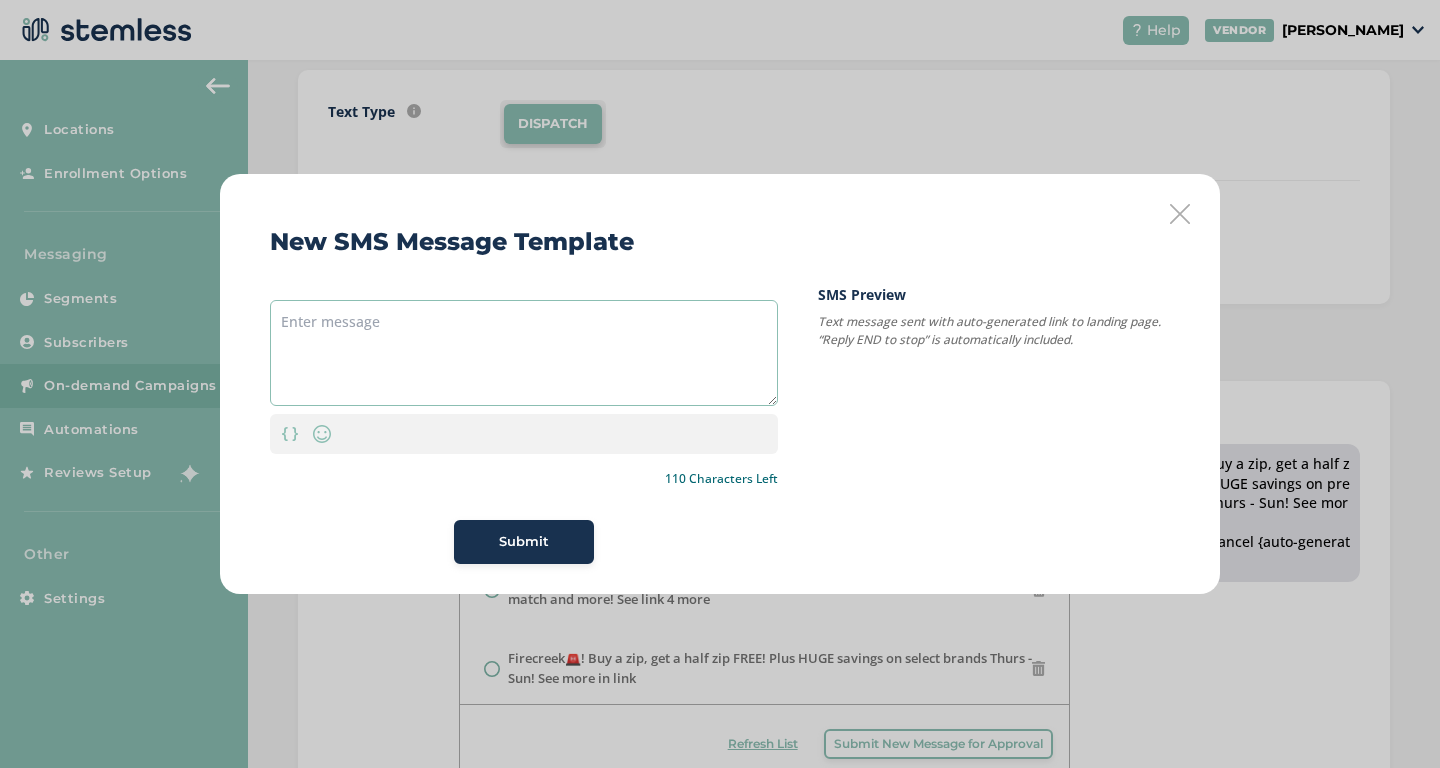 click at bounding box center [524, 353] 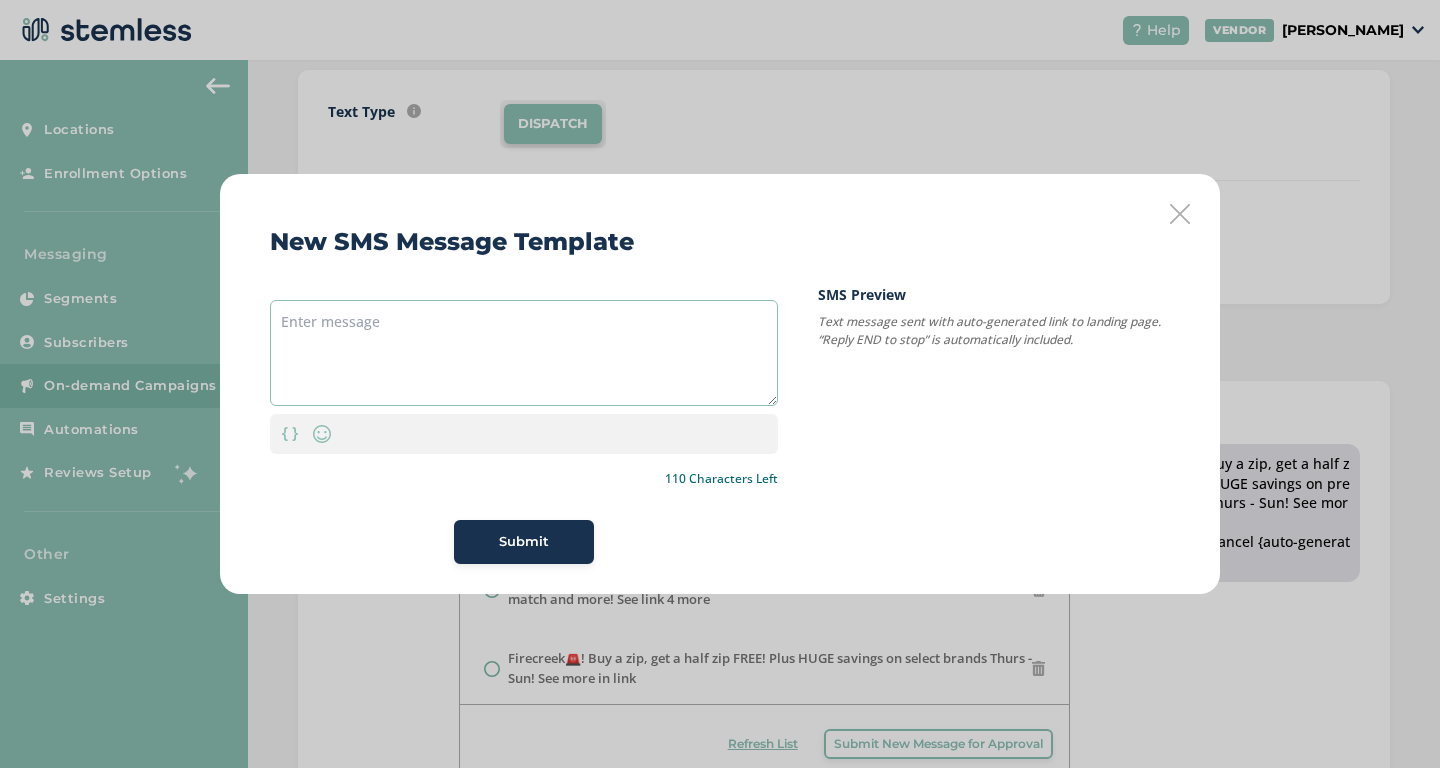 paste on "Firecreek🚨! Buy a zip, get a half zip FREE! Plus HUGE savings on premier brands Thurs - Sun! See more in lin" 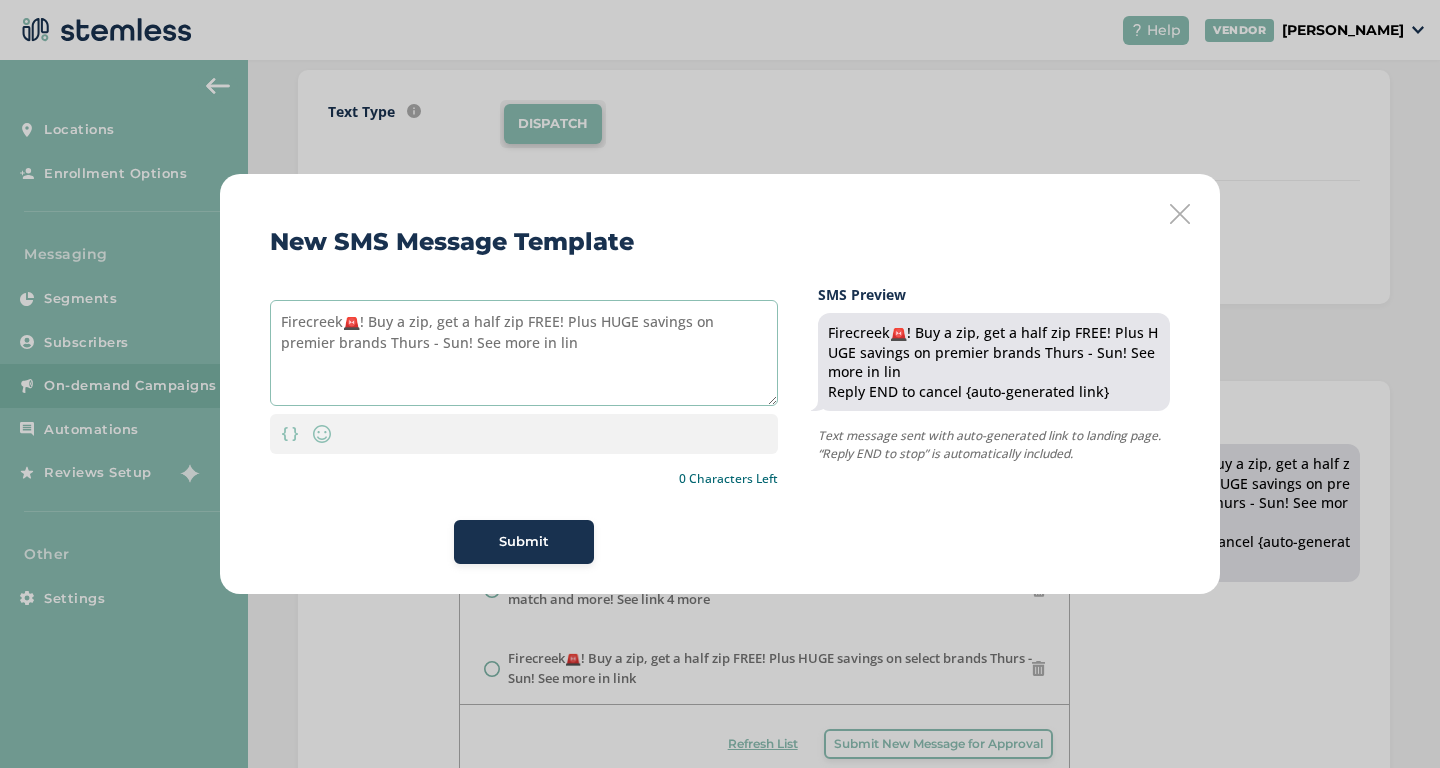 click on "Firecreek🚨! Buy a zip, get a half zip FREE! Plus HUGE savings on premier brands Thurs - Sun! See more in lin" at bounding box center (524, 353) 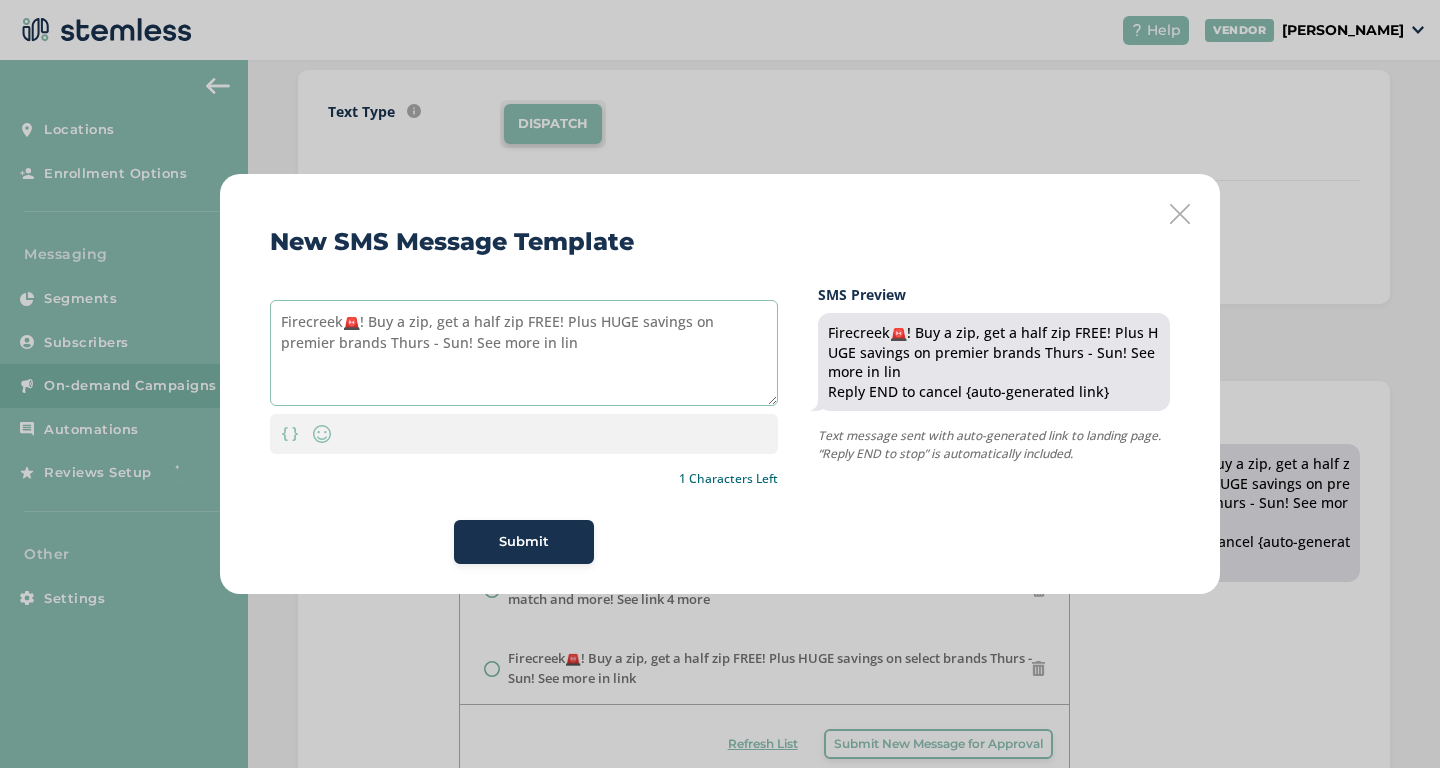 click on "Firecreek🚨! Buy a zip, get a half zip FREE! Plus HUGE savings on premier brands Thurs - Sun! See more in lin" at bounding box center (524, 353) 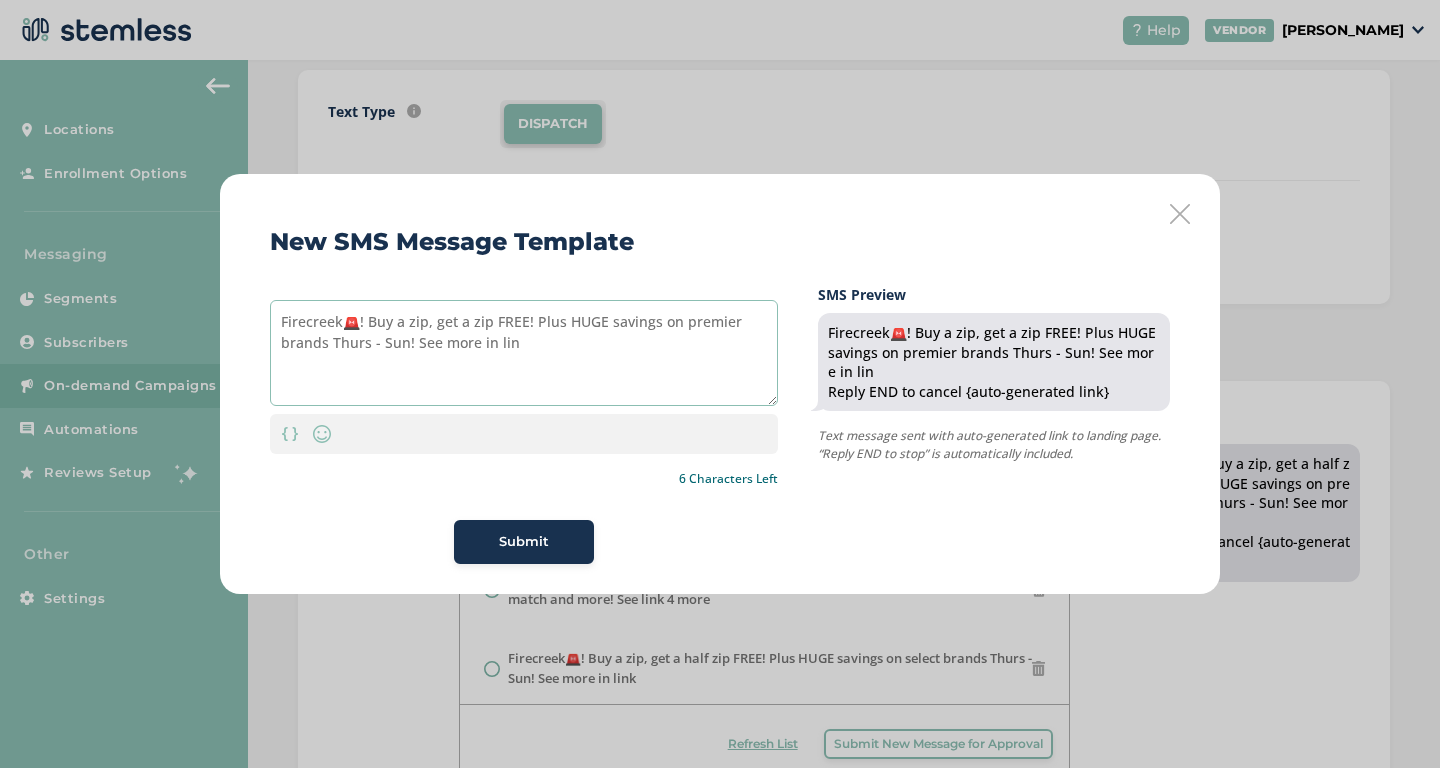 click on "Firecreek🚨! Buy a zip, get a zip FREE! Plus HUGE savings on premier brands Thurs - Sun! See more in lin" at bounding box center [524, 353] 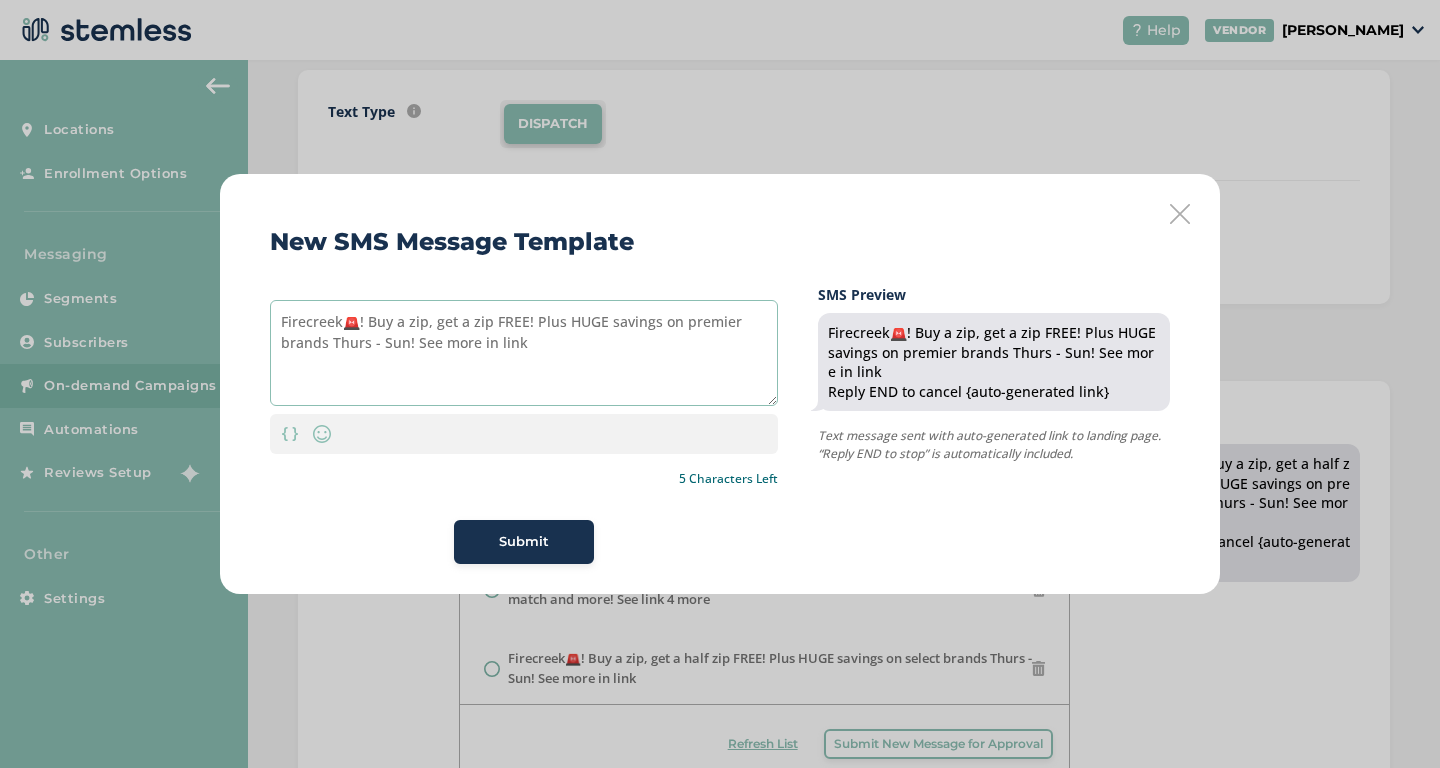 type on "Firecreek🚨! Buy a zip, get a zip FREE! Plus HUGE savings on premier brands Thurs - Sun! See more in link" 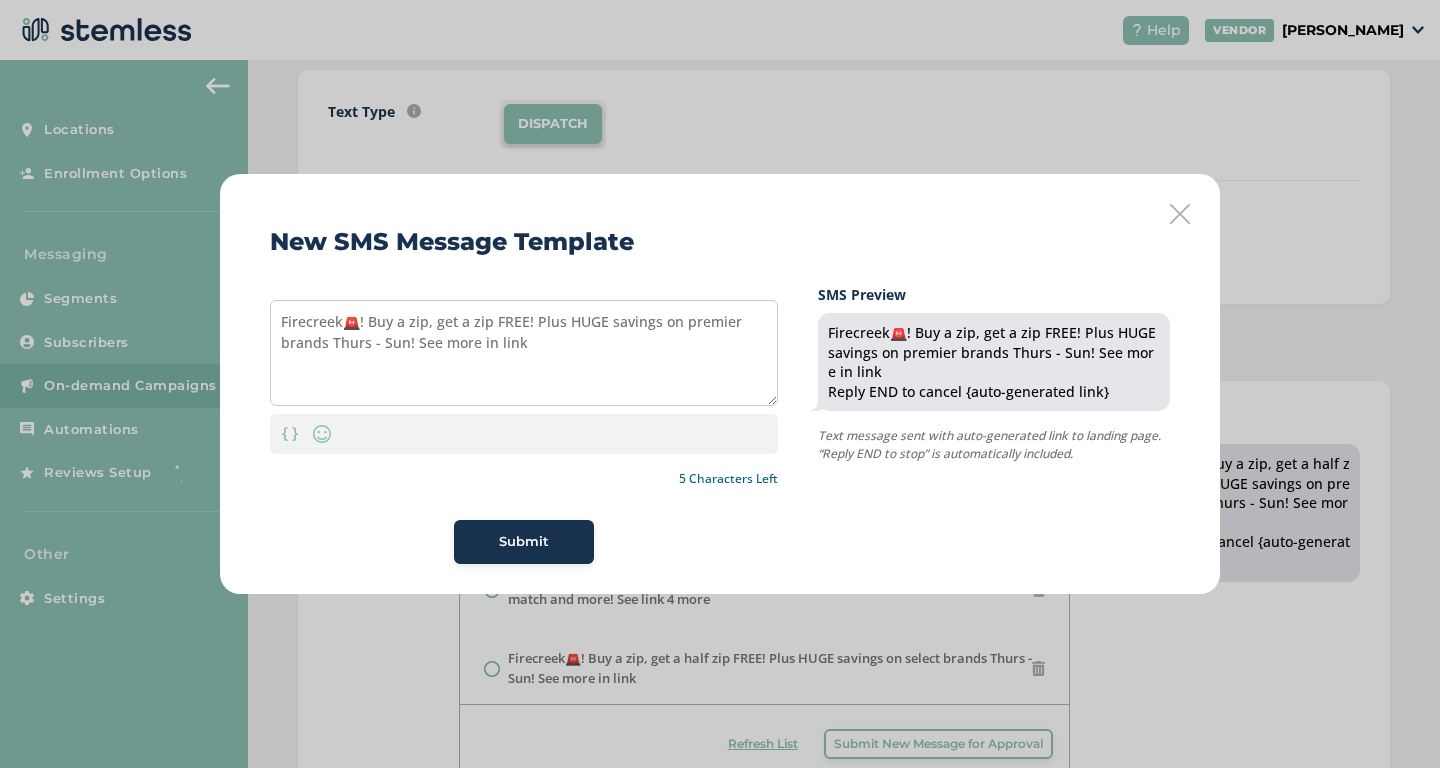 click on "Submit" at bounding box center [524, 542] 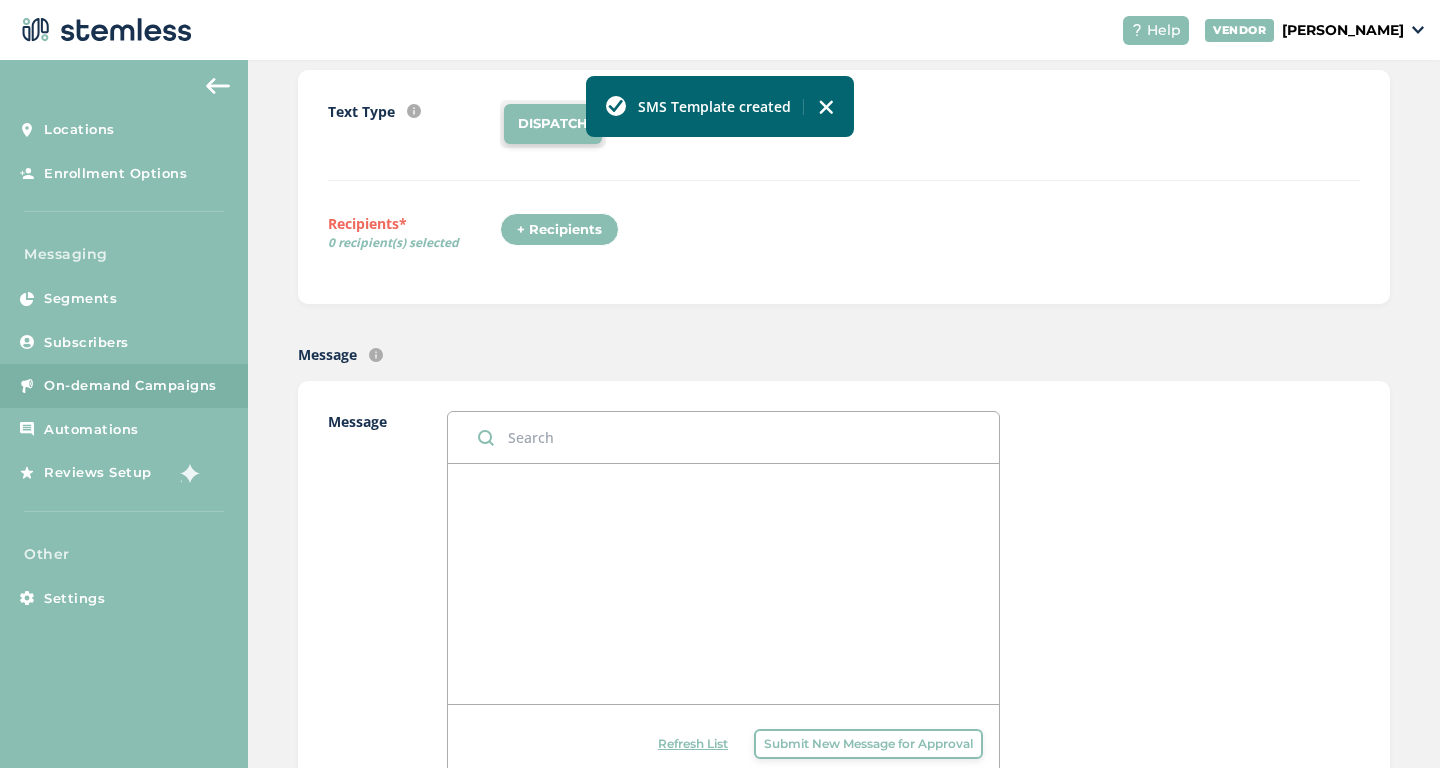 scroll, scrollTop: 0, scrollLeft: 0, axis: both 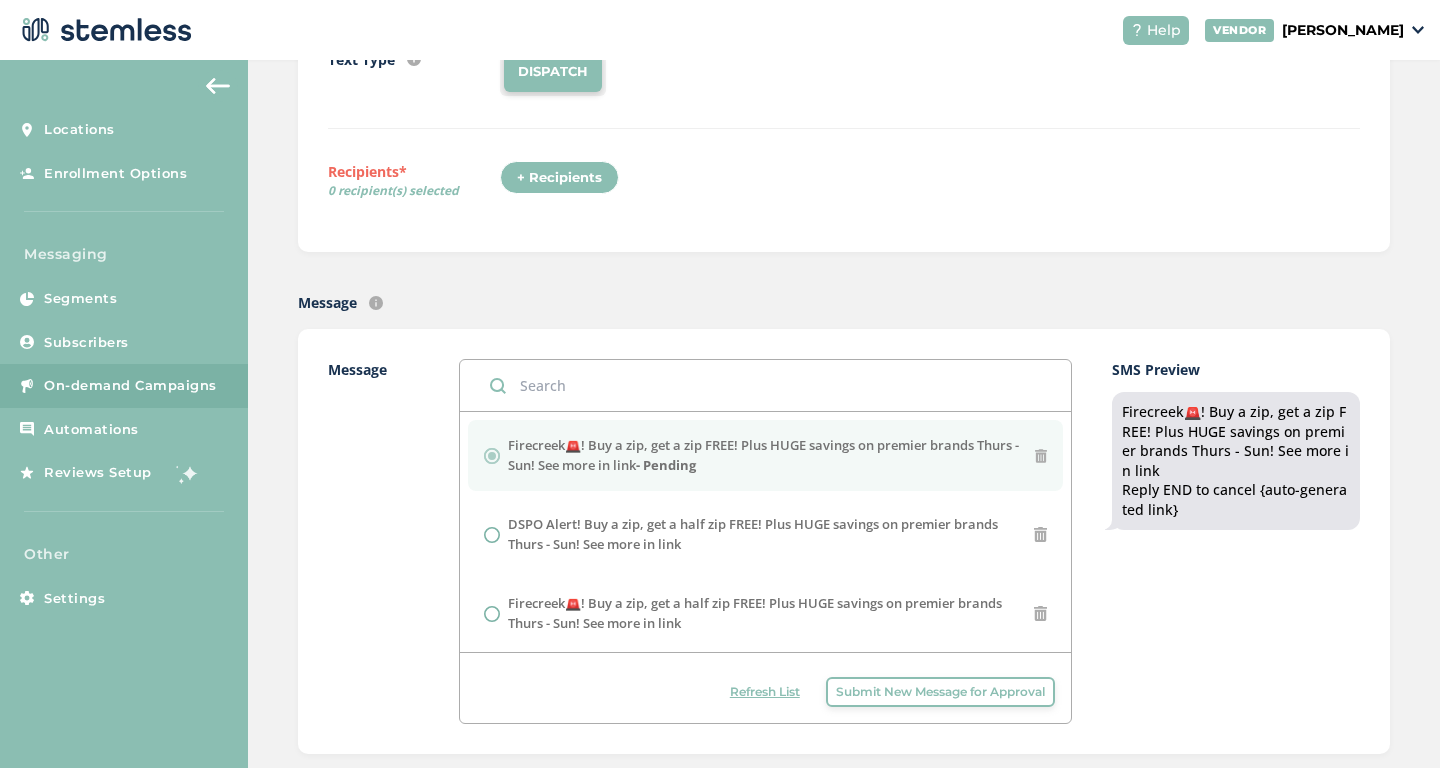 click on "Refresh List" at bounding box center [765, 692] 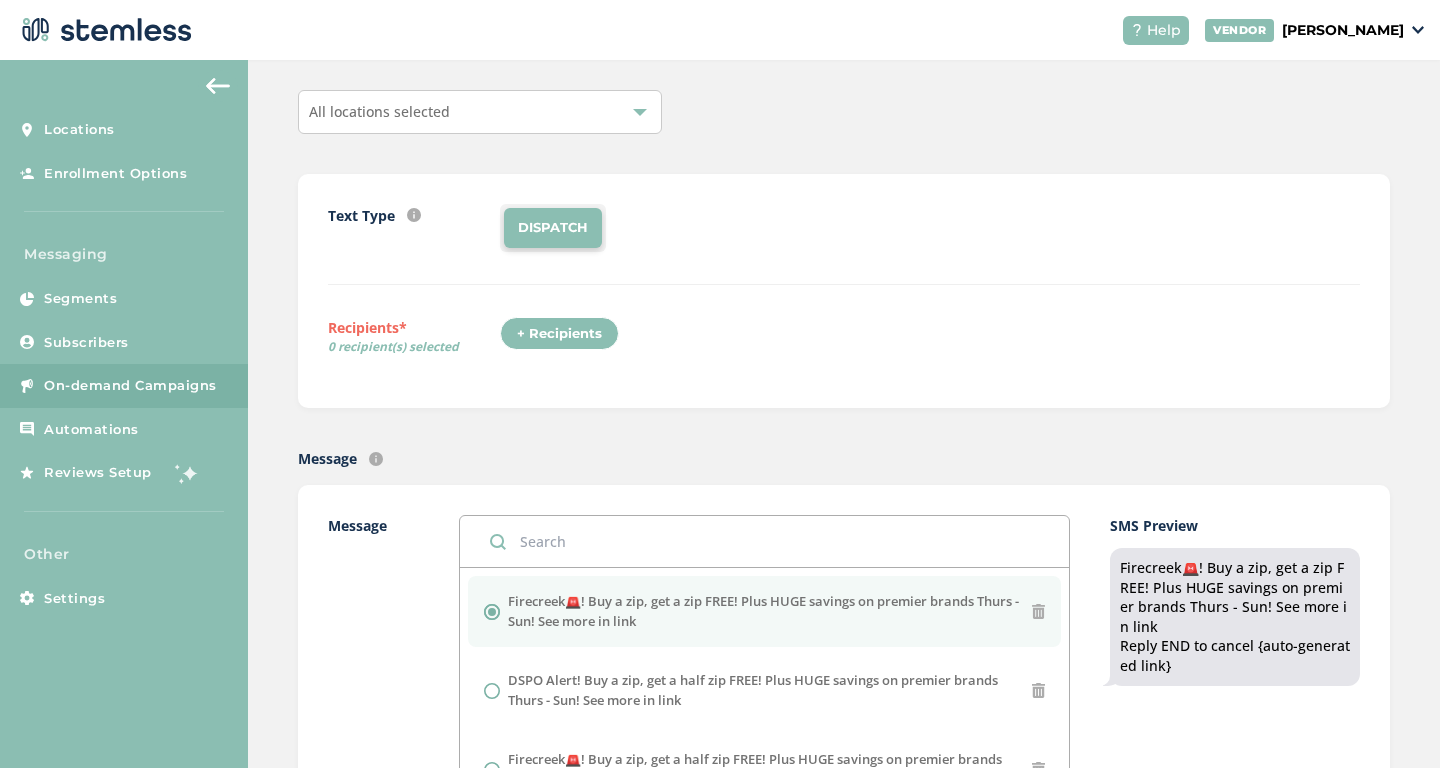 scroll, scrollTop: 0, scrollLeft: 0, axis: both 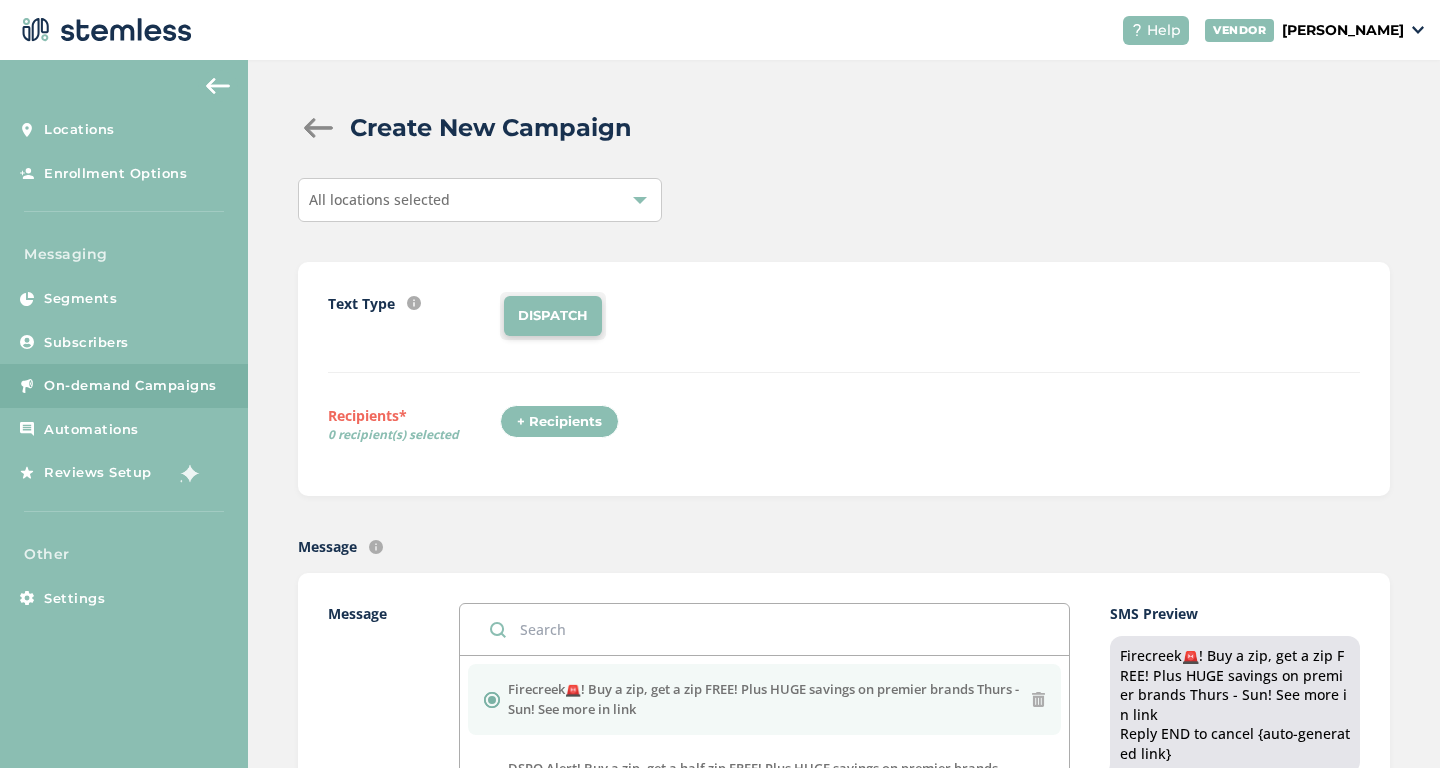 click on "All locations selected" at bounding box center (480, 200) 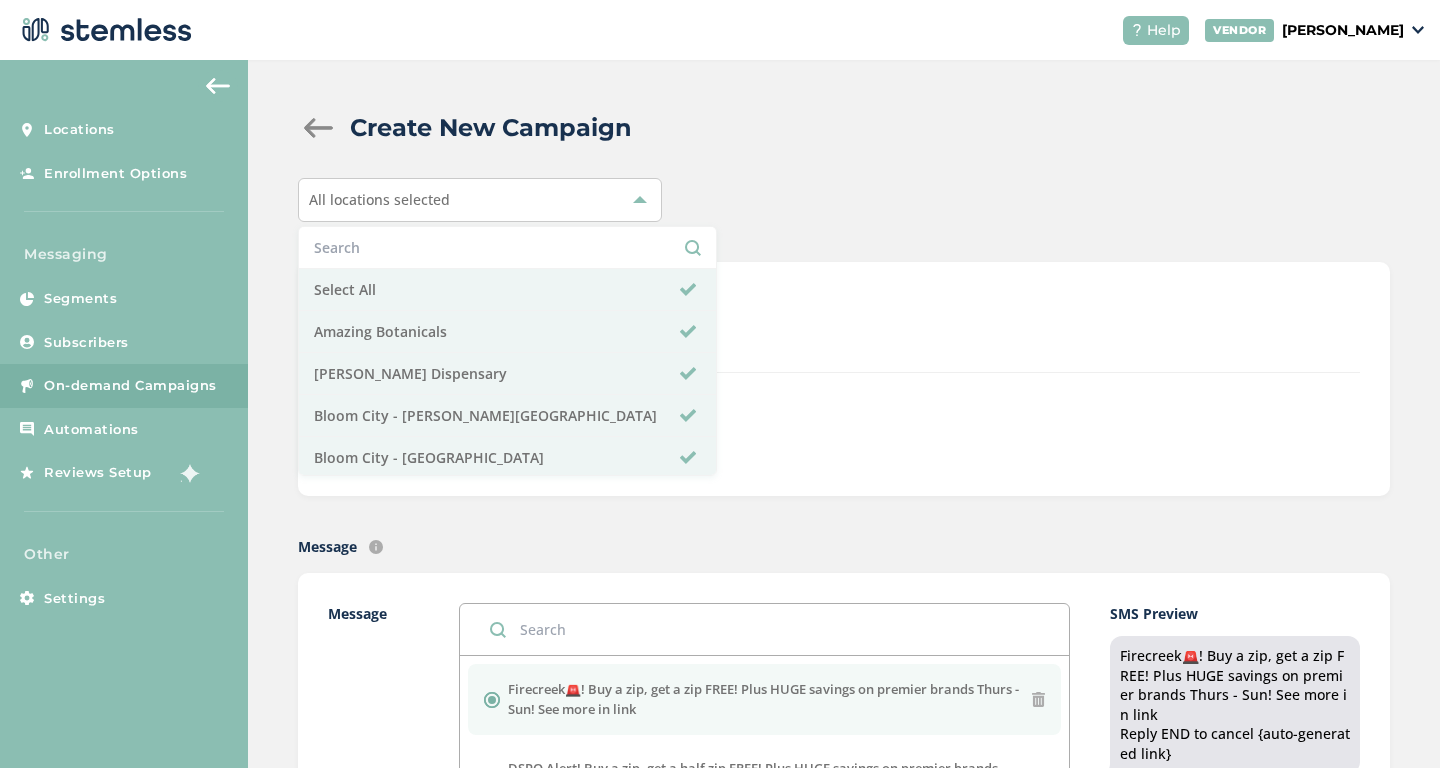 click at bounding box center [507, 247] 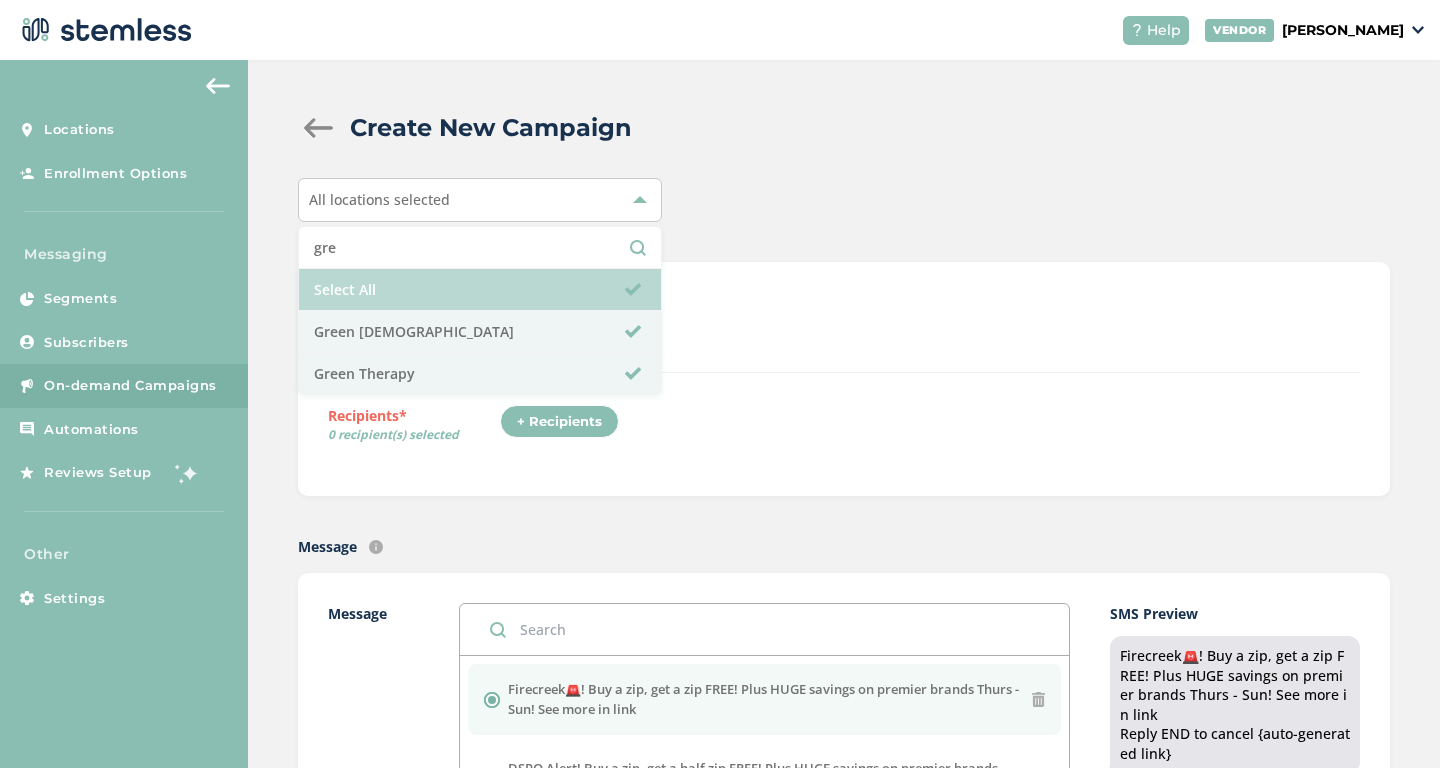 type on "gre" 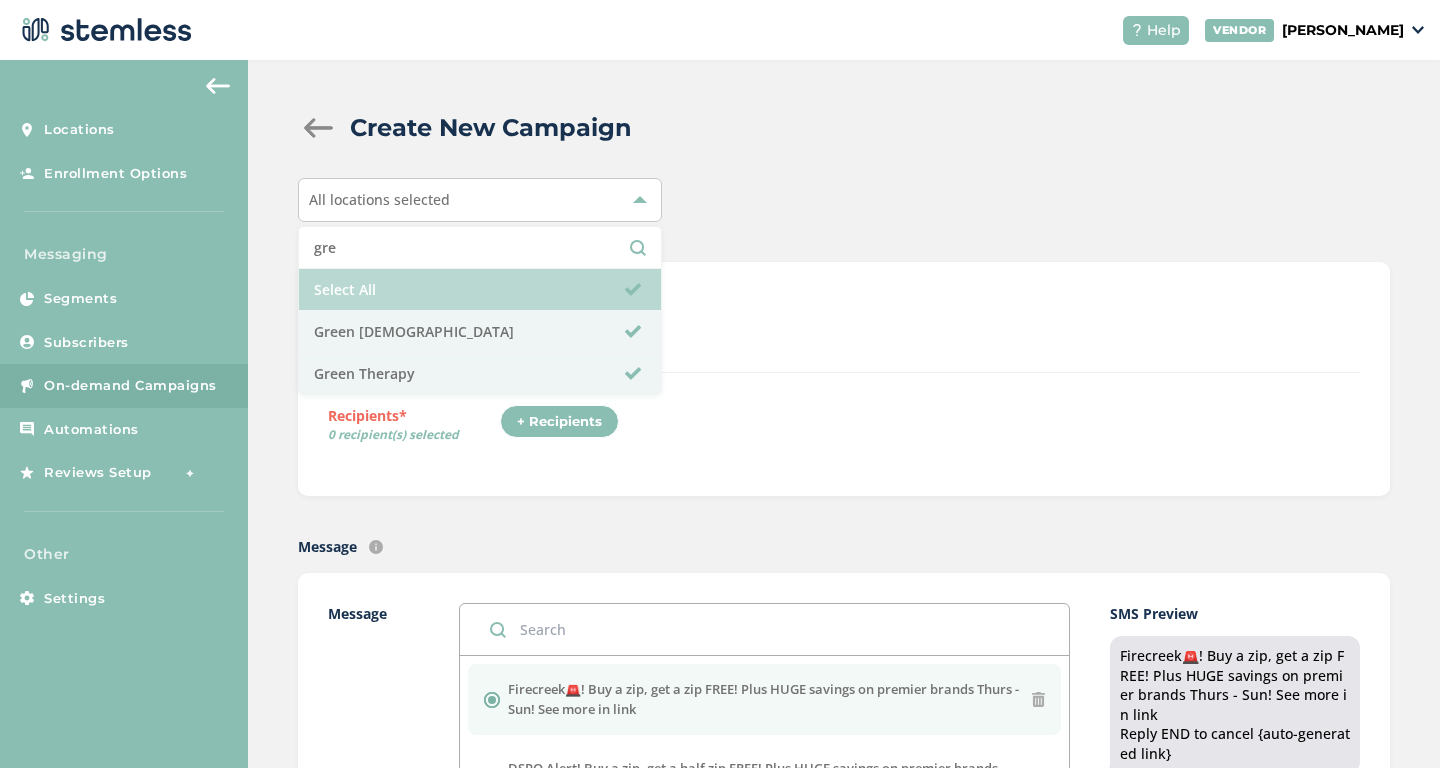 click on "Select All" at bounding box center (480, 290) 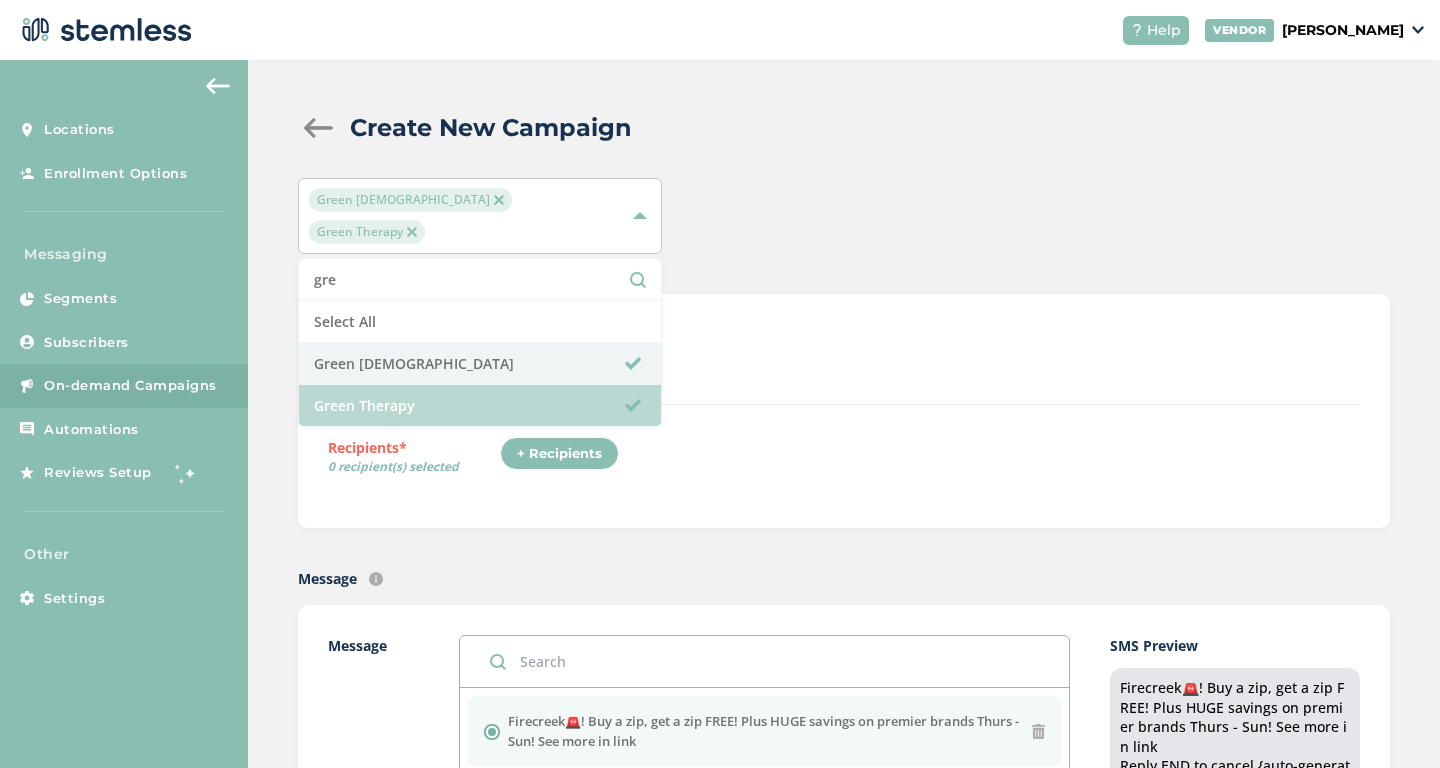 click on "Green Therapy" at bounding box center (480, 405) 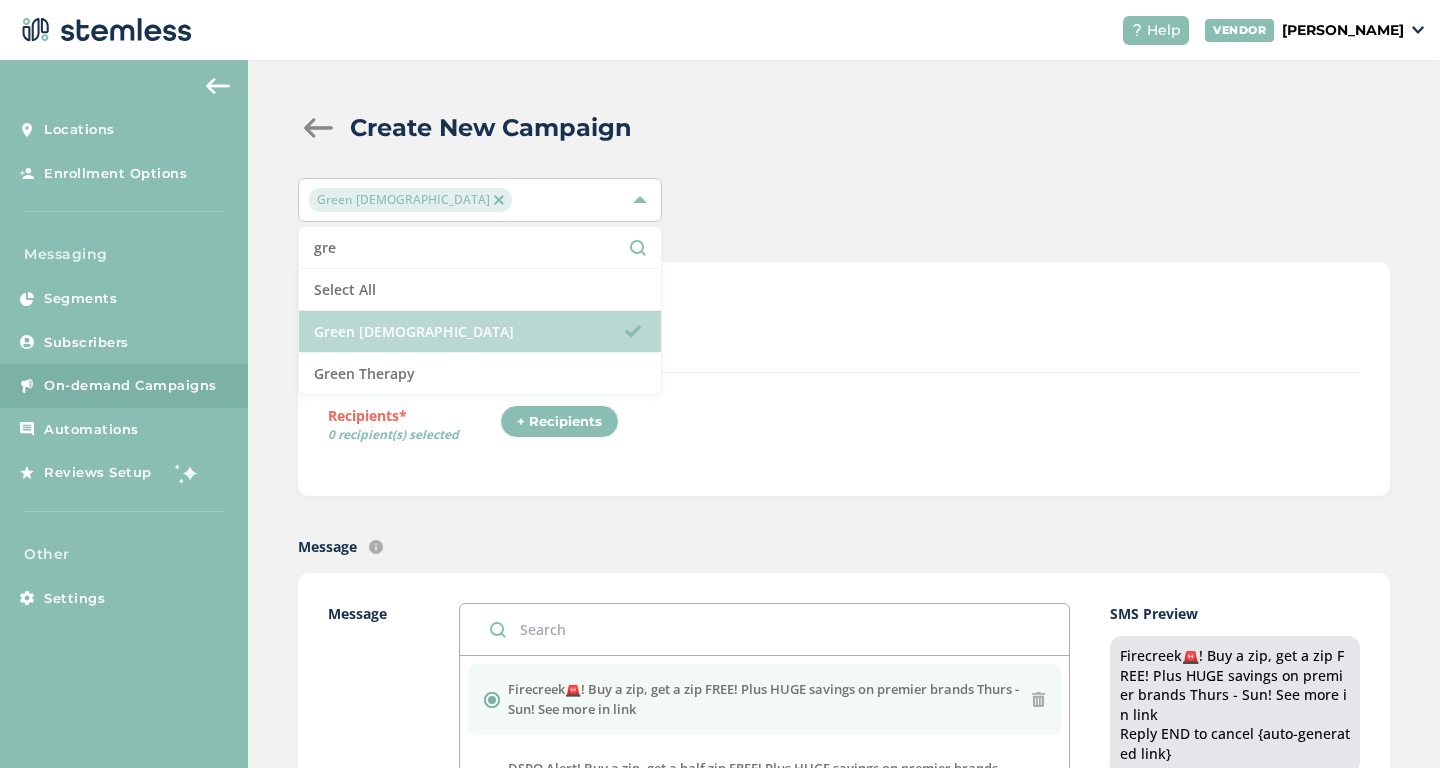 click on "Green [DEMOGRAPHIC_DATA]" at bounding box center (480, 332) 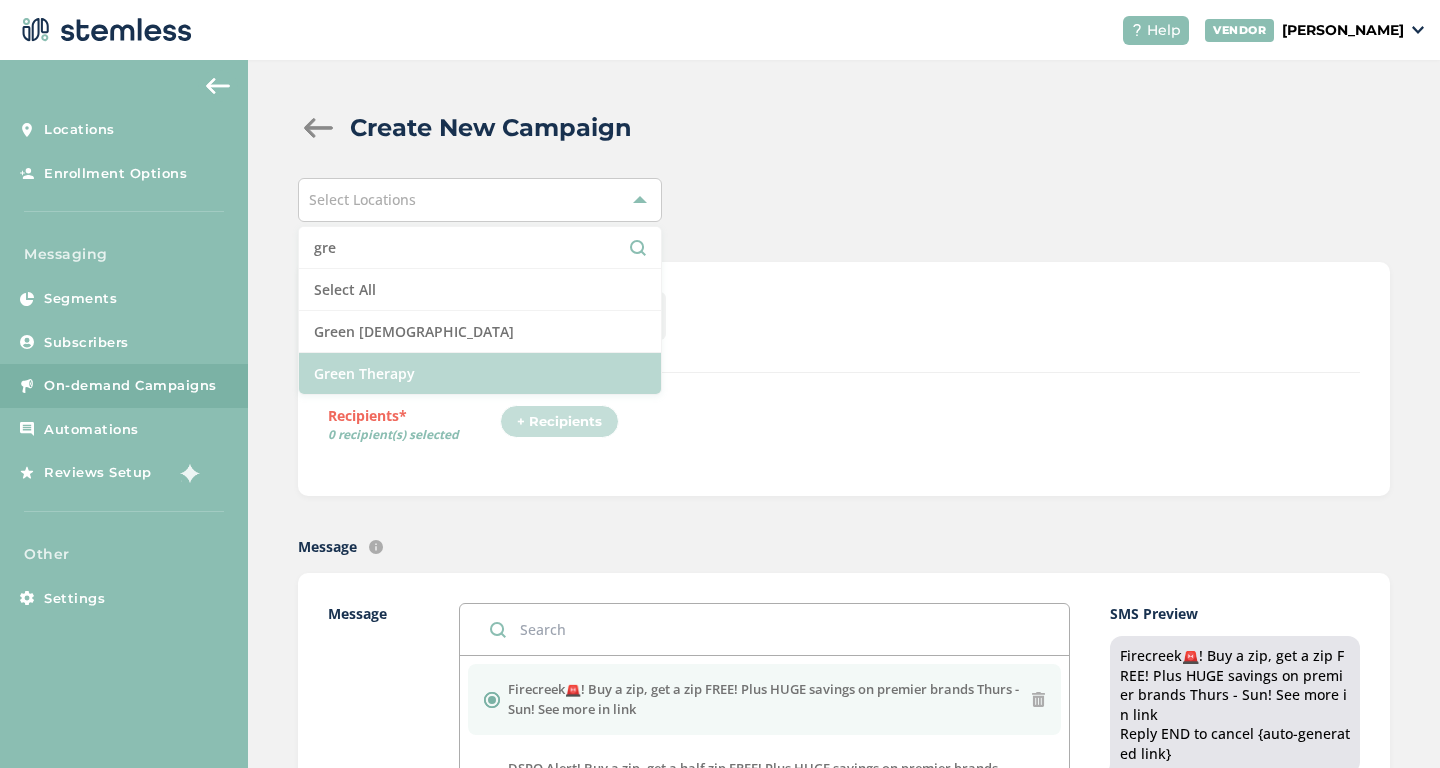click on "Green Therapy" at bounding box center [480, 373] 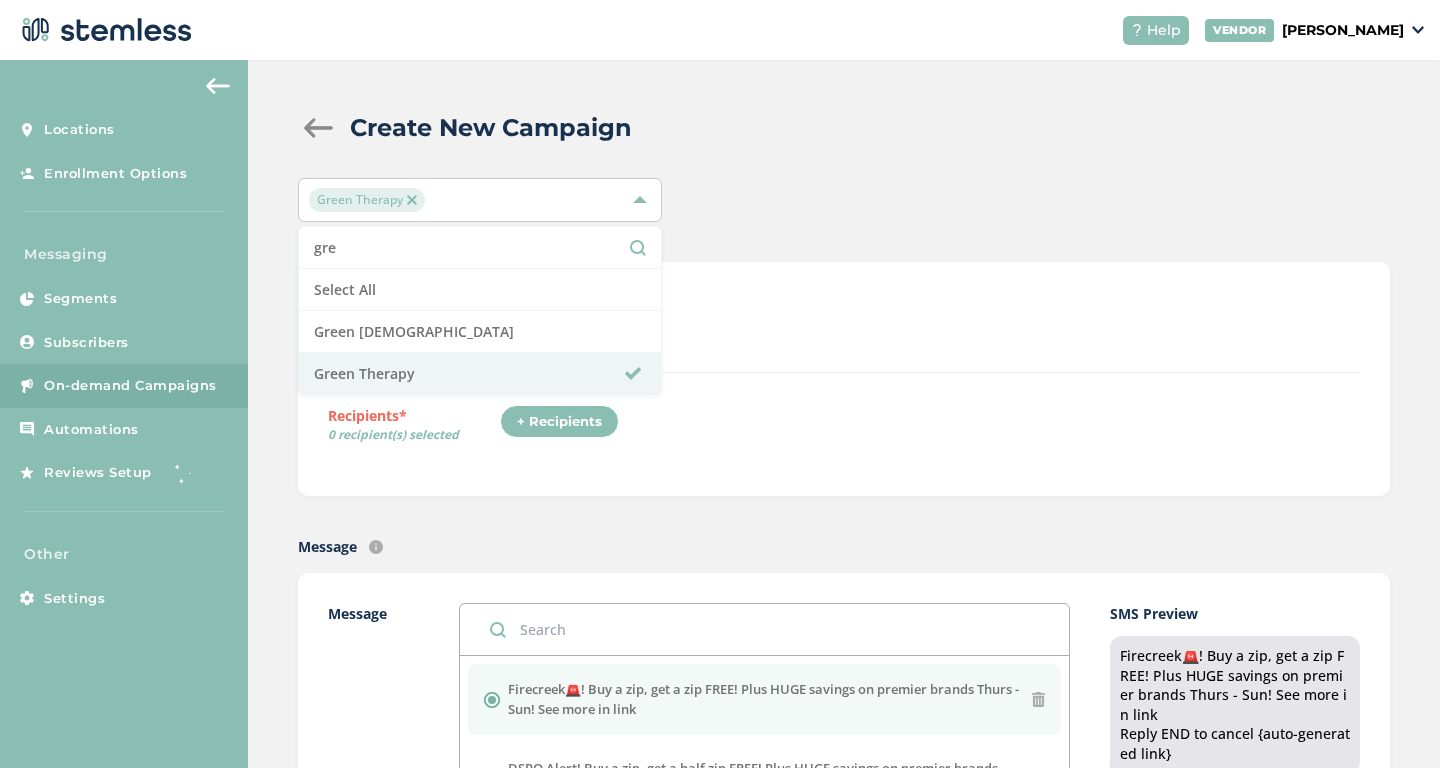 click on "Text Type
SMS : A cost effective way to reach your customers.
Send a intro text message with a link that takes your
customers to a personalized message page
(includes: up to 5 images, up to 3 promo links company logo and
links to socials)
MMS : Bring your marketing to life with
a custom image (up to 700 kb) PLUS an additional
text box with up to 300 characters of text.
DISPATCH" at bounding box center (844, 332) 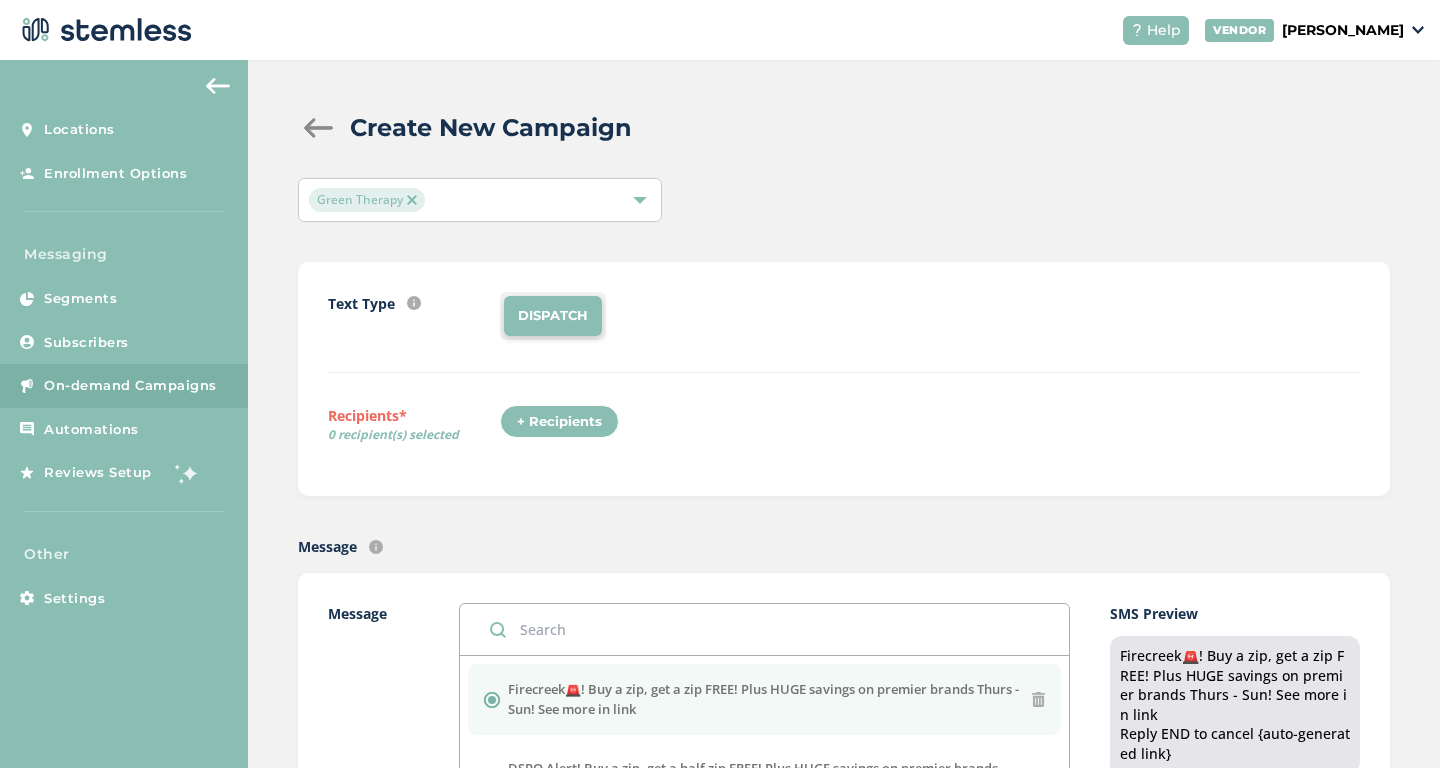 click on "+ Recipients" at bounding box center [559, 422] 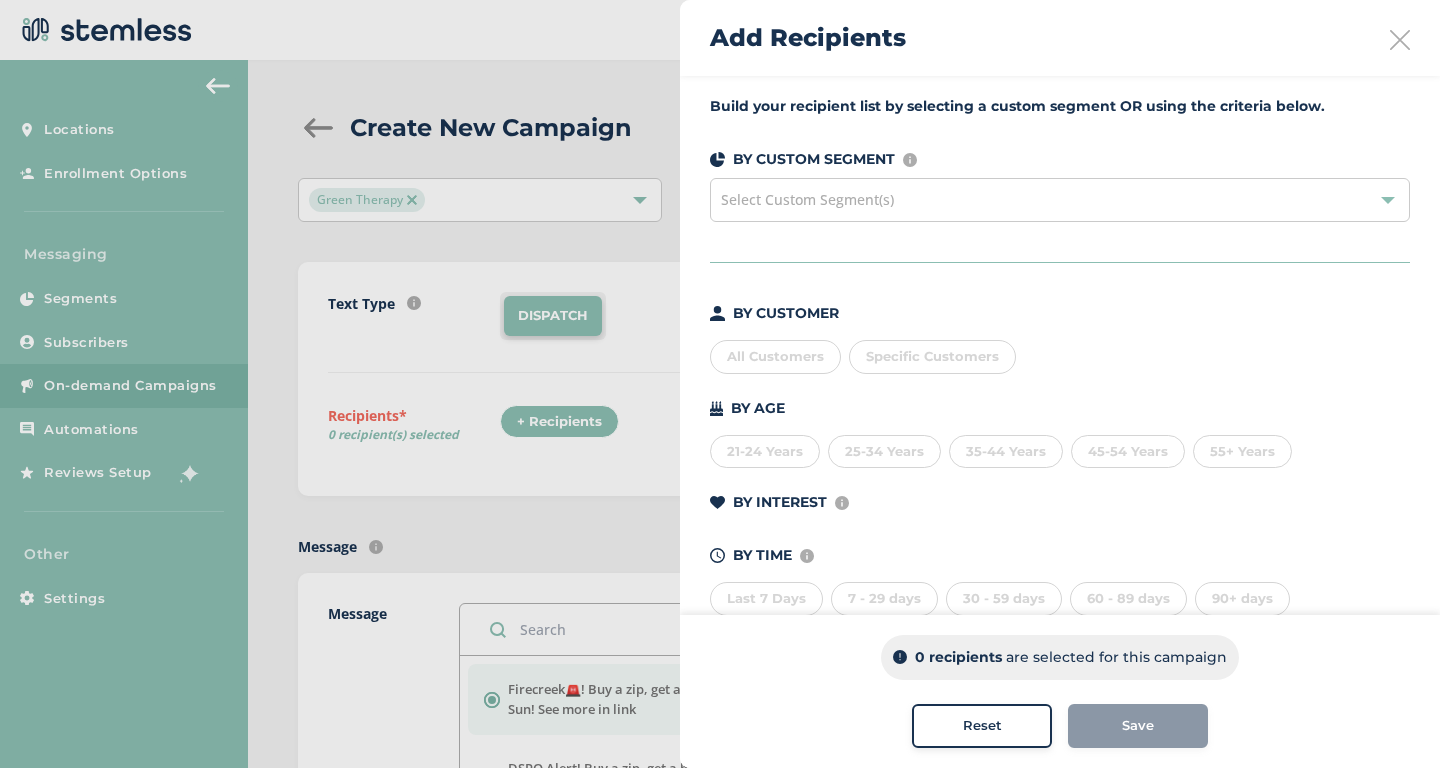 click on "Select Custom Segment(s)" at bounding box center (1060, 200) 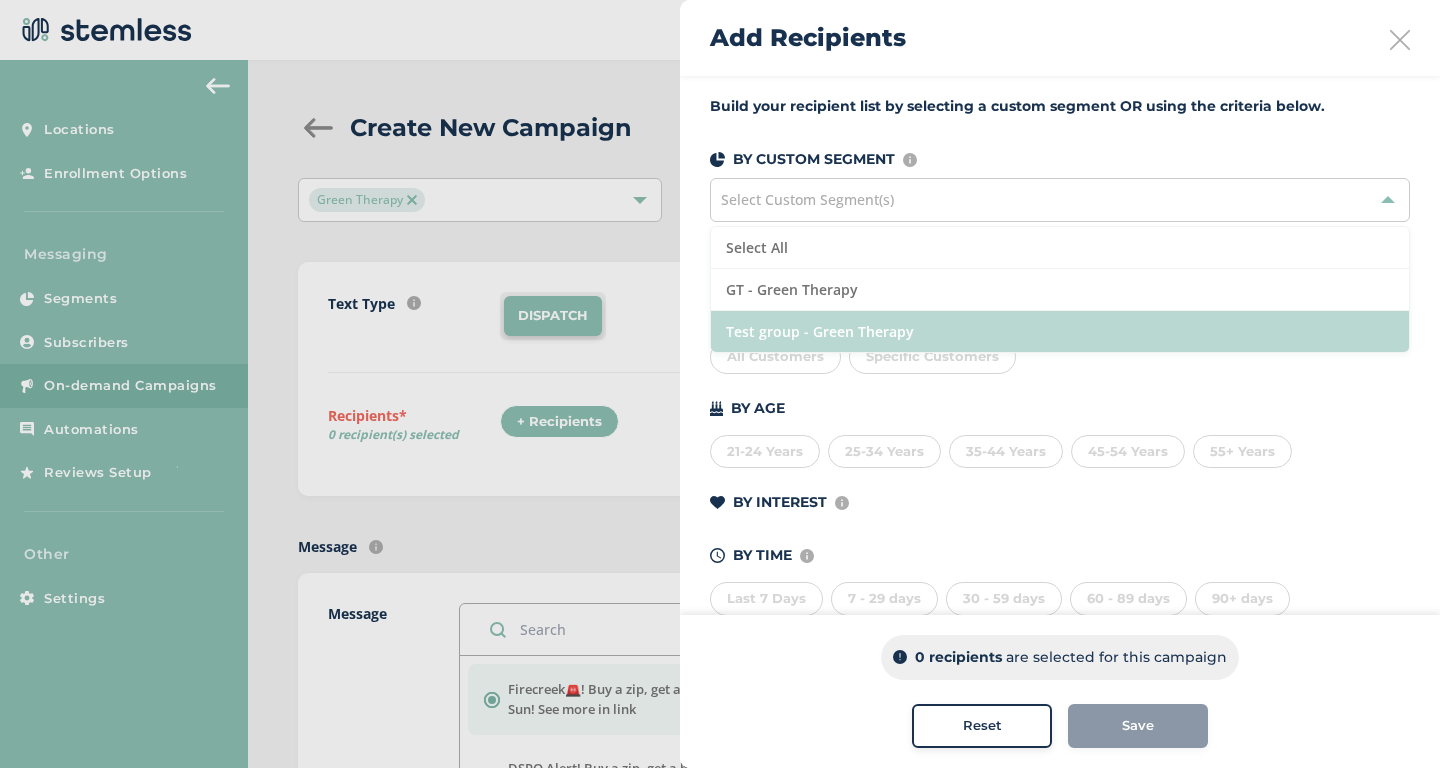 click on "Test group - Green Therapy" at bounding box center [1060, 331] 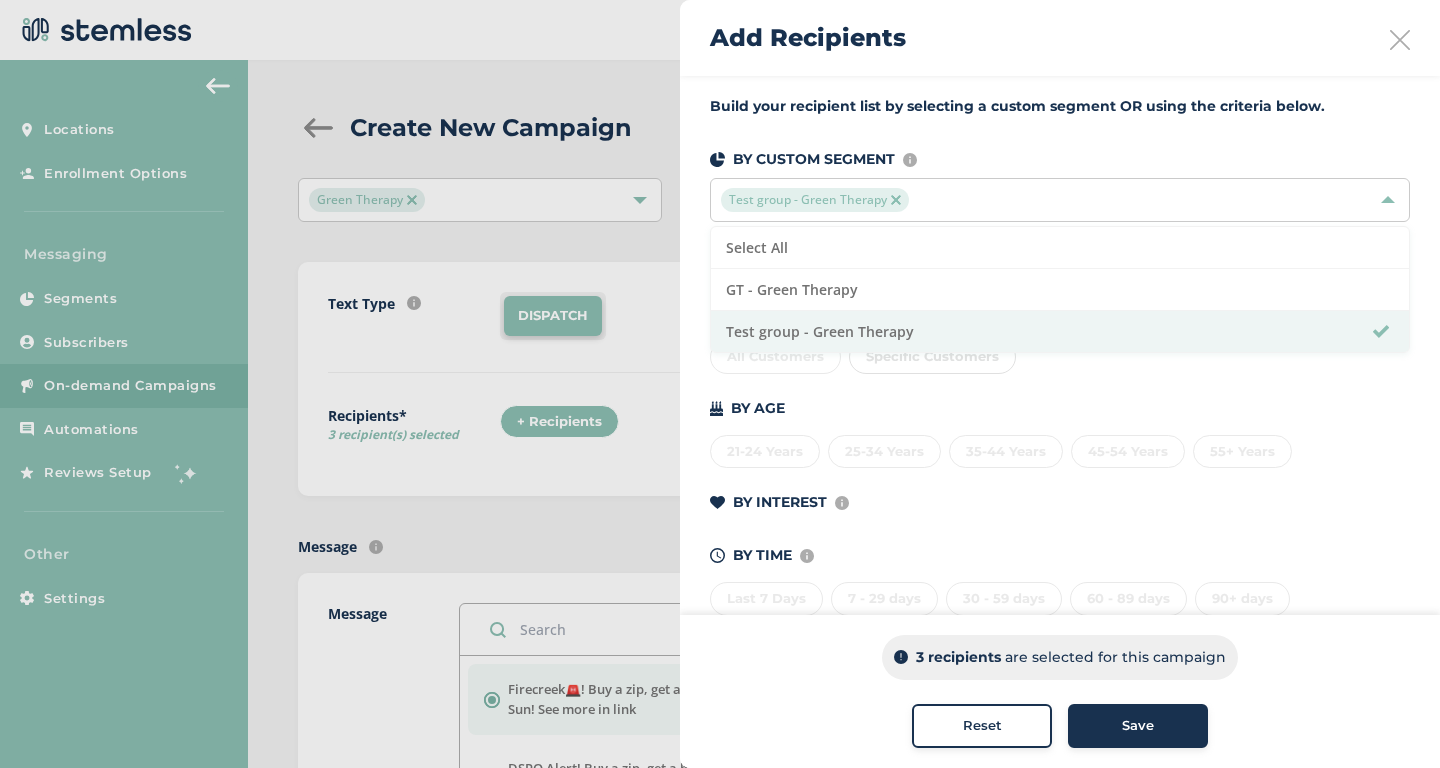 click on "All Customers  Specific Customers" at bounding box center (1060, 353) 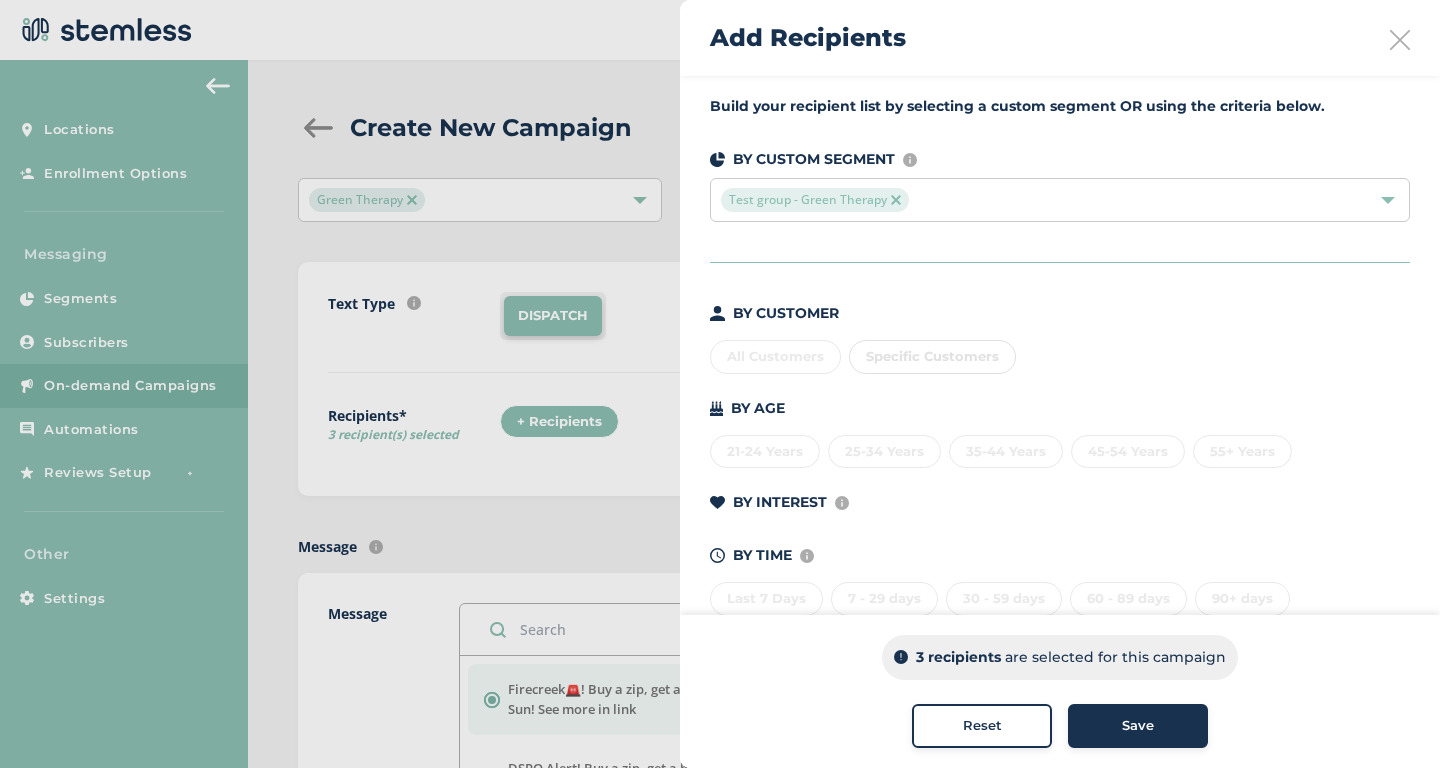 scroll, scrollTop: 44, scrollLeft: 0, axis: vertical 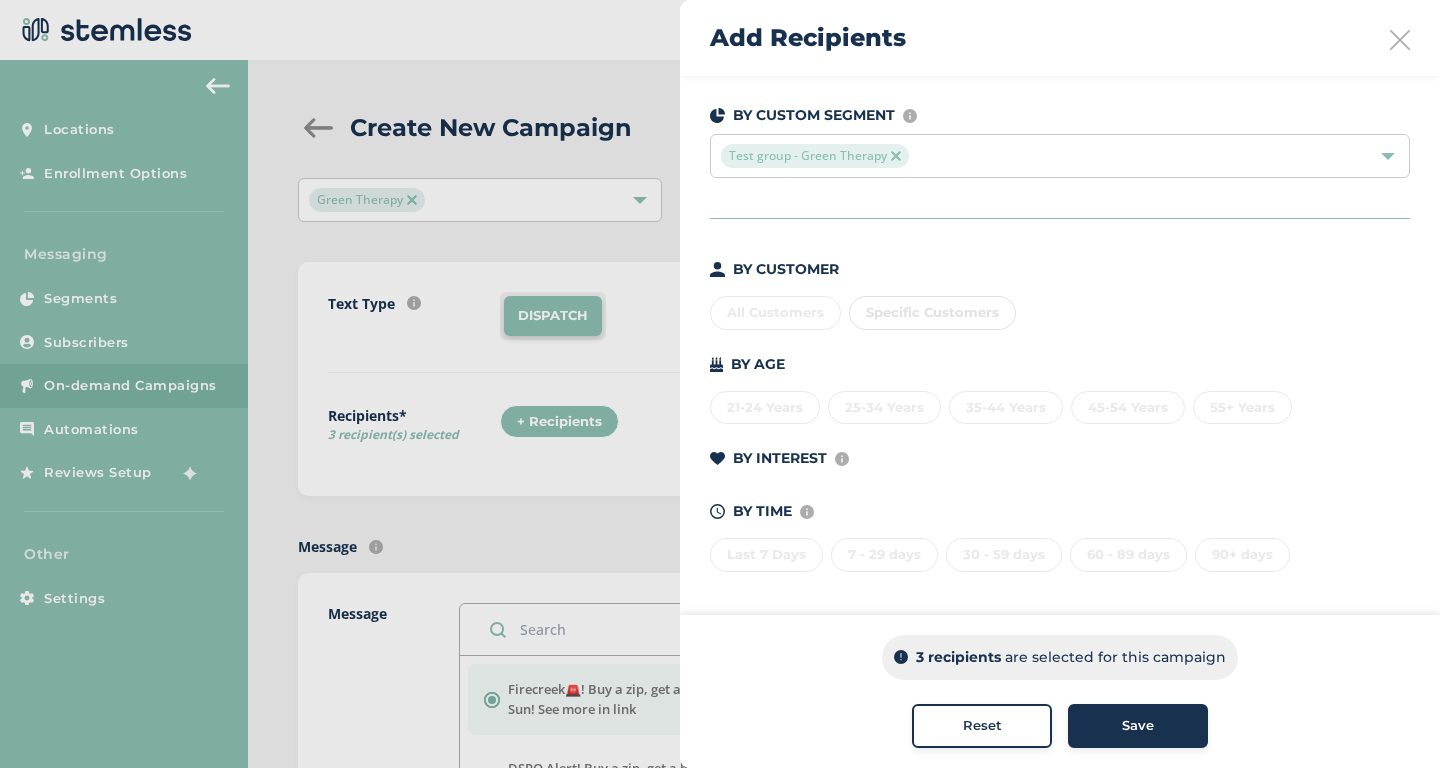 click on "Save" at bounding box center (1138, 726) 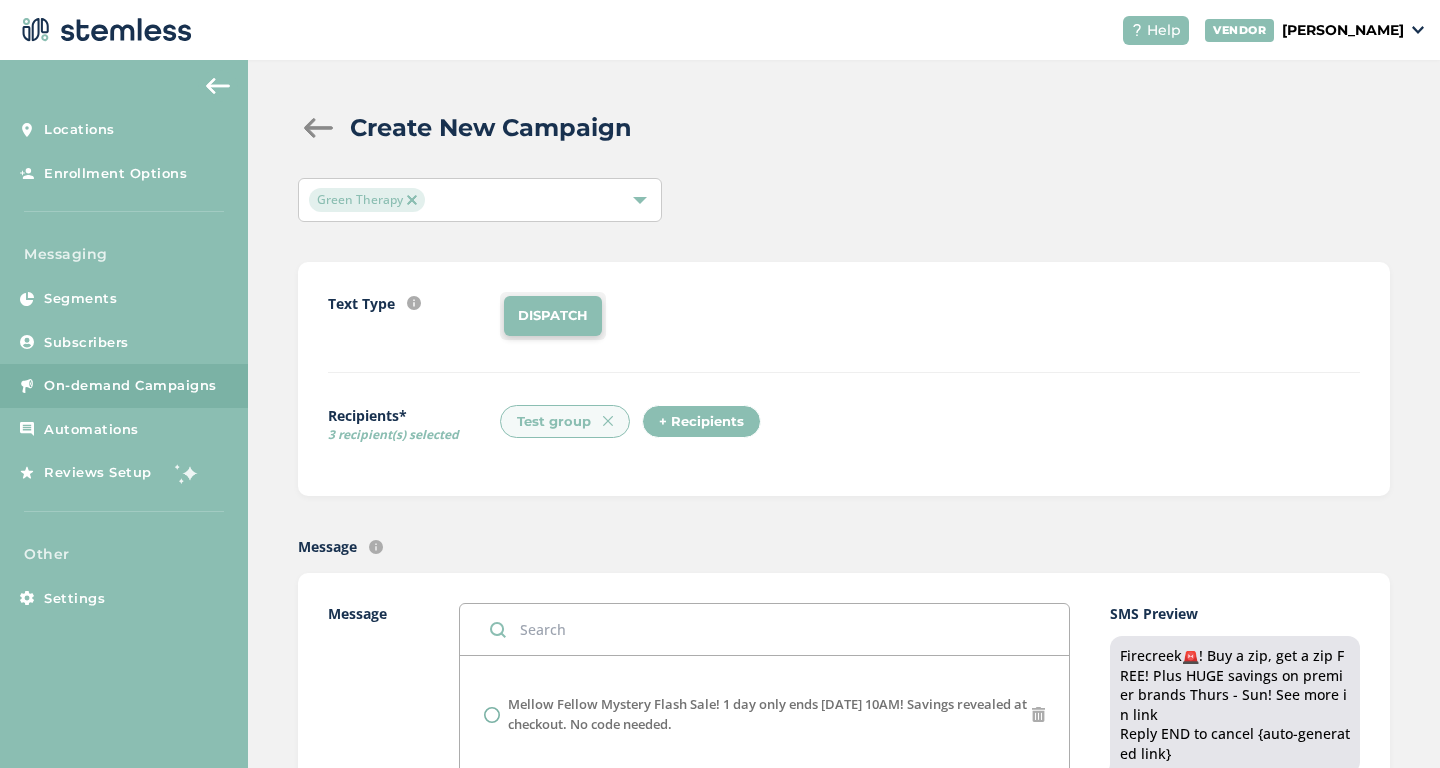 scroll, scrollTop: 0, scrollLeft: 0, axis: both 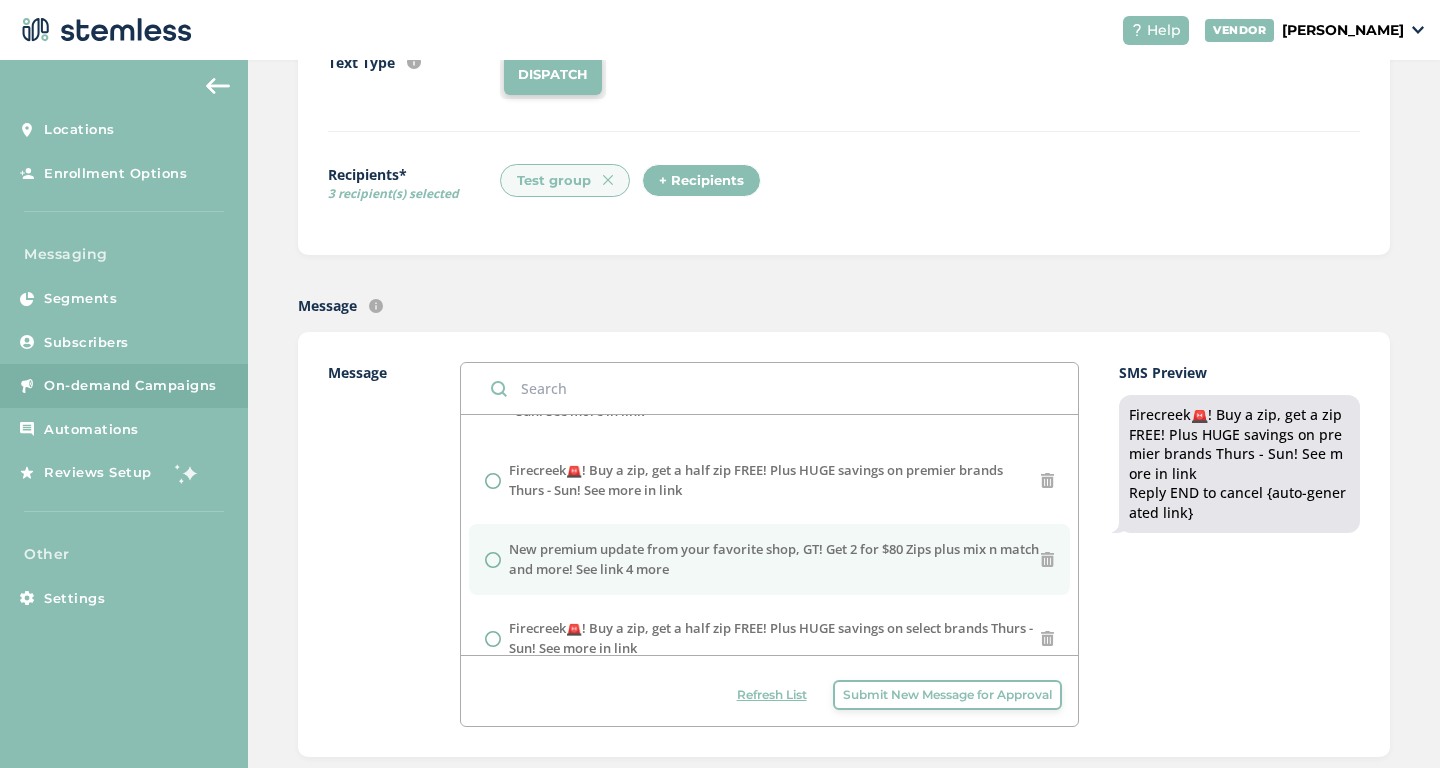 click on "New premium update from your favorite shop, GT! Get 2 for $80 Zips plus mix n match and more! See link 4 more" at bounding box center (775, 559) 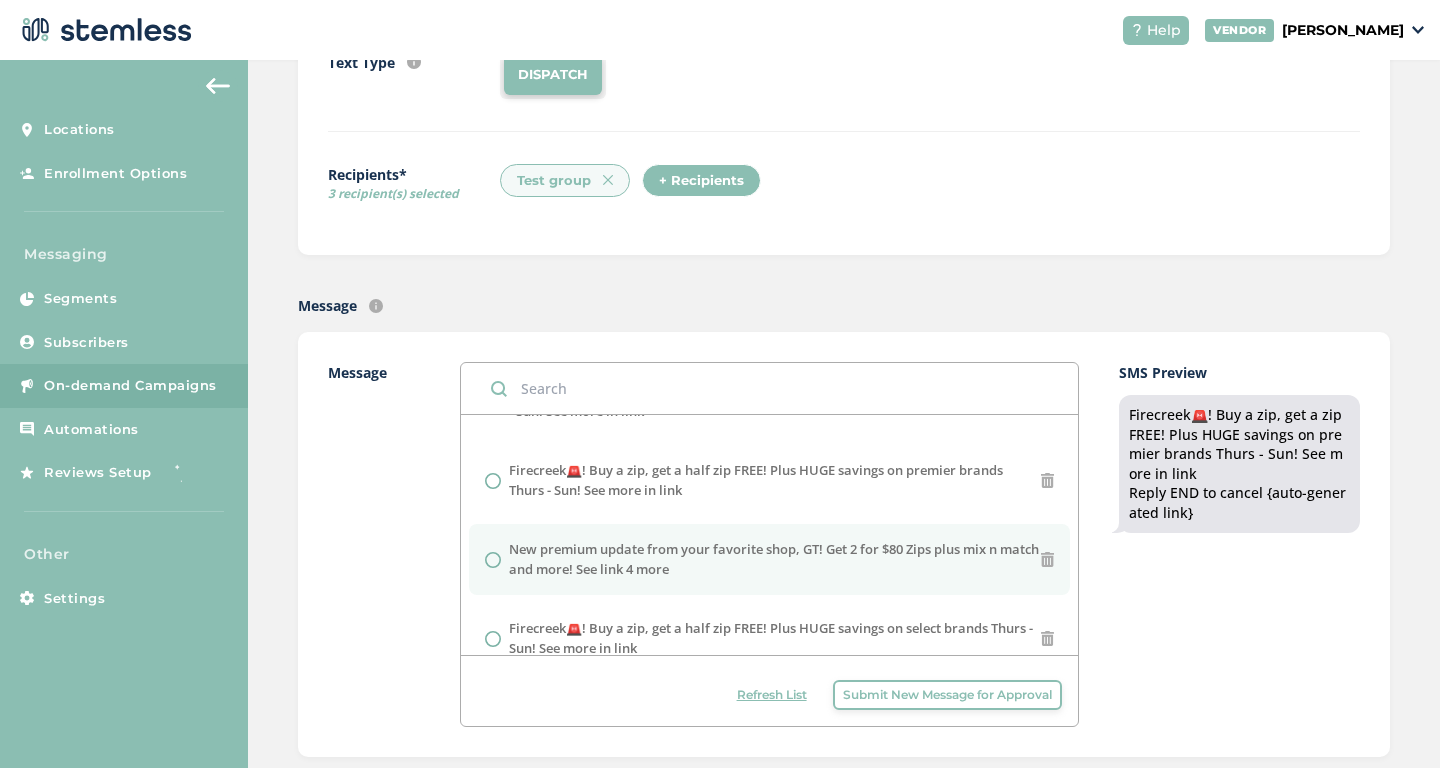 radio on "false" 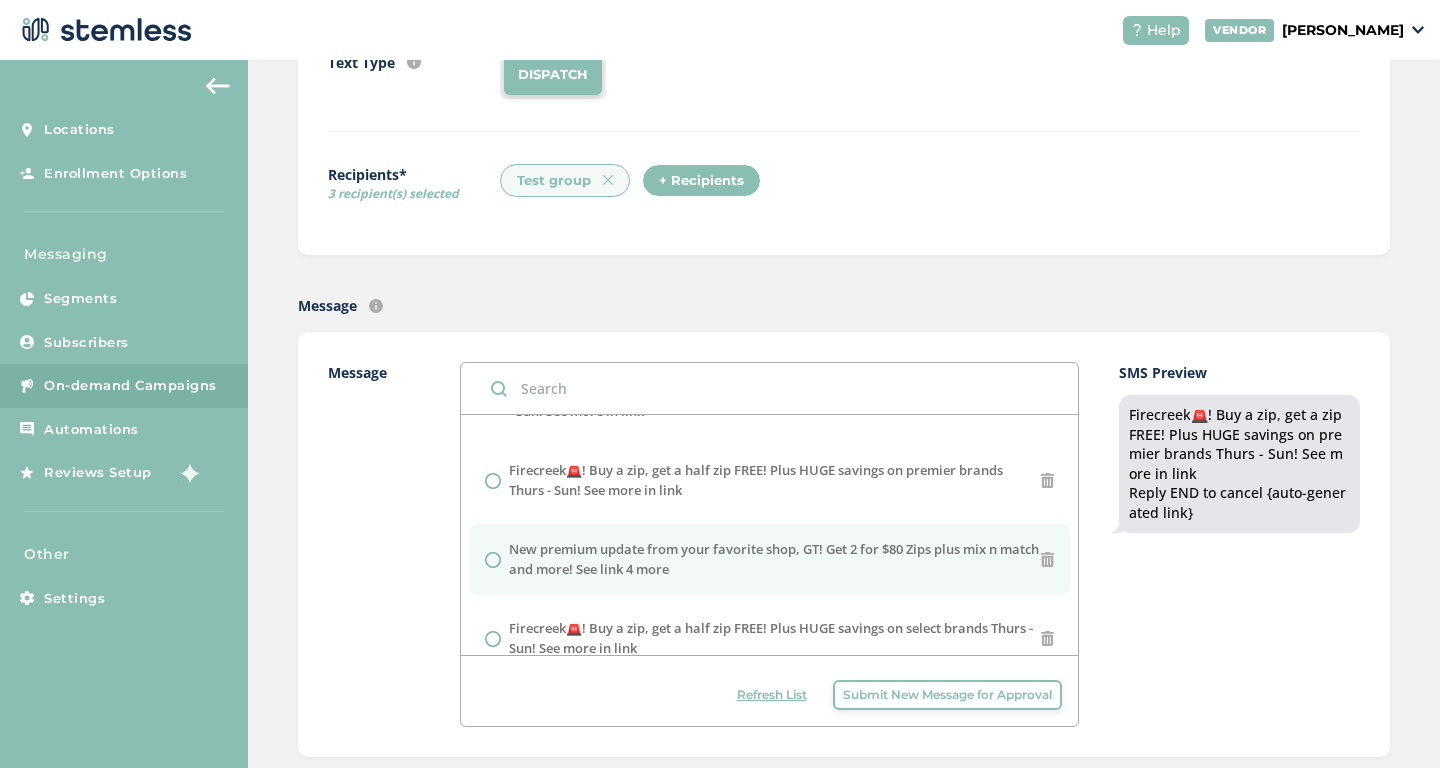 radio on "true" 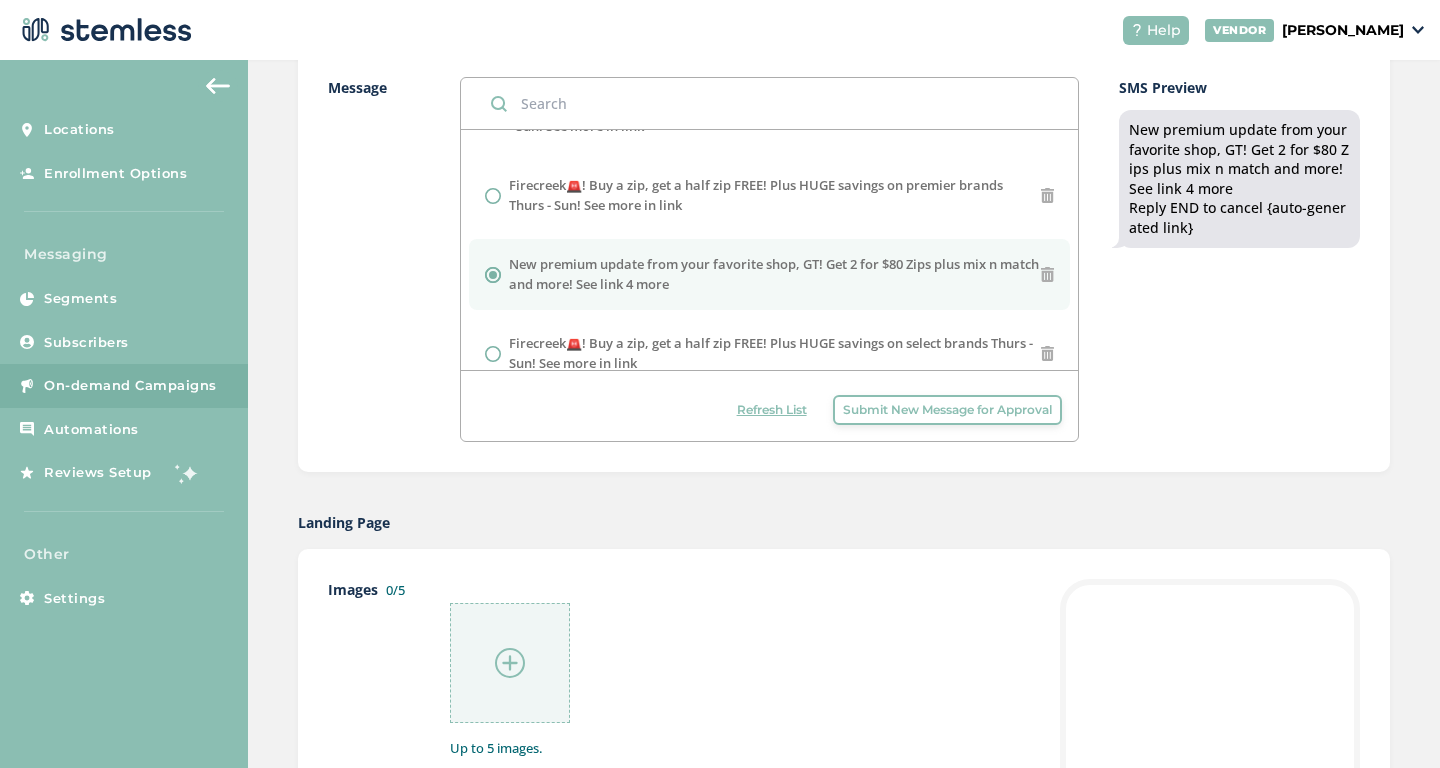 scroll, scrollTop: 648, scrollLeft: 0, axis: vertical 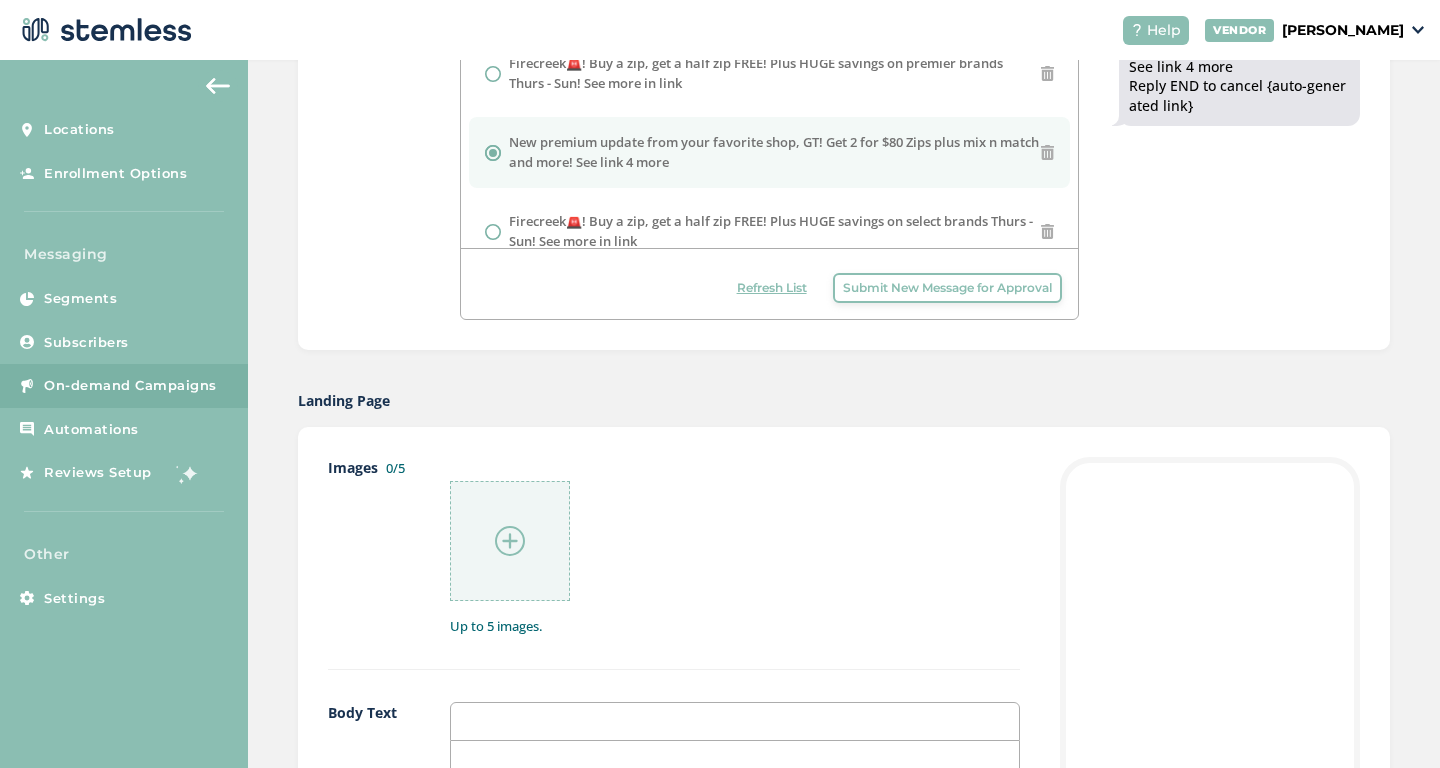 click at bounding box center (510, 541) 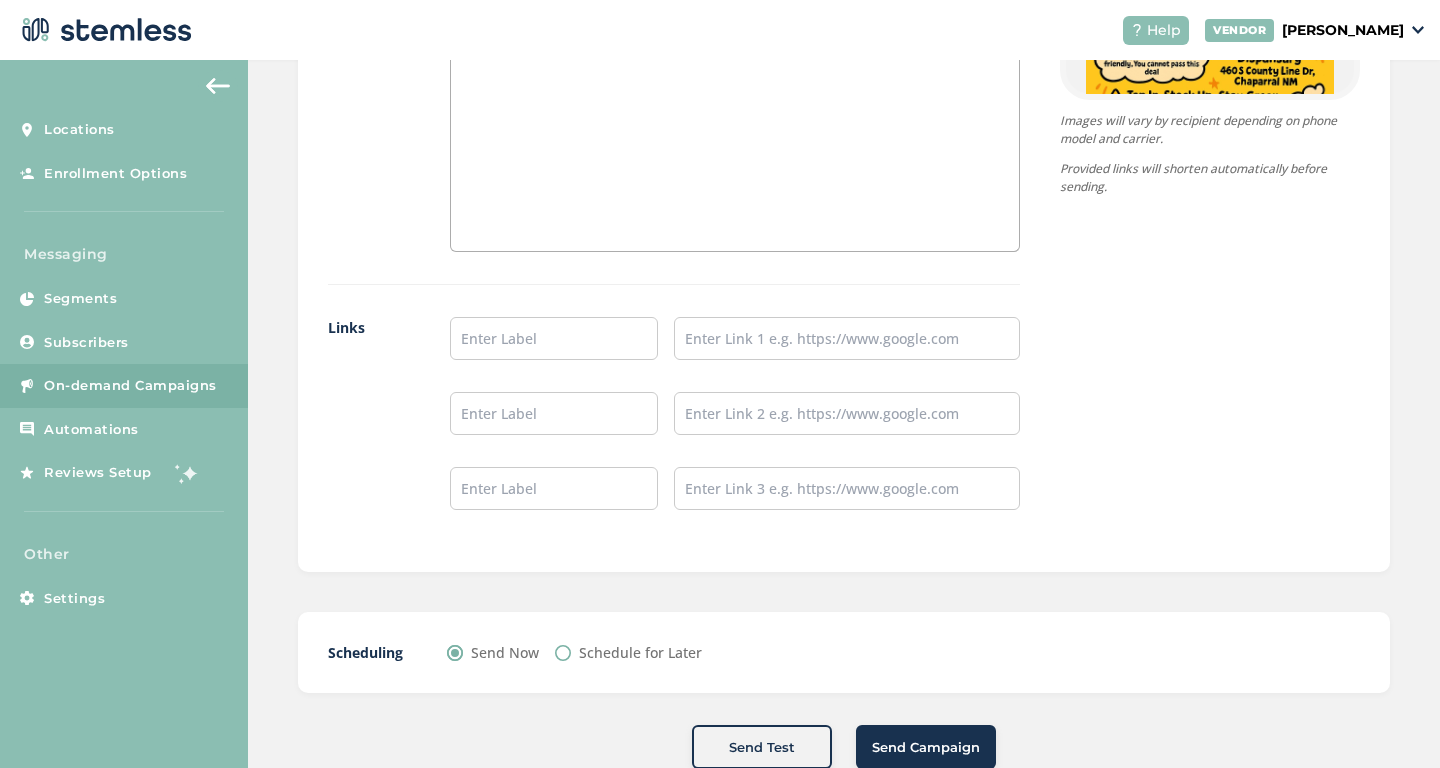 scroll, scrollTop: 1588, scrollLeft: 0, axis: vertical 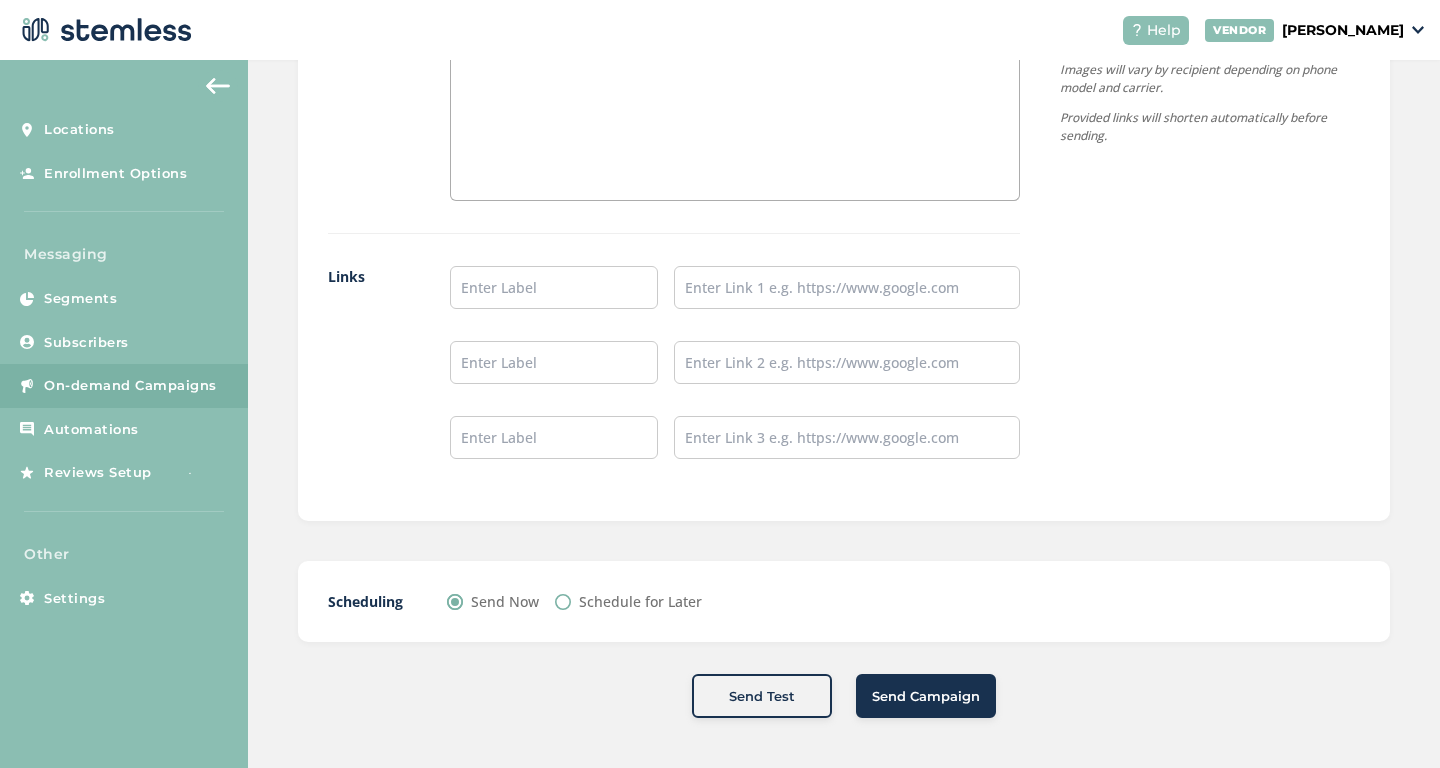 click on "Send Campaign" at bounding box center (926, 696) 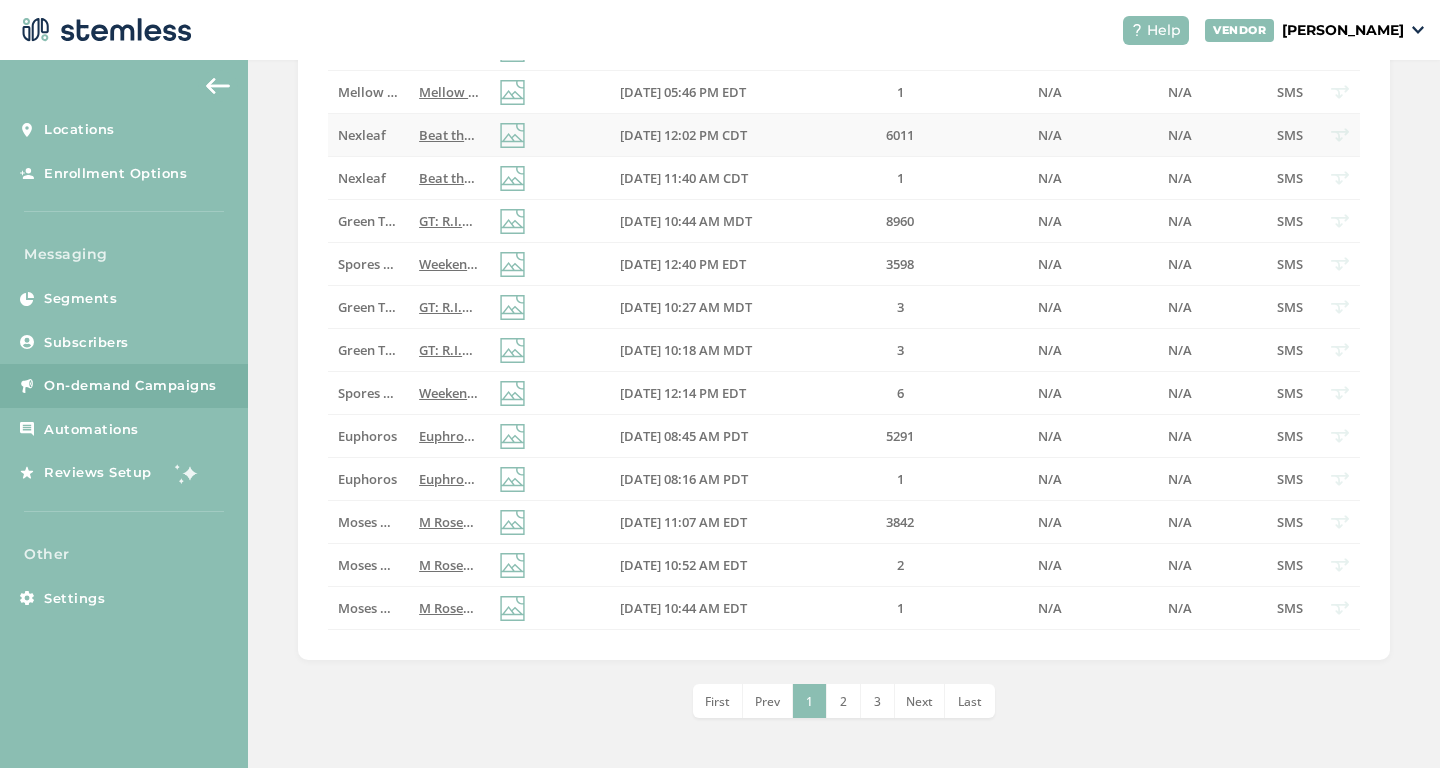 scroll, scrollTop: 0, scrollLeft: 0, axis: both 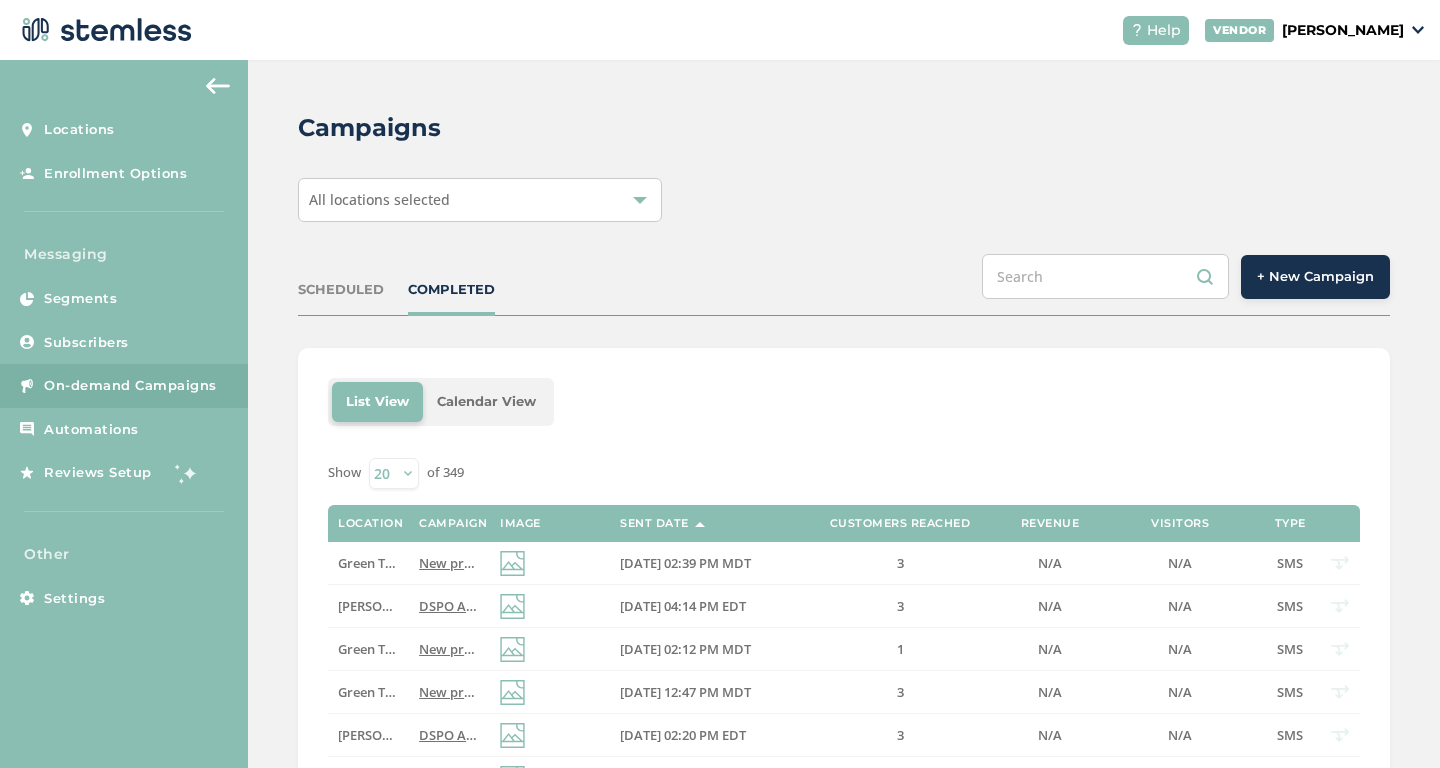 click on "+ New Campaign" at bounding box center [1315, 277] 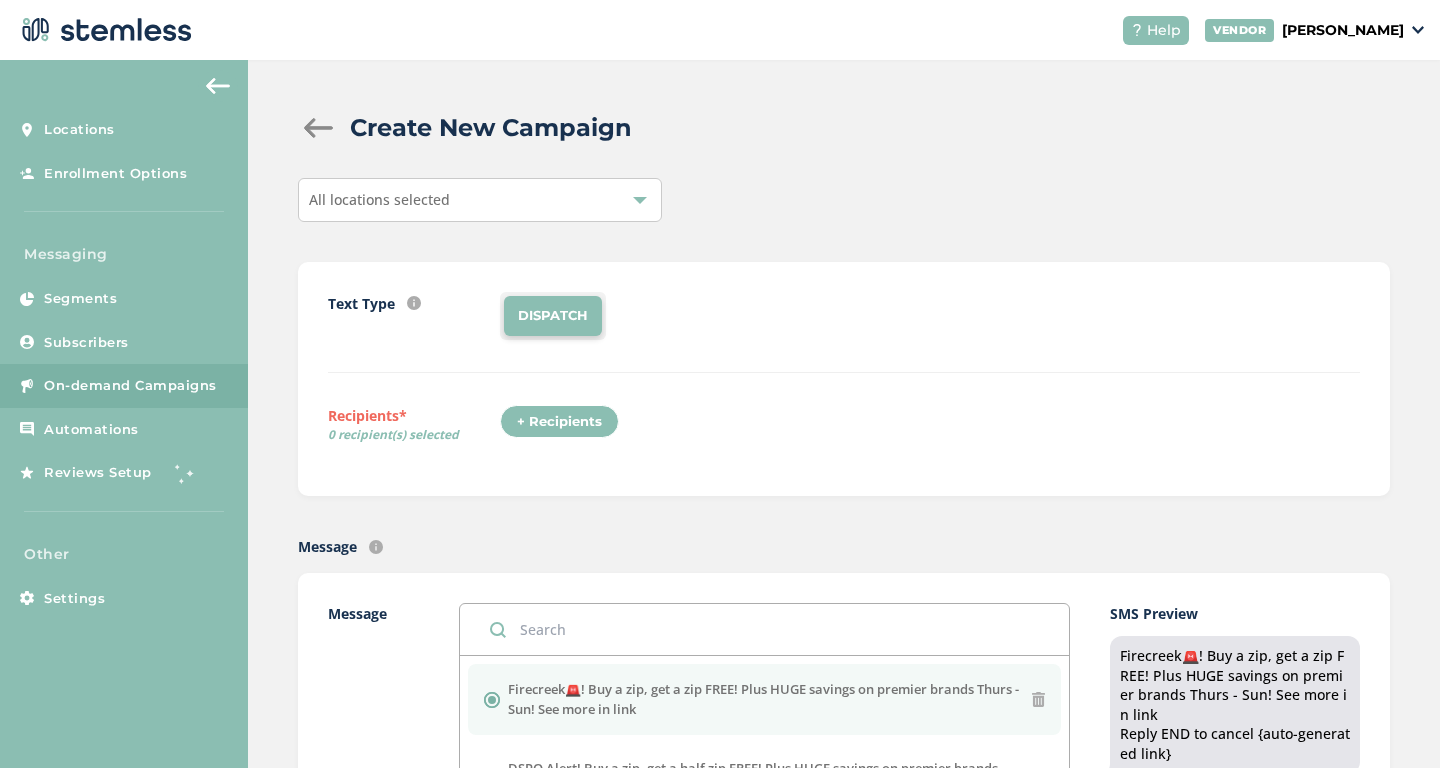 click on "All locations selected" at bounding box center (480, 200) 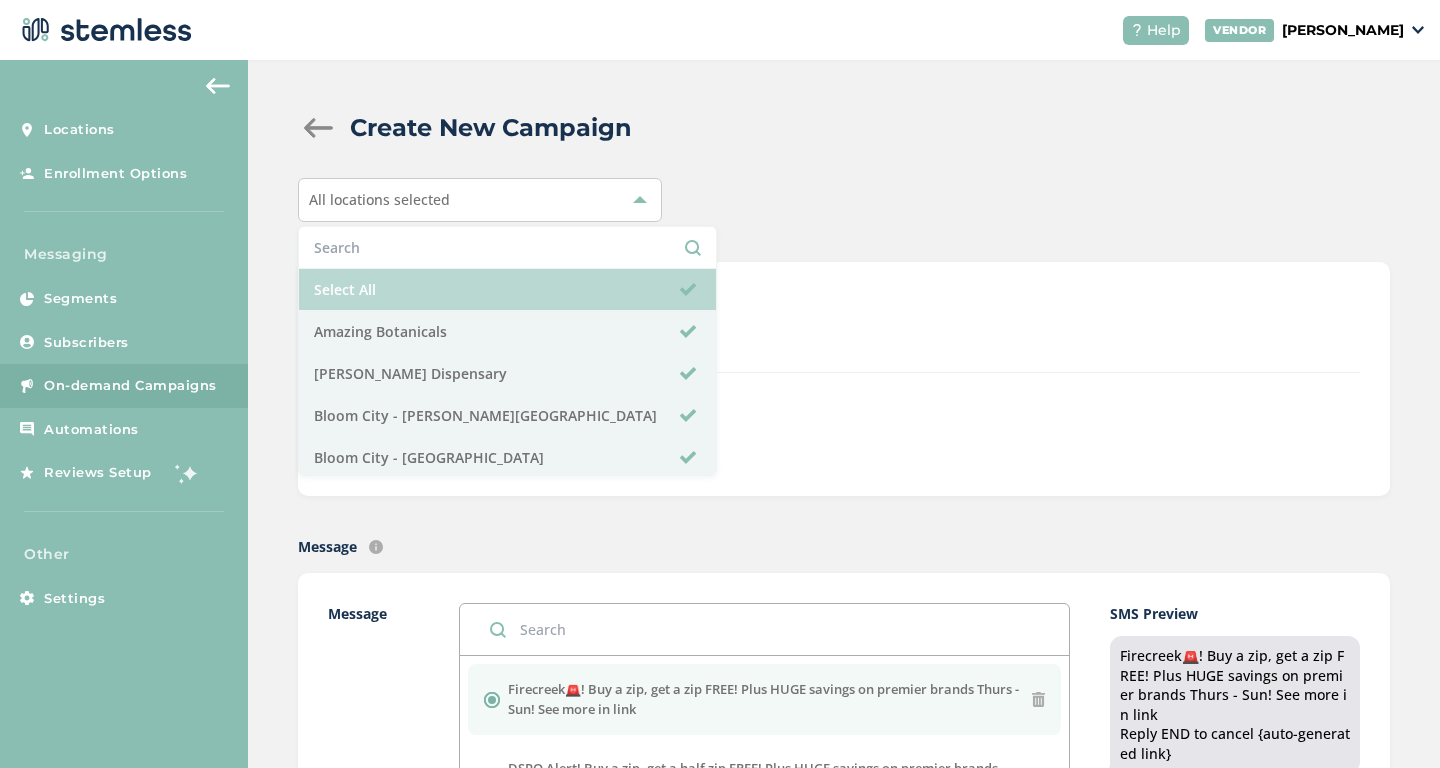 click on "Select All" at bounding box center [507, 290] 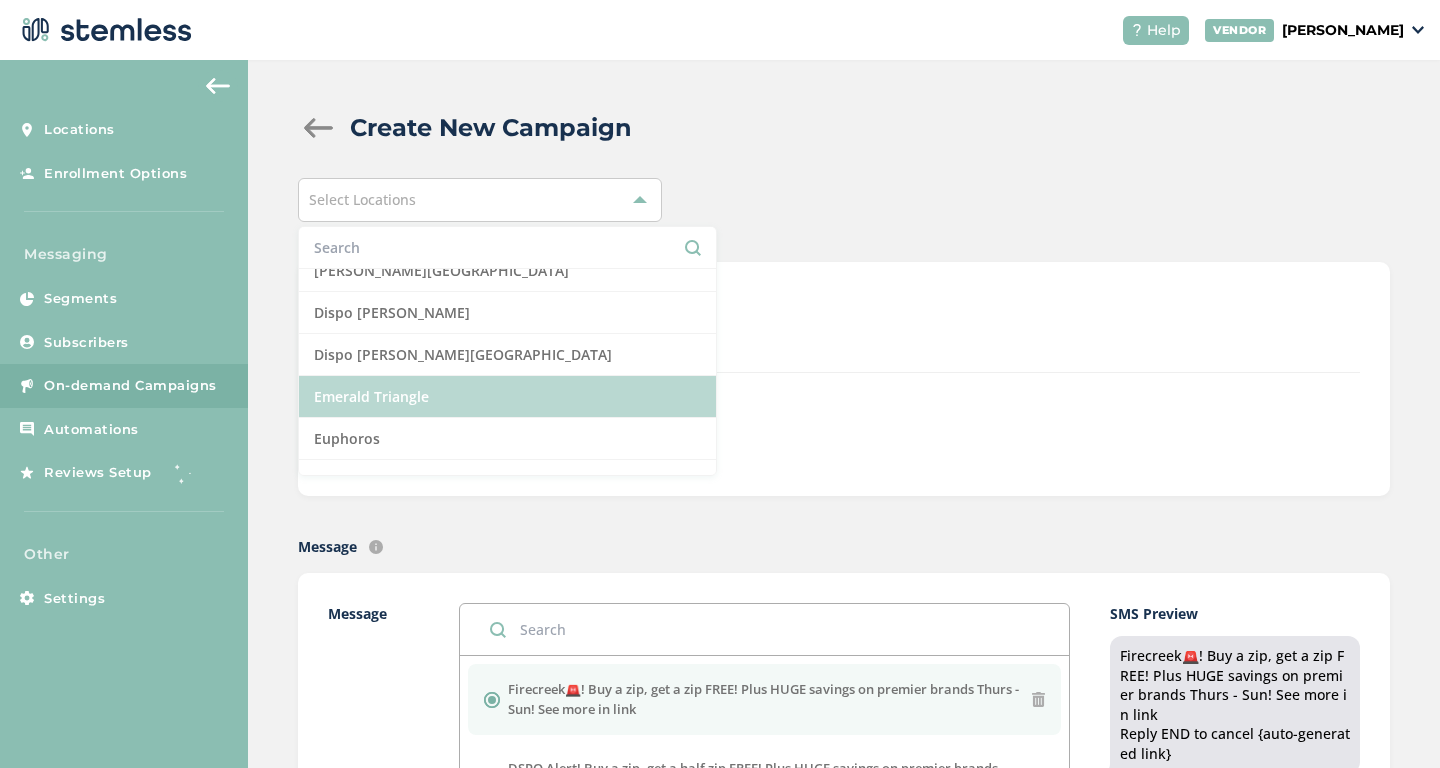 scroll, scrollTop: 763, scrollLeft: 0, axis: vertical 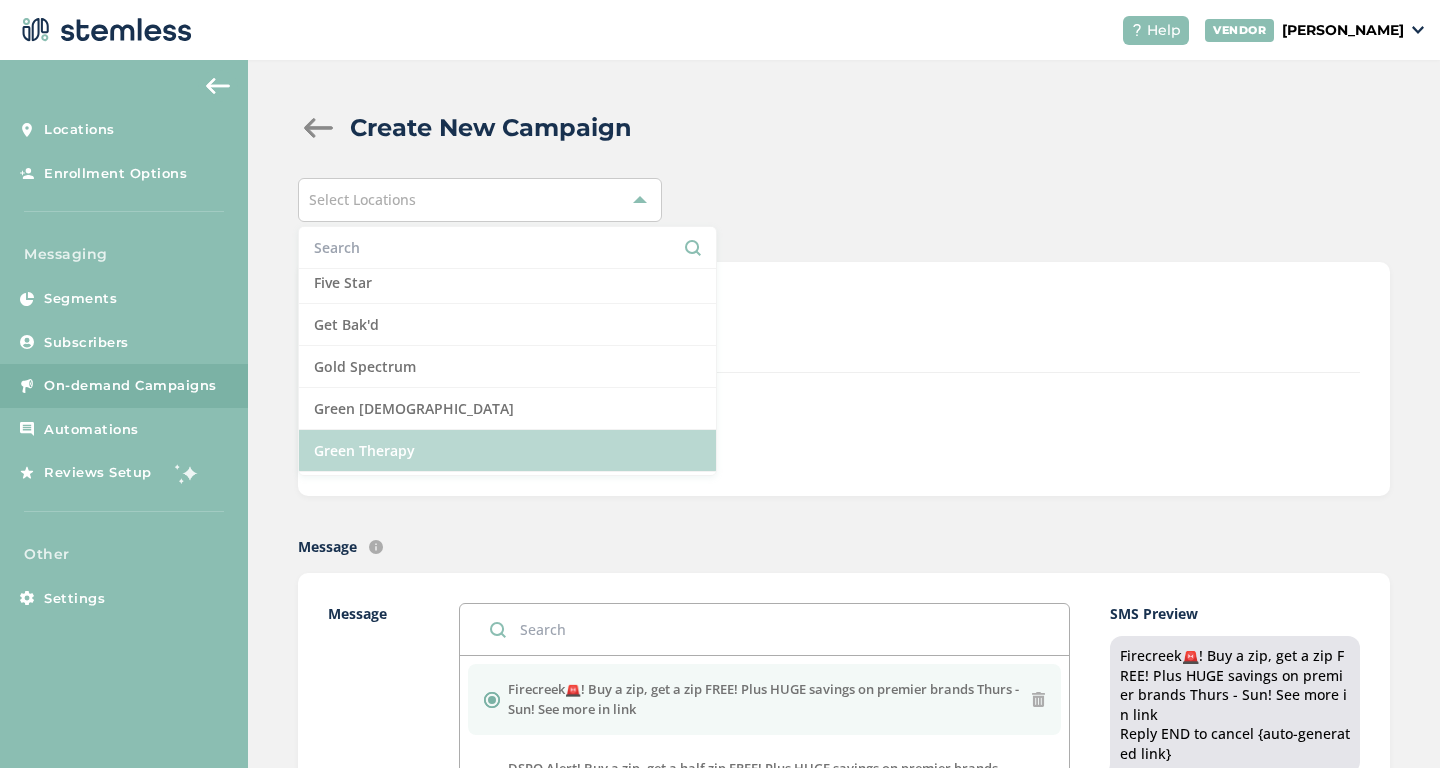 click on "Green Therapy" at bounding box center (507, 451) 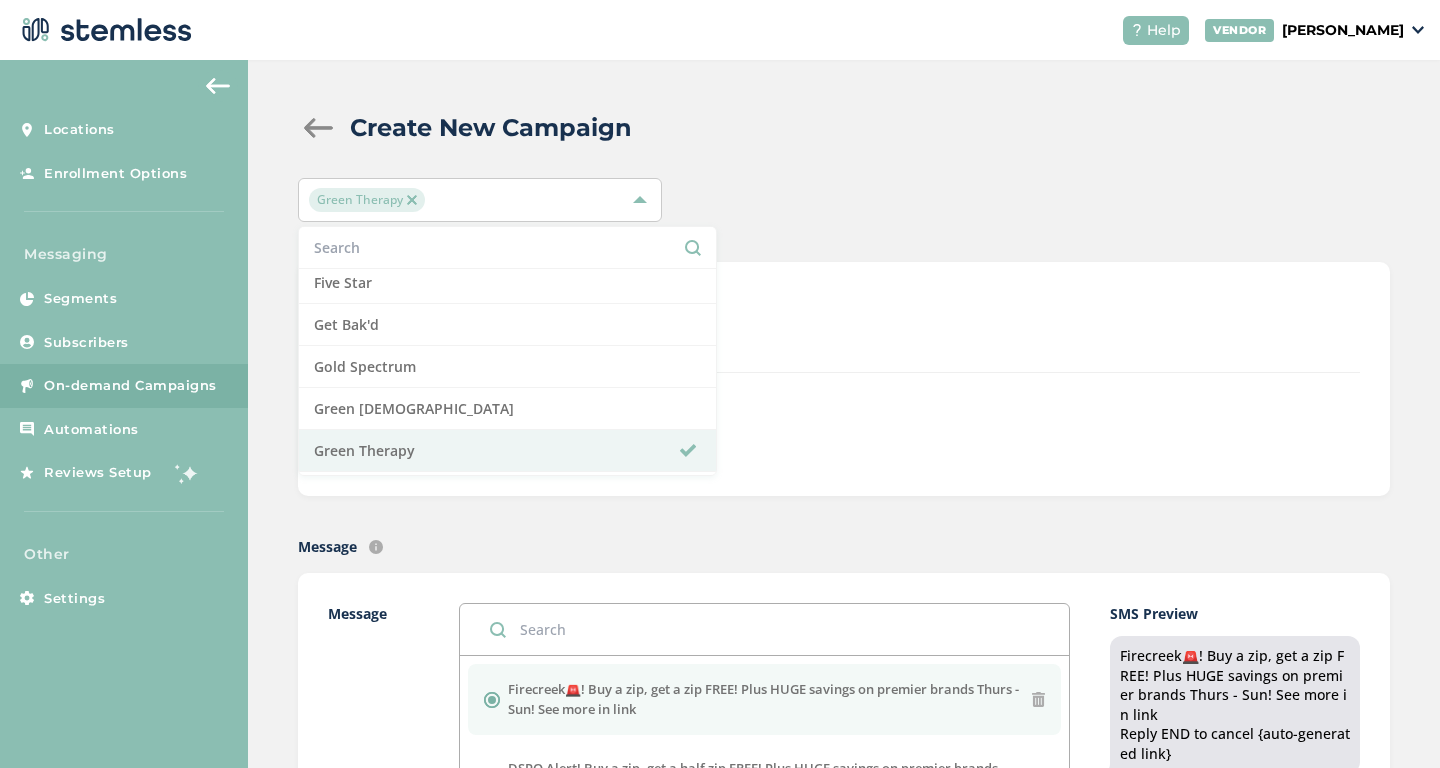click on "DISPATCH" at bounding box center (930, 316) 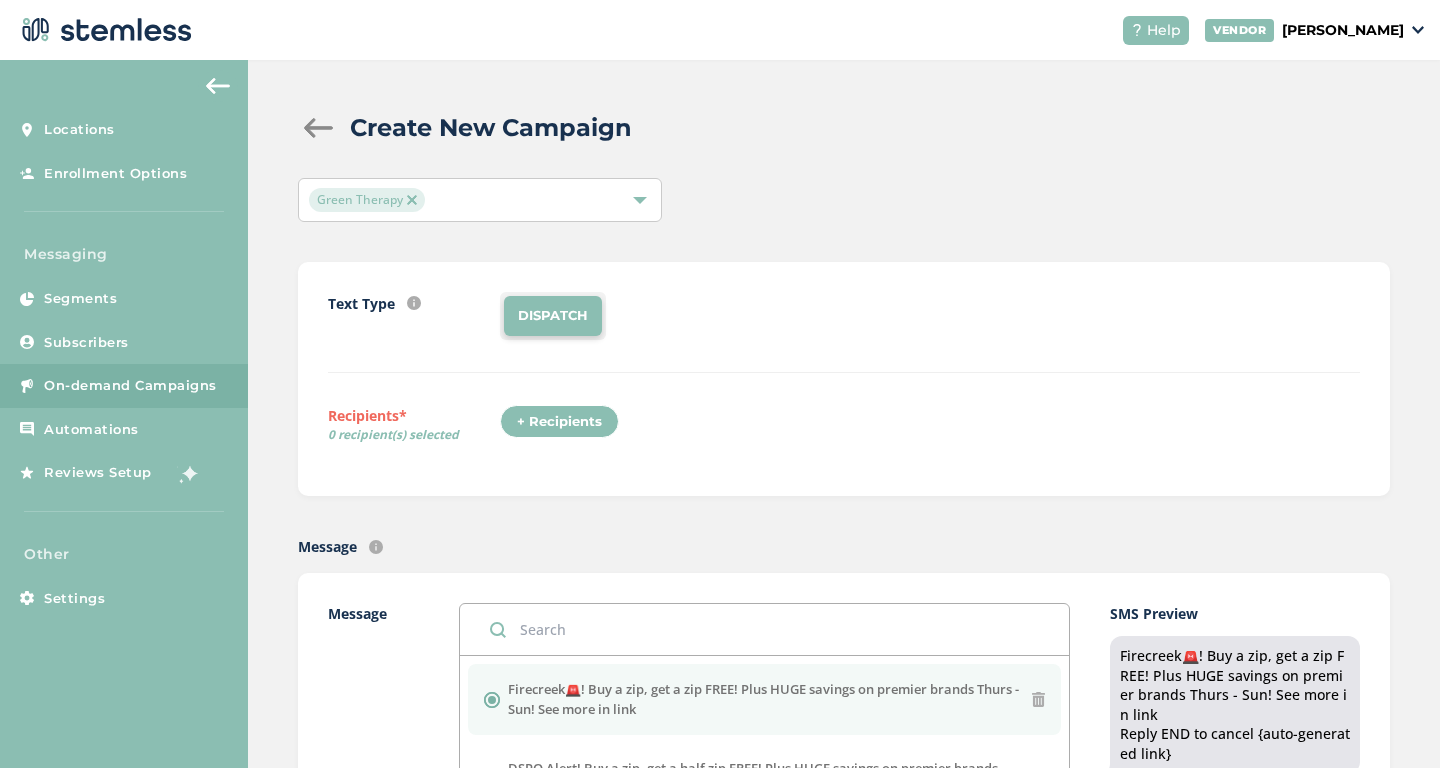 click on "+ Recipients" at bounding box center [559, 422] 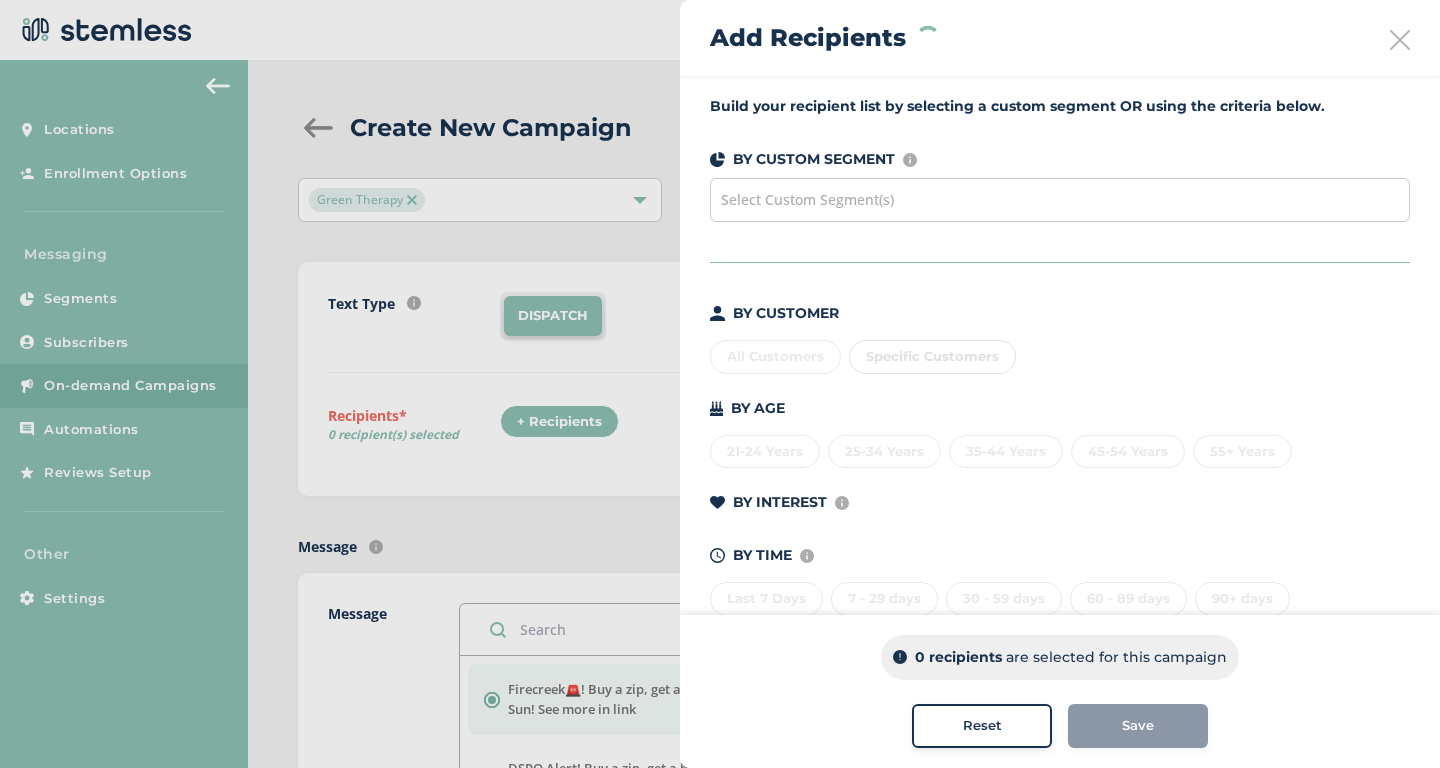 click on "Select Custom Segment(s)" at bounding box center (1060, 200) 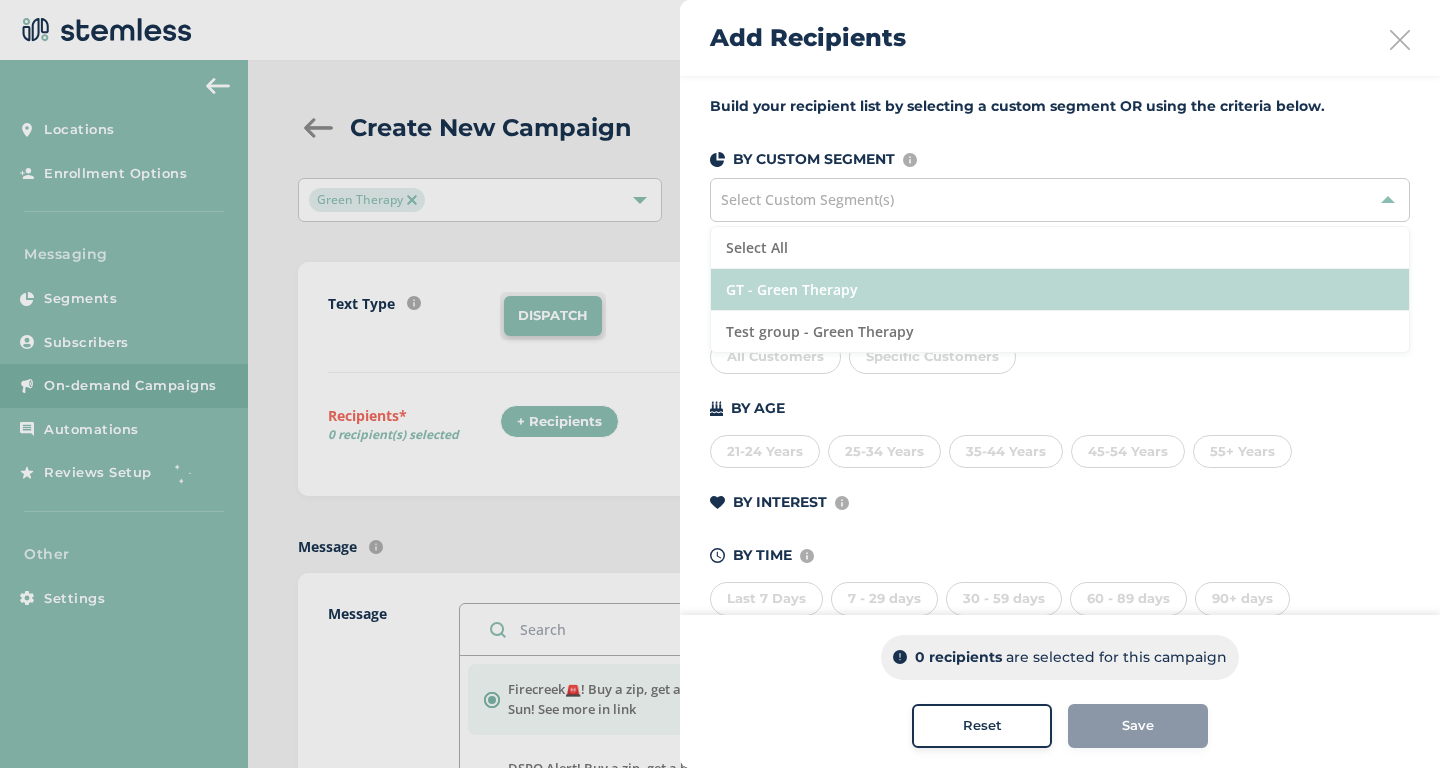 click on "GT - Green Therapy" at bounding box center (1060, 290) 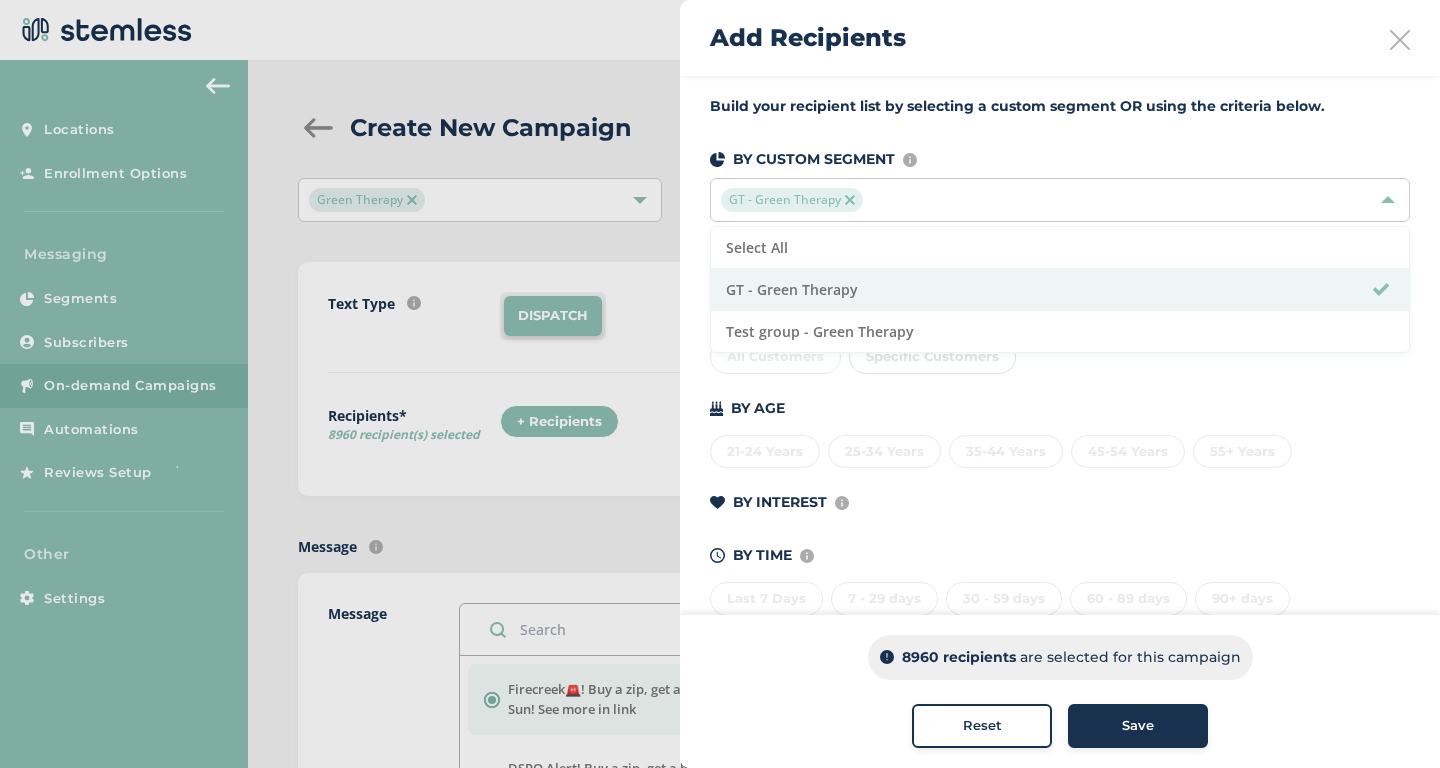 click on "Save" at bounding box center [1138, 726] 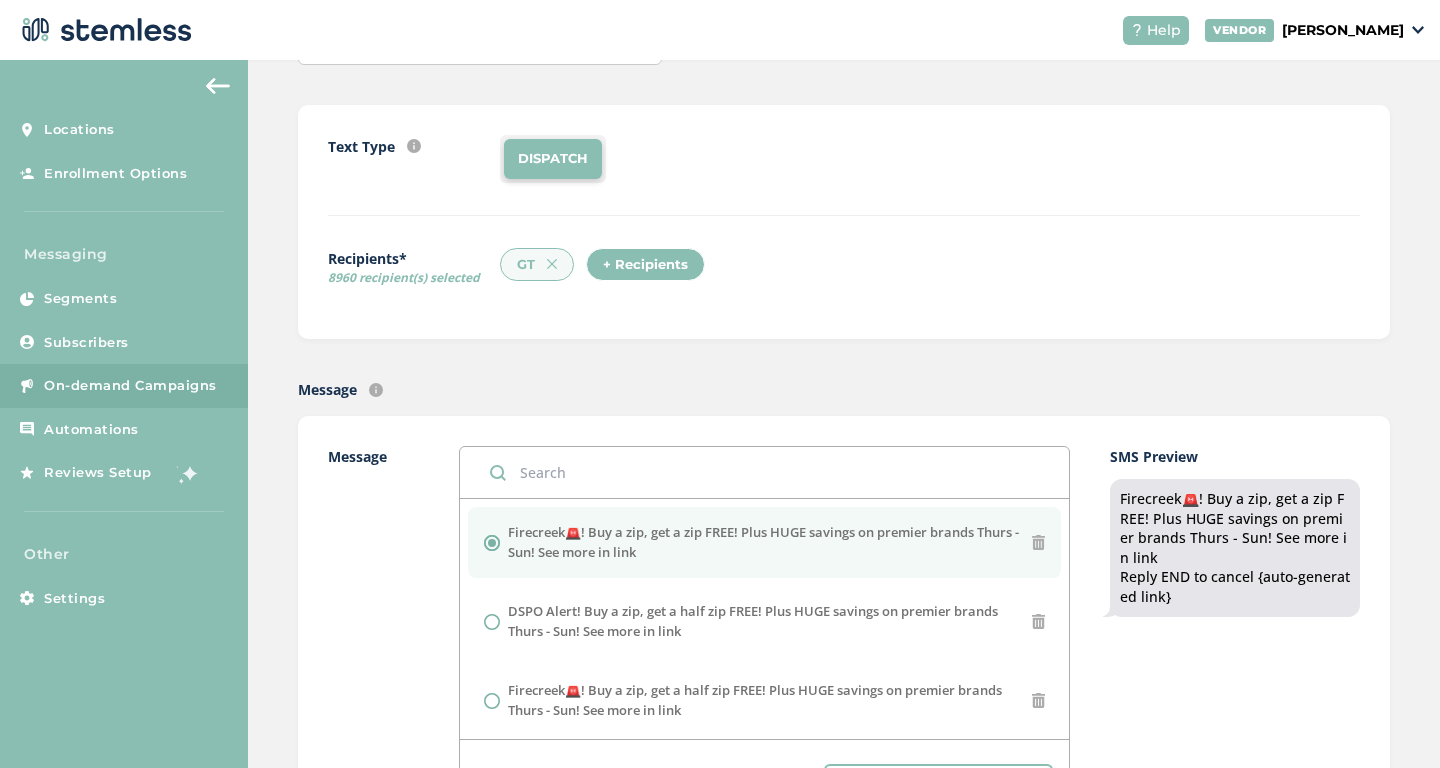 scroll, scrollTop: 173, scrollLeft: 0, axis: vertical 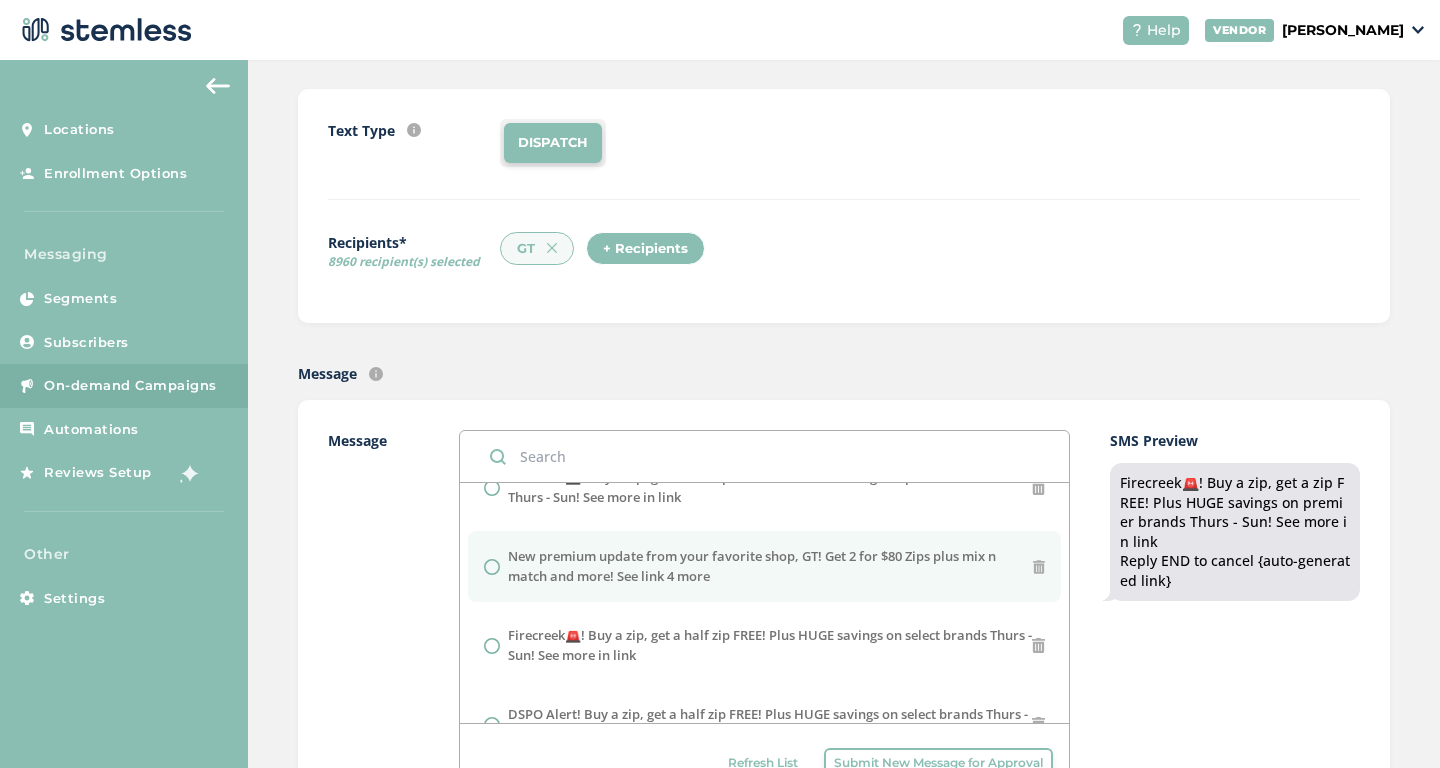 click on "New premium update from your favorite shop, GT! Get 2 for $80 Zips plus mix n match and more! See link 4 more" at bounding box center [770, 566] 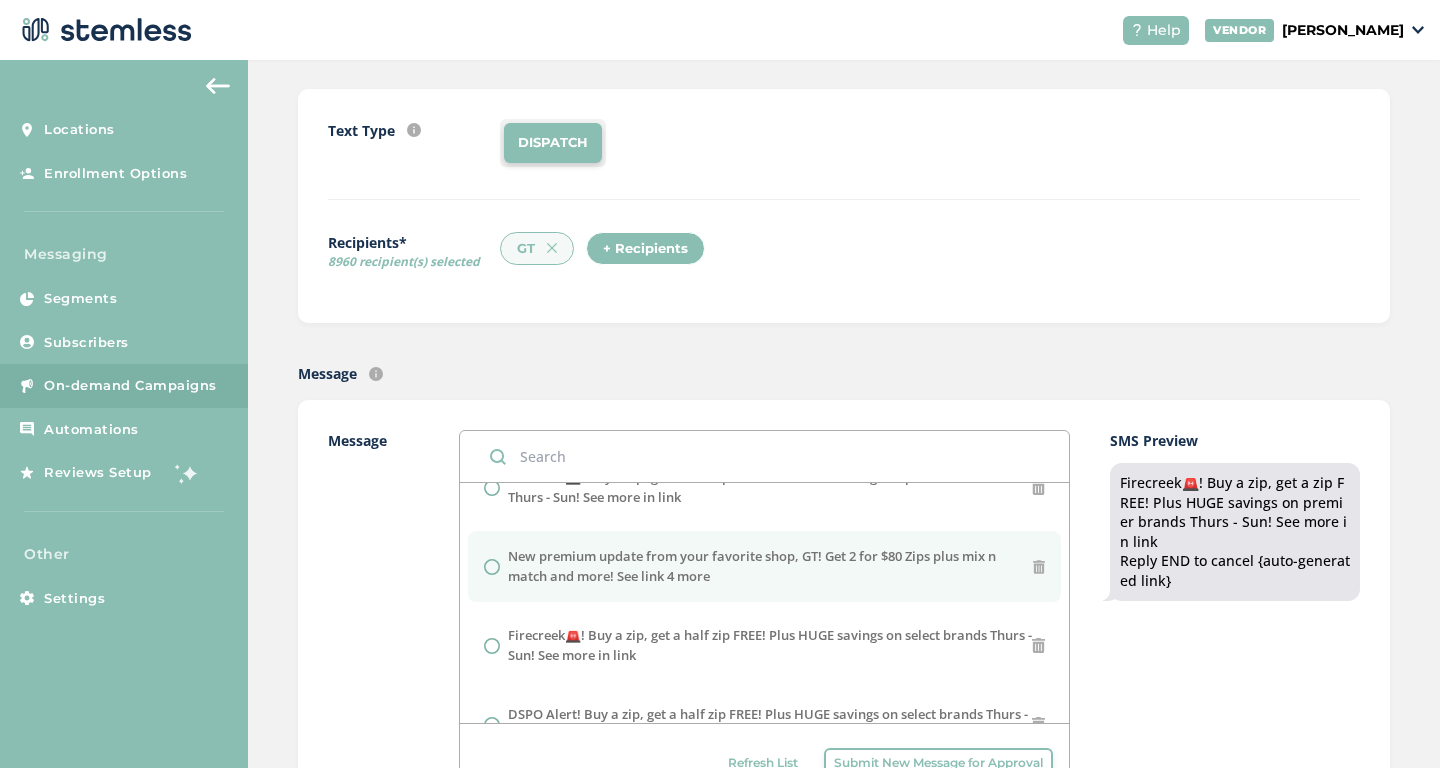 radio on "false" 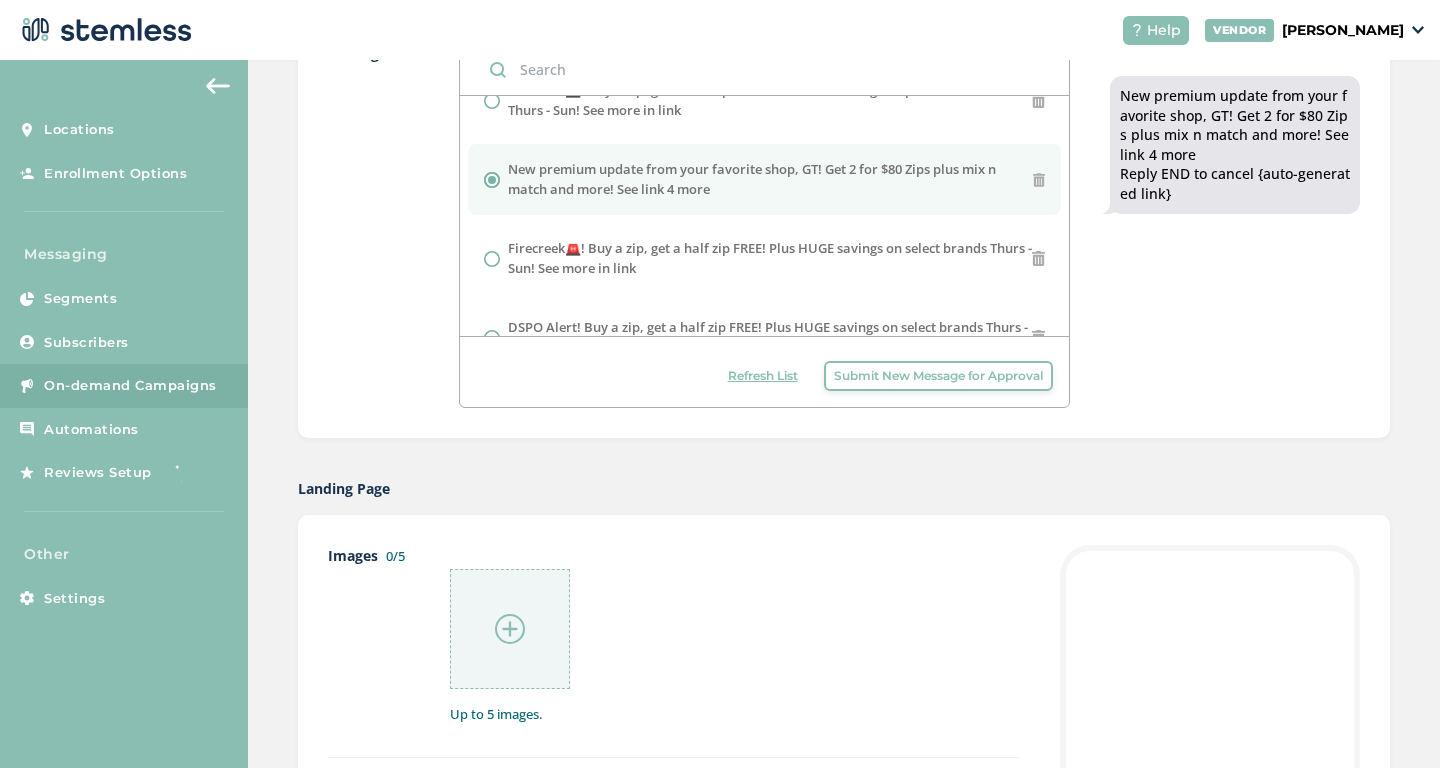scroll, scrollTop: 716, scrollLeft: 0, axis: vertical 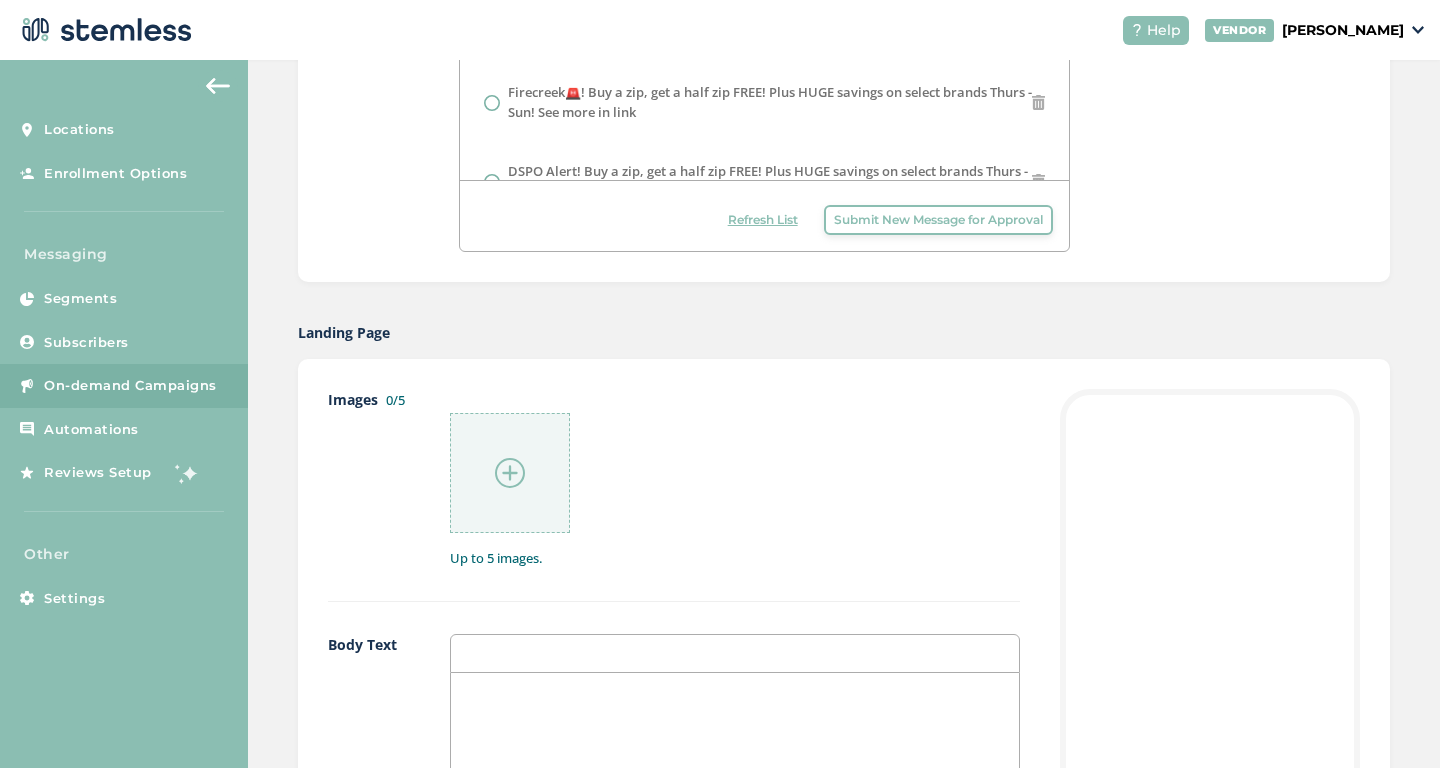 click at bounding box center (510, 473) 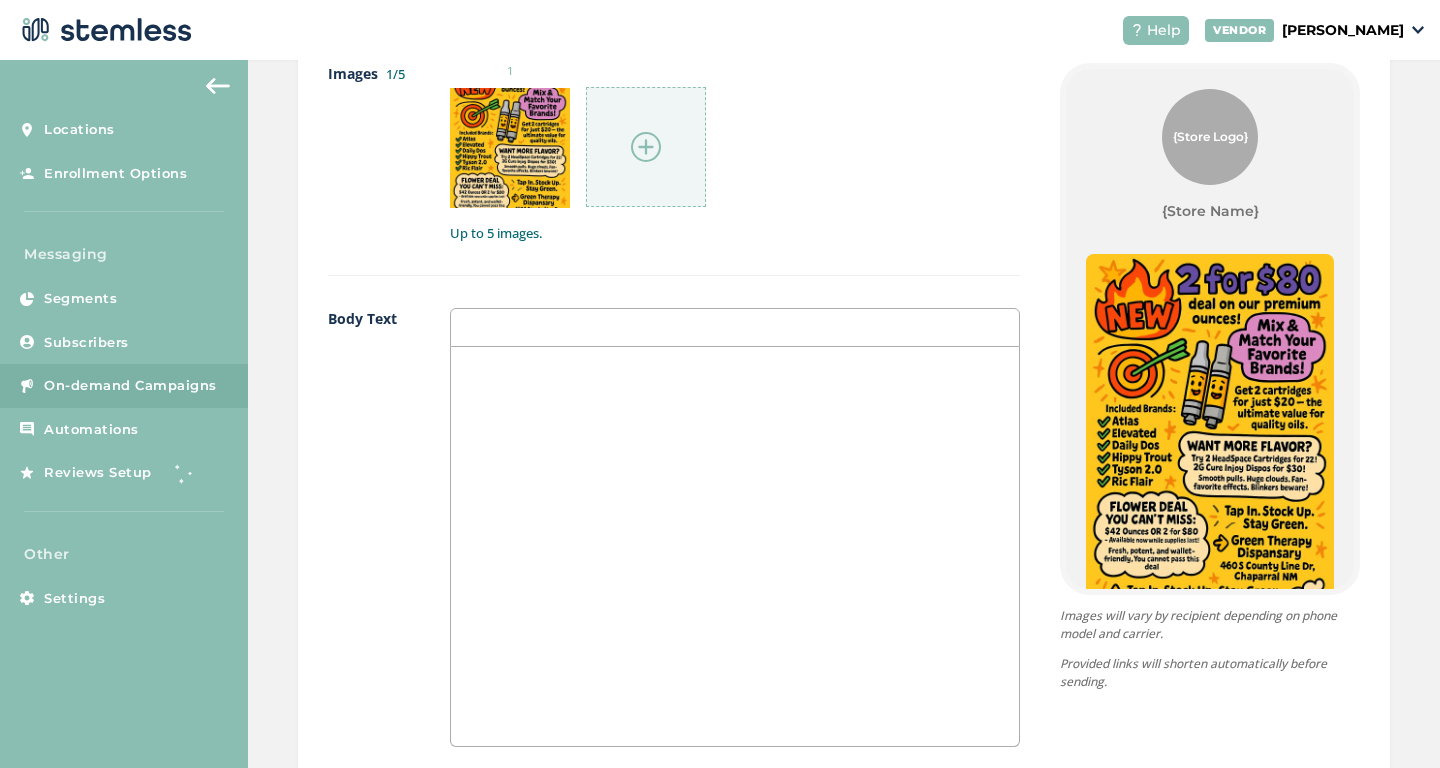 scroll, scrollTop: 1130, scrollLeft: 0, axis: vertical 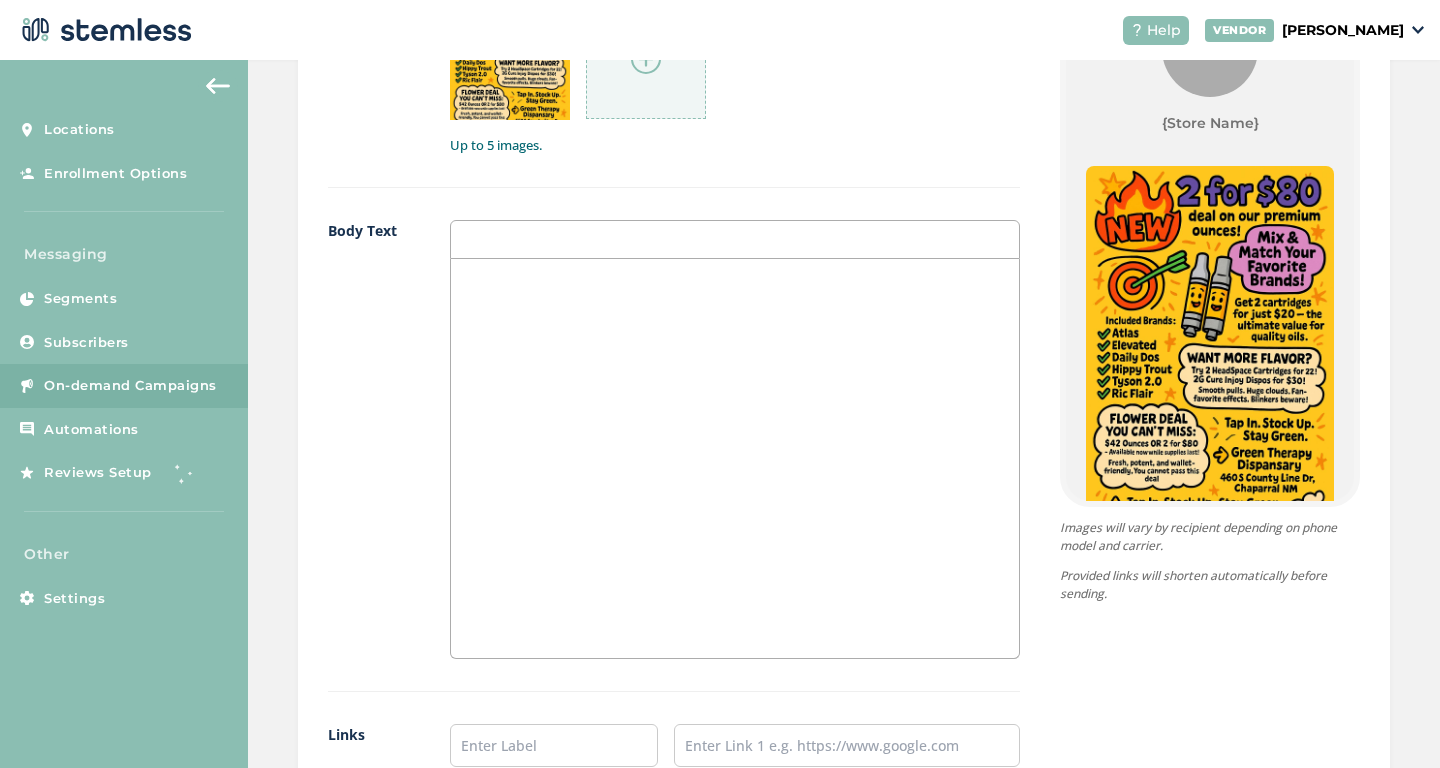 click at bounding box center (735, 458) 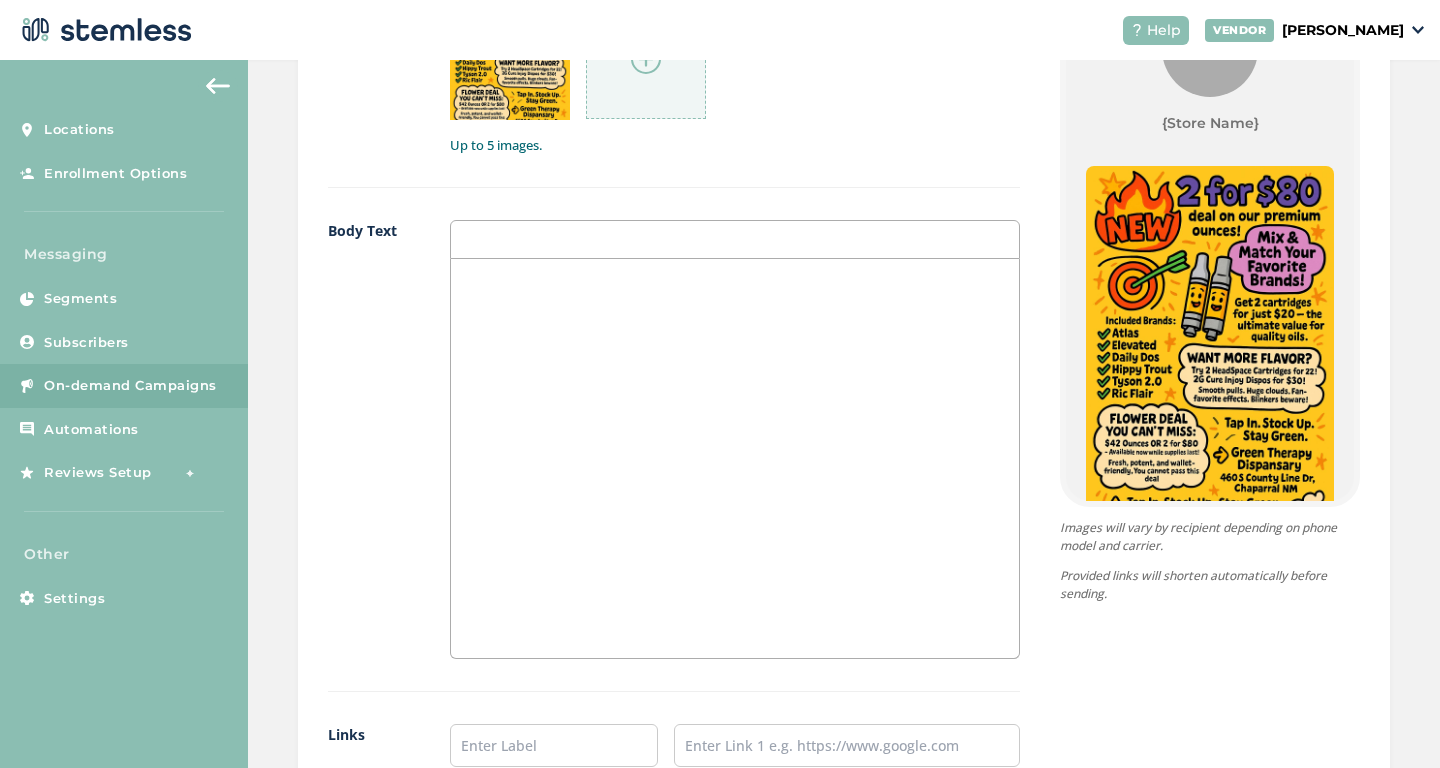 type 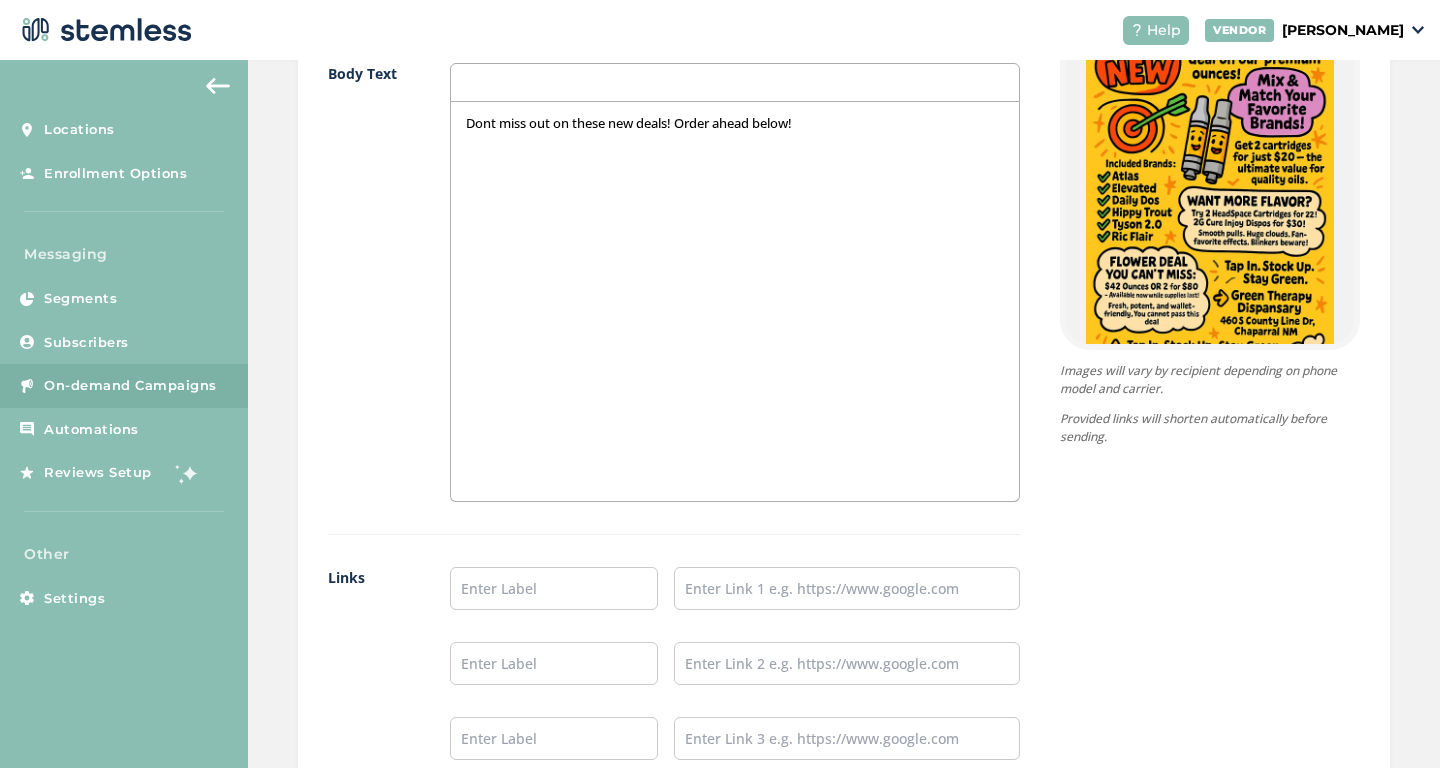 scroll, scrollTop: 1352, scrollLeft: 0, axis: vertical 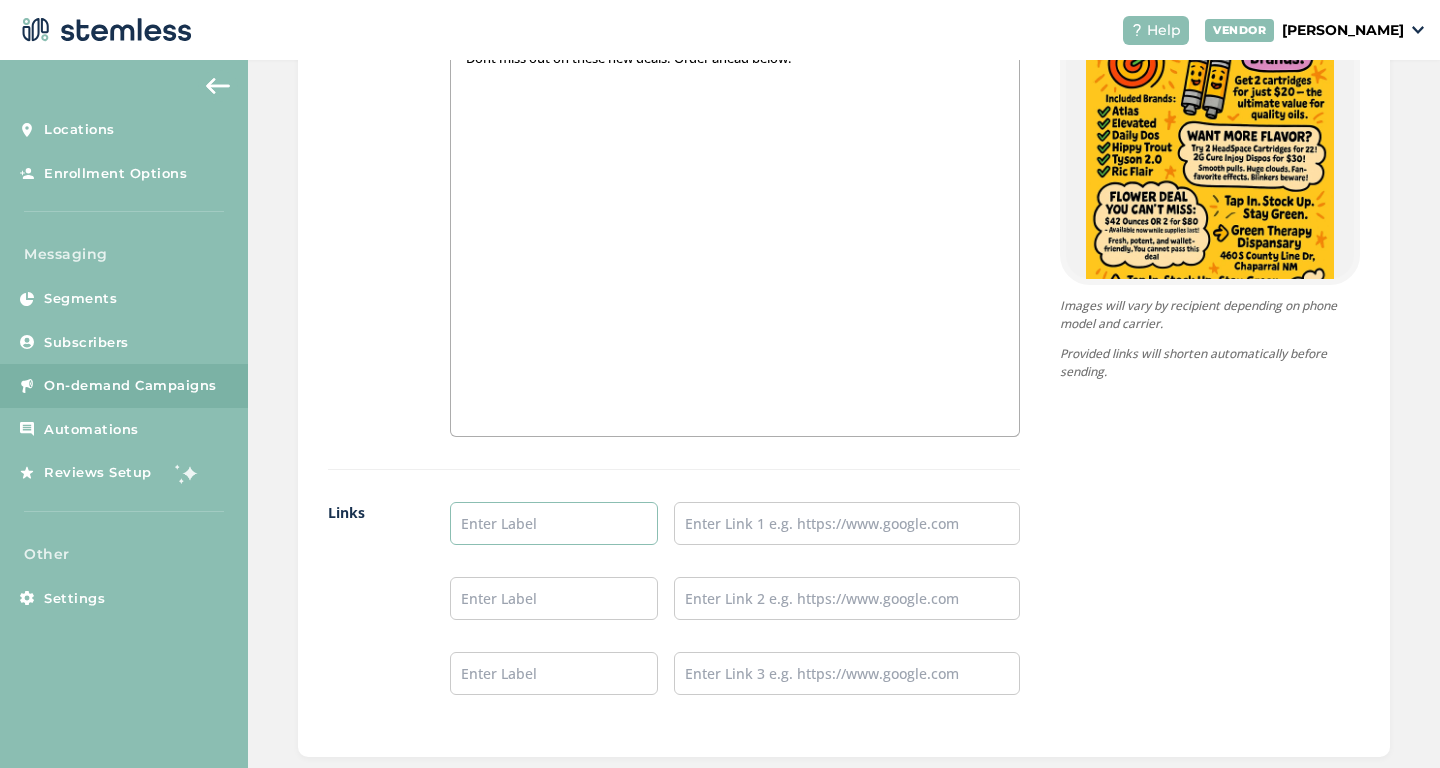 click at bounding box center [554, 523] 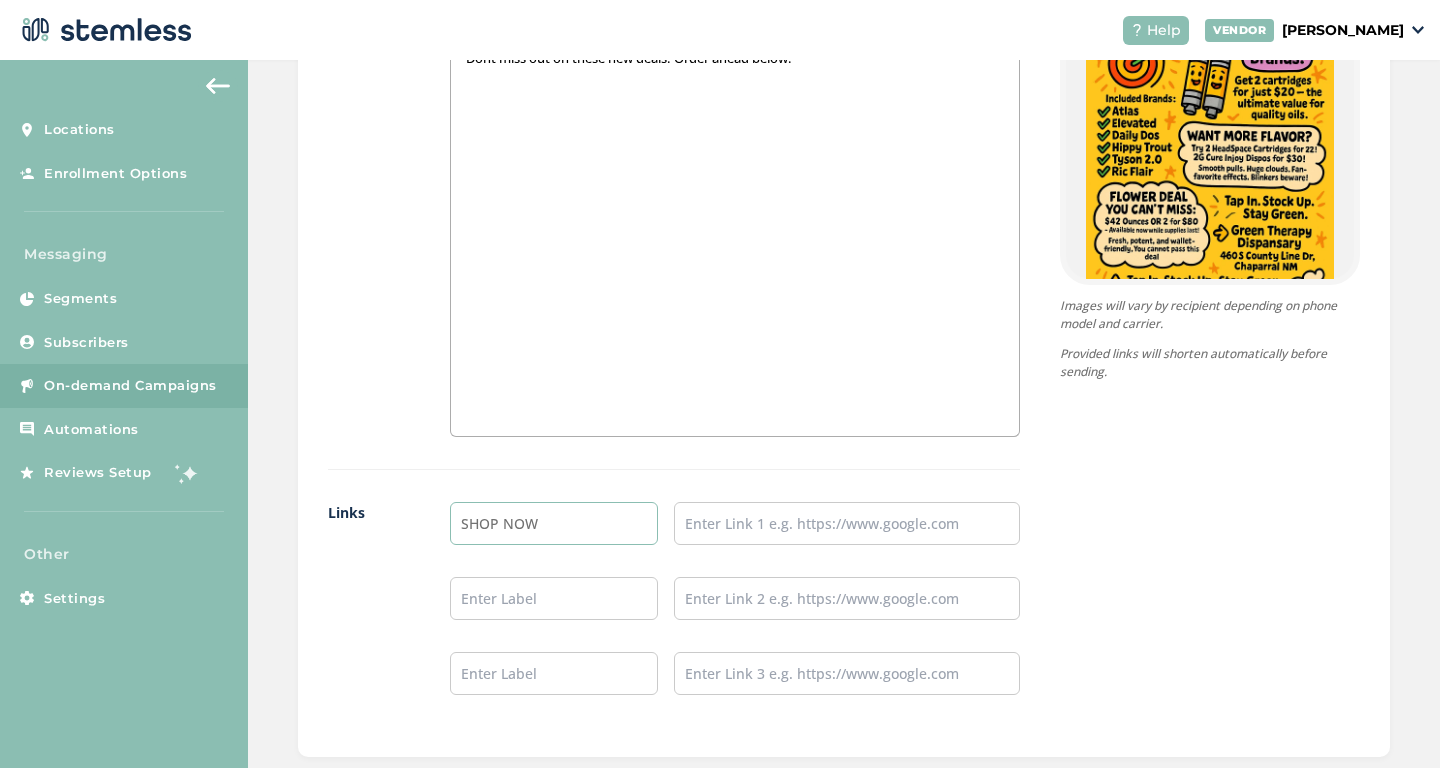 type on "SHOP NOW" 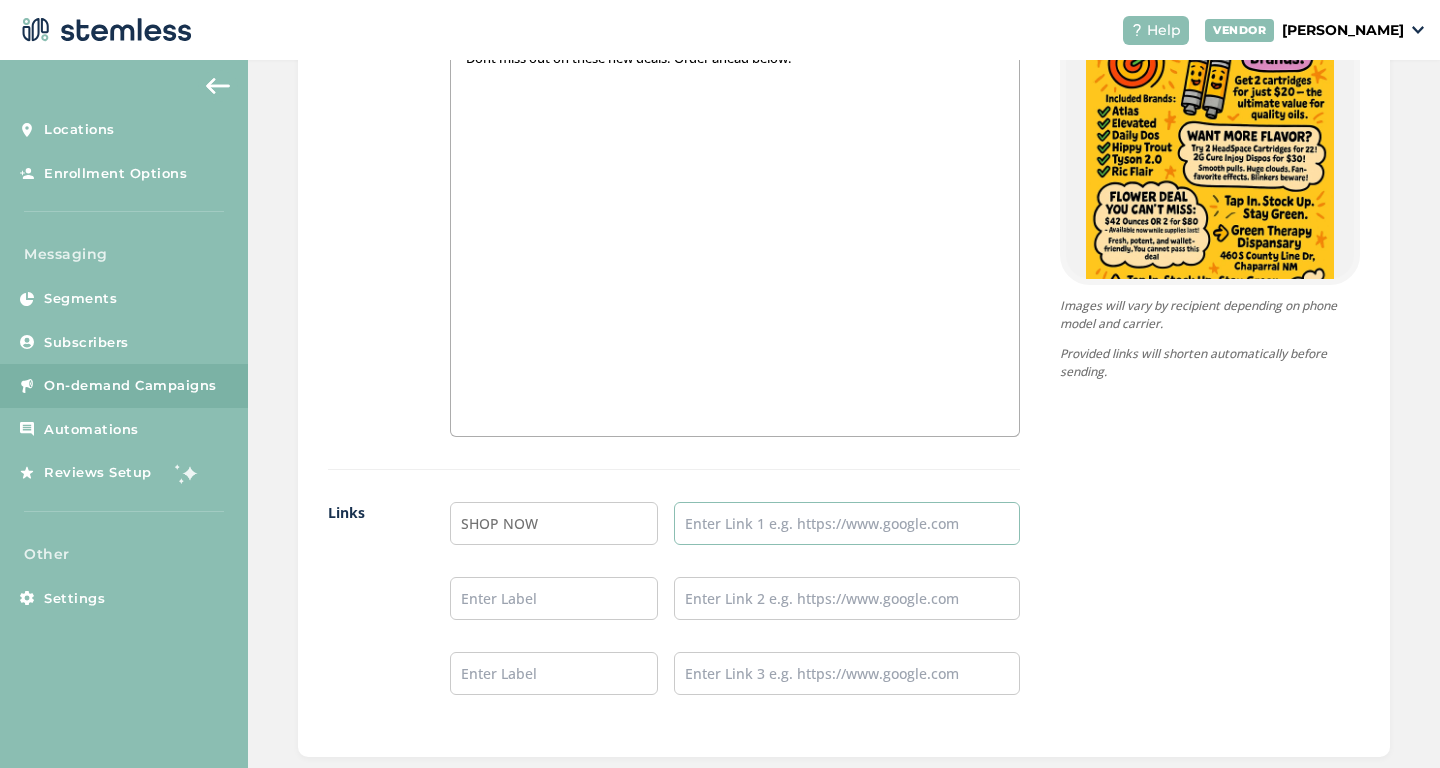 click at bounding box center (847, 523) 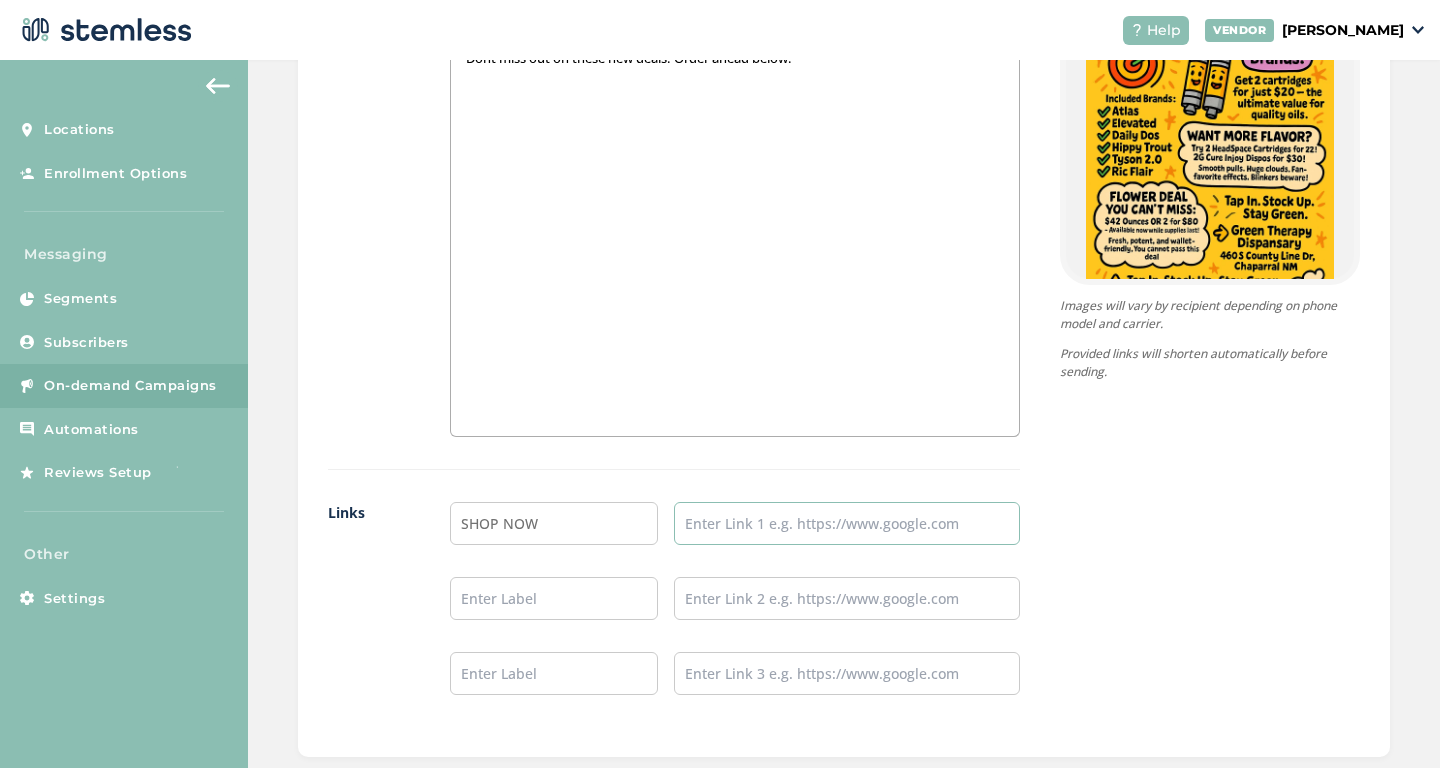 paste on "[URL][DOMAIN_NAME]" 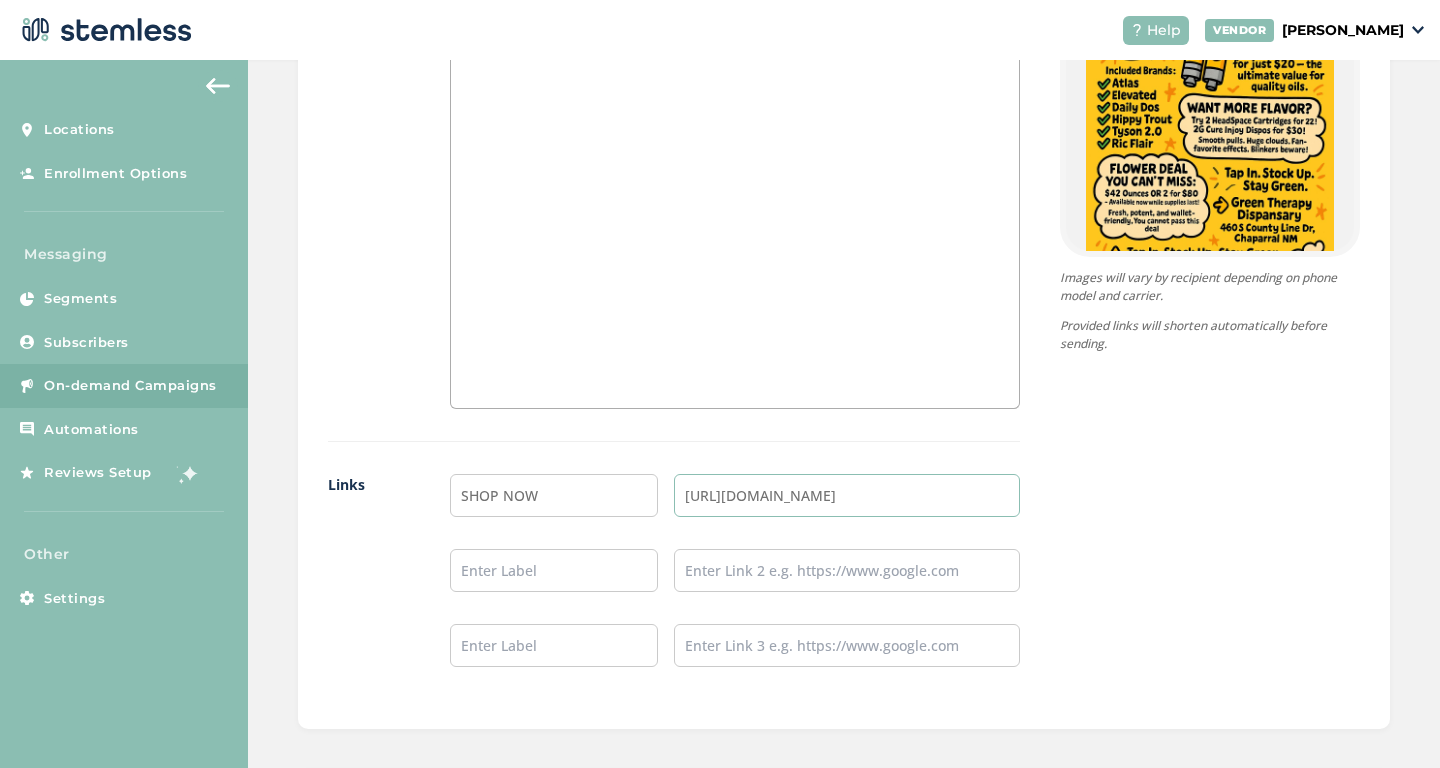 scroll, scrollTop: 1588, scrollLeft: 0, axis: vertical 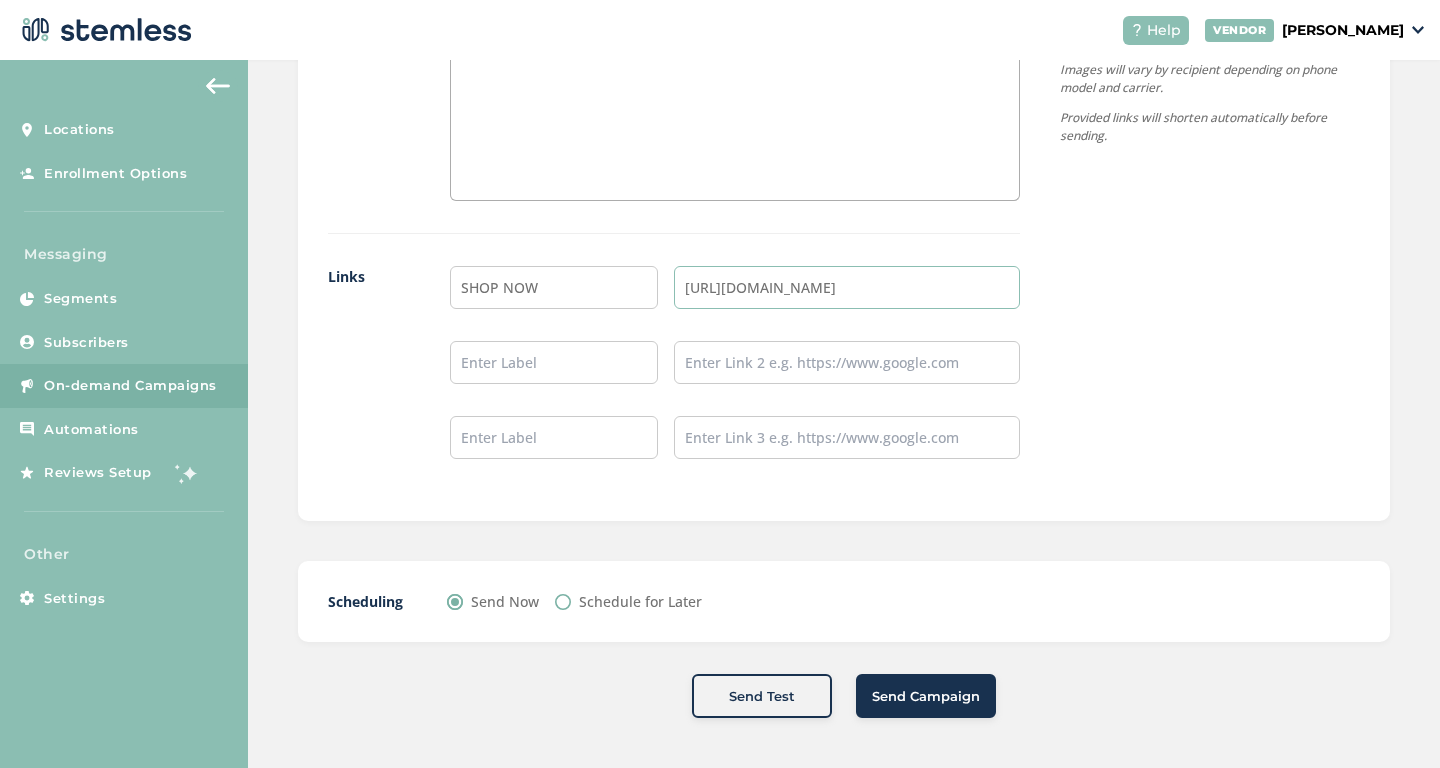 type on "[URL][DOMAIN_NAME]" 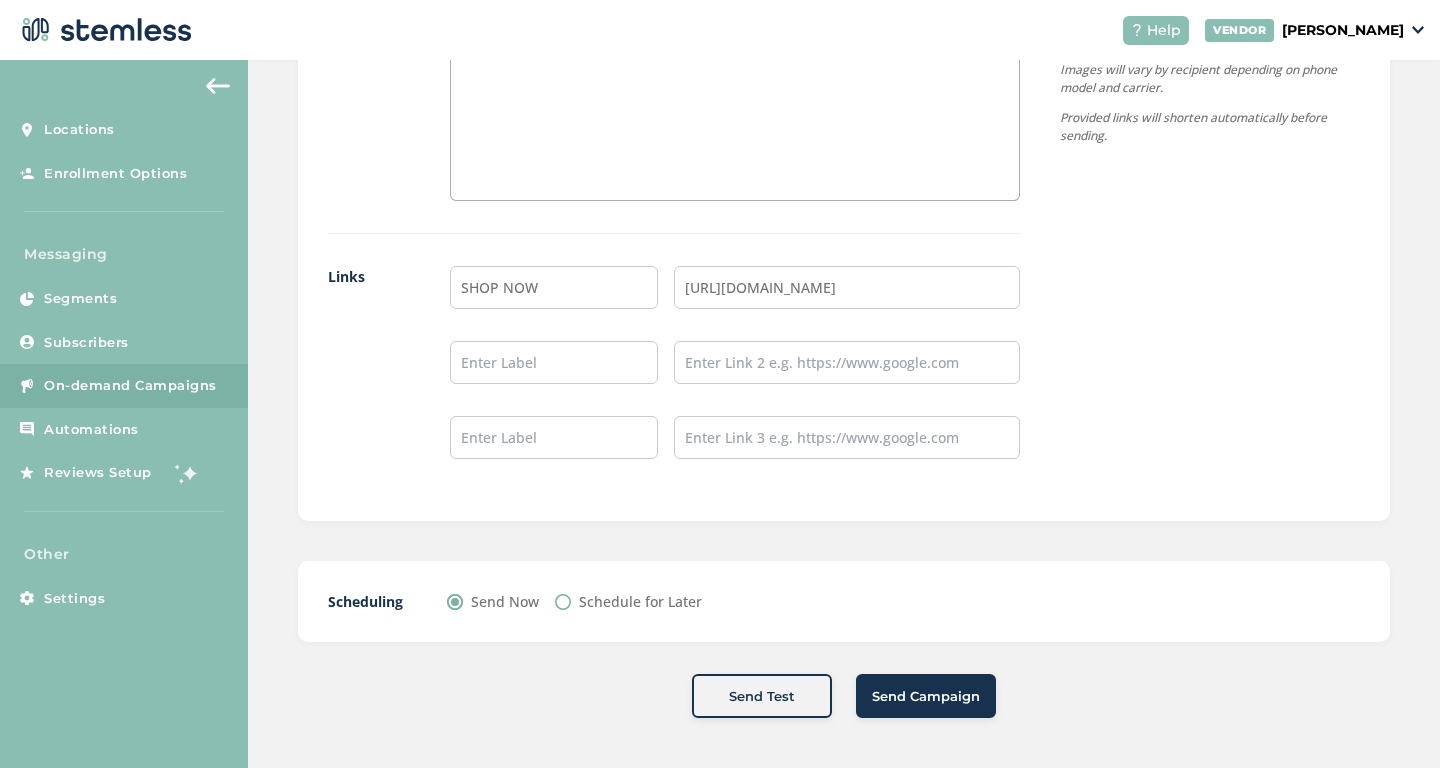 click on "Send Campaign" at bounding box center (926, 697) 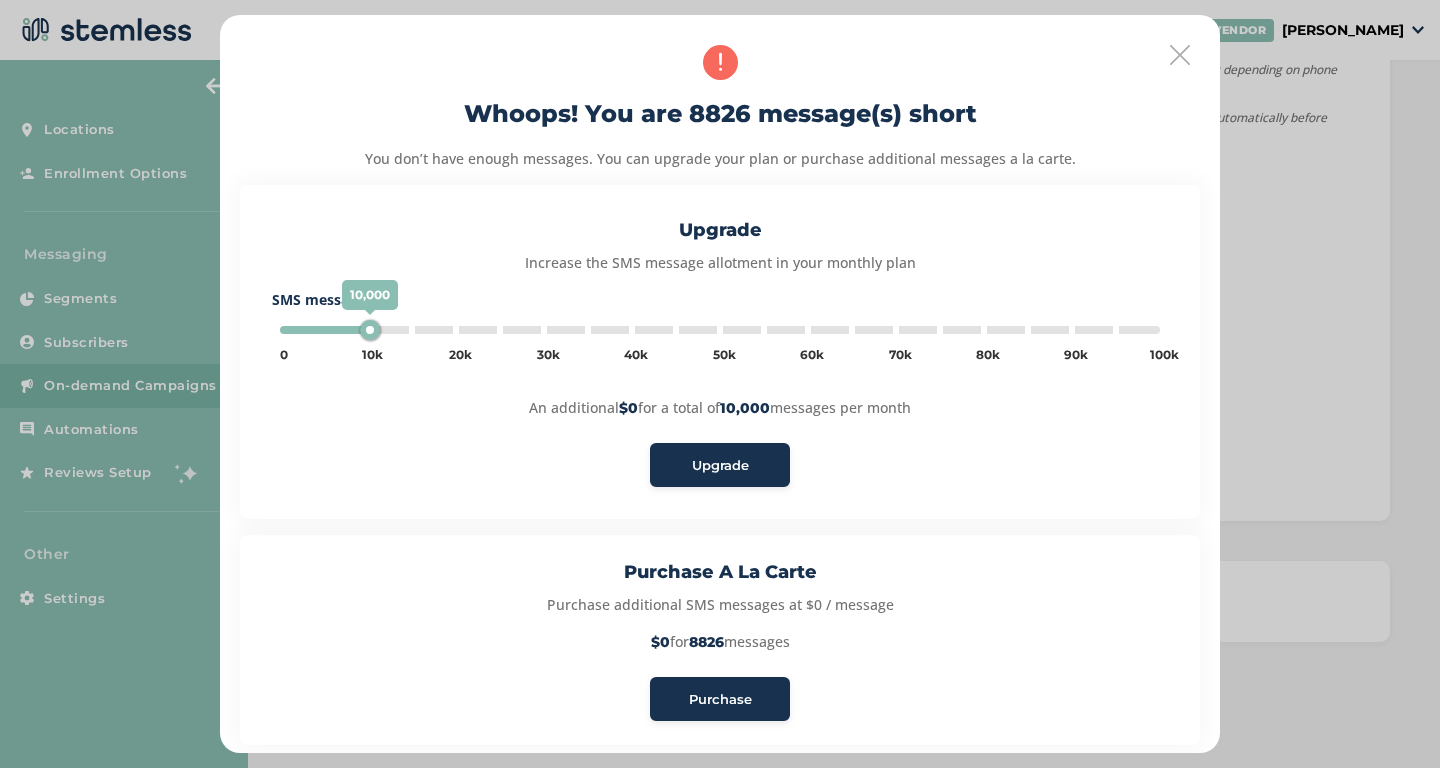 type on "5000" 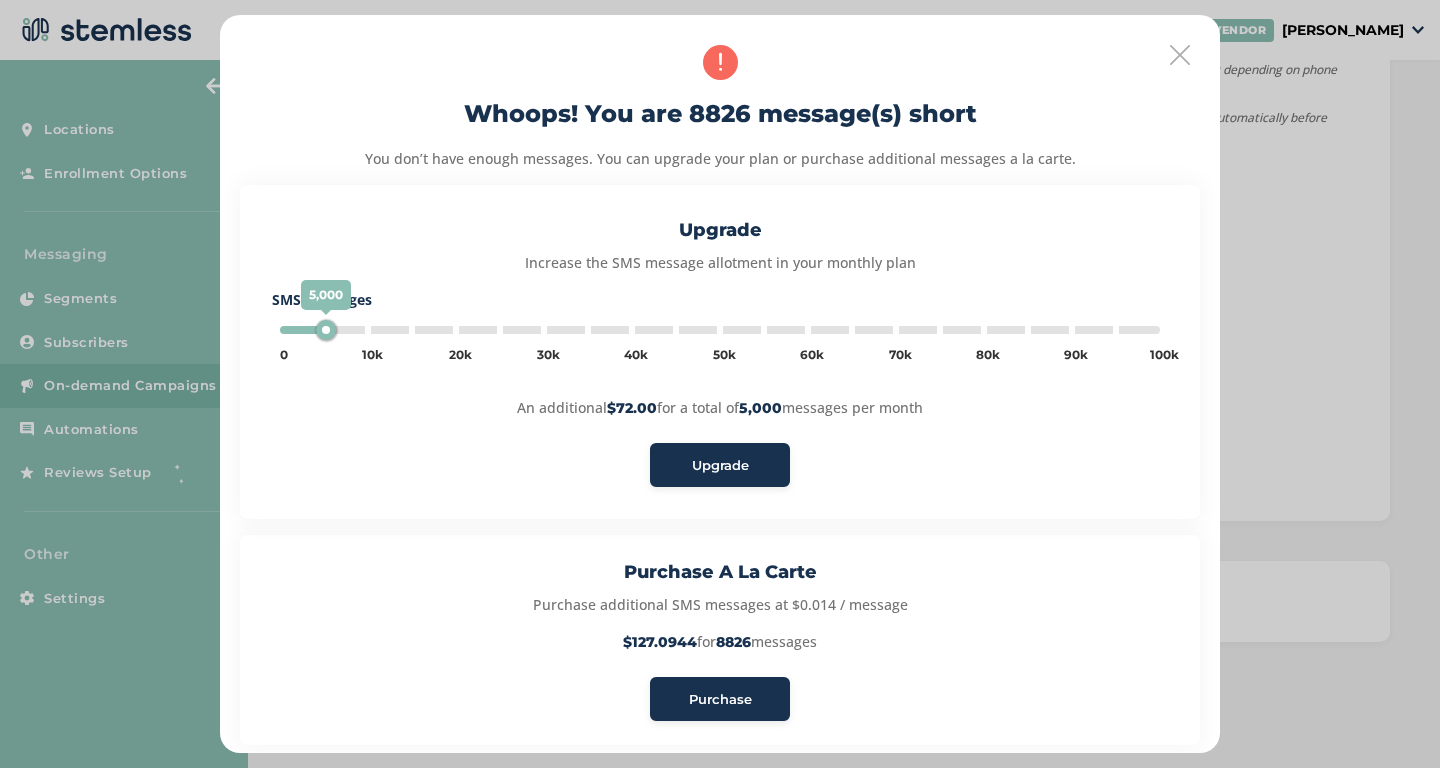 click on "Purchase" at bounding box center [720, 700] 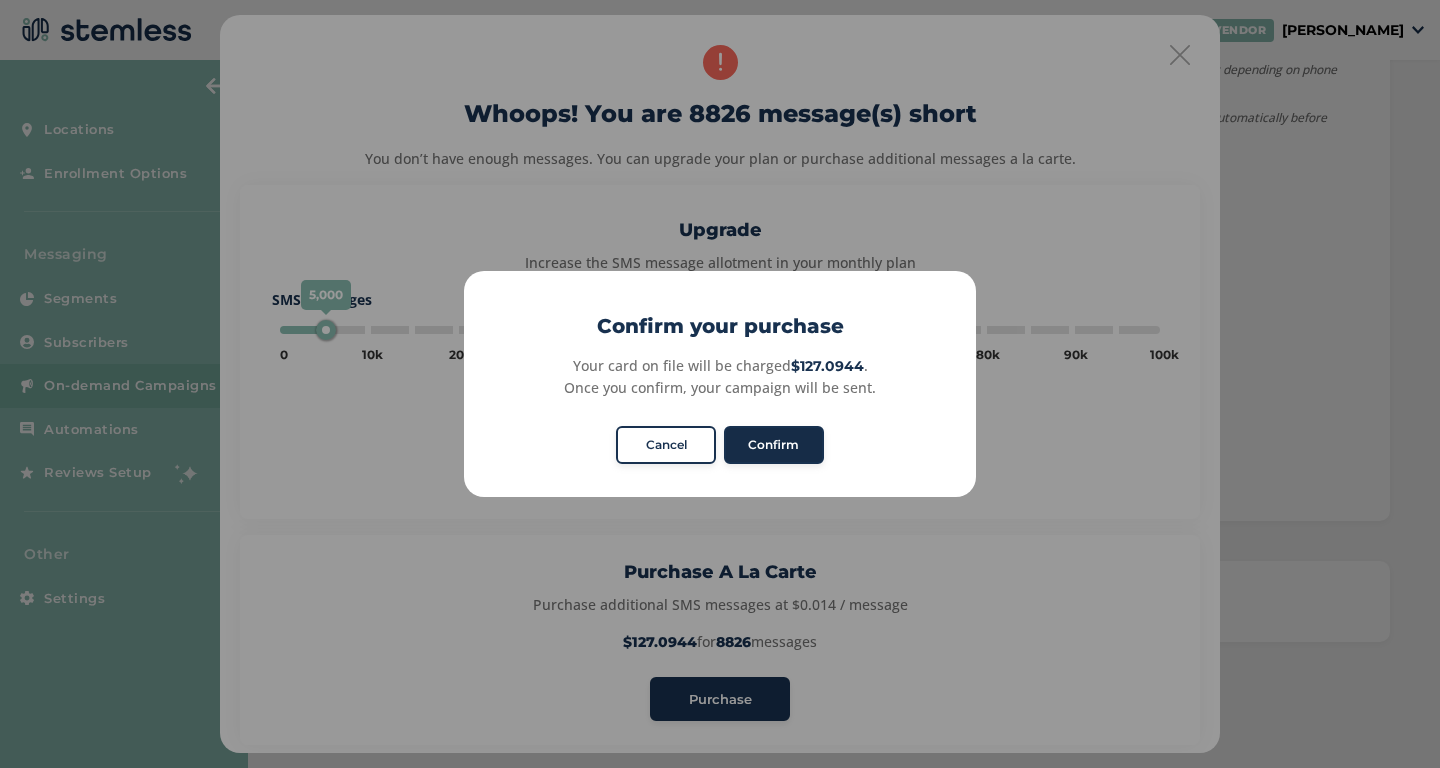 click on "Confirm" at bounding box center (774, 445) 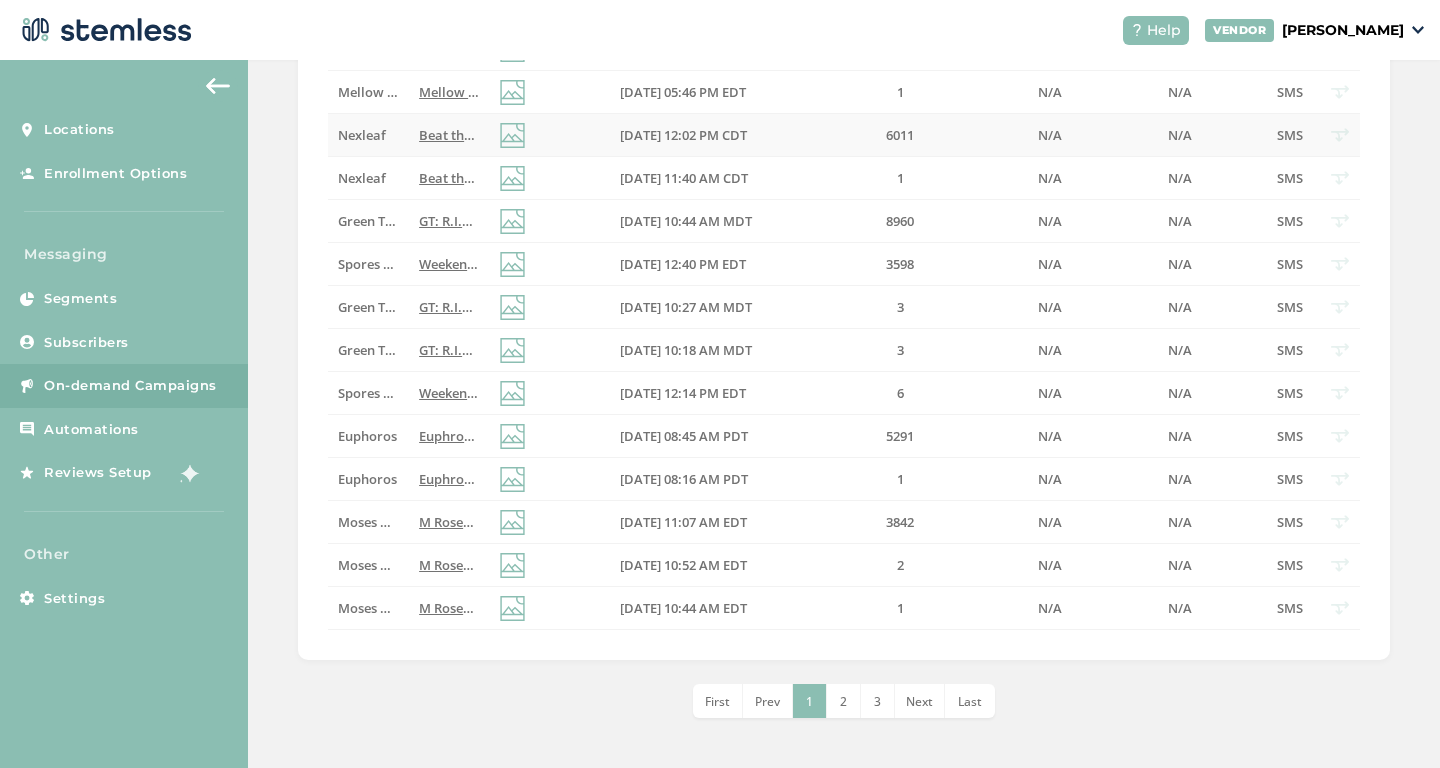 scroll, scrollTop: 0, scrollLeft: 0, axis: both 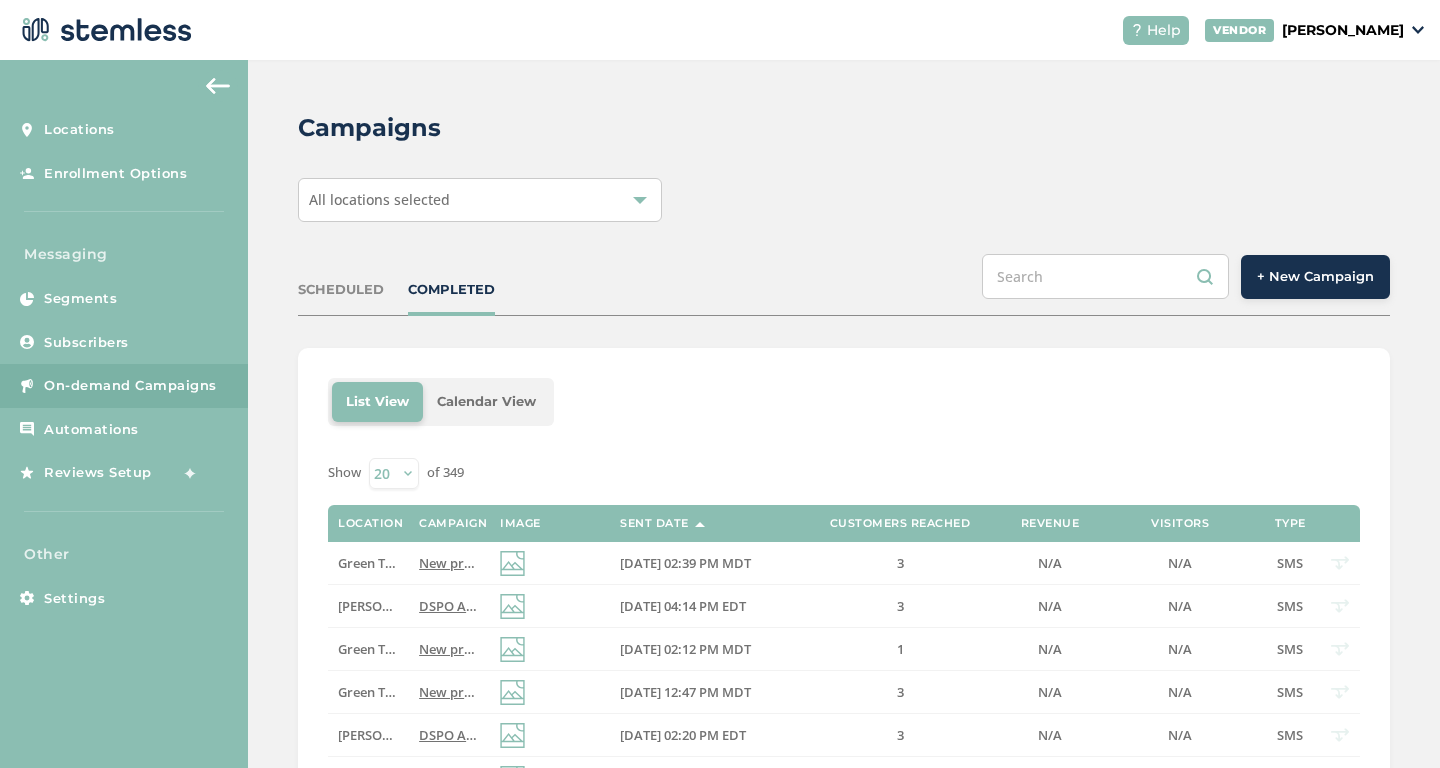 click on "All locations selected" at bounding box center (480, 200) 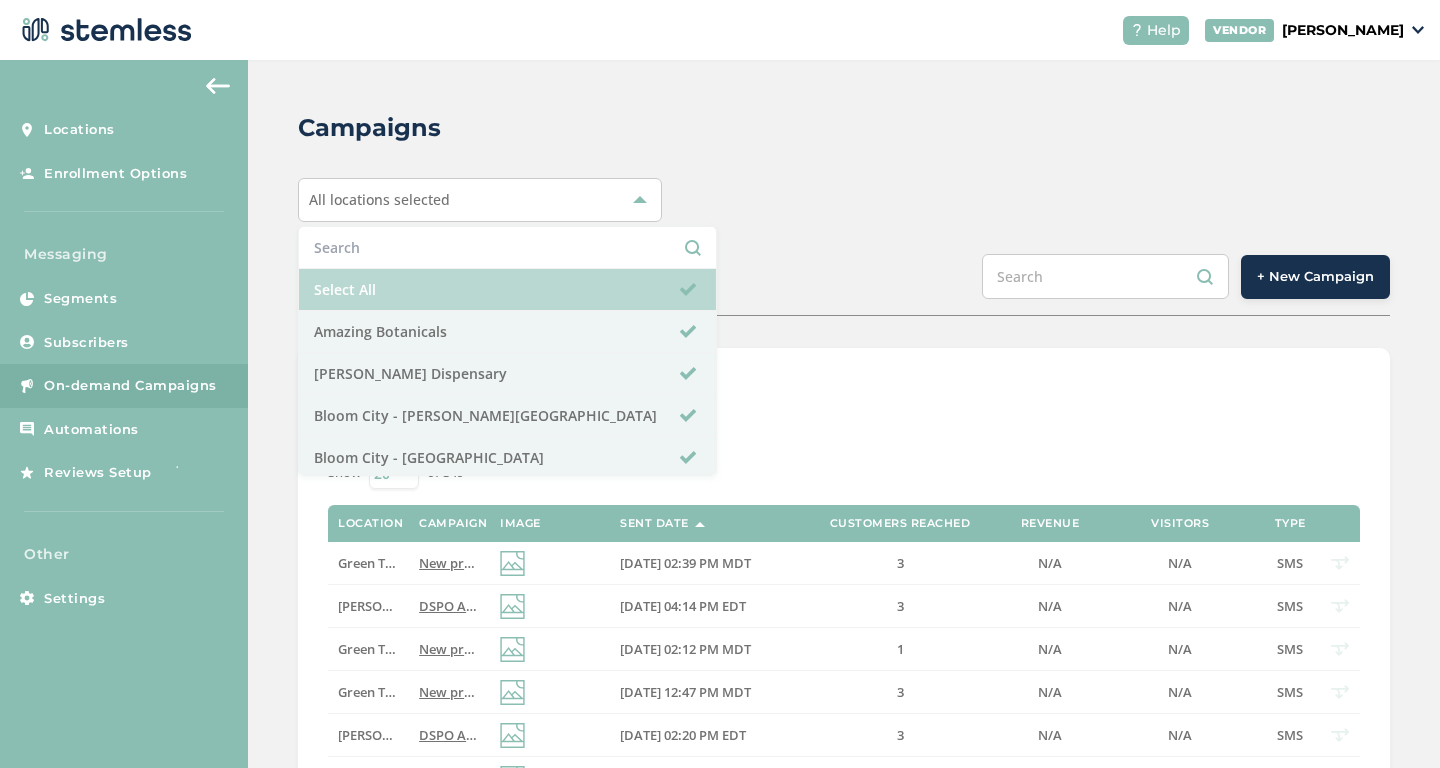 click on "Select All" at bounding box center (507, 290) 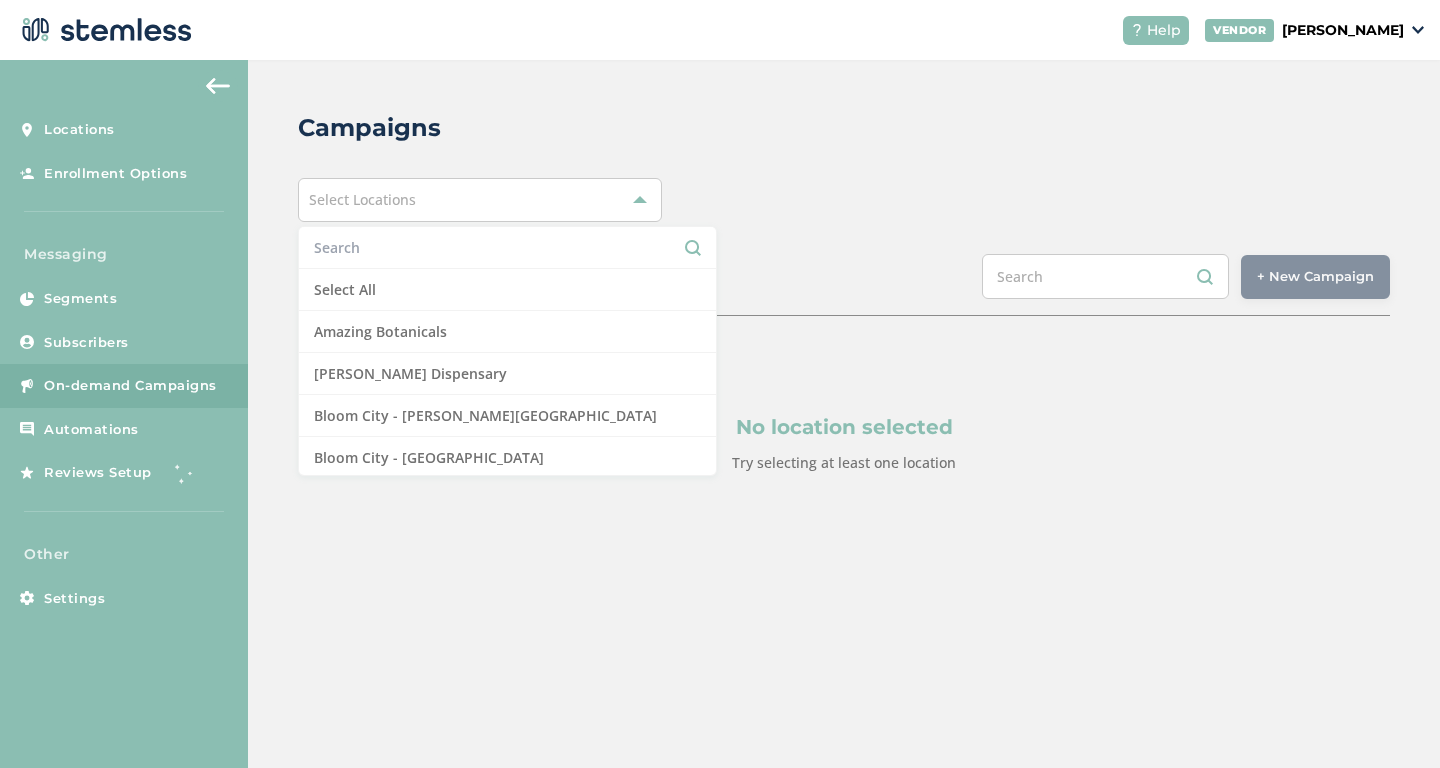click at bounding box center (507, 247) 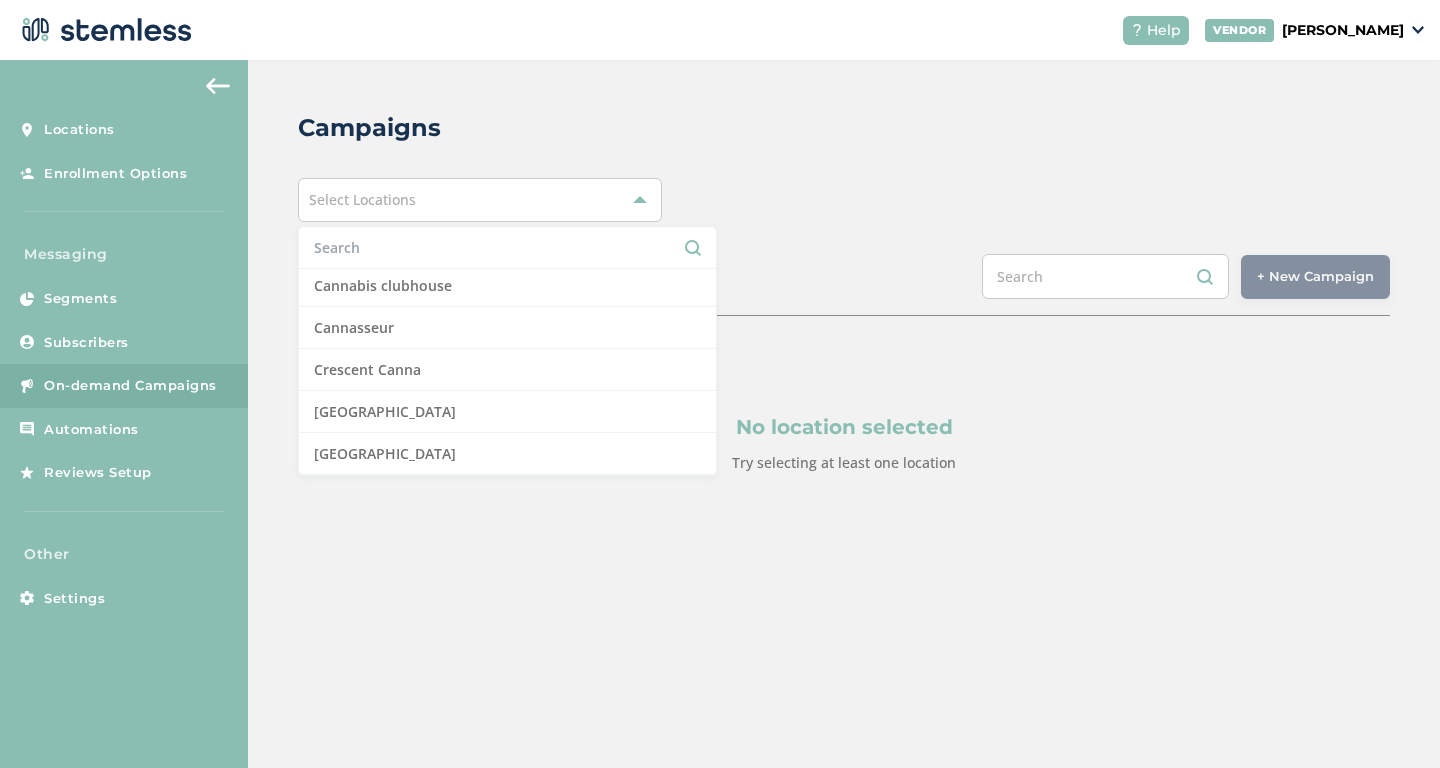 scroll, scrollTop: 324, scrollLeft: 0, axis: vertical 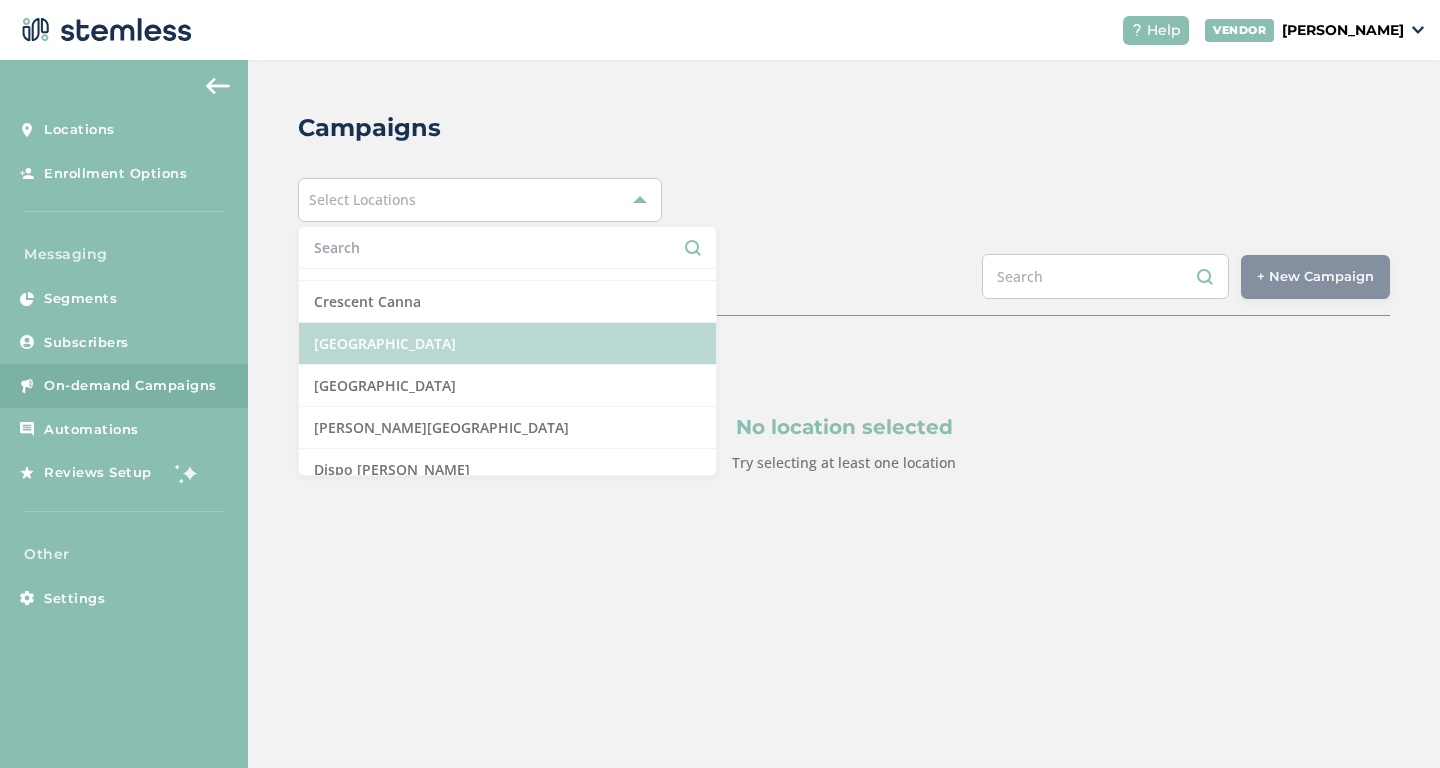 click on "[GEOGRAPHIC_DATA]" at bounding box center (507, 344) 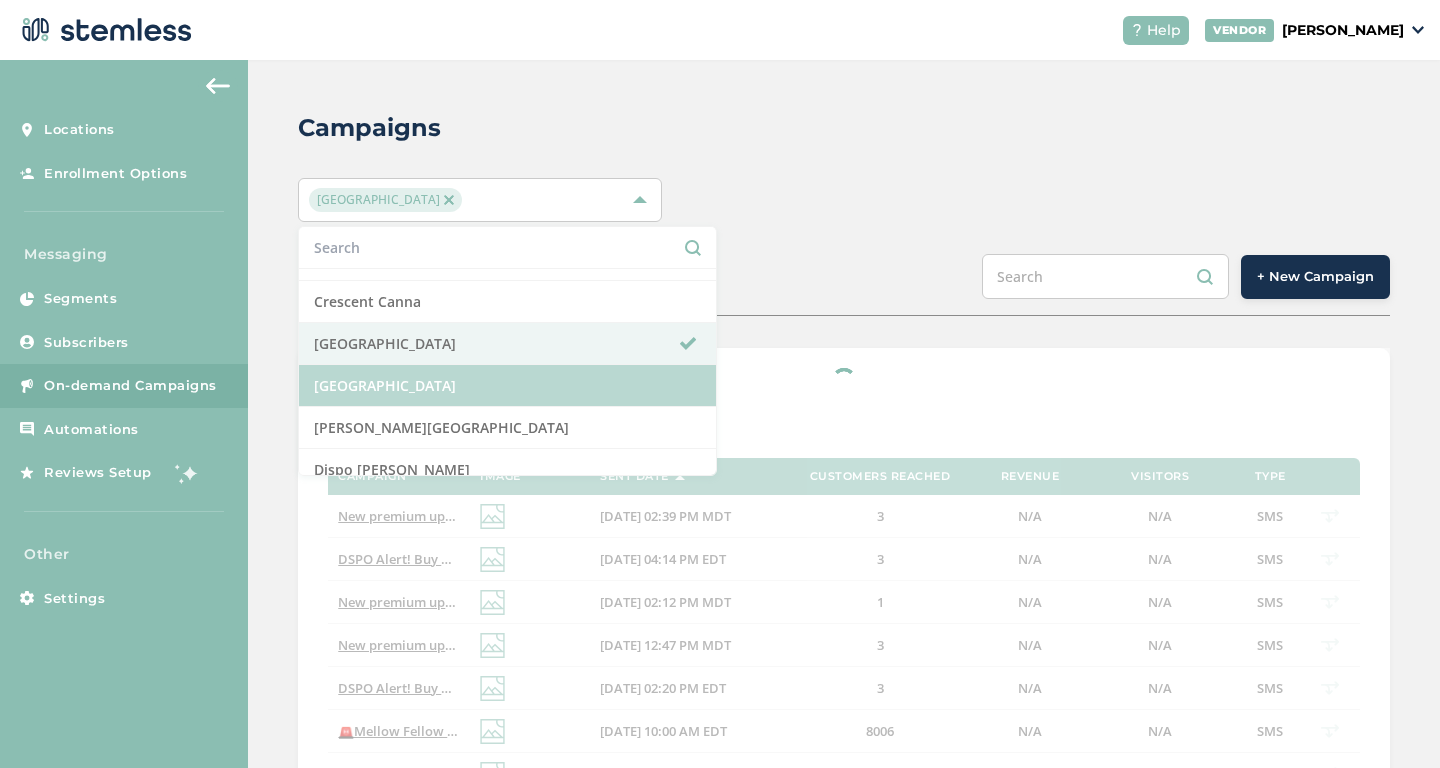 click on "[GEOGRAPHIC_DATA]" at bounding box center (507, 386) 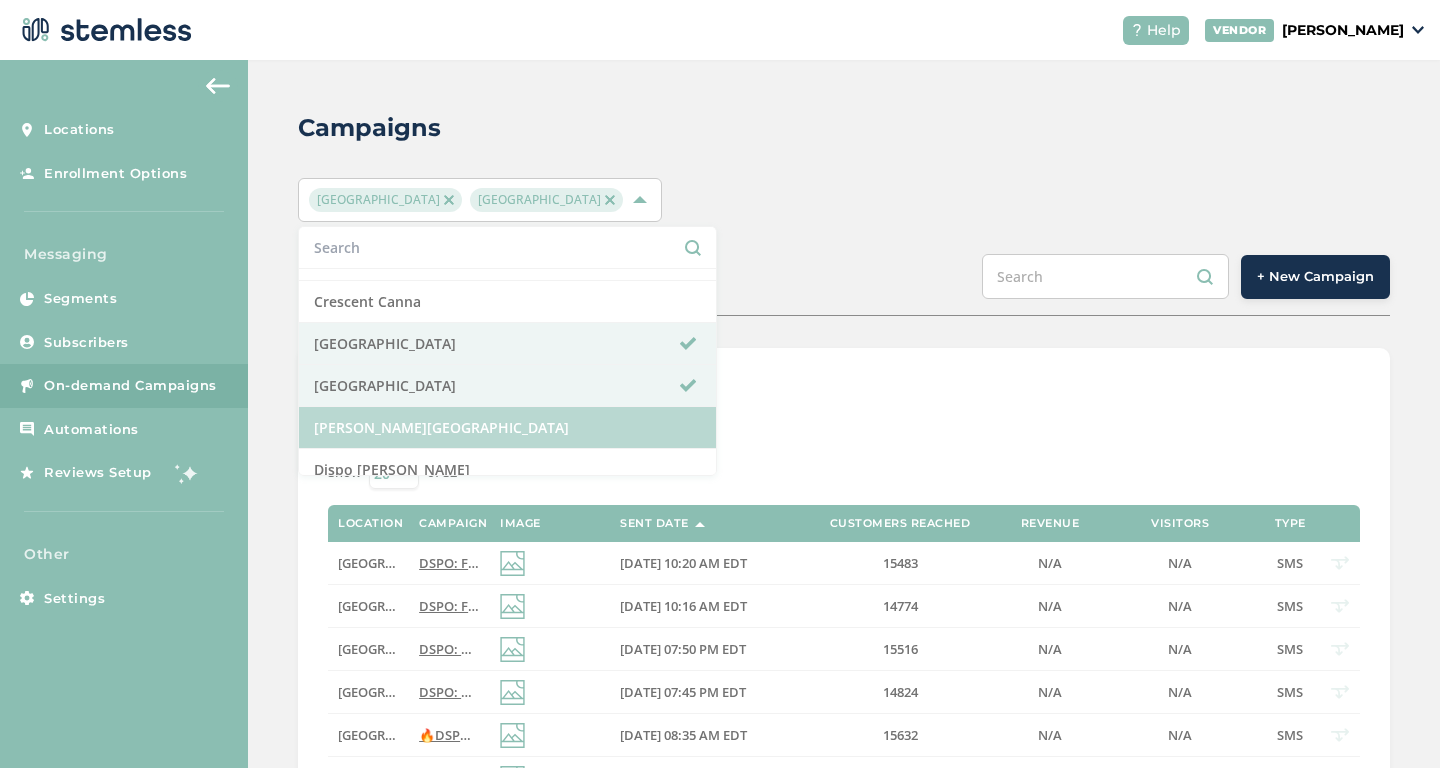 click on "[PERSON_NAME][GEOGRAPHIC_DATA]" at bounding box center (507, 428) 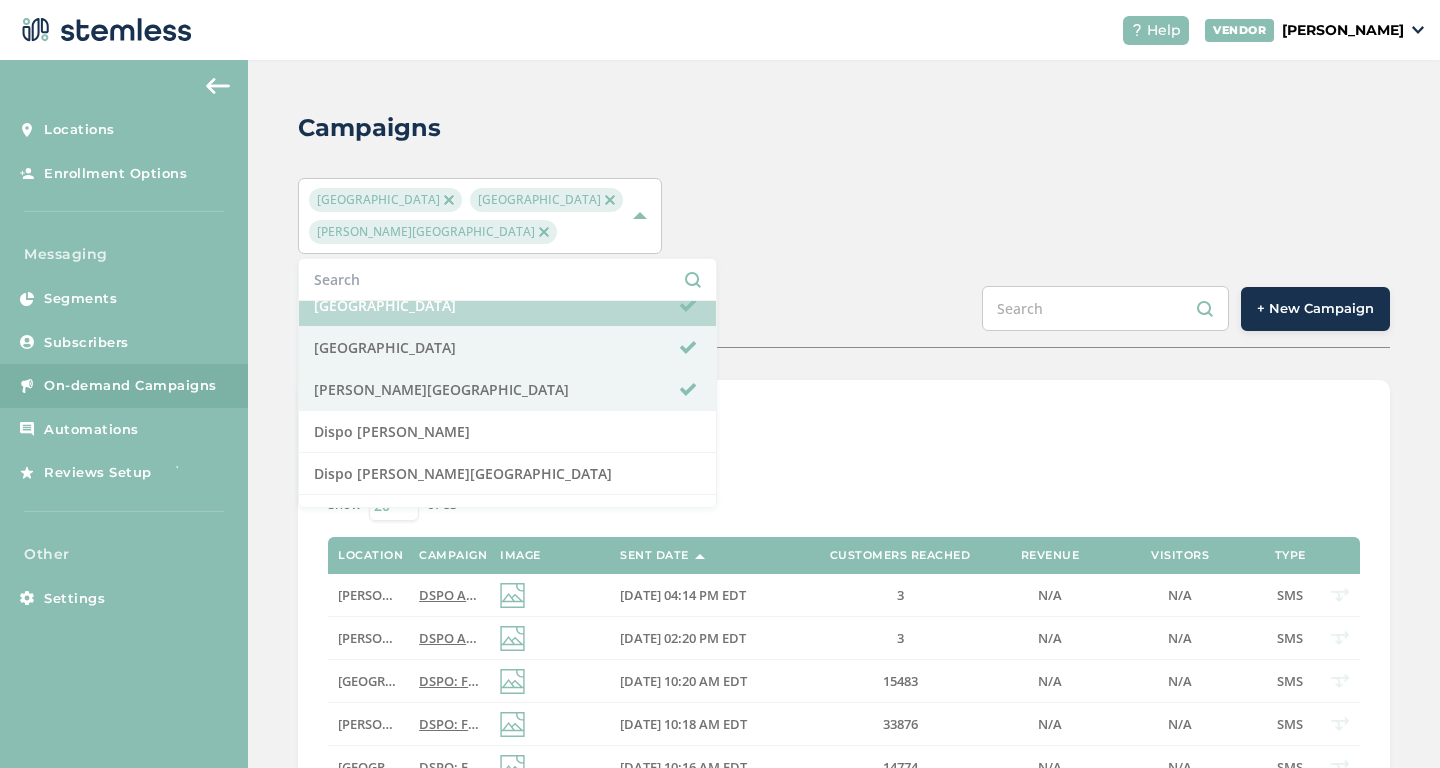 scroll, scrollTop: 395, scrollLeft: 0, axis: vertical 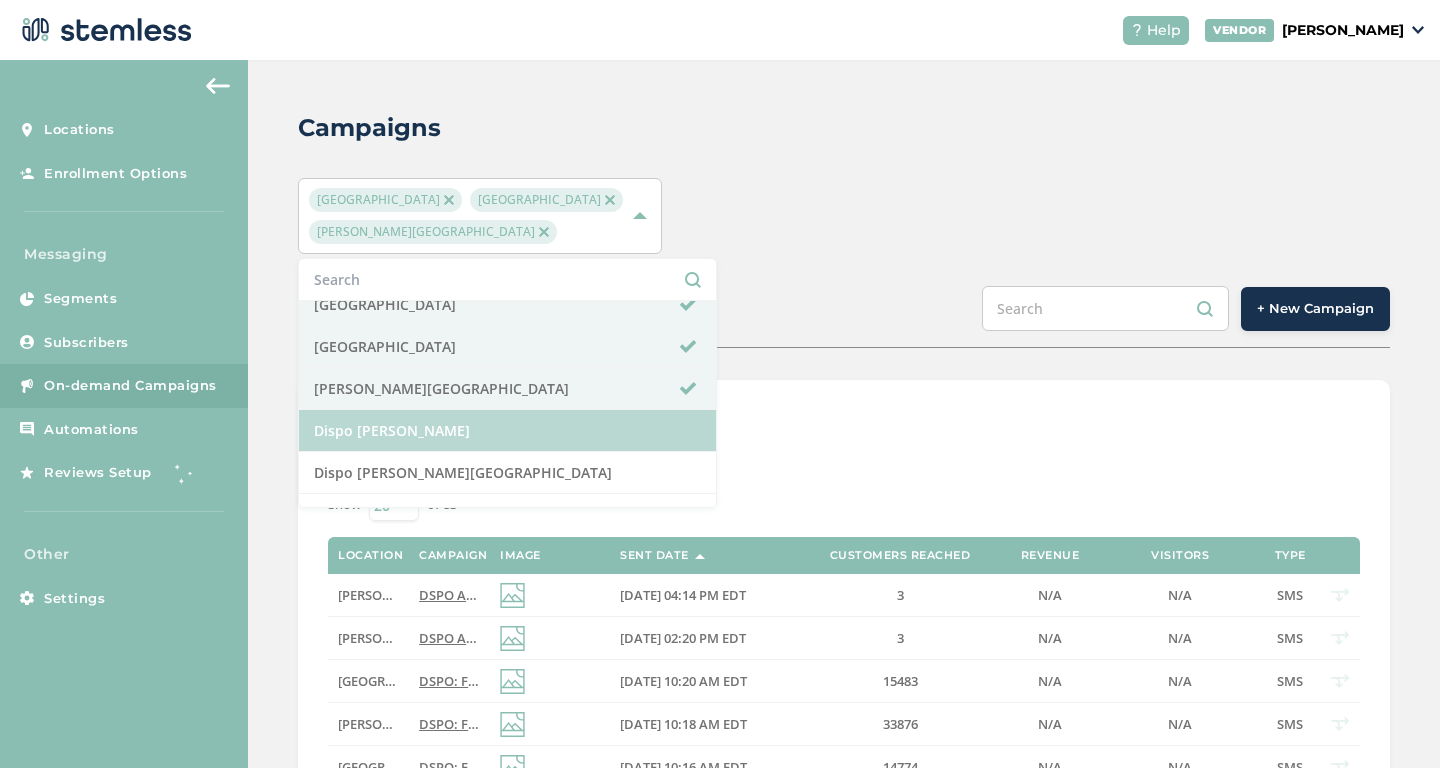 click on "Dispo [PERSON_NAME]" at bounding box center [507, 431] 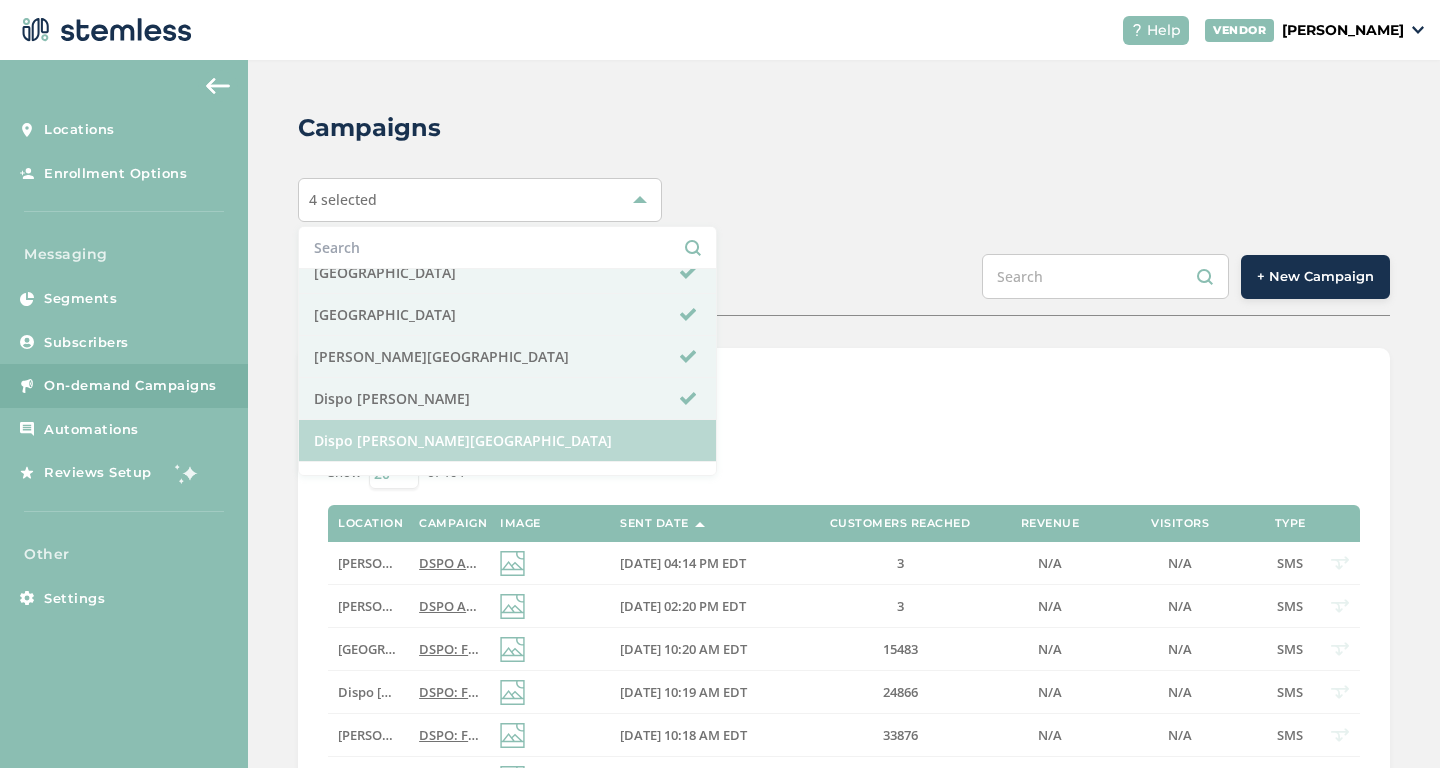 click on "Dispo [PERSON_NAME][GEOGRAPHIC_DATA]" at bounding box center [507, 441] 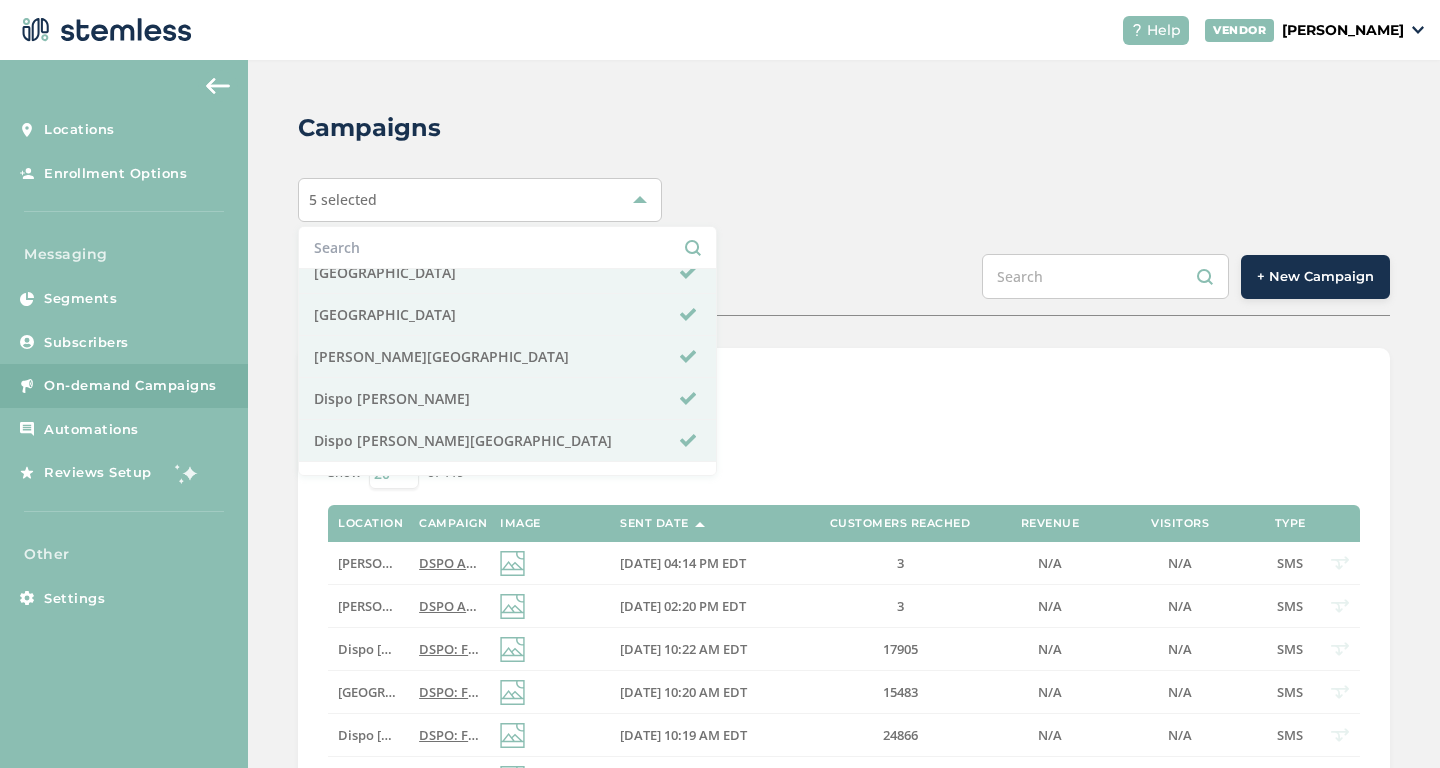 click on "SCHEDULED   COMPLETED  + New Campaign" at bounding box center [844, 285] 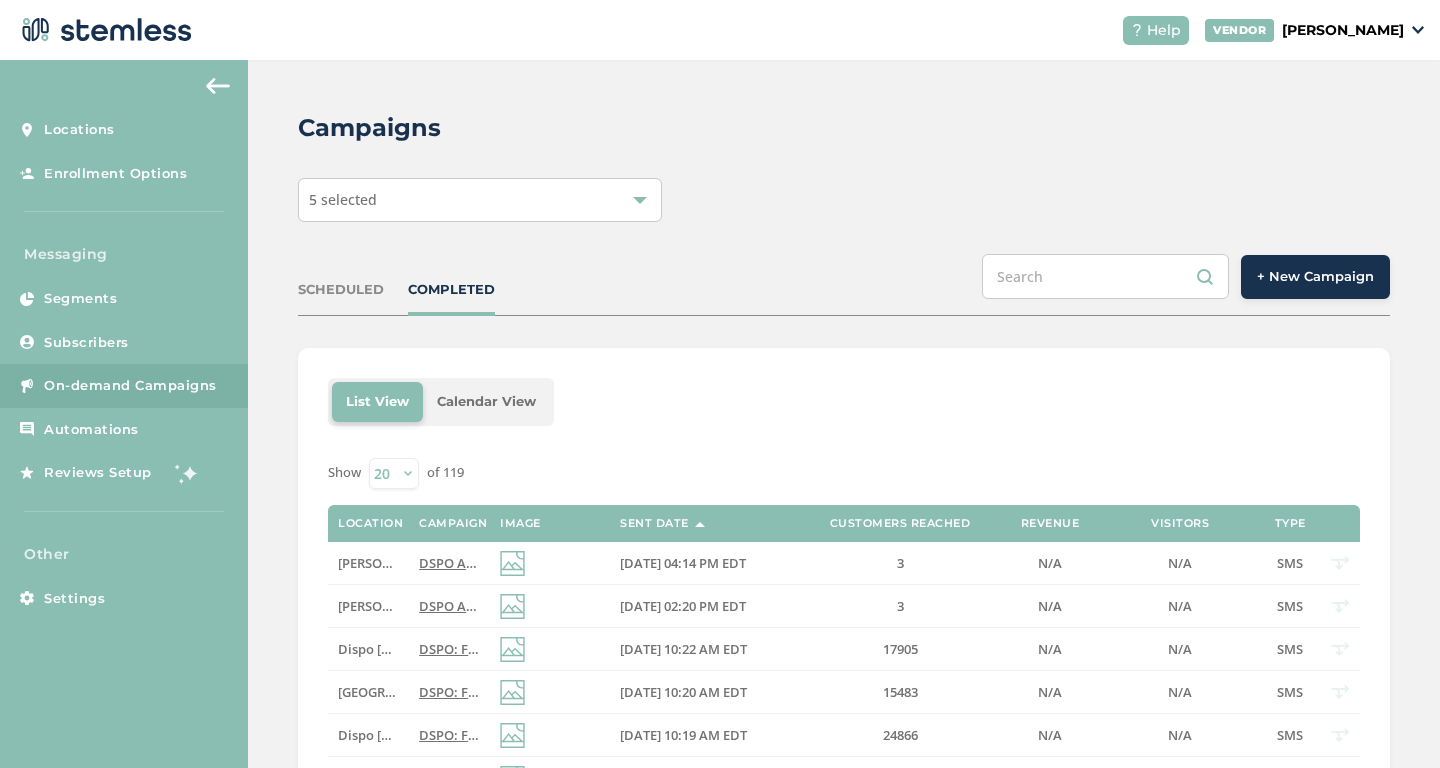 click on "+ New Campaign" at bounding box center (1315, 277) 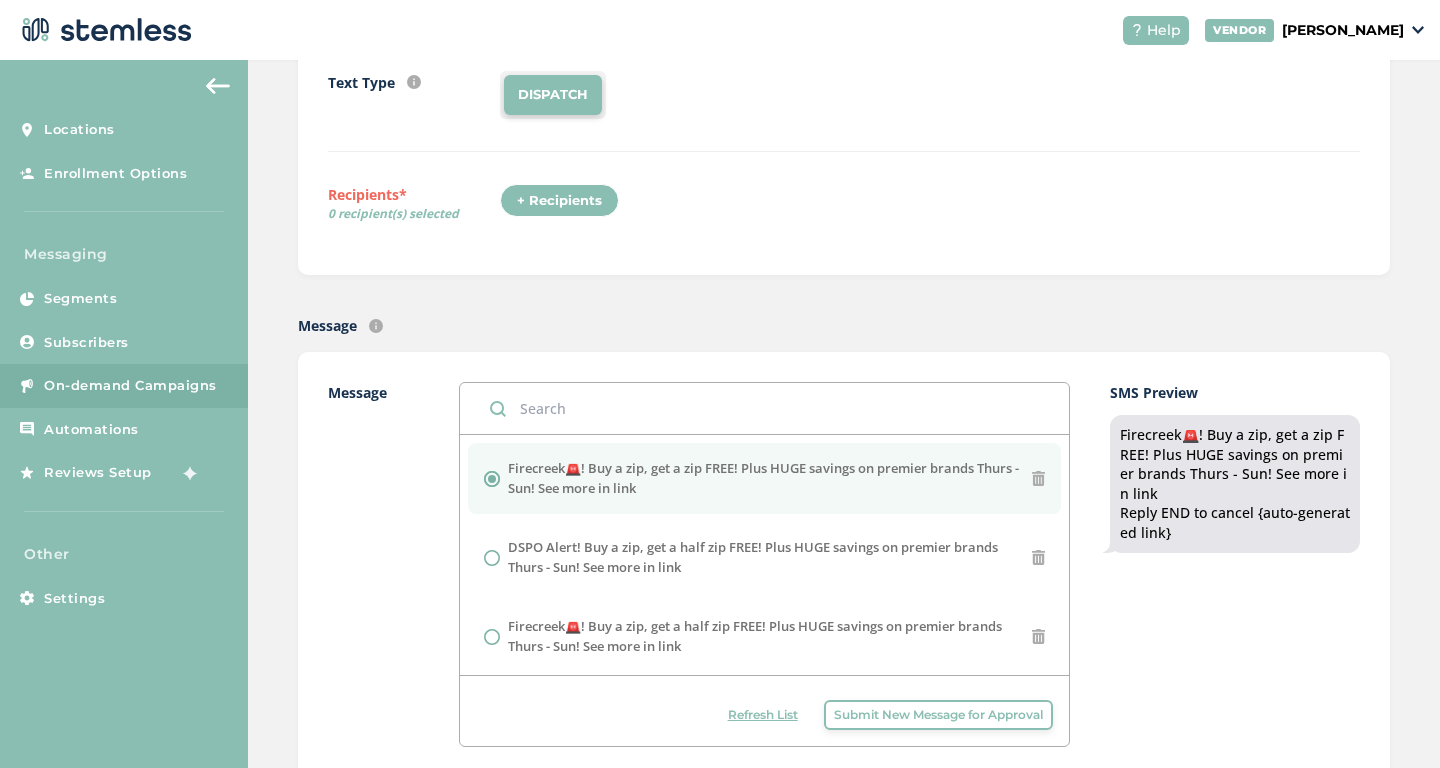 scroll, scrollTop: 434, scrollLeft: 0, axis: vertical 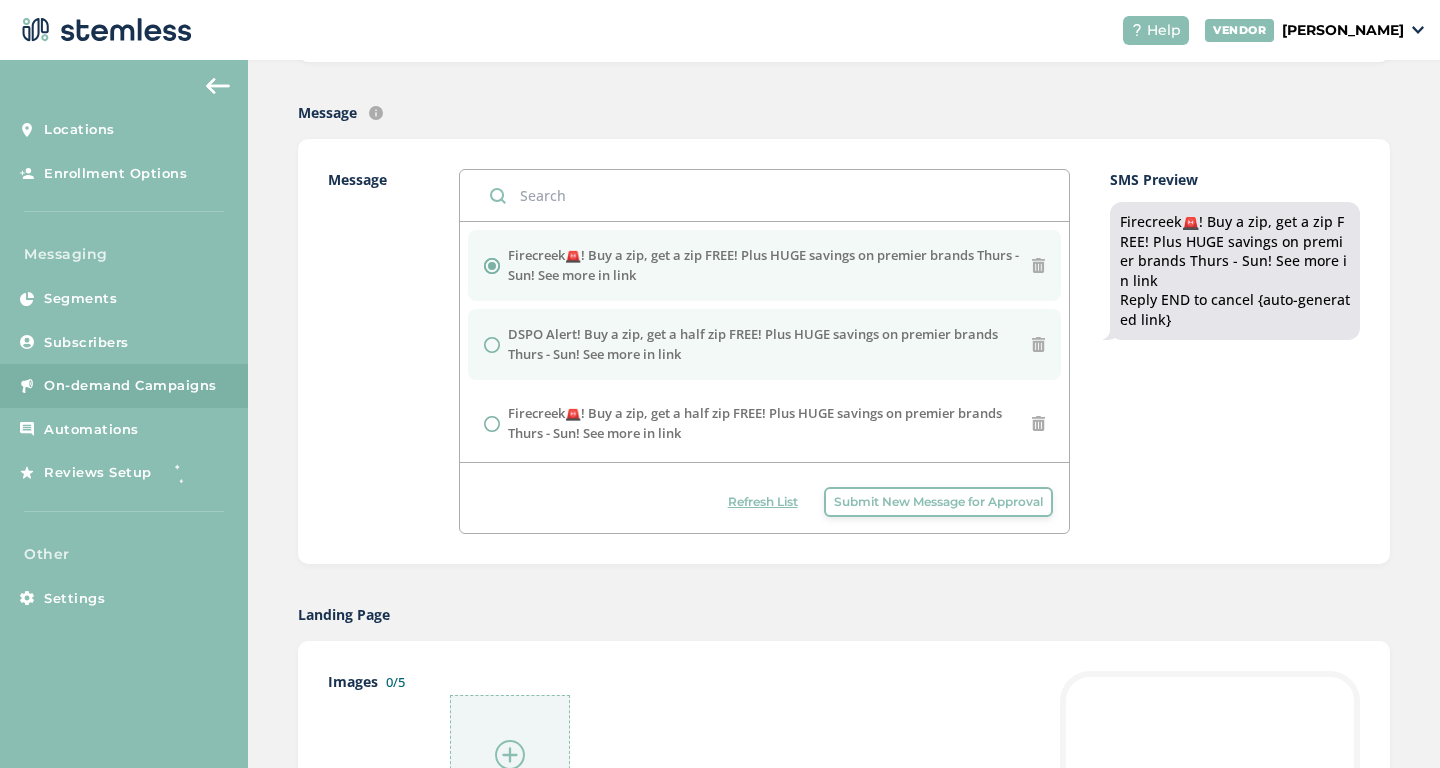 click on "DSPO Alert! Buy a zip, get a half zip FREE! Plus HUGE savings on premier brands Thurs - Sun! See more in link" at bounding box center [770, 344] 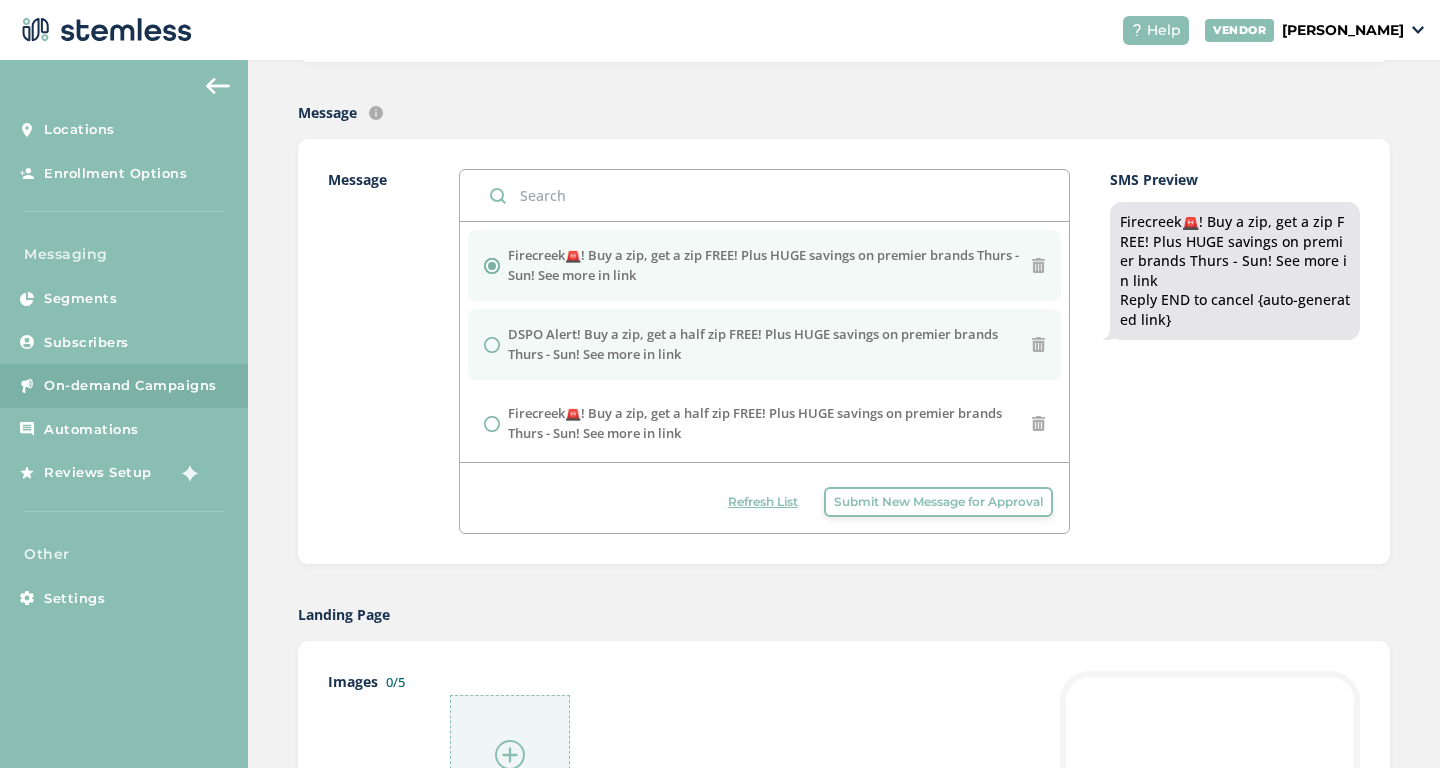 radio on "false" 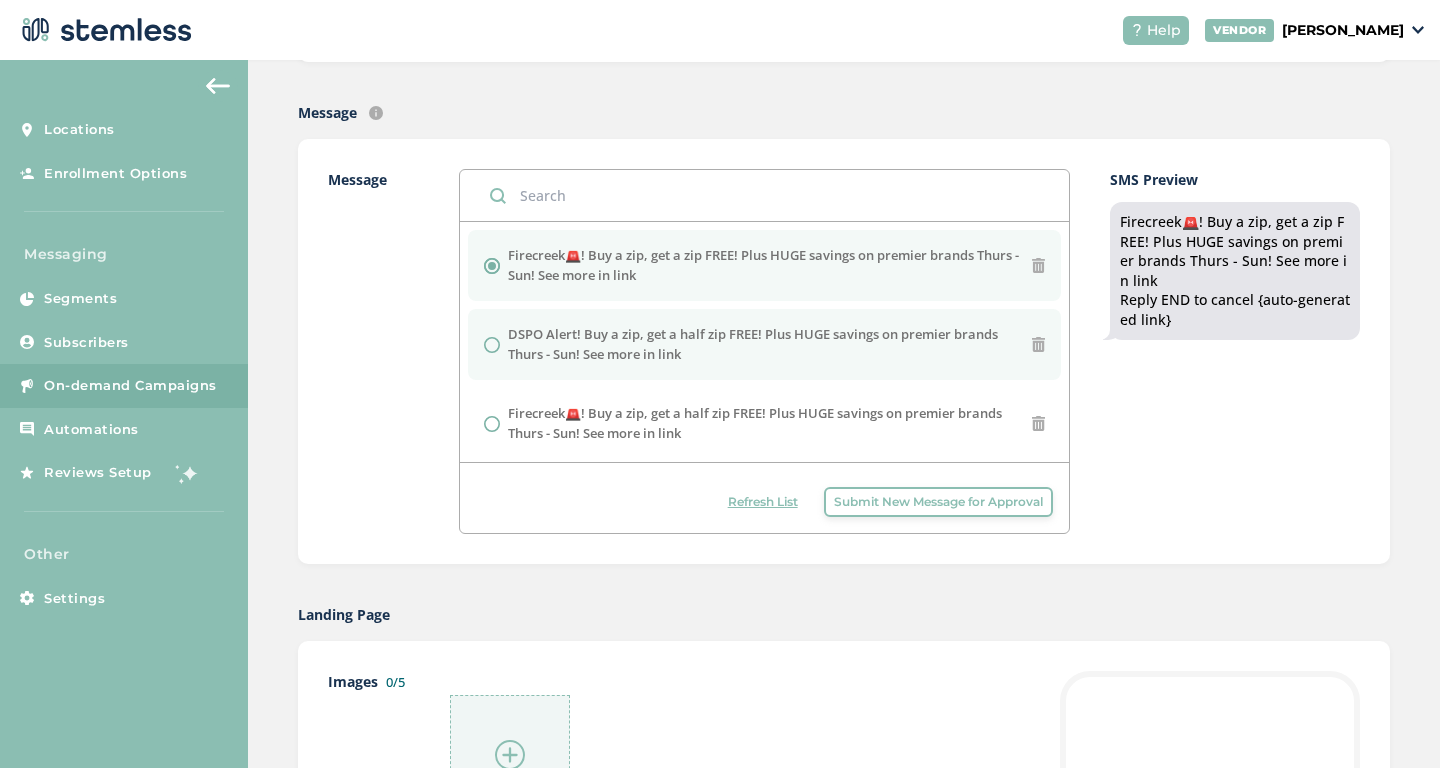 radio on "true" 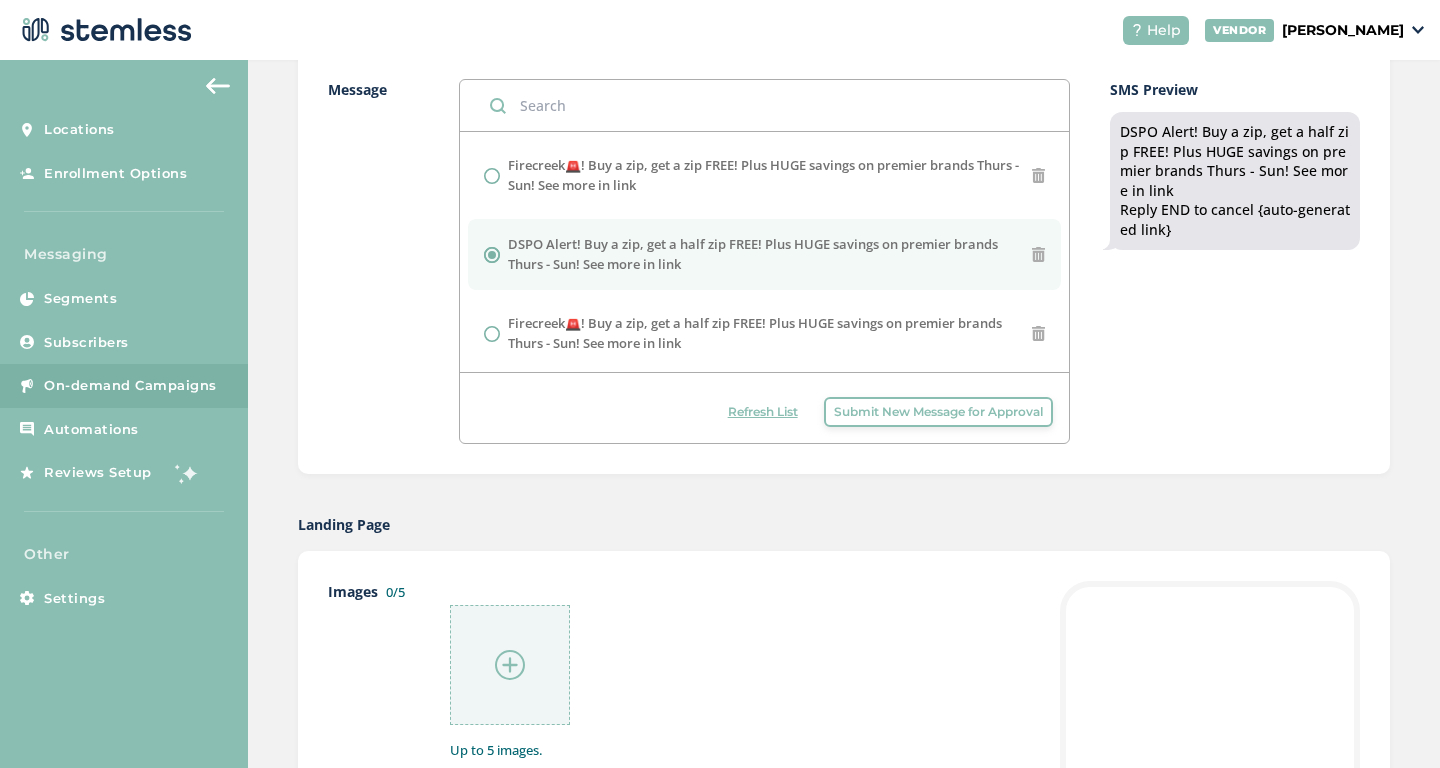 scroll, scrollTop: 745, scrollLeft: 0, axis: vertical 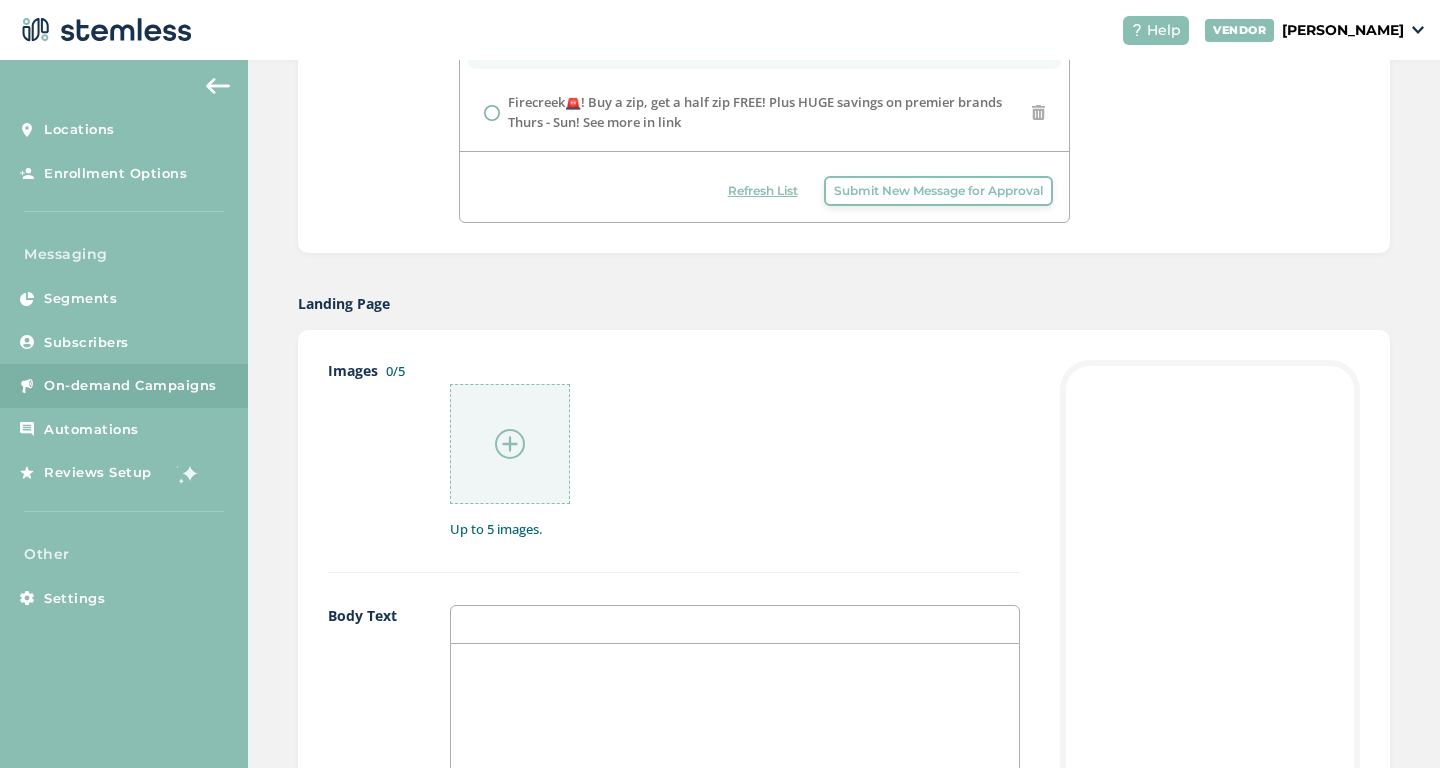 click at bounding box center [510, 444] 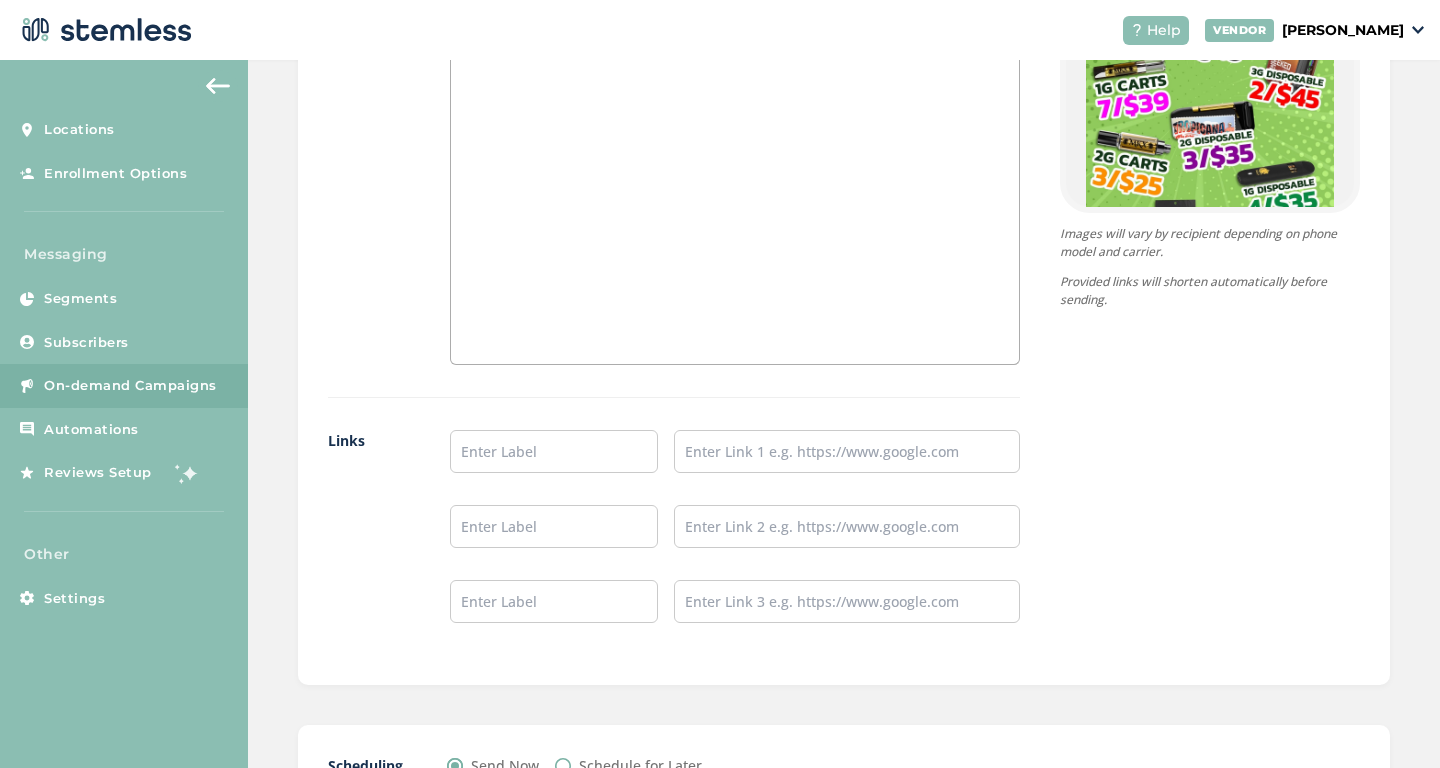 scroll, scrollTop: 1509, scrollLeft: 0, axis: vertical 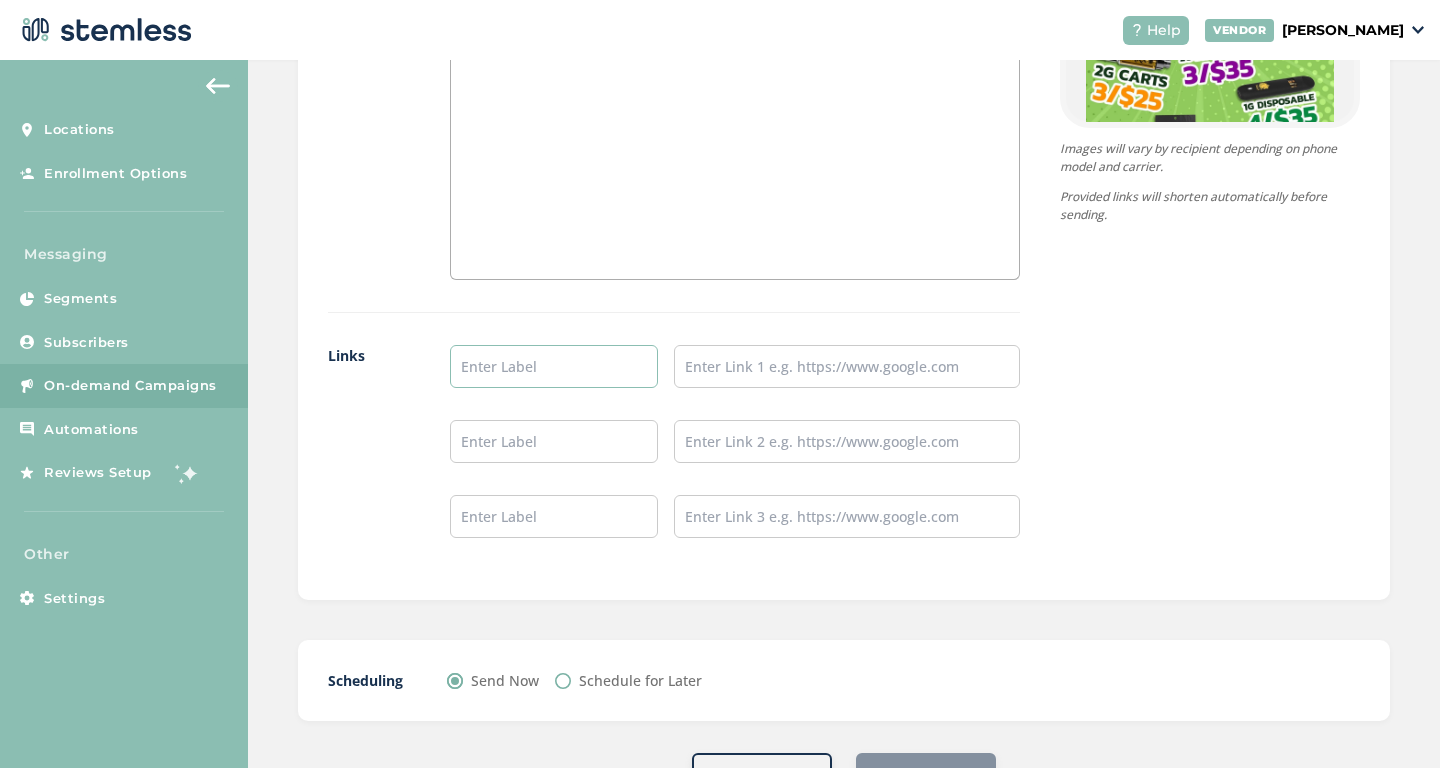 click at bounding box center [554, 366] 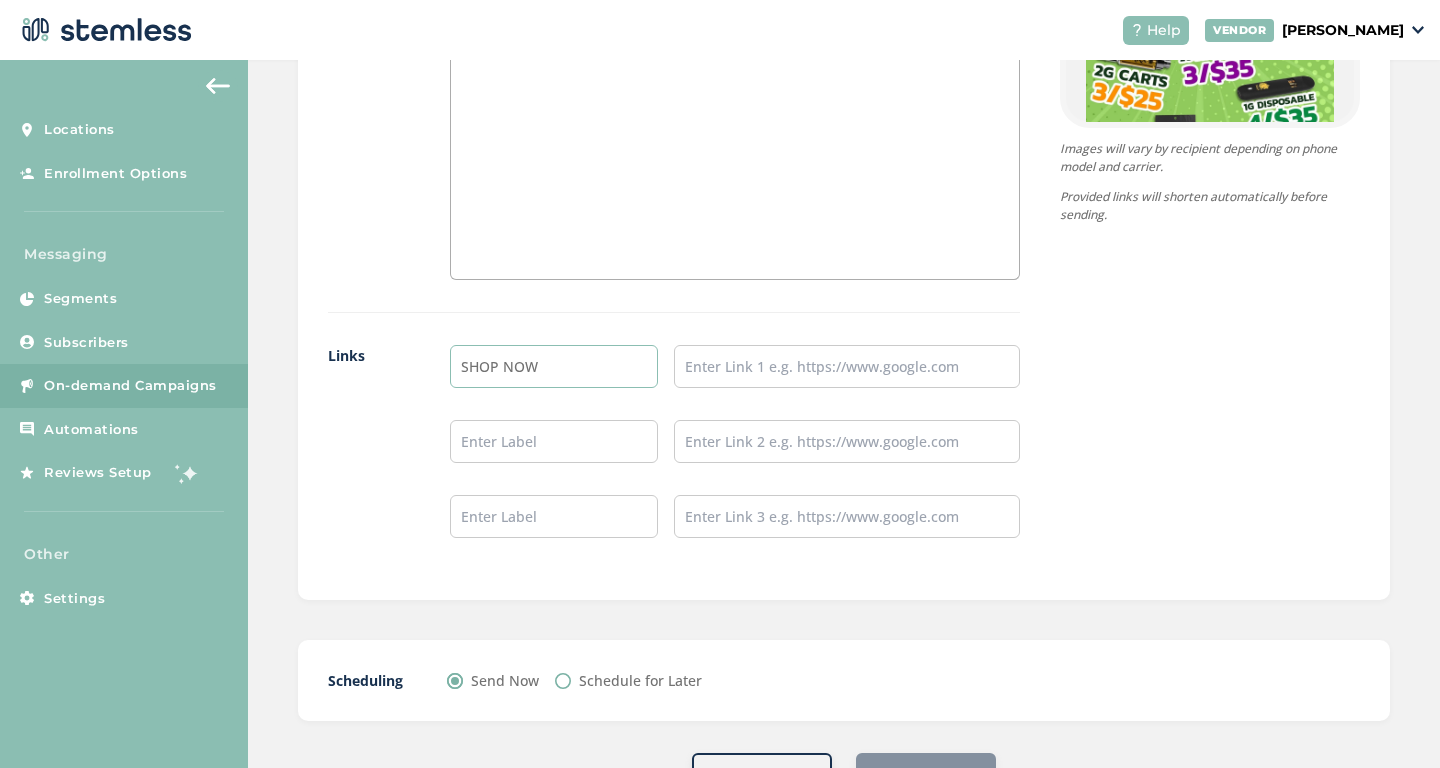 type on "SHOP NOW" 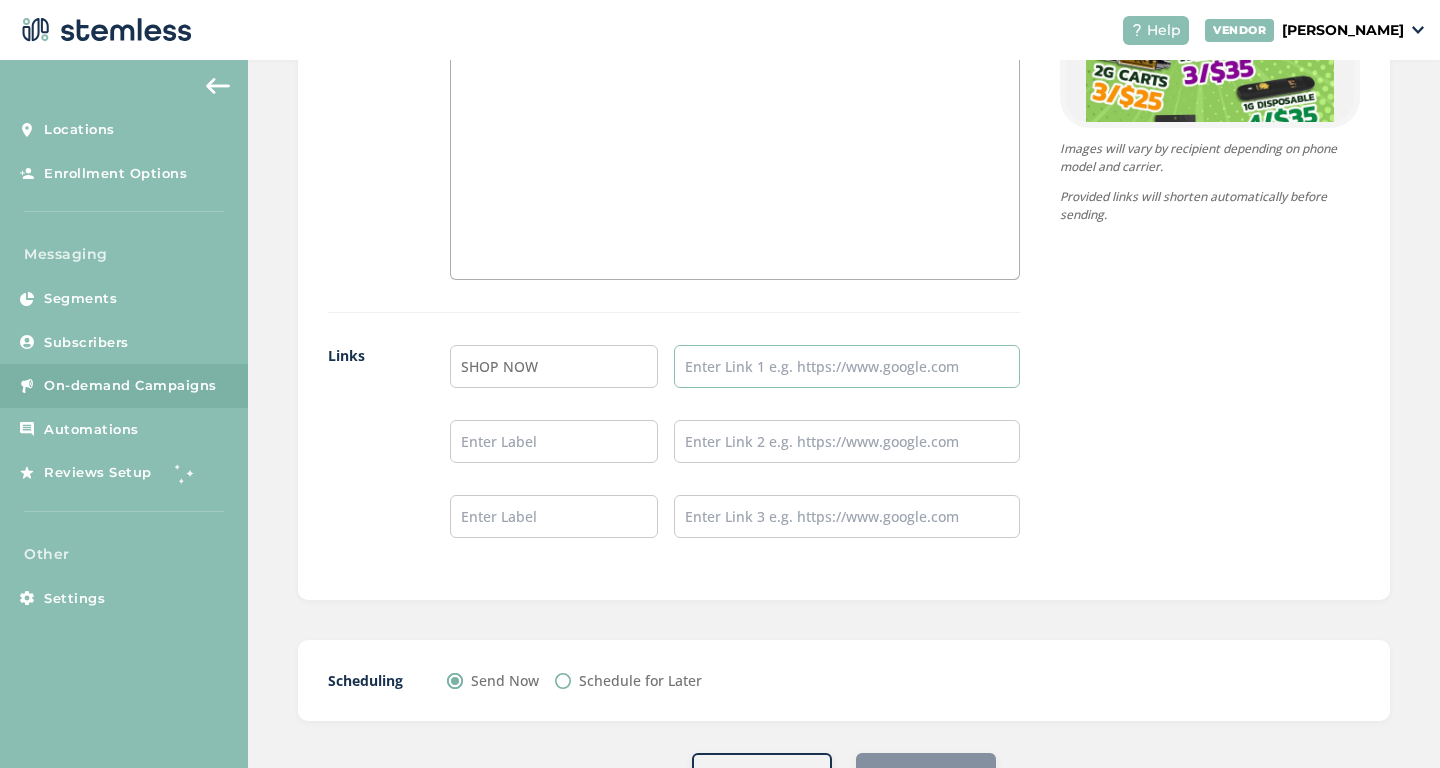 click at bounding box center (847, 366) 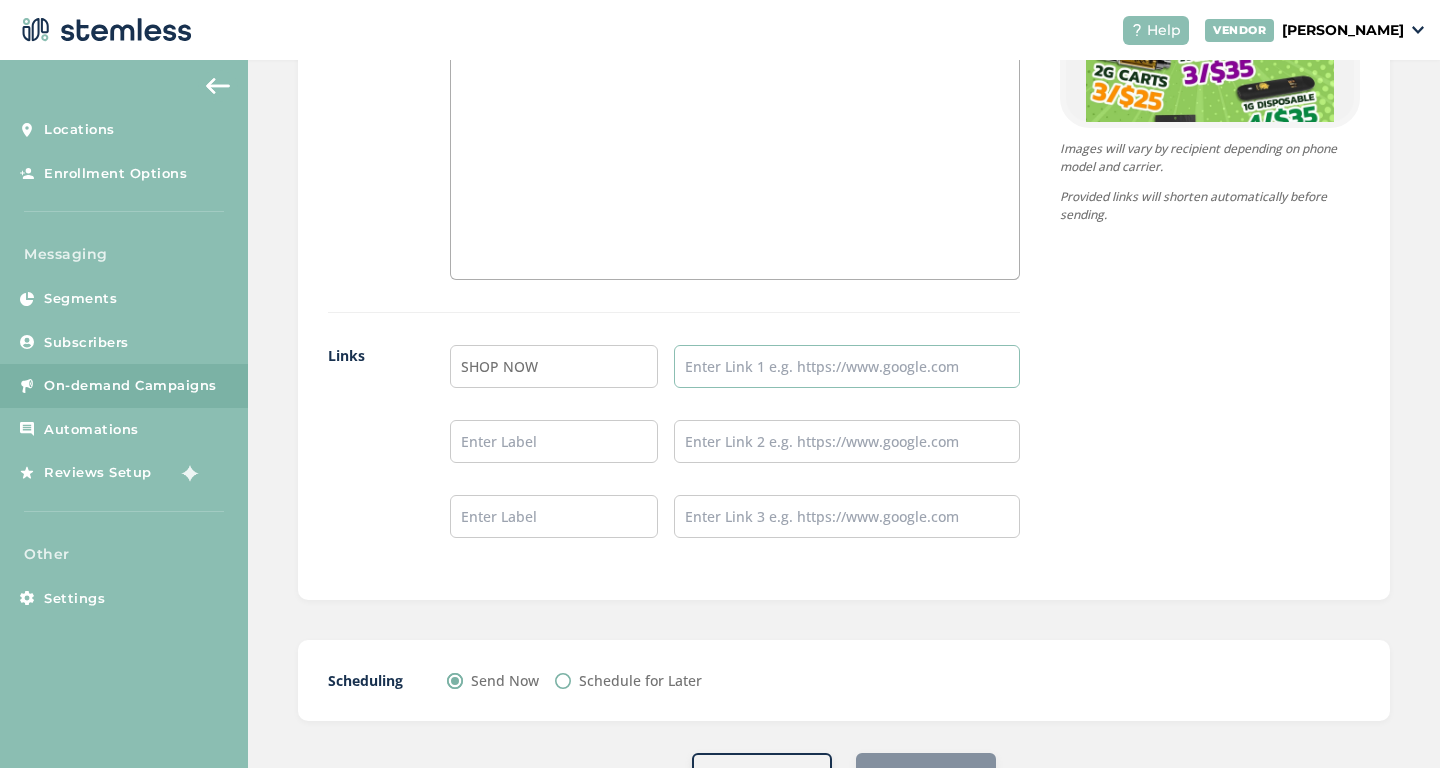 paste on "[URL][DOMAIN_NAME]" 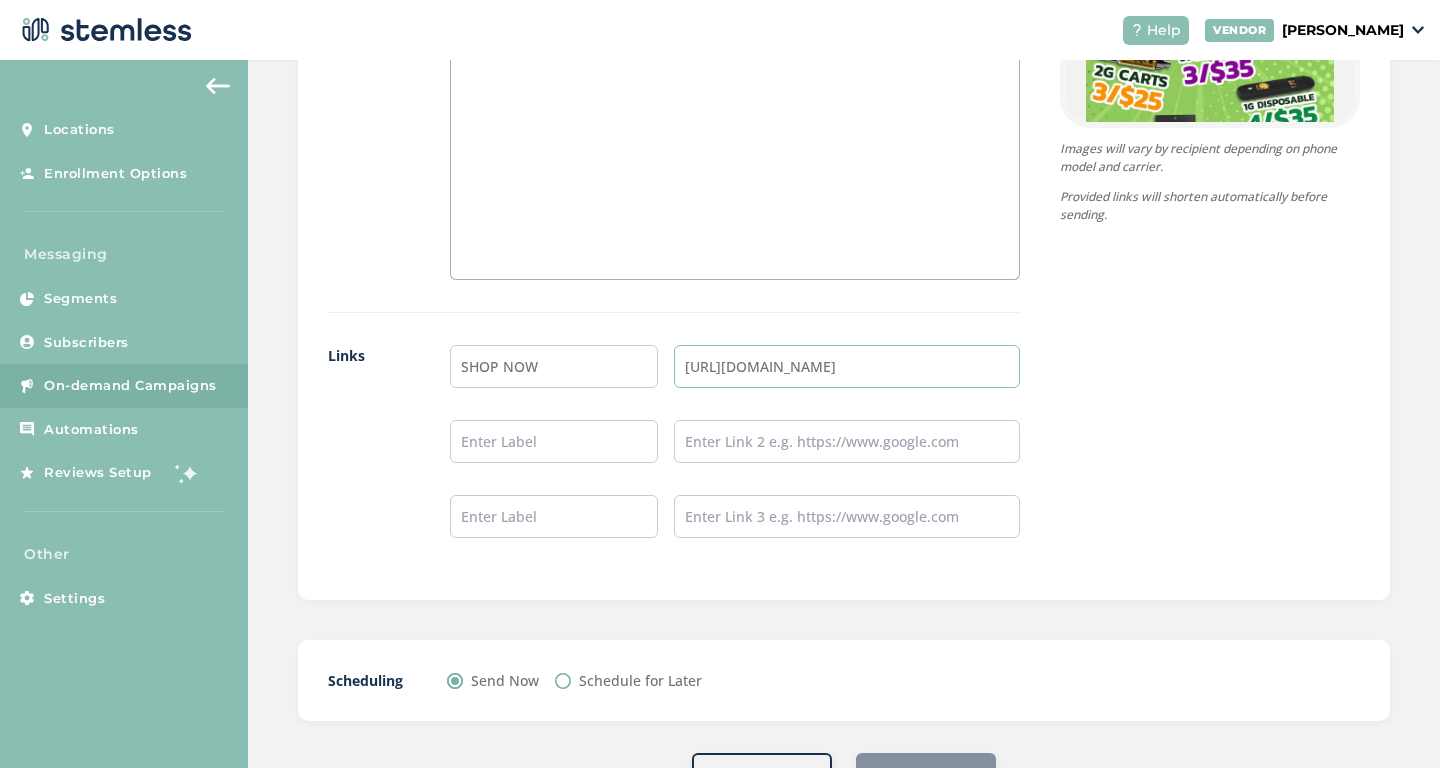 type on "[URL][DOMAIN_NAME]" 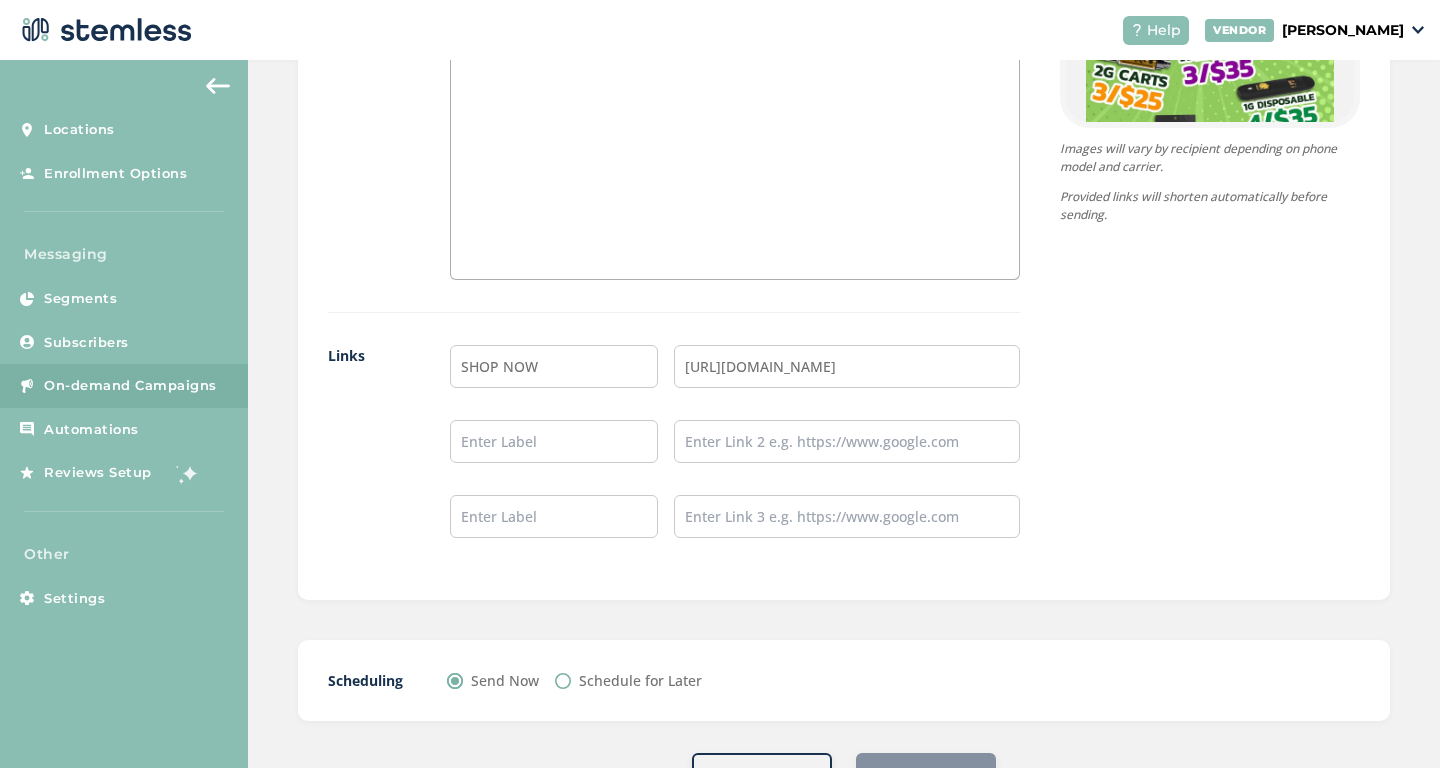 click on "Schedule for Later" at bounding box center (563, 681) 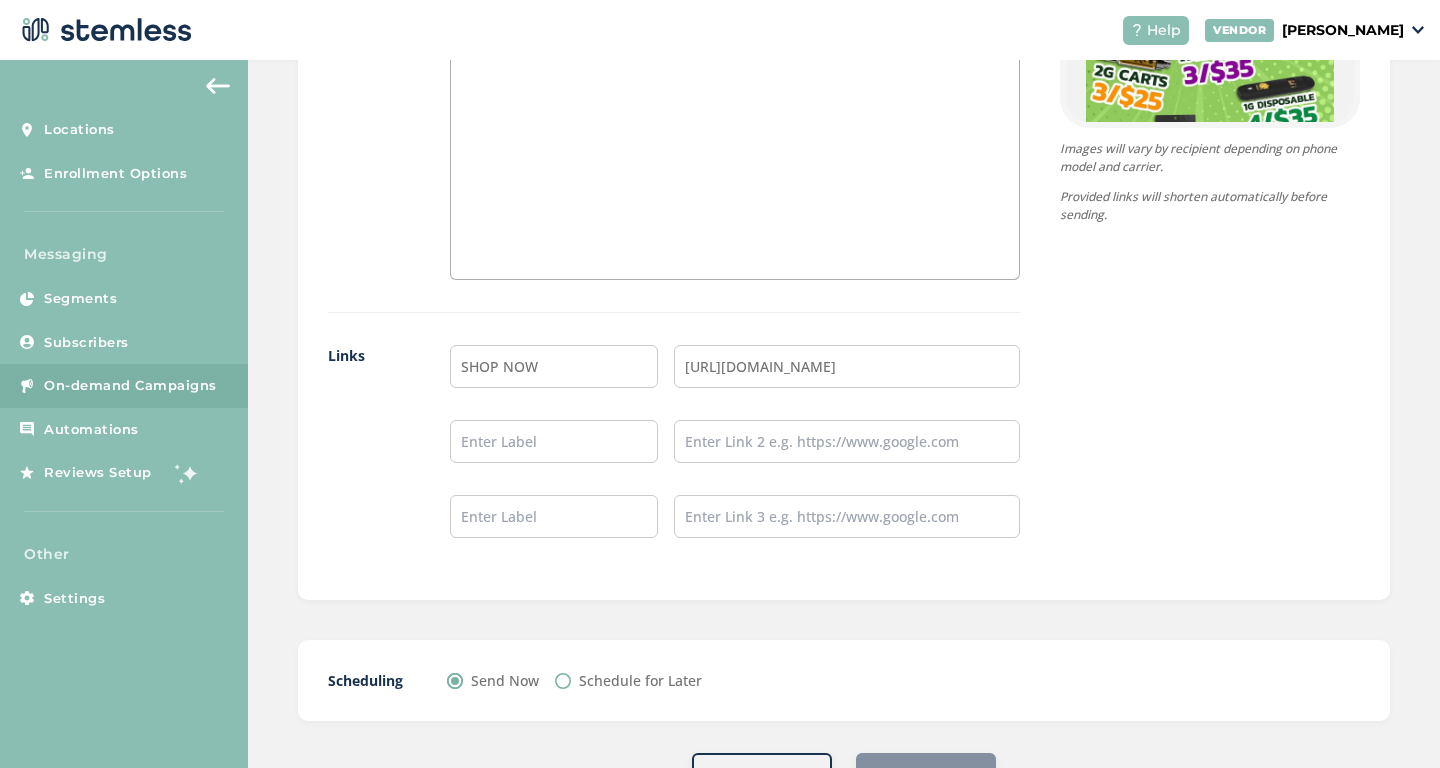 radio on "true" 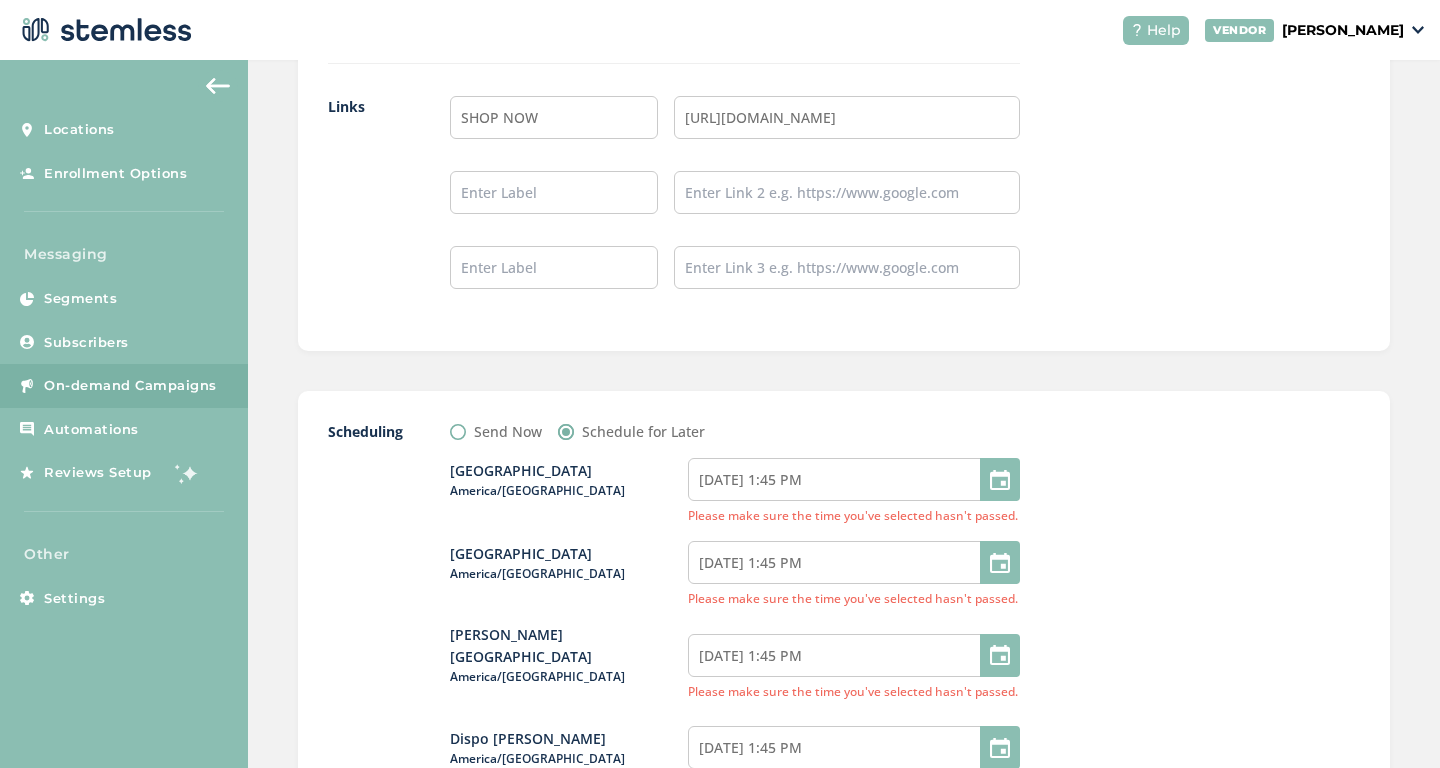 scroll, scrollTop: 1901, scrollLeft: 0, axis: vertical 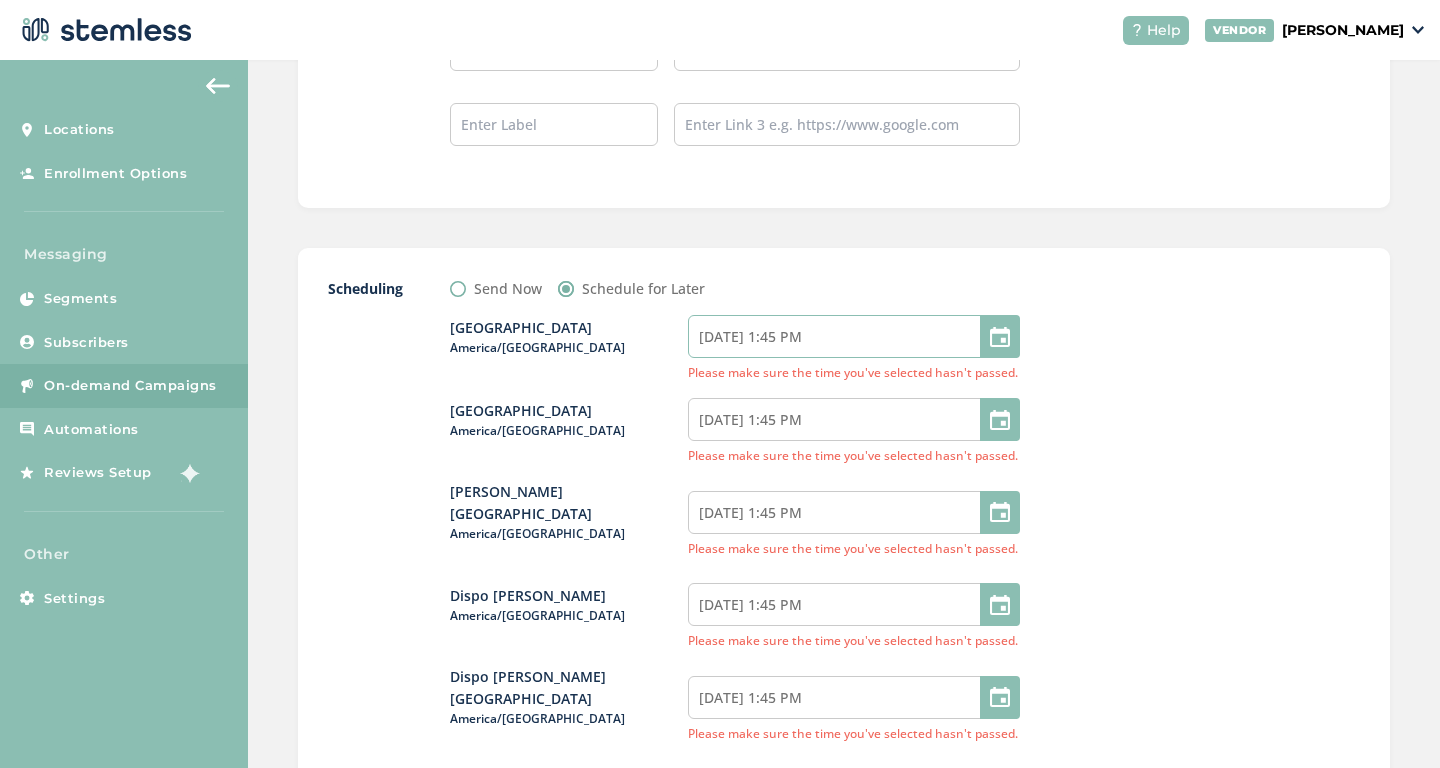 click on "[DATE] 1:45 PM" at bounding box center (854, 336) 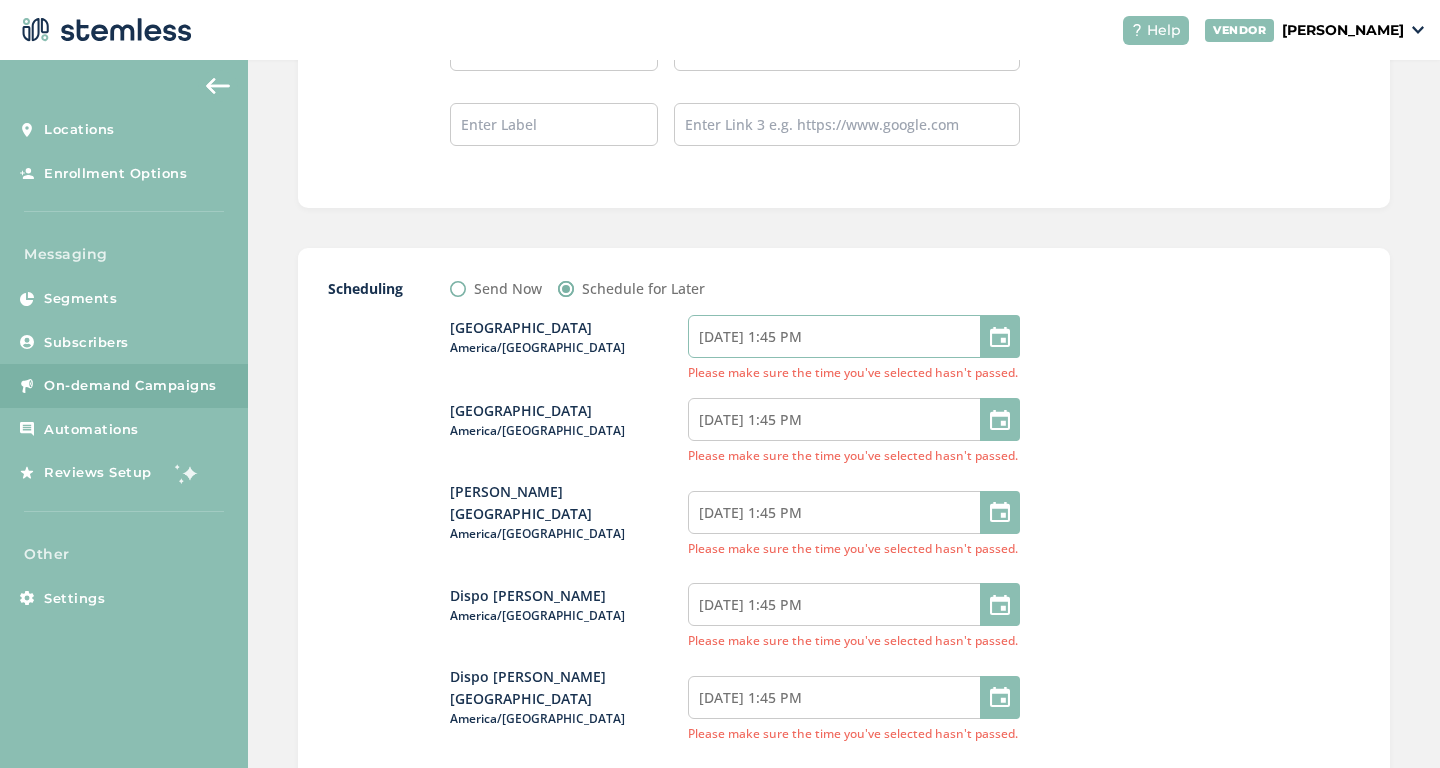 select on "16" 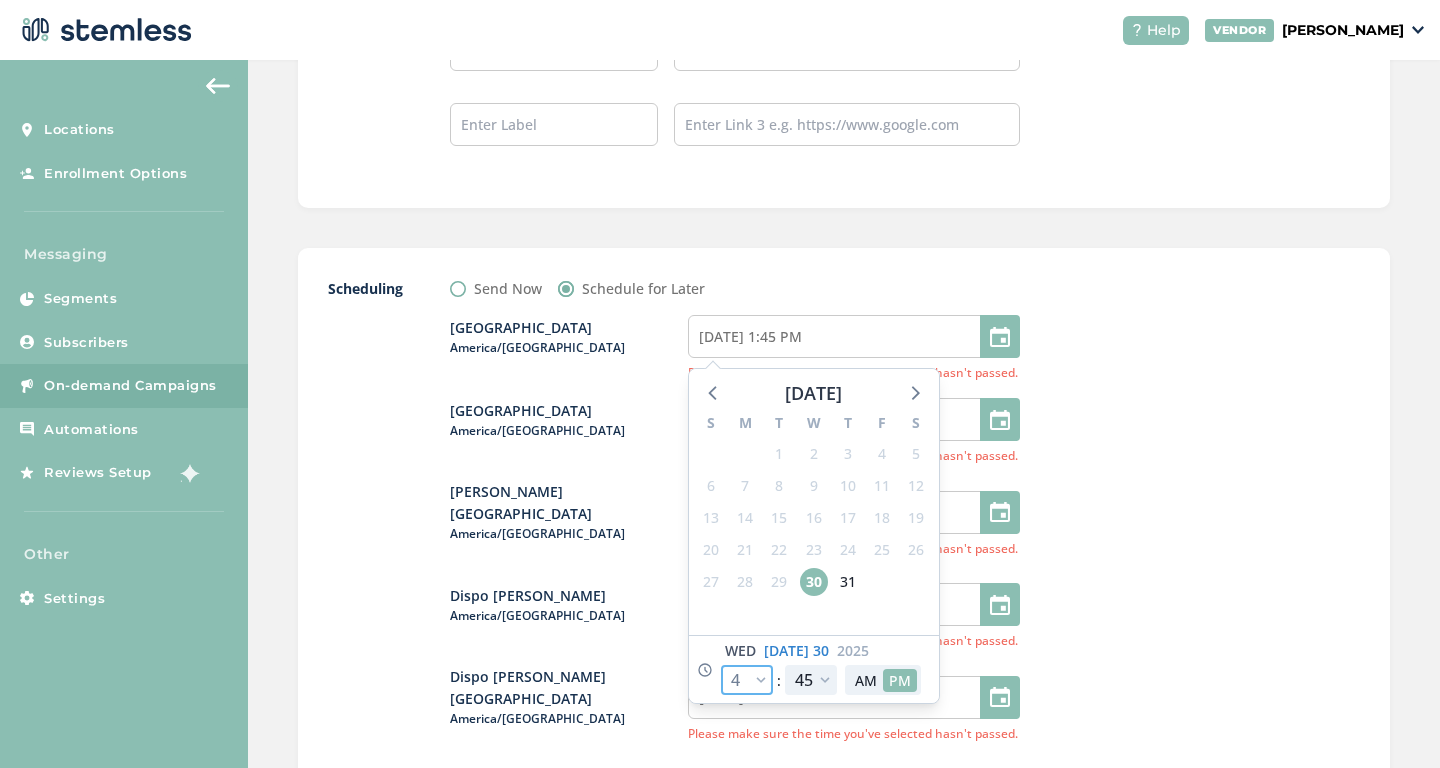 click on "12   1   2   3   4   5   6   7   8   9   10   11" at bounding box center [747, 680] 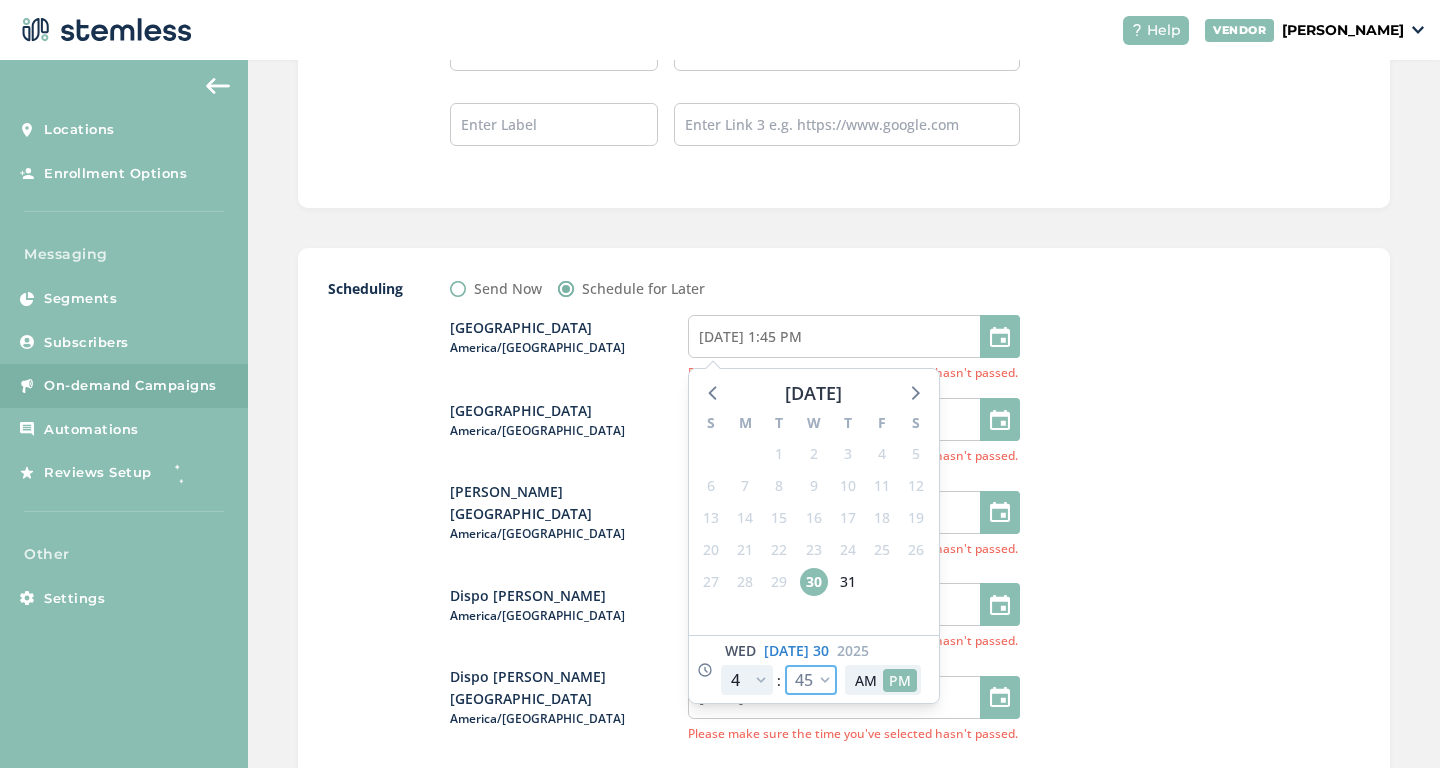 click on "00   05   10   15   20   25   30   35   40   45   50   55" at bounding box center [811, 680] 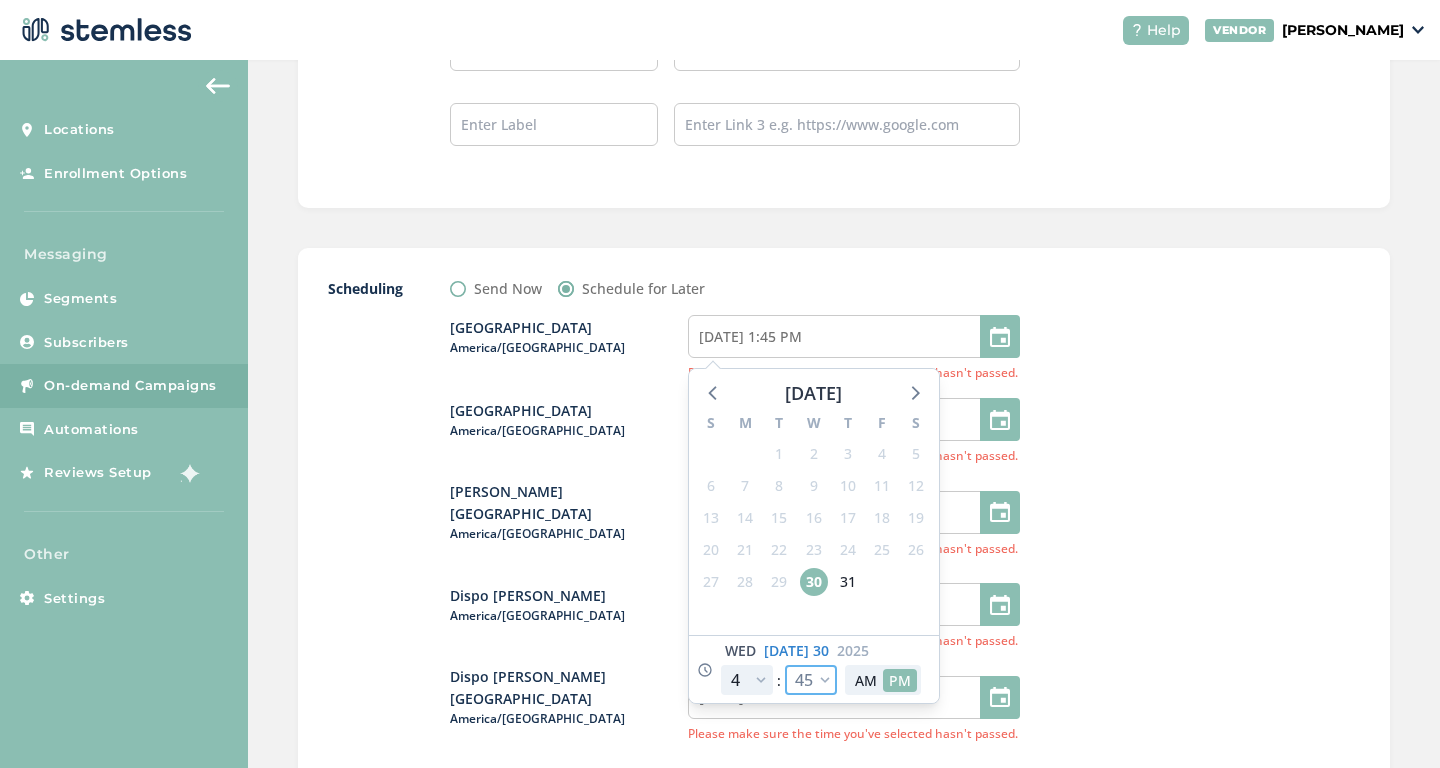 select on "30" 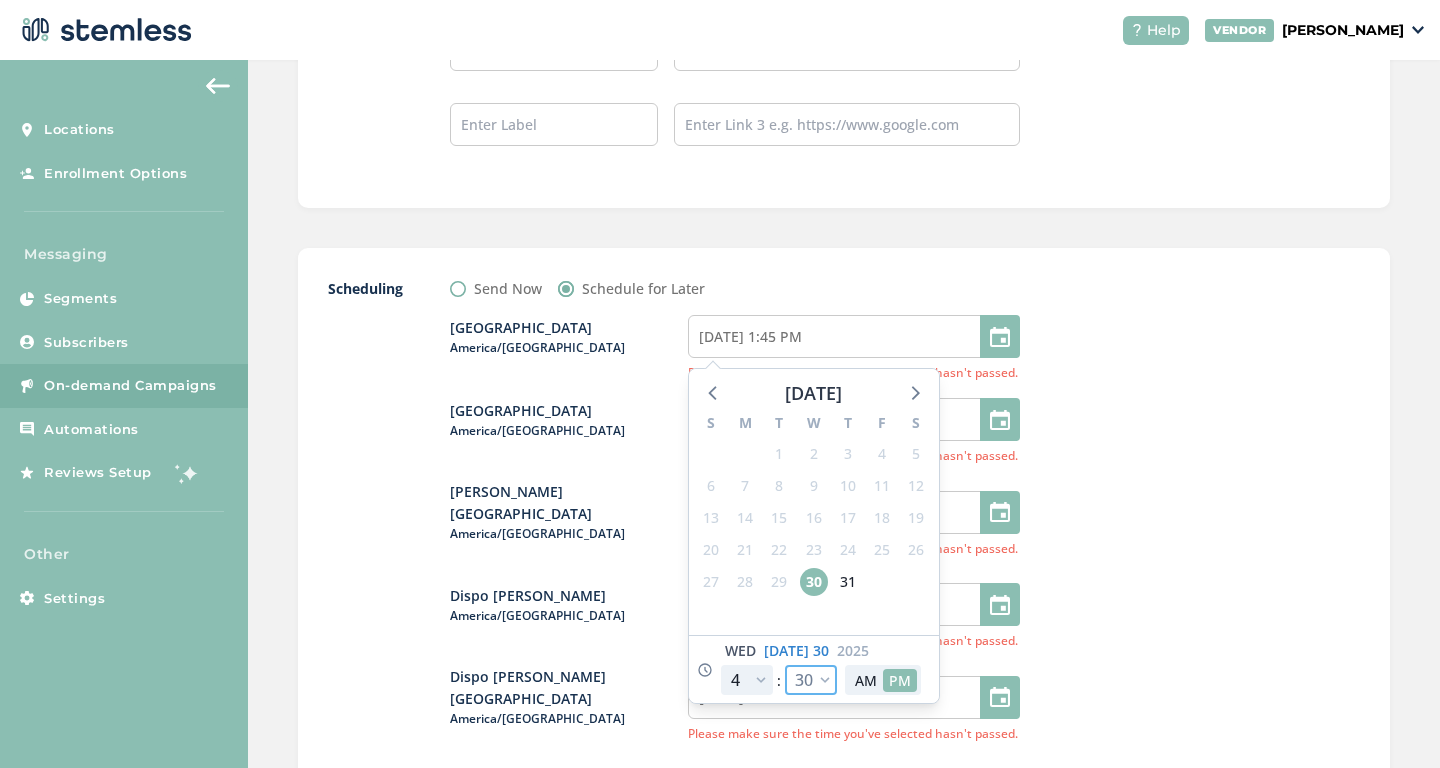 type on "[DATE] 1:30 PM" 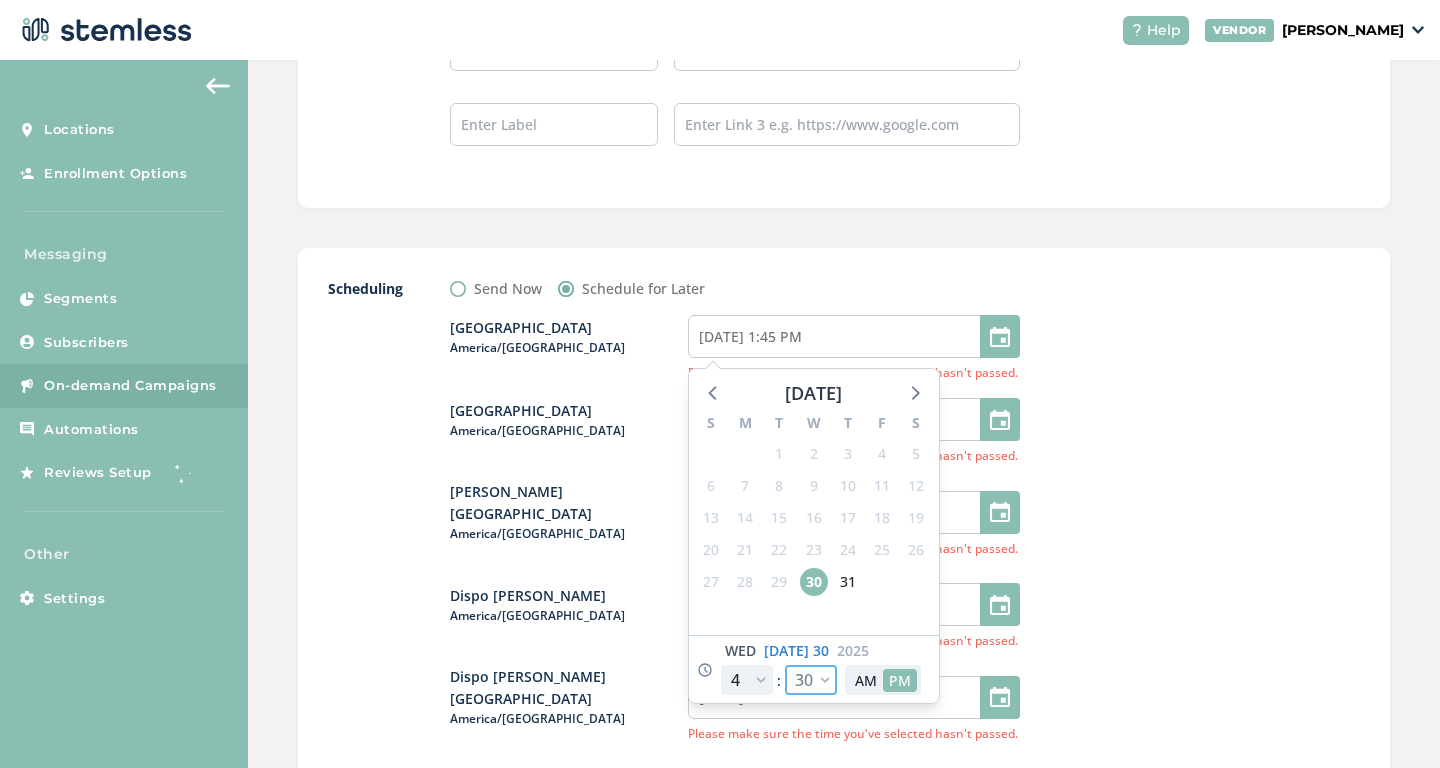 select on "30" 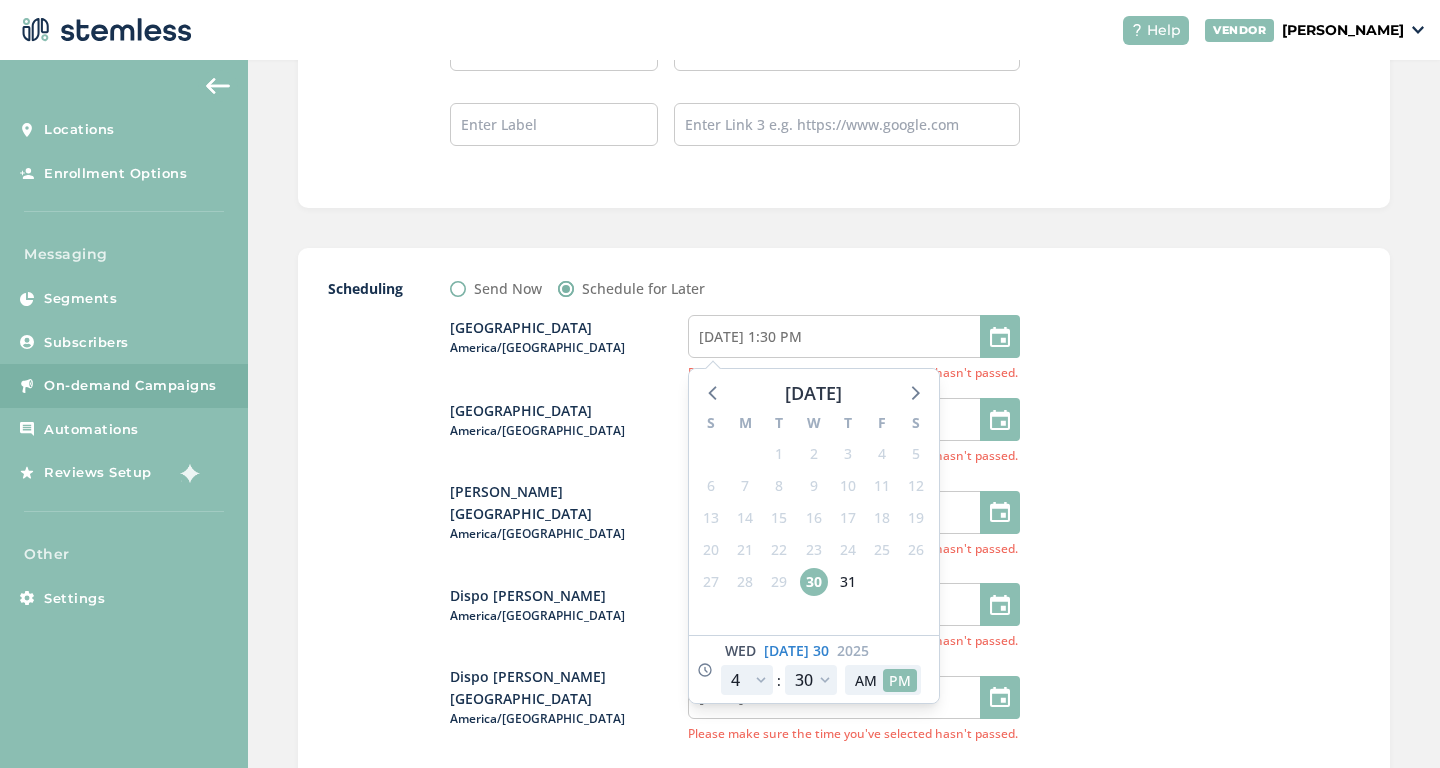 click at bounding box center (1210, 598) 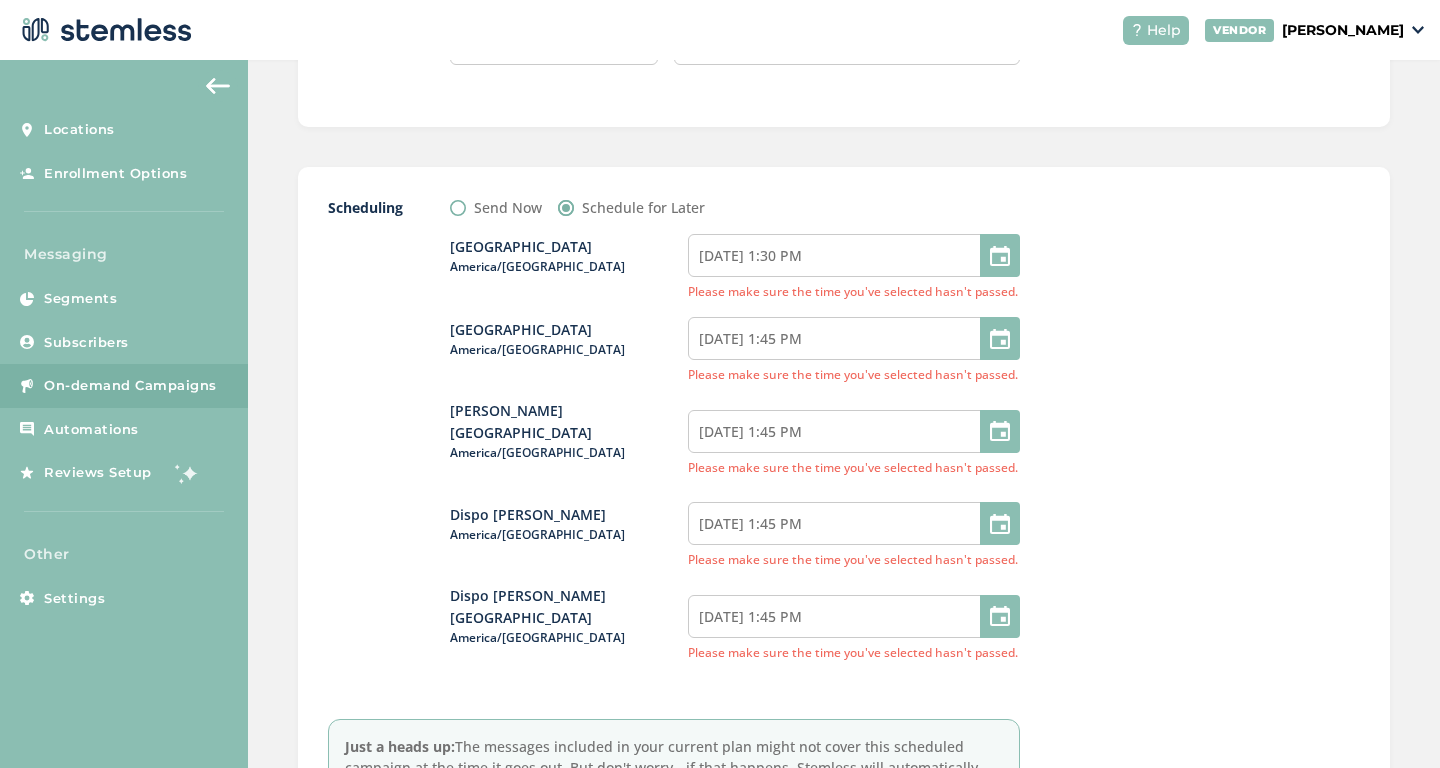 scroll, scrollTop: 1980, scrollLeft: 0, axis: vertical 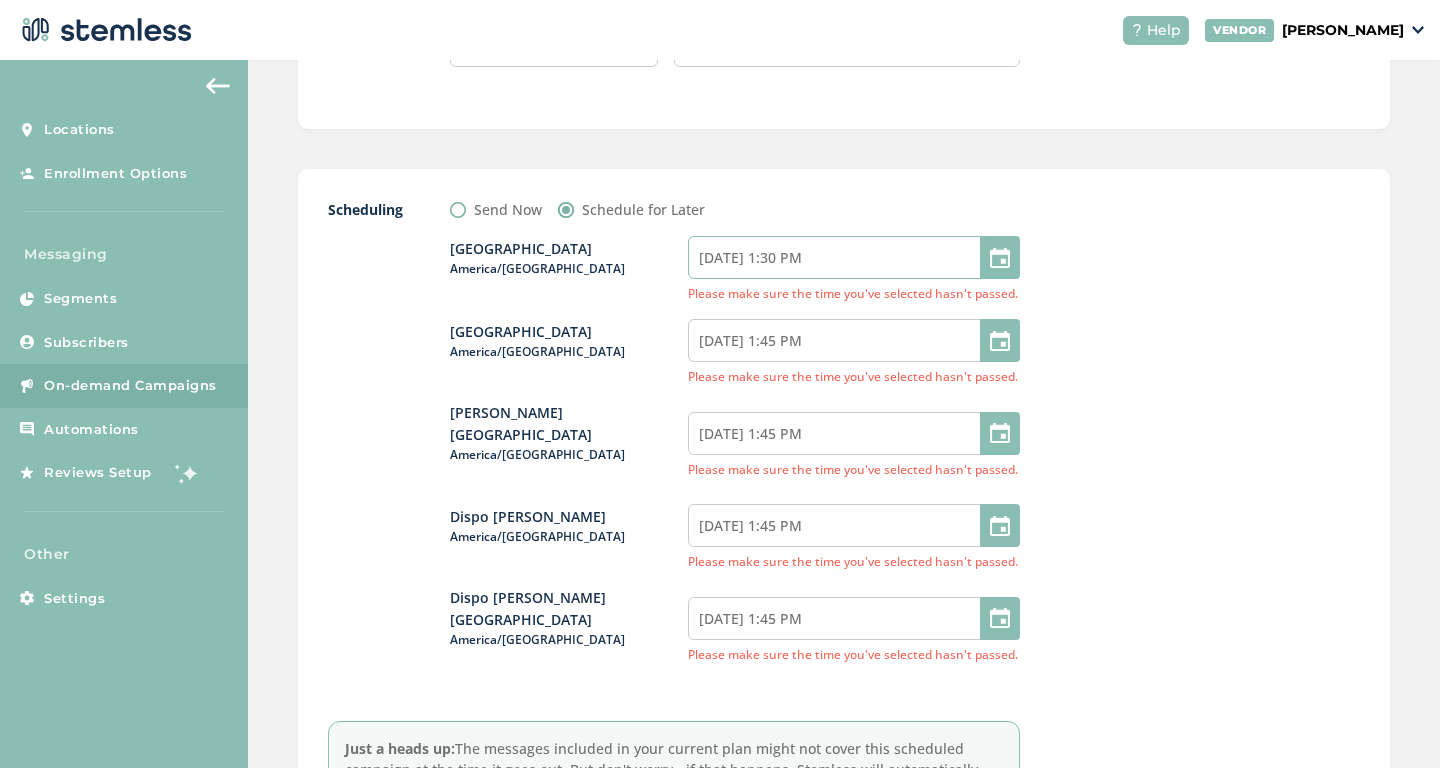 click on "[DATE] 1:30 PM" at bounding box center [854, 257] 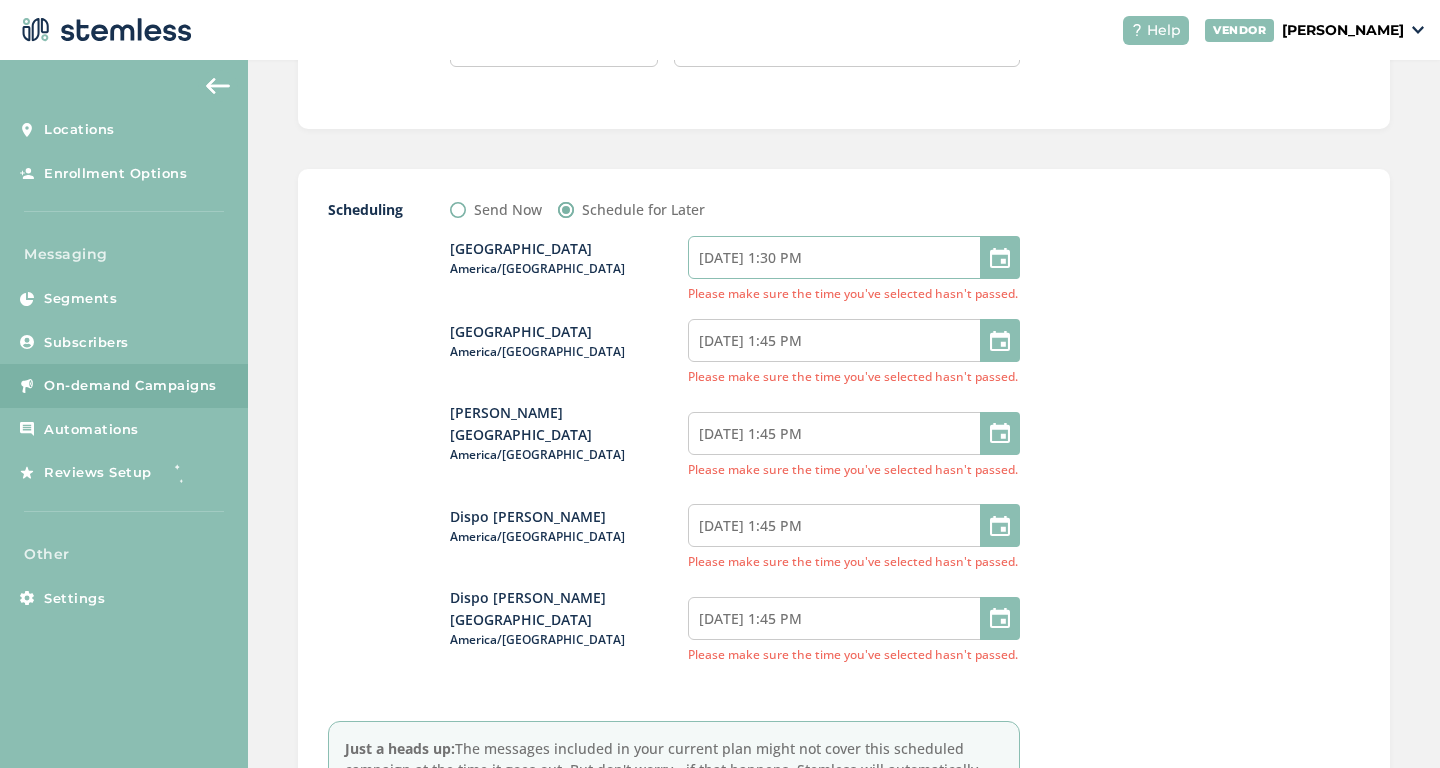 select on "16" 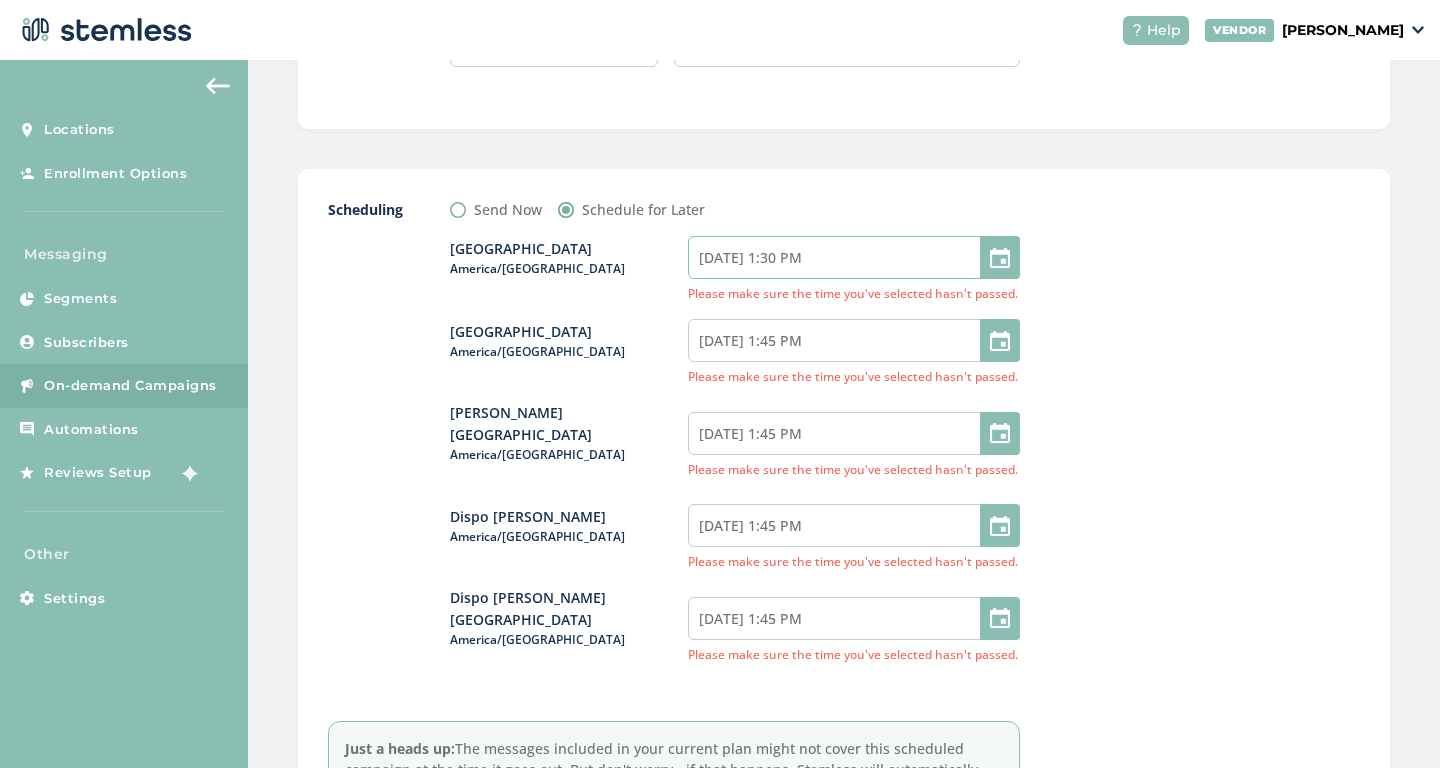select on "30" 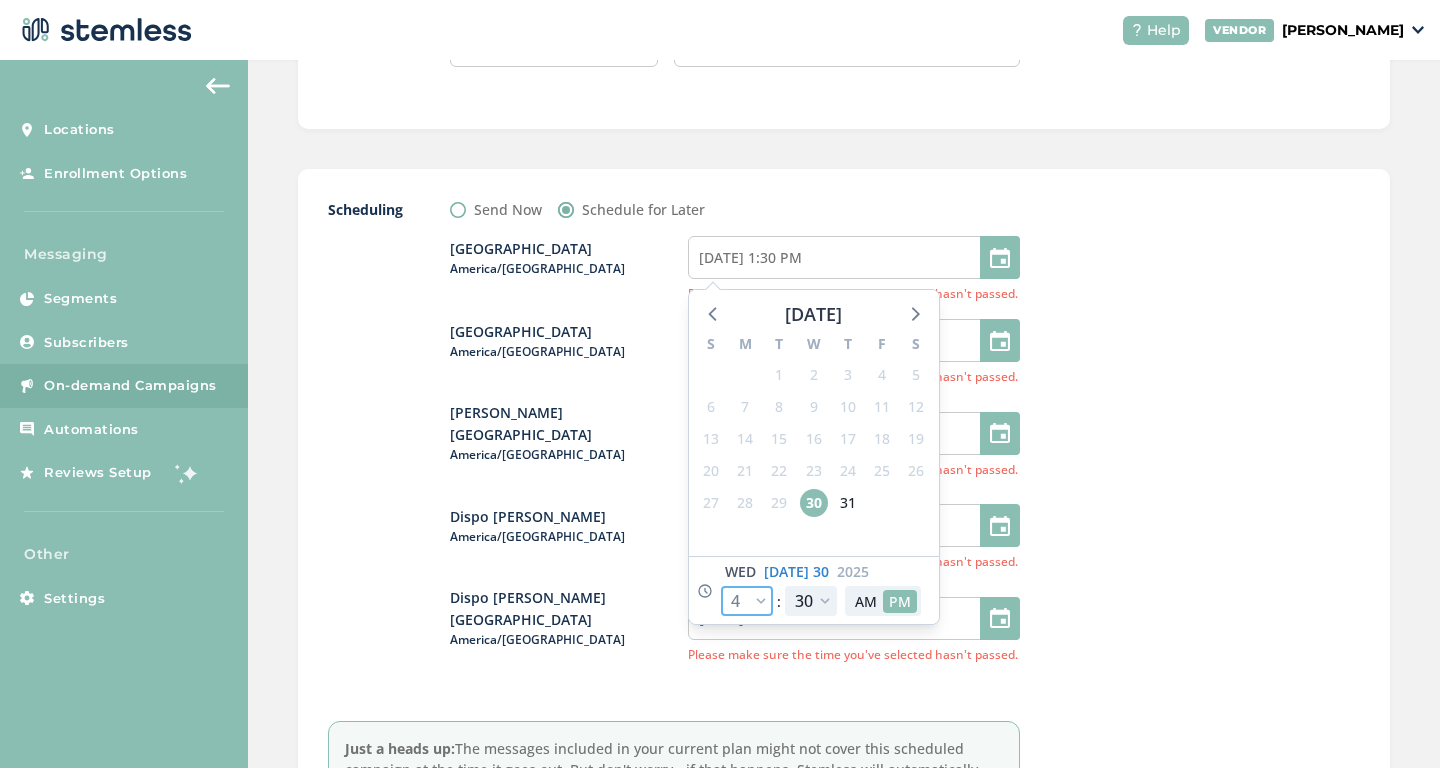 click on "12   1   2   3   4   5   6   7   8   9   10   11" at bounding box center (747, 601) 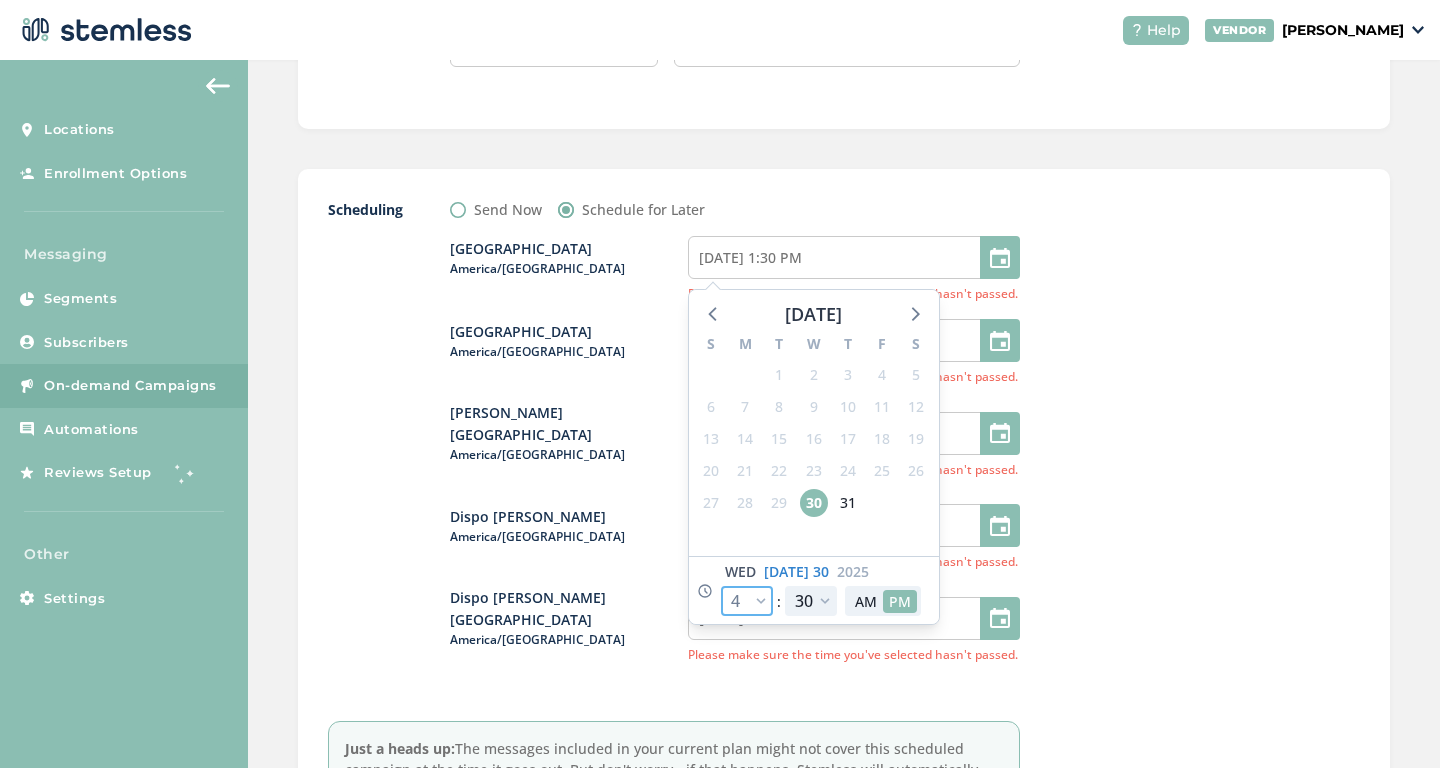 select on "19" 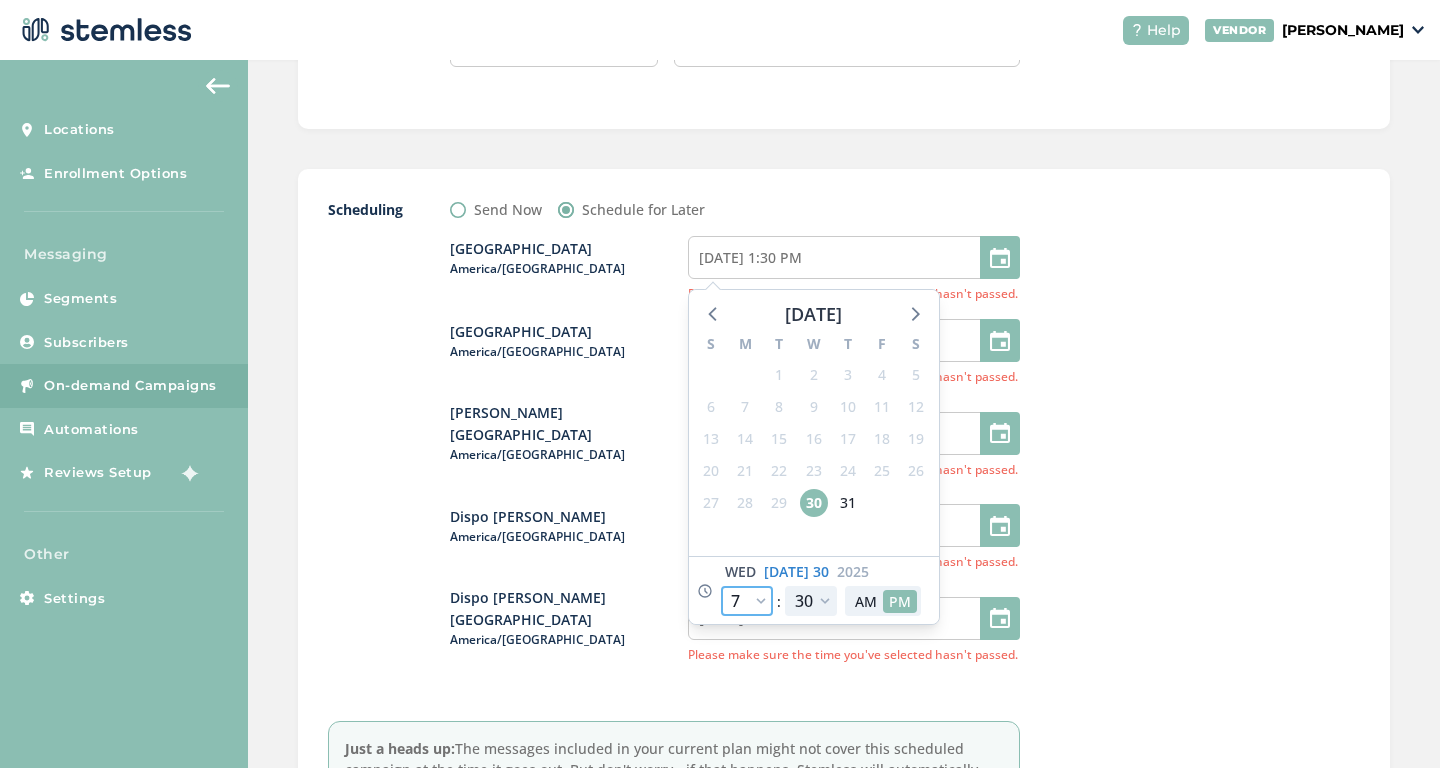 type on "[DATE] 4:30 PM" 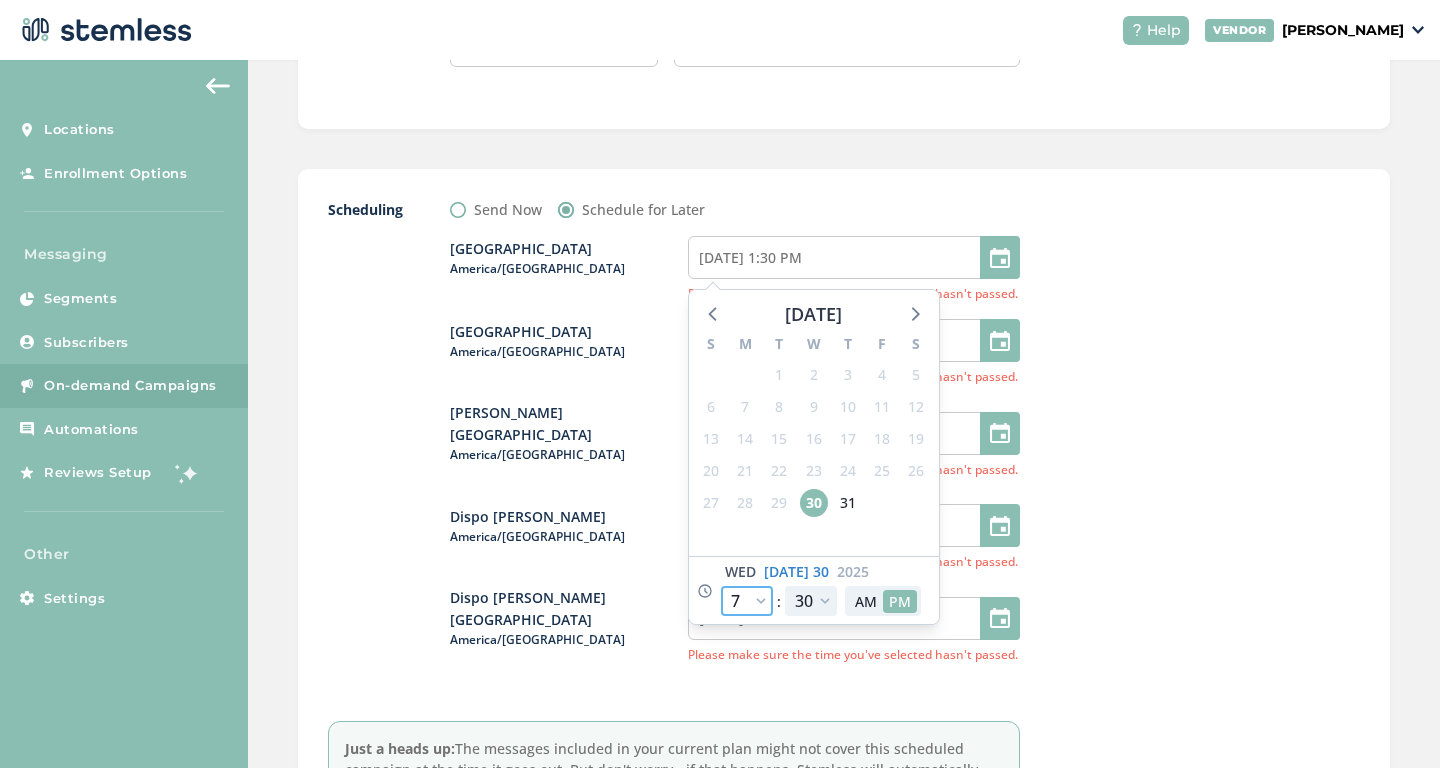 select on "19" 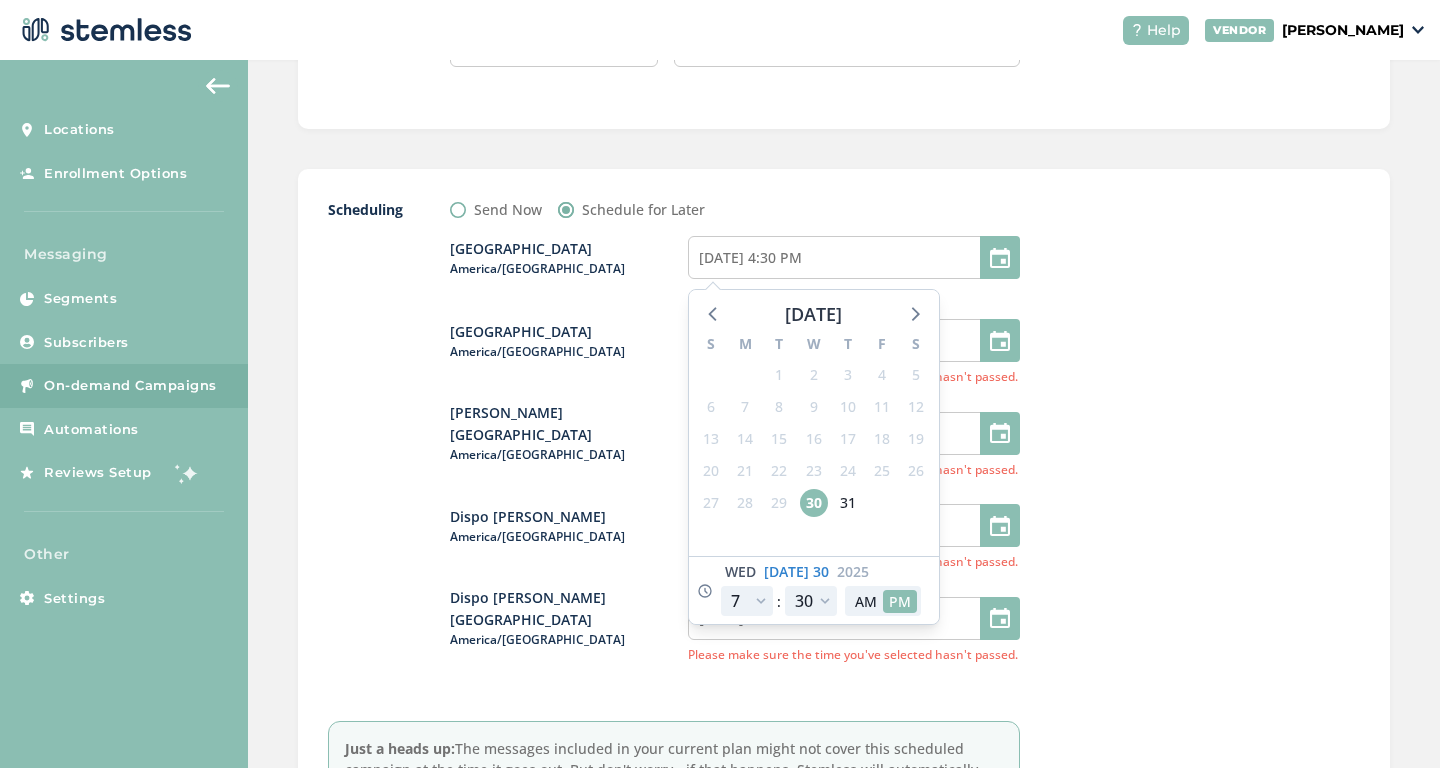 click at bounding box center (1210, 519) 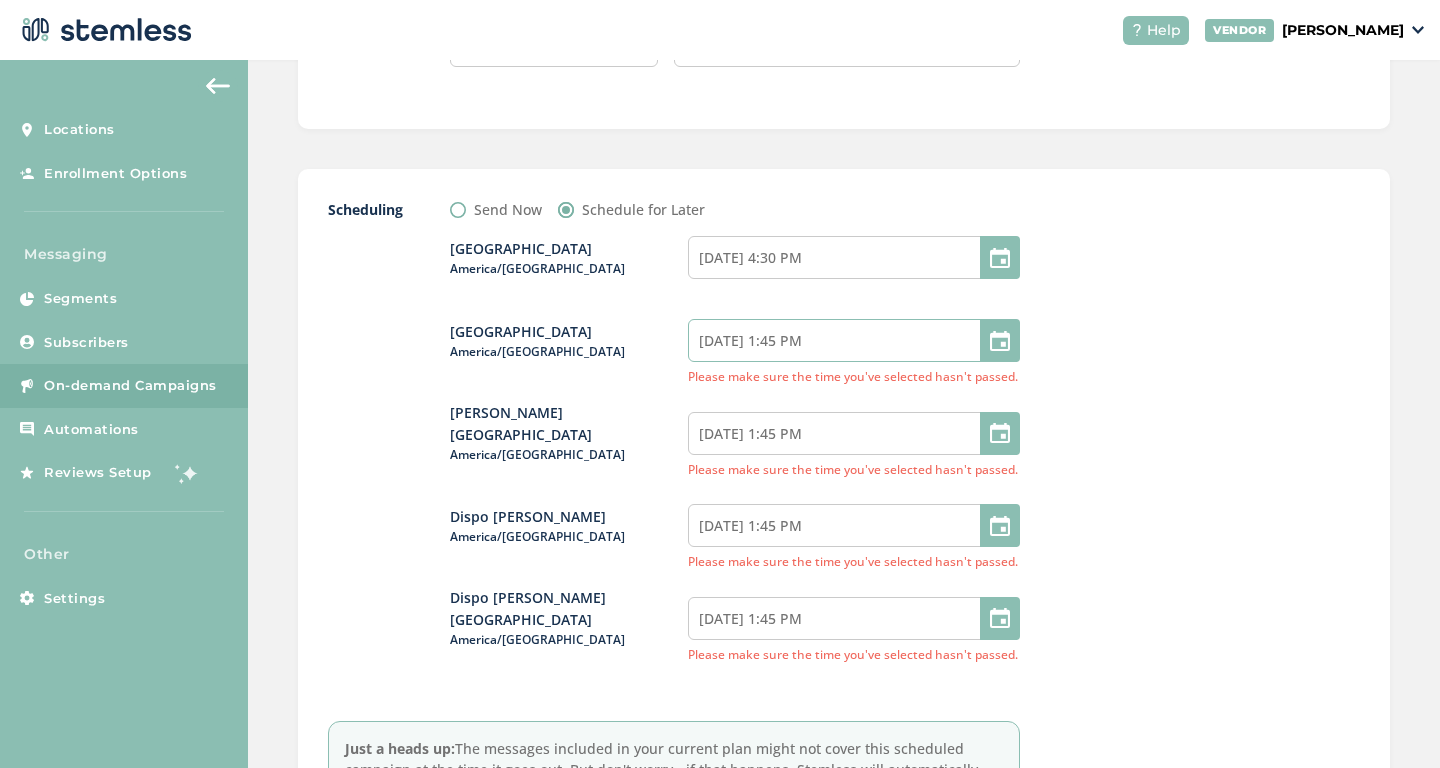 click on "[DATE] 1:45 PM" at bounding box center (854, 340) 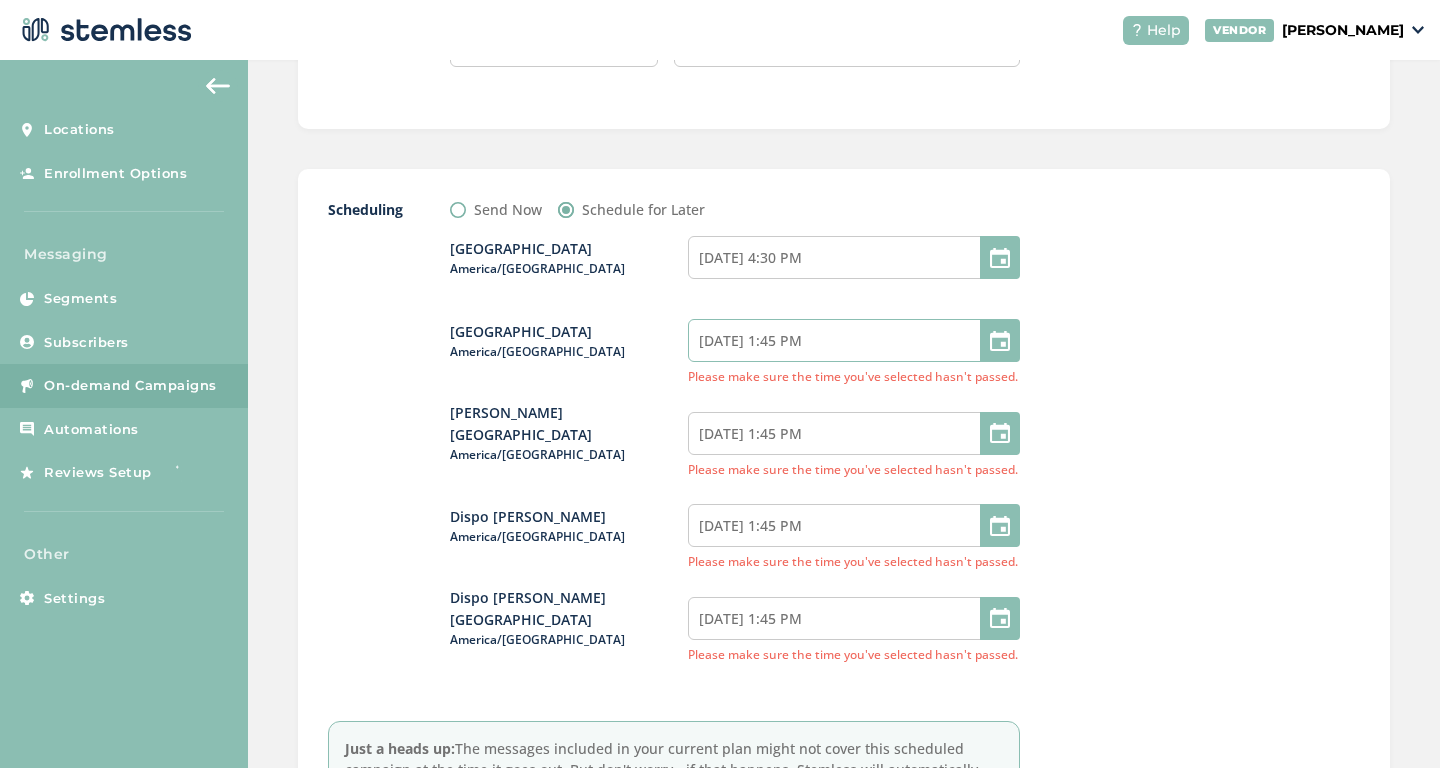 select on "16" 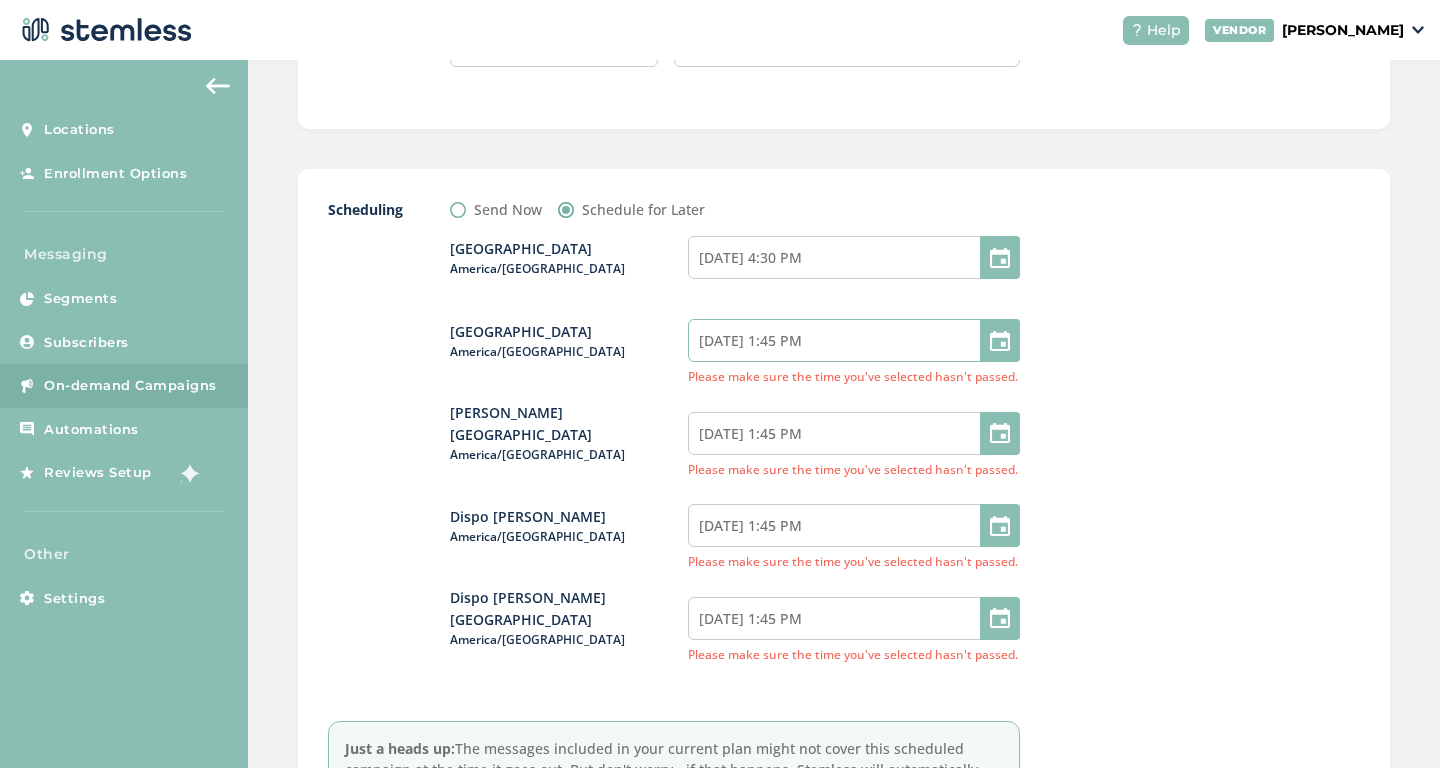 select on "45" 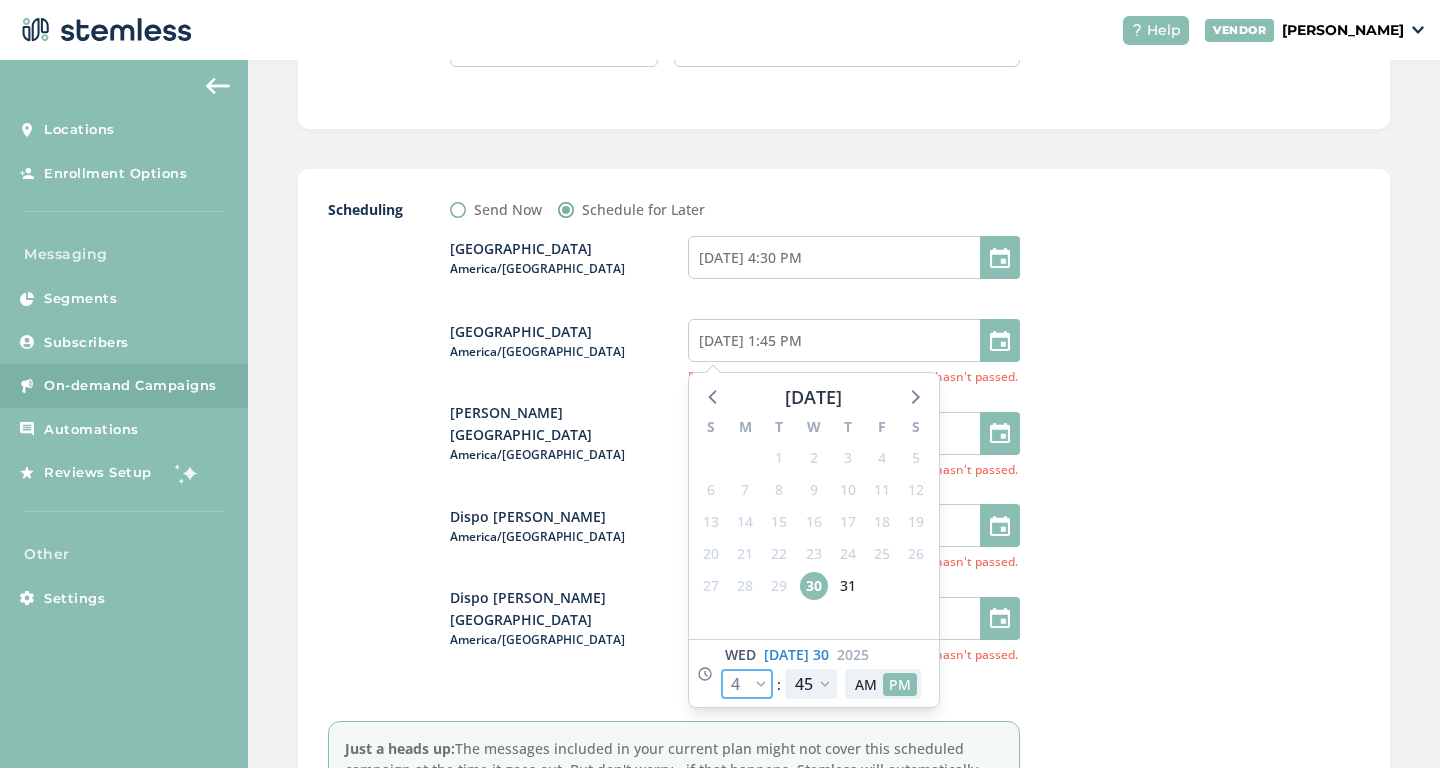click on "12   1   2   3   4   5   6   7   8   9   10   11" at bounding box center (747, 684) 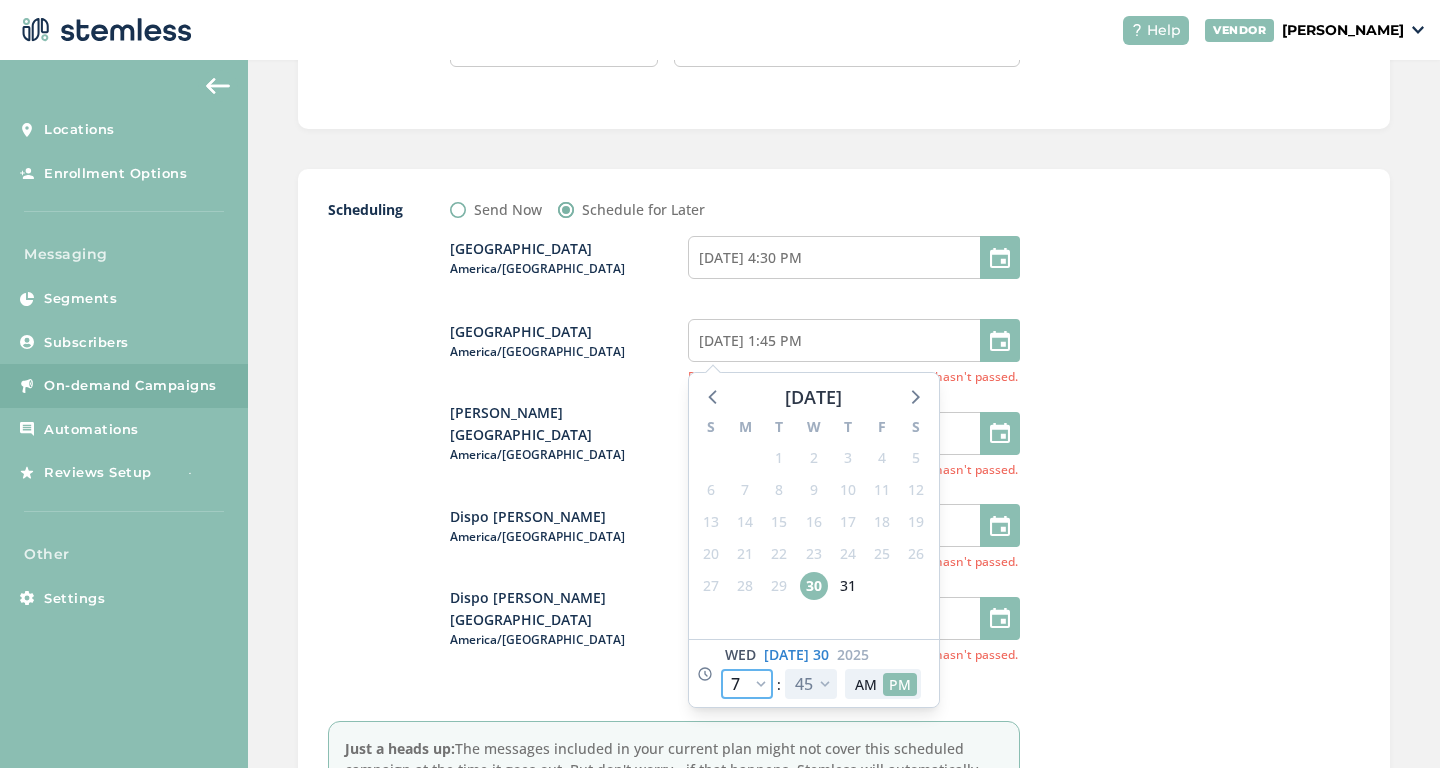 type on "[DATE] 4:45 PM" 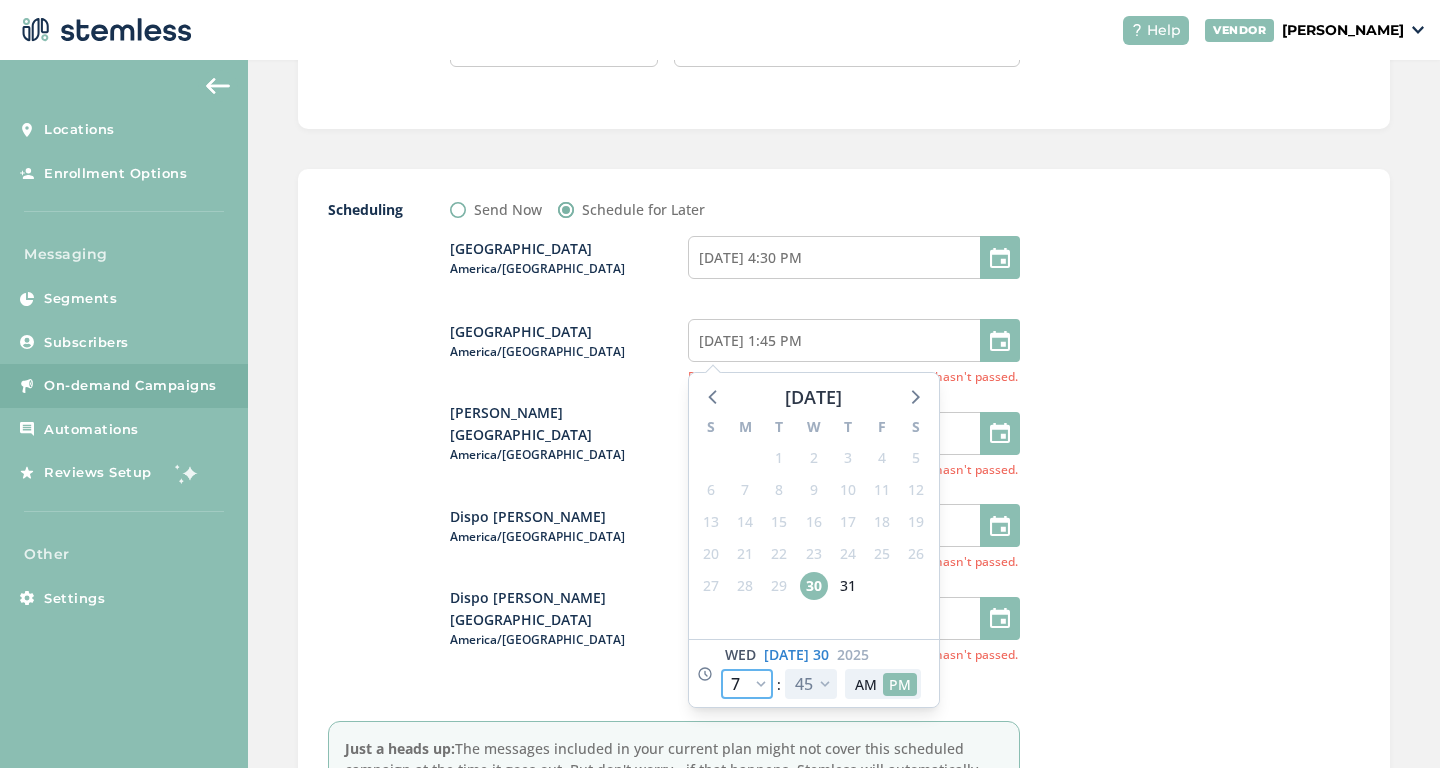 select on "19" 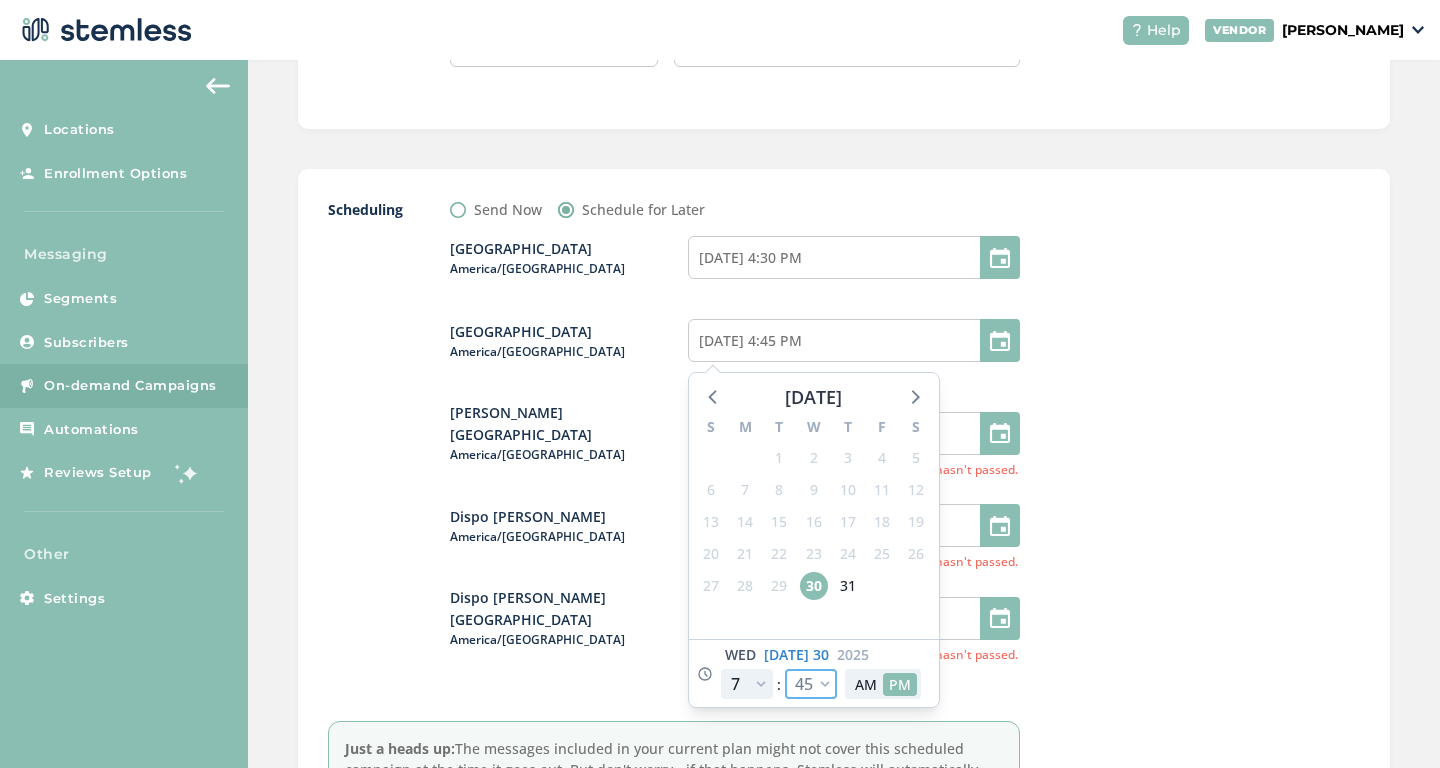 click on "00   05   10   15   20   25   30   35   40   45   50   55" at bounding box center [811, 684] 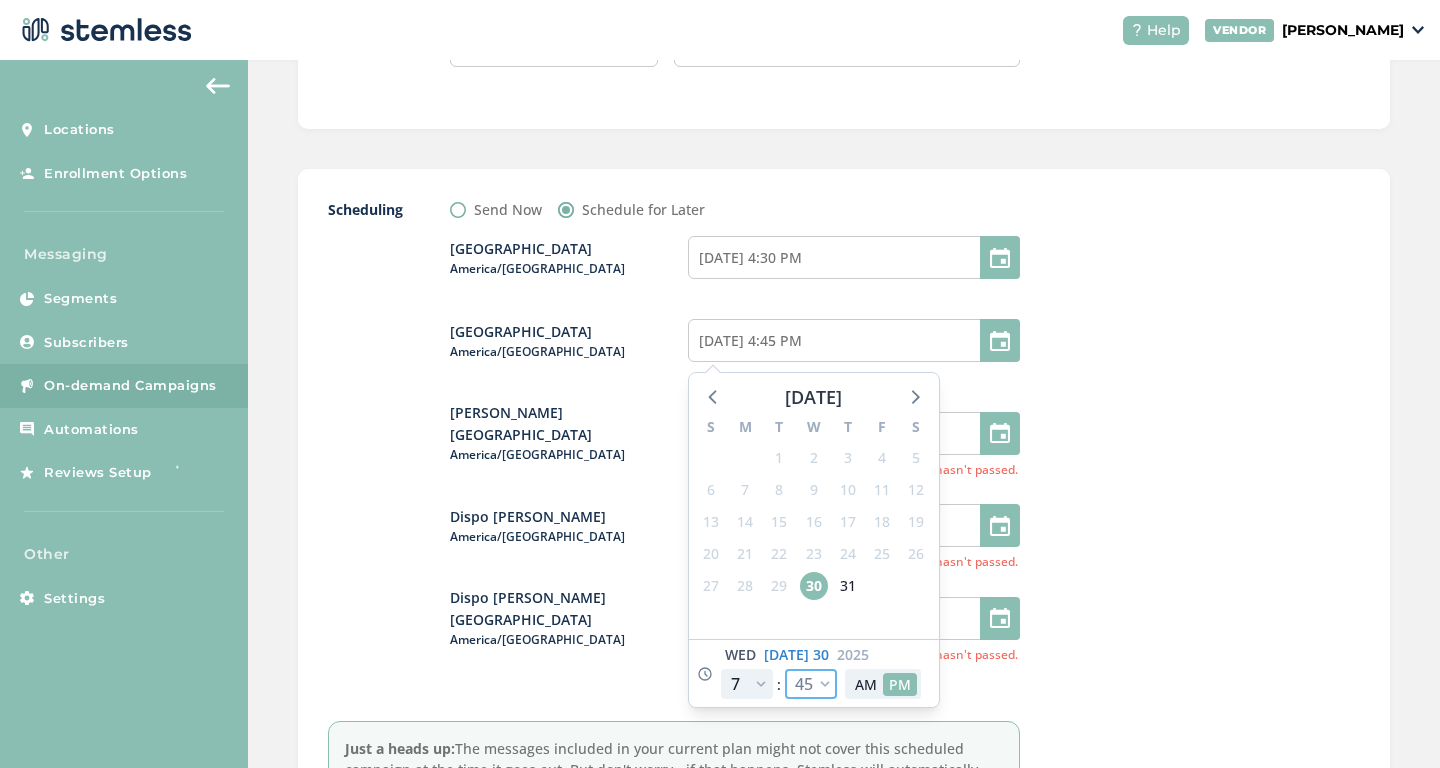 select on "40" 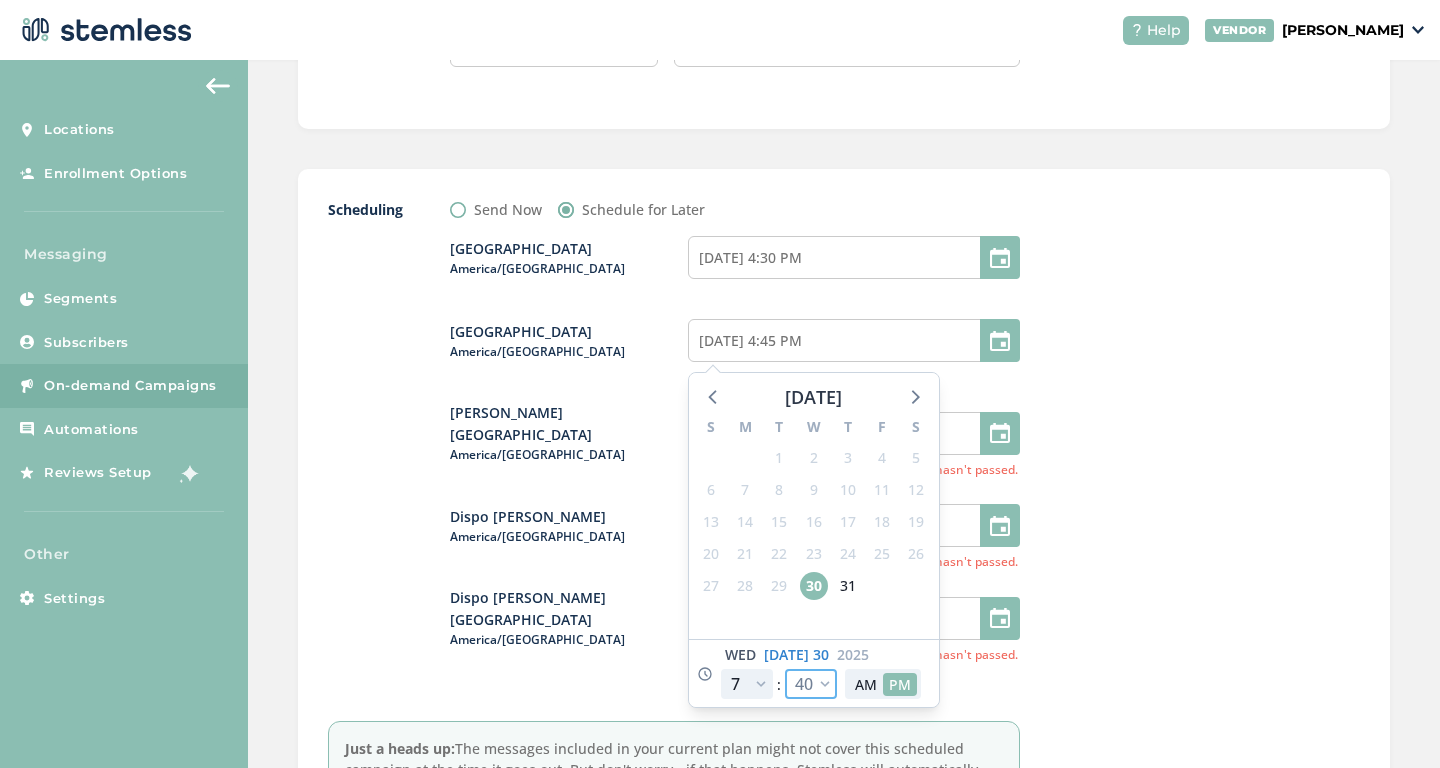 type on "[DATE] 4:40 PM" 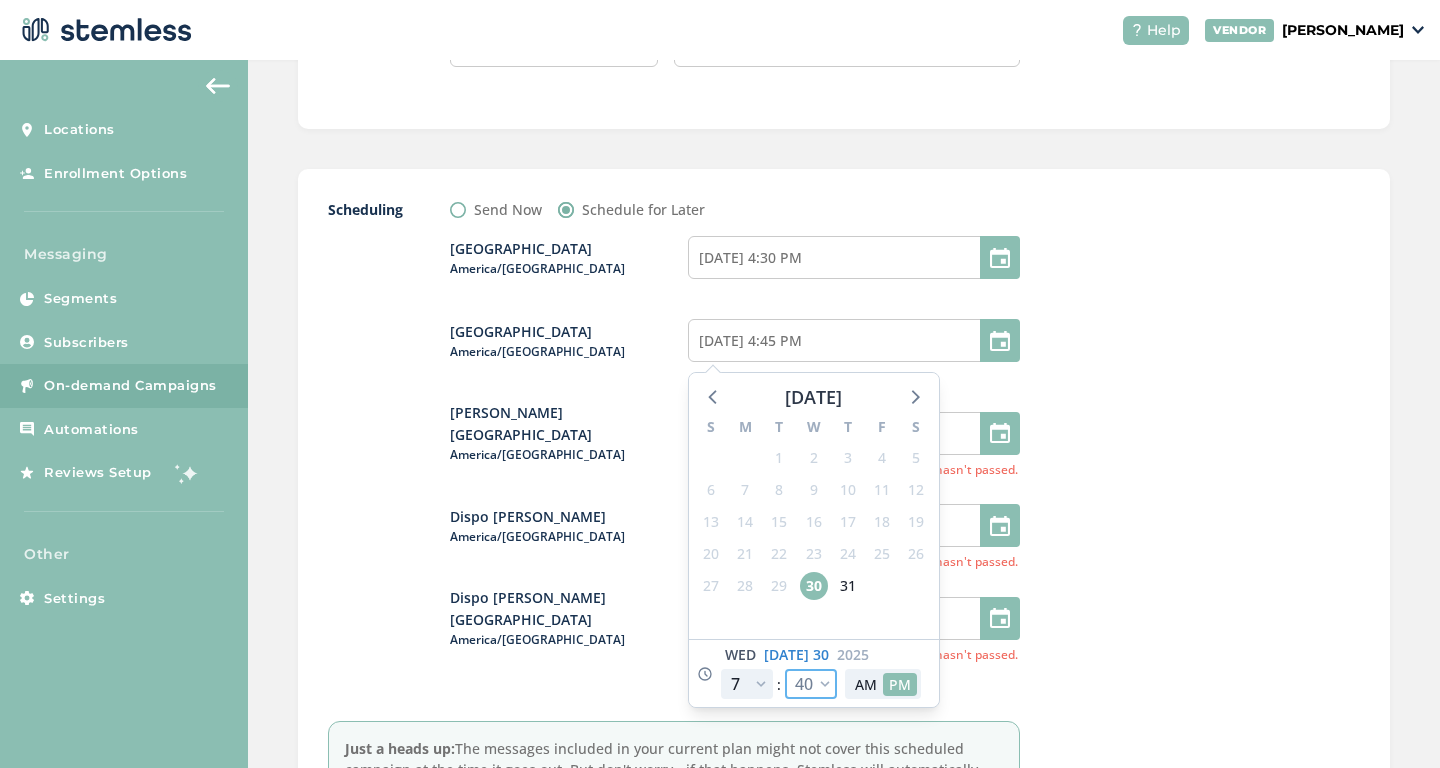 select on "40" 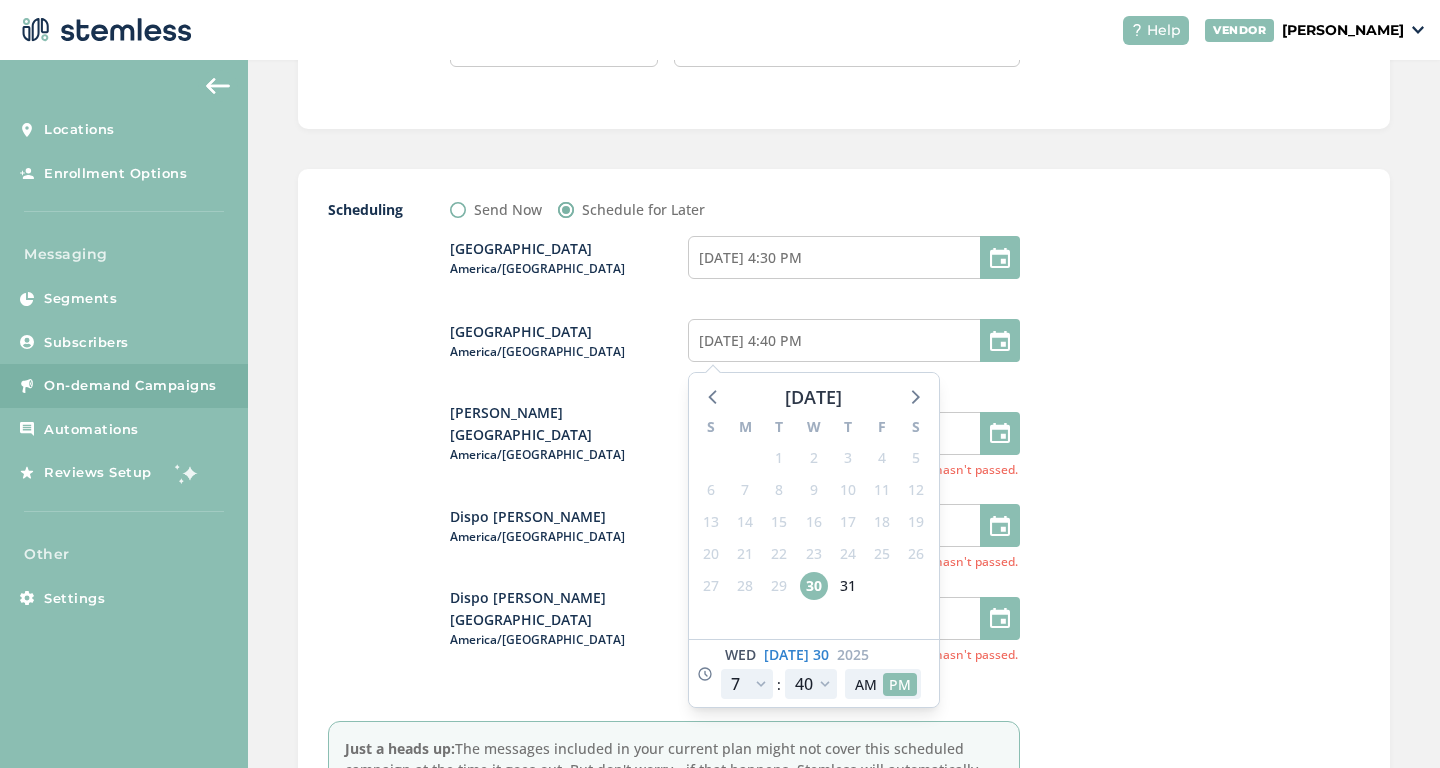 click at bounding box center (1210, 519) 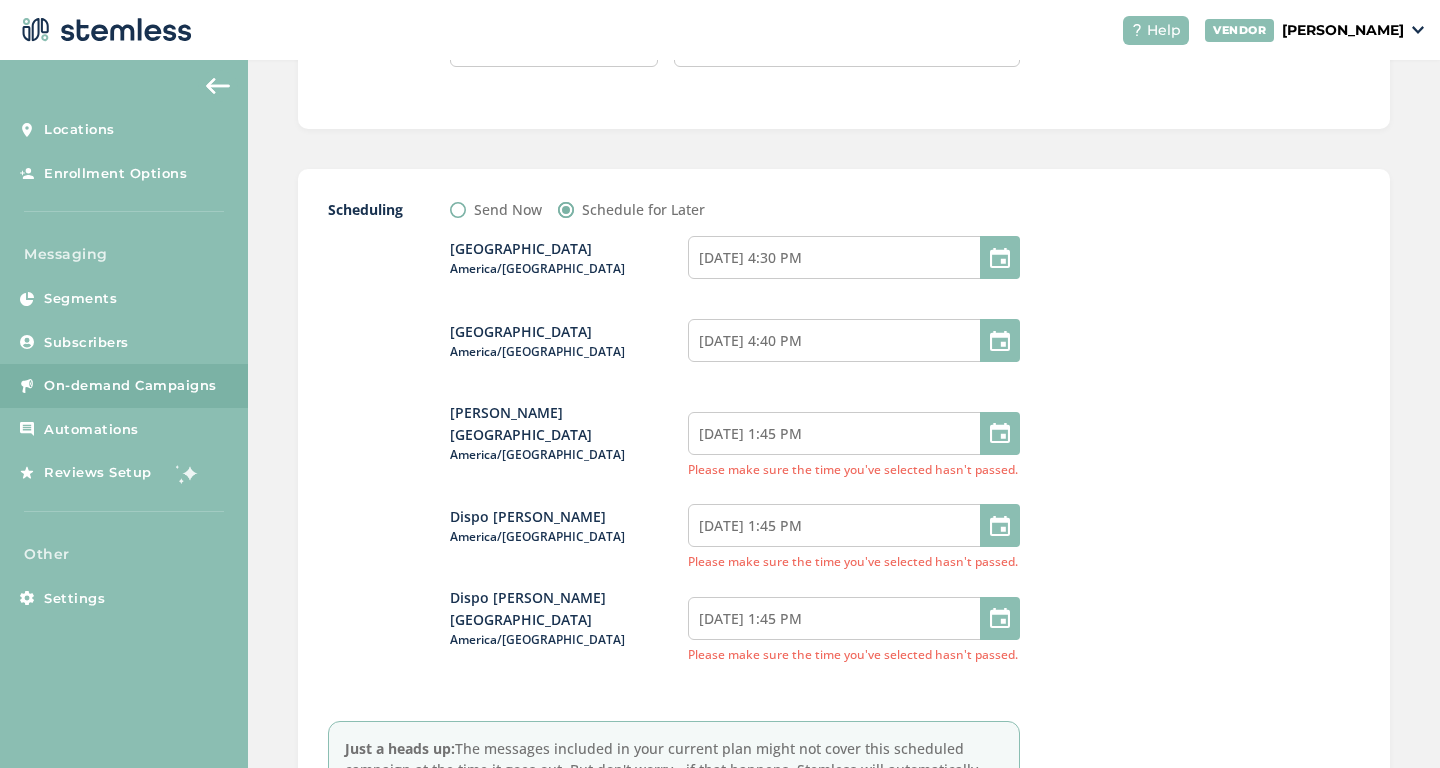 click at bounding box center [1000, 433] 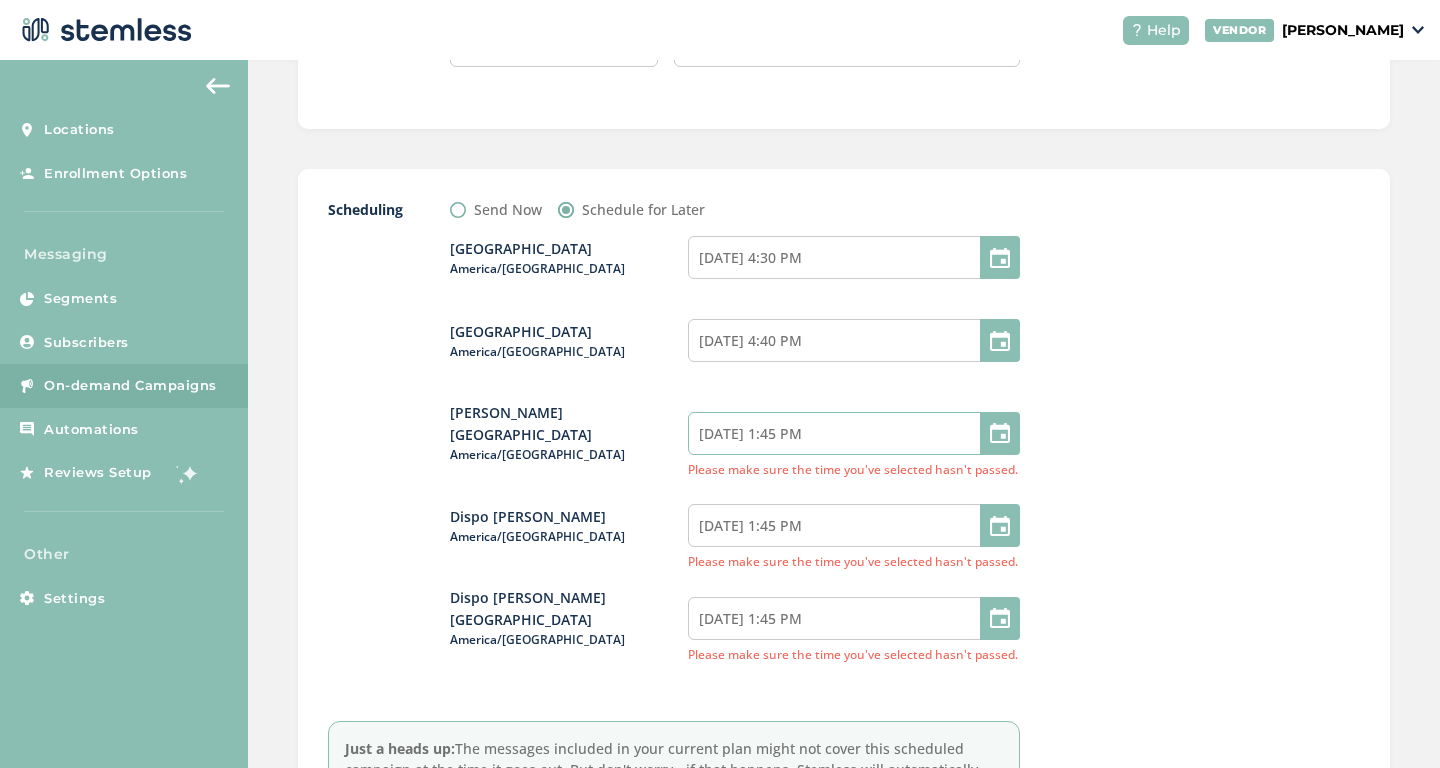 click on "[DATE] 1:45 PM" at bounding box center (854, 433) 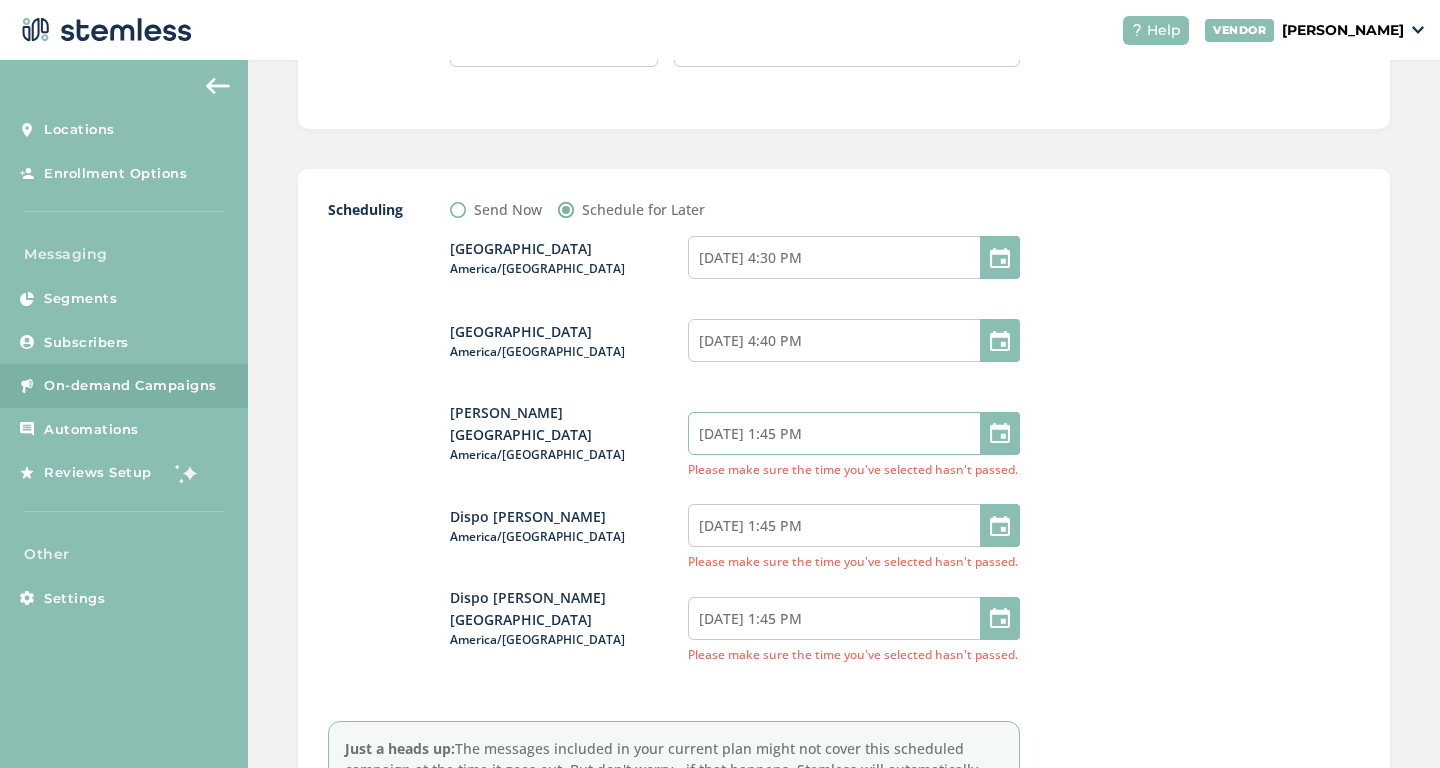 select on "16" 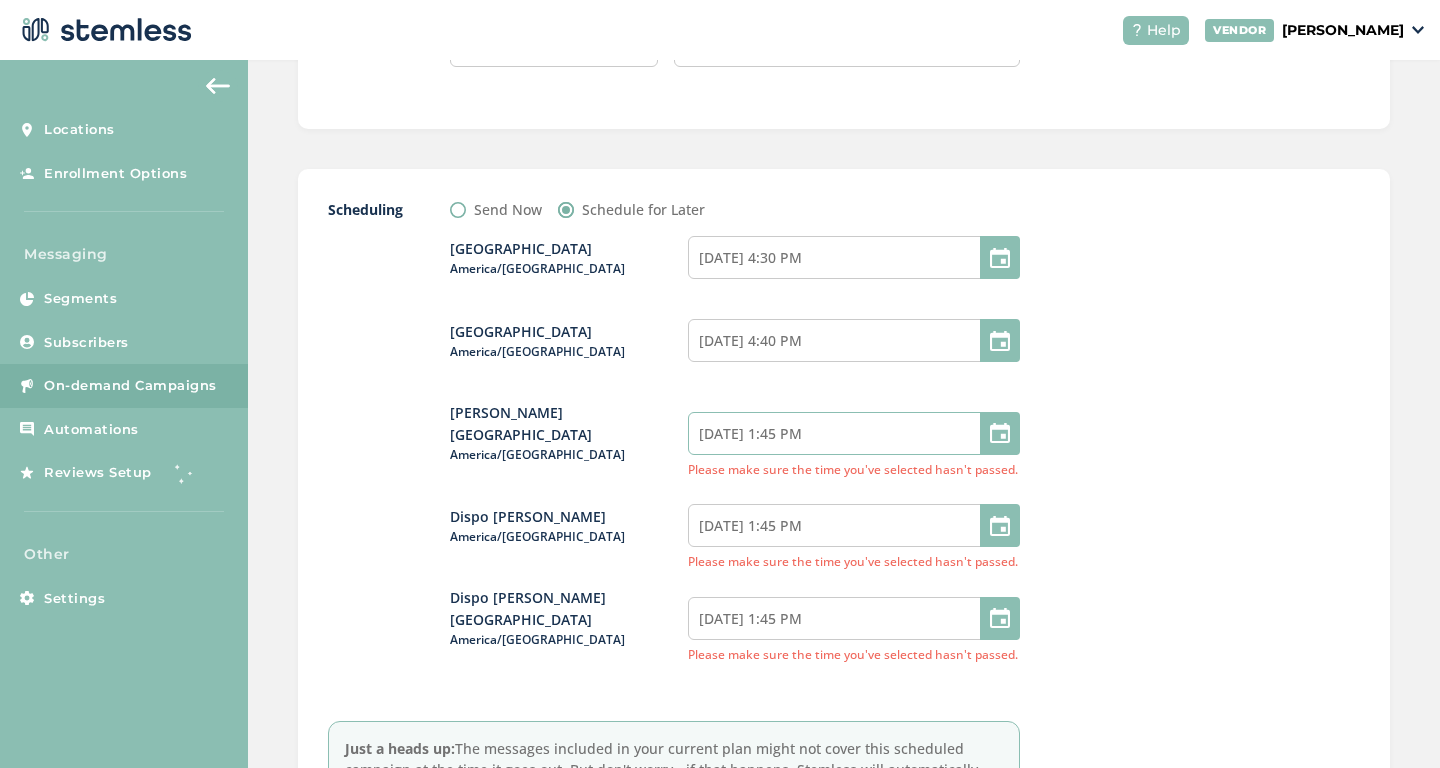 select on "45" 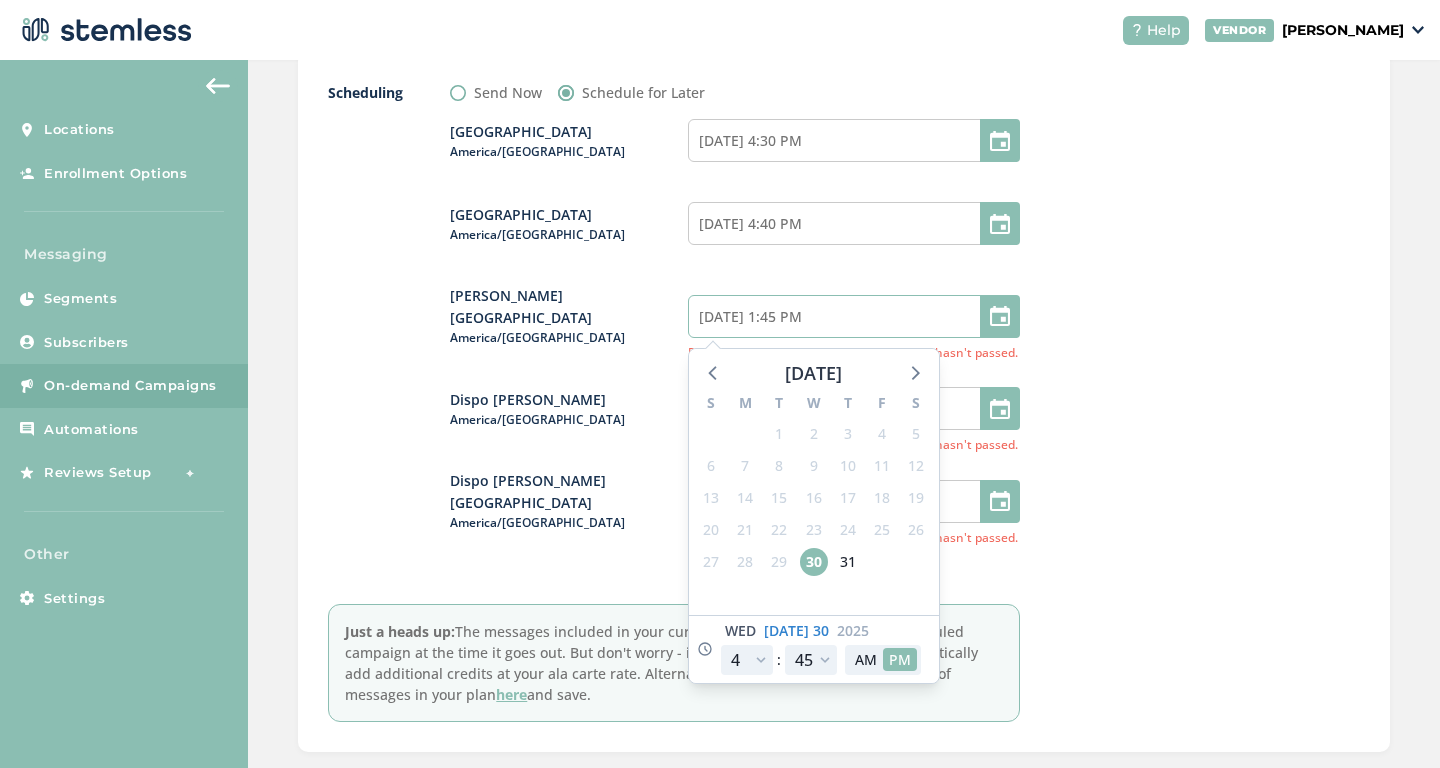 scroll, scrollTop: 2098, scrollLeft: 0, axis: vertical 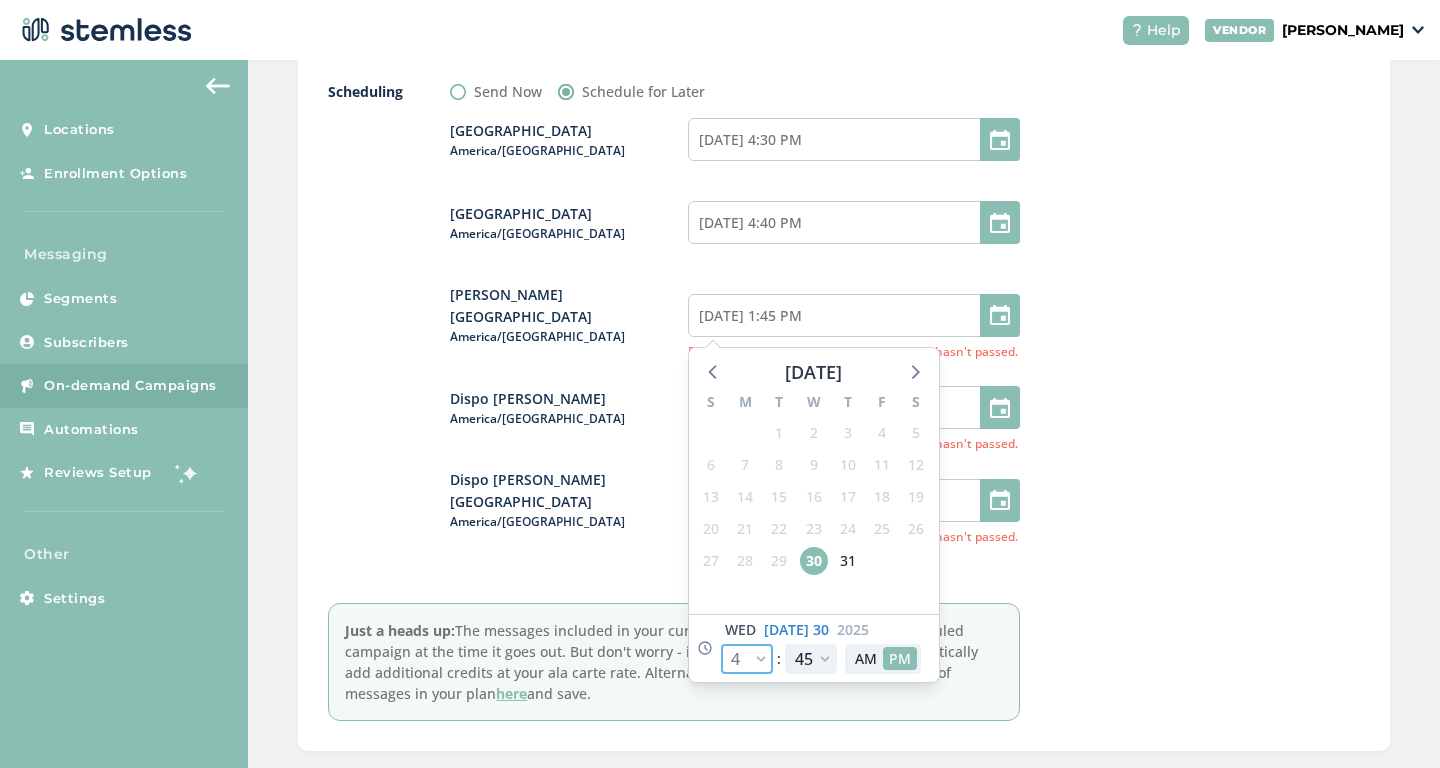 click on "12   1   2   3   4   5   6   7   8   9   10   11" at bounding box center [747, 659] 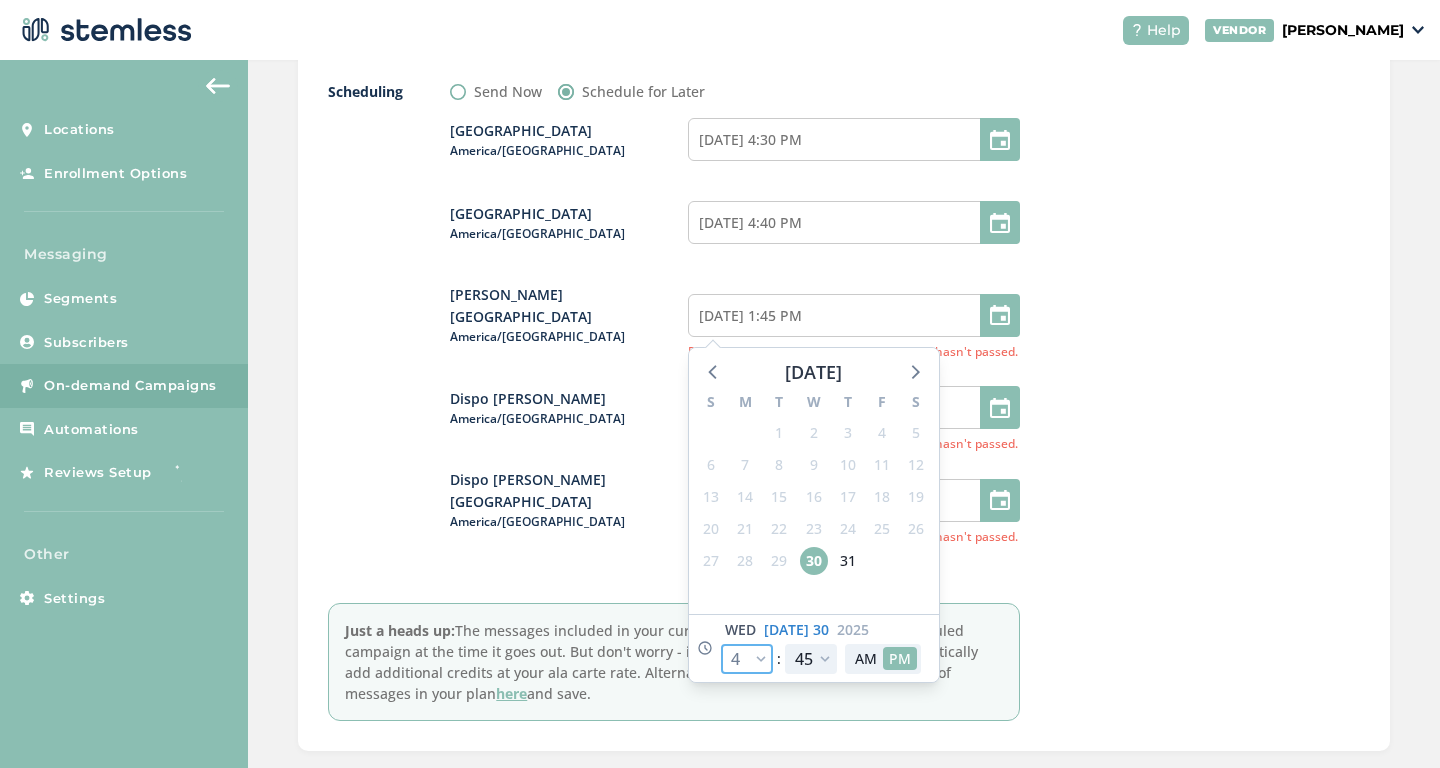 select on "19" 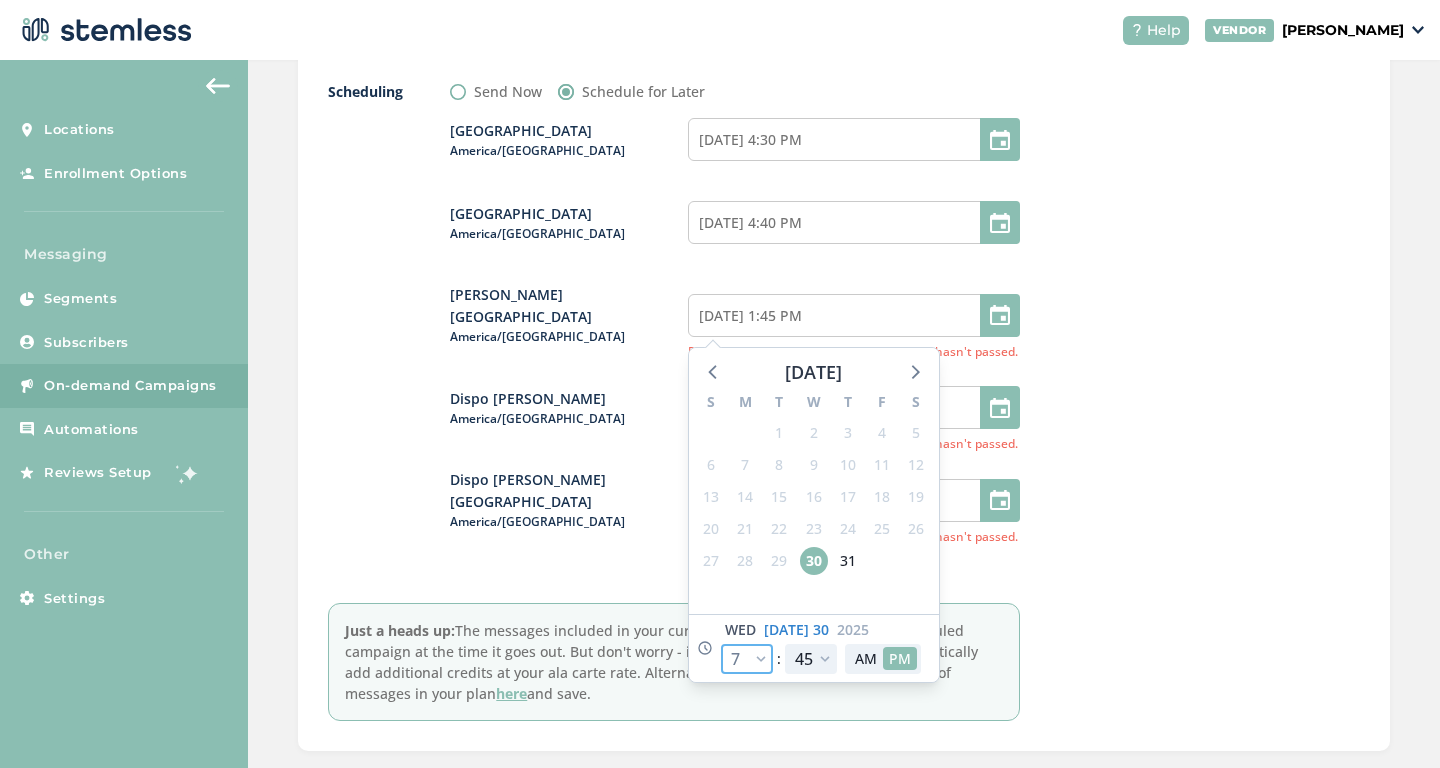 type on "[DATE] 4:45 PM" 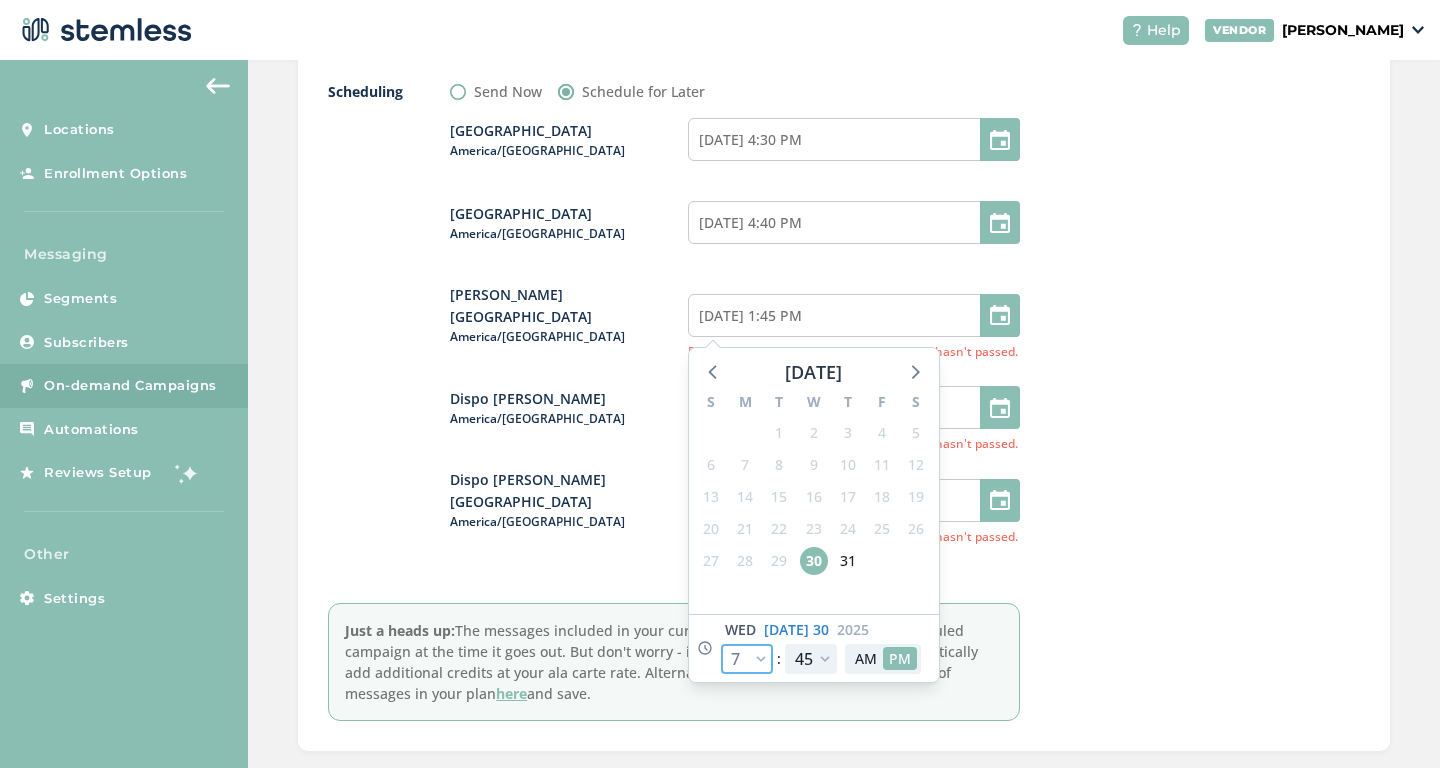 select on "19" 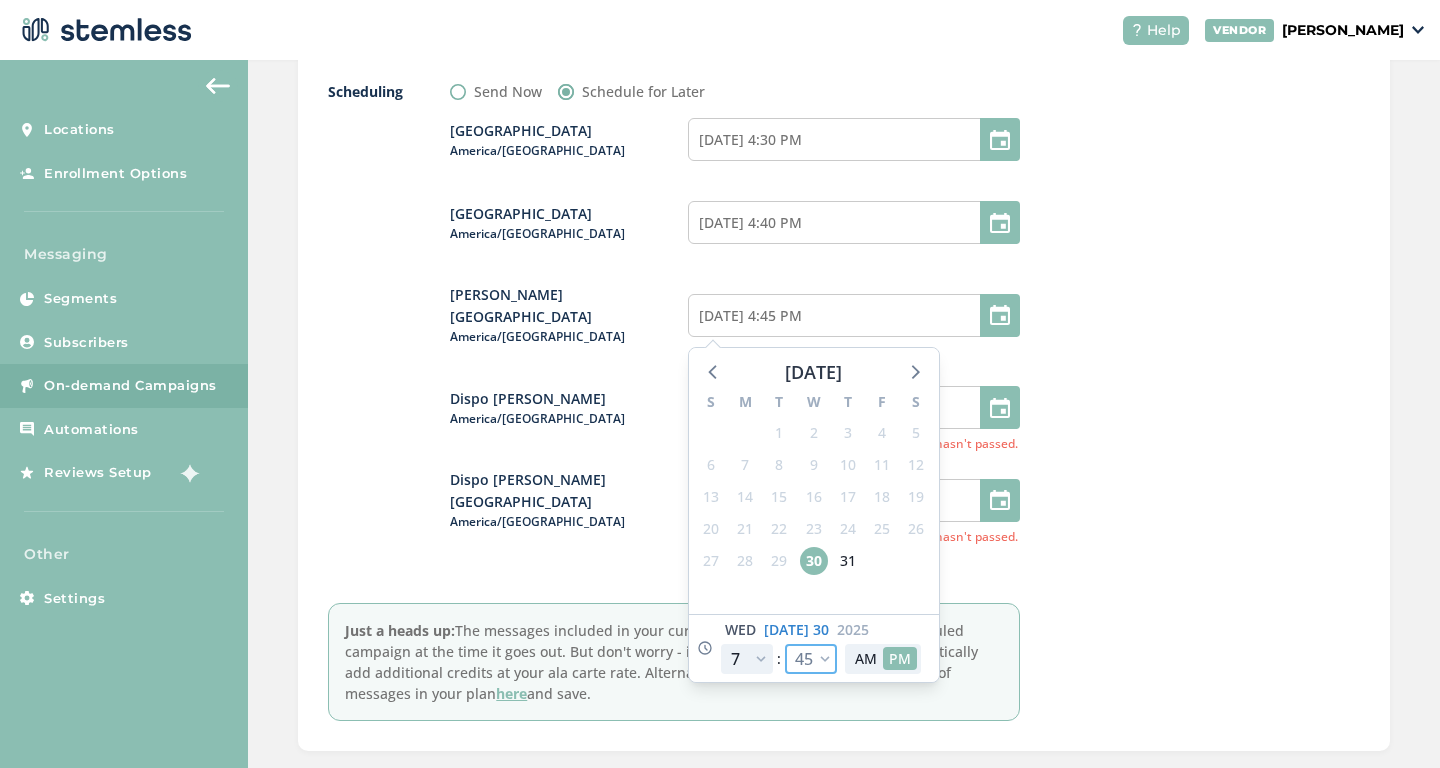 click on "00   05   10   15   20   25   30   35   40   45   50   55" at bounding box center (811, 659) 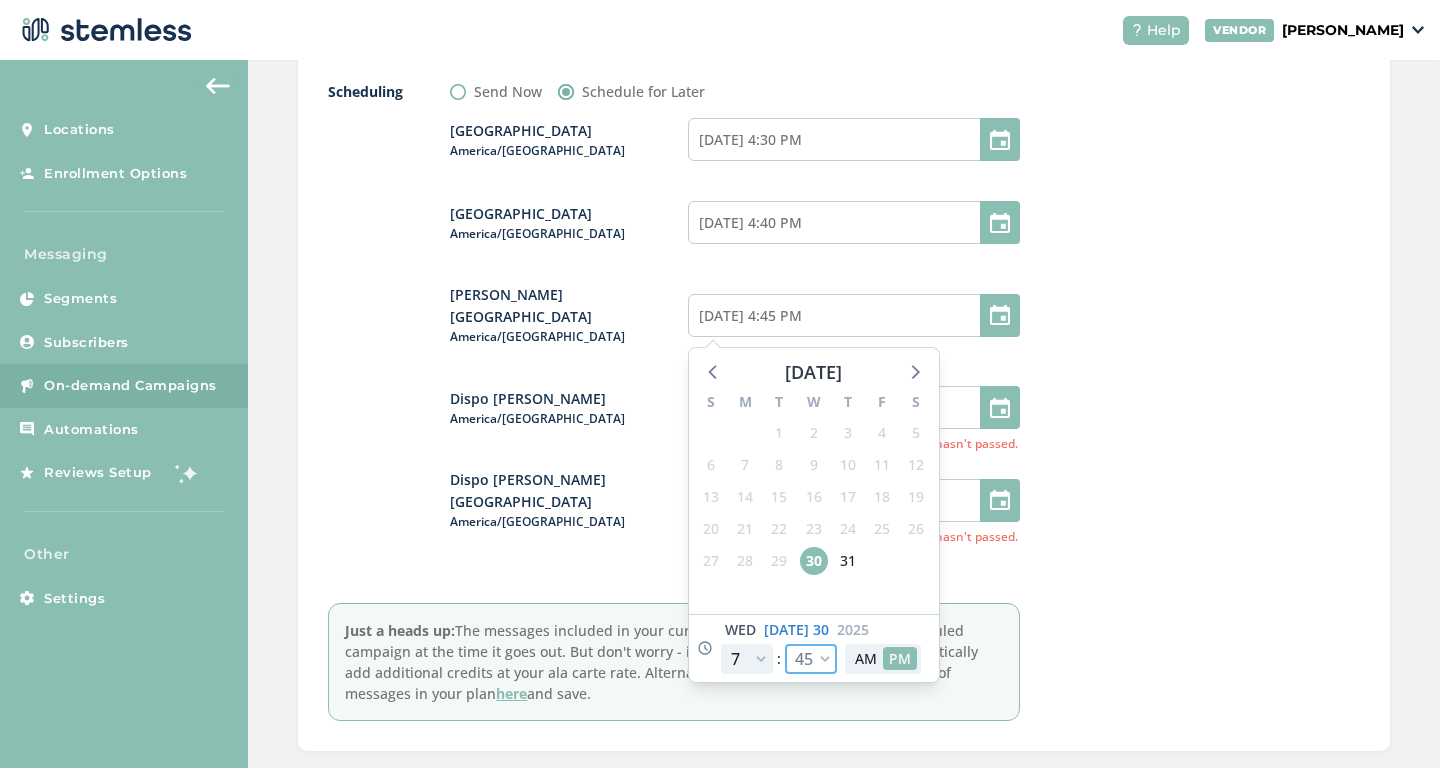 select on "35" 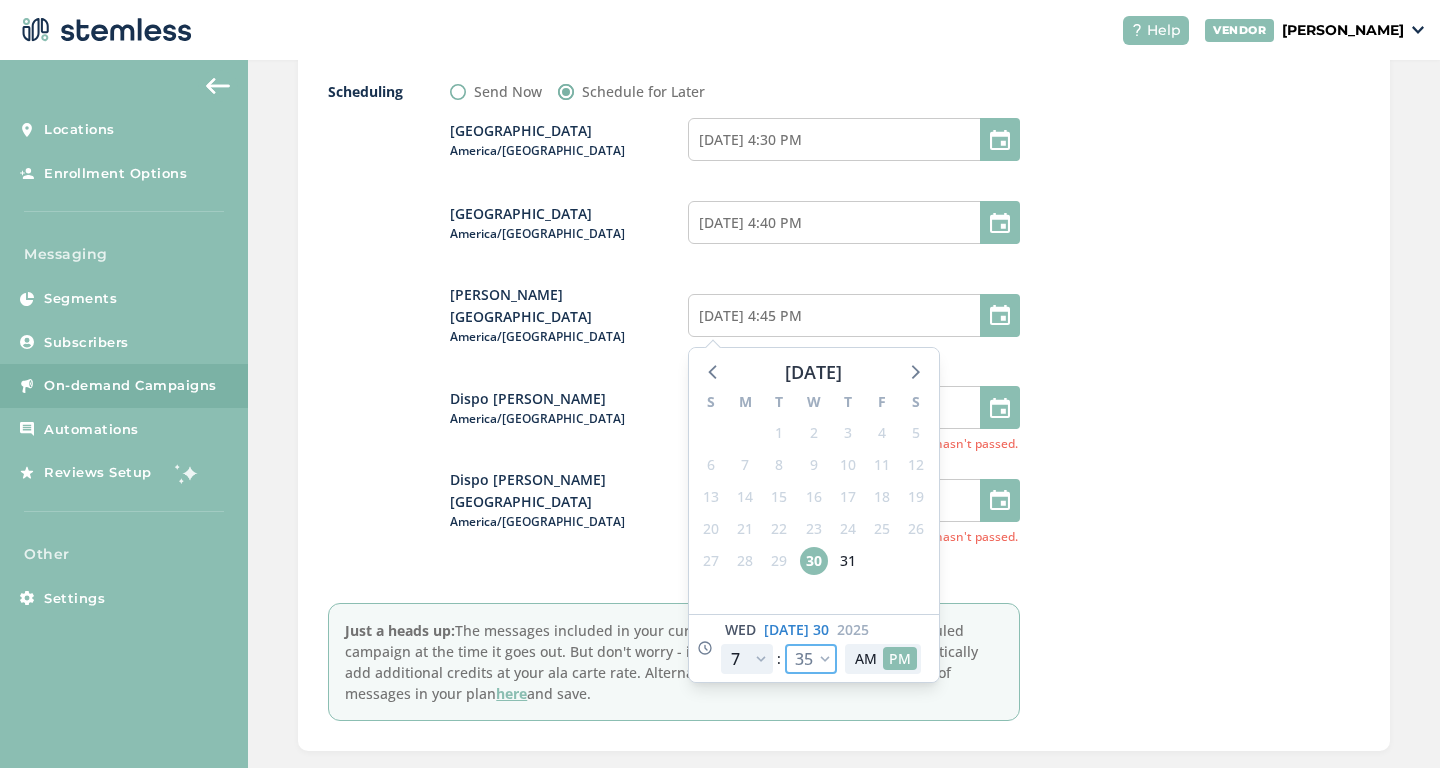 type on "[DATE] 4:35 PM" 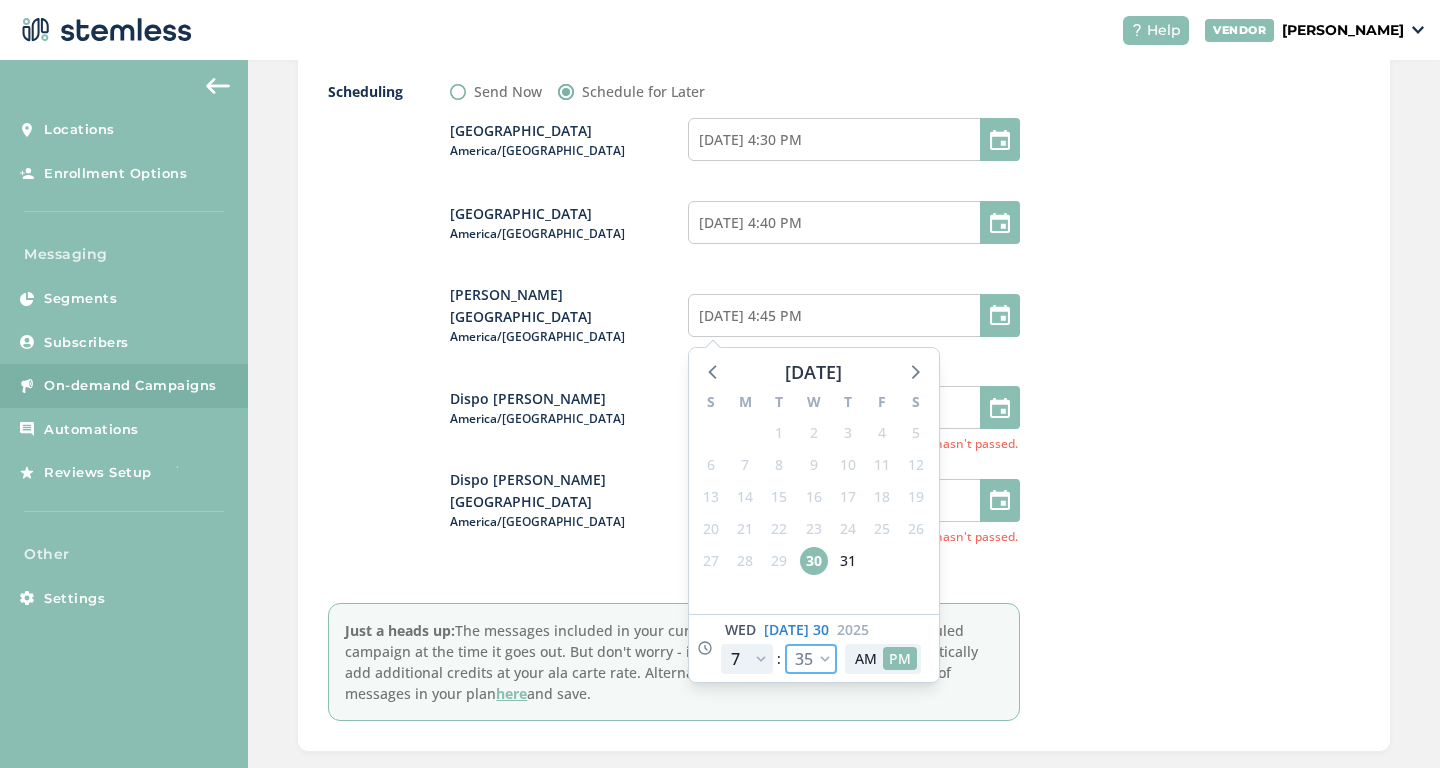 select on "35" 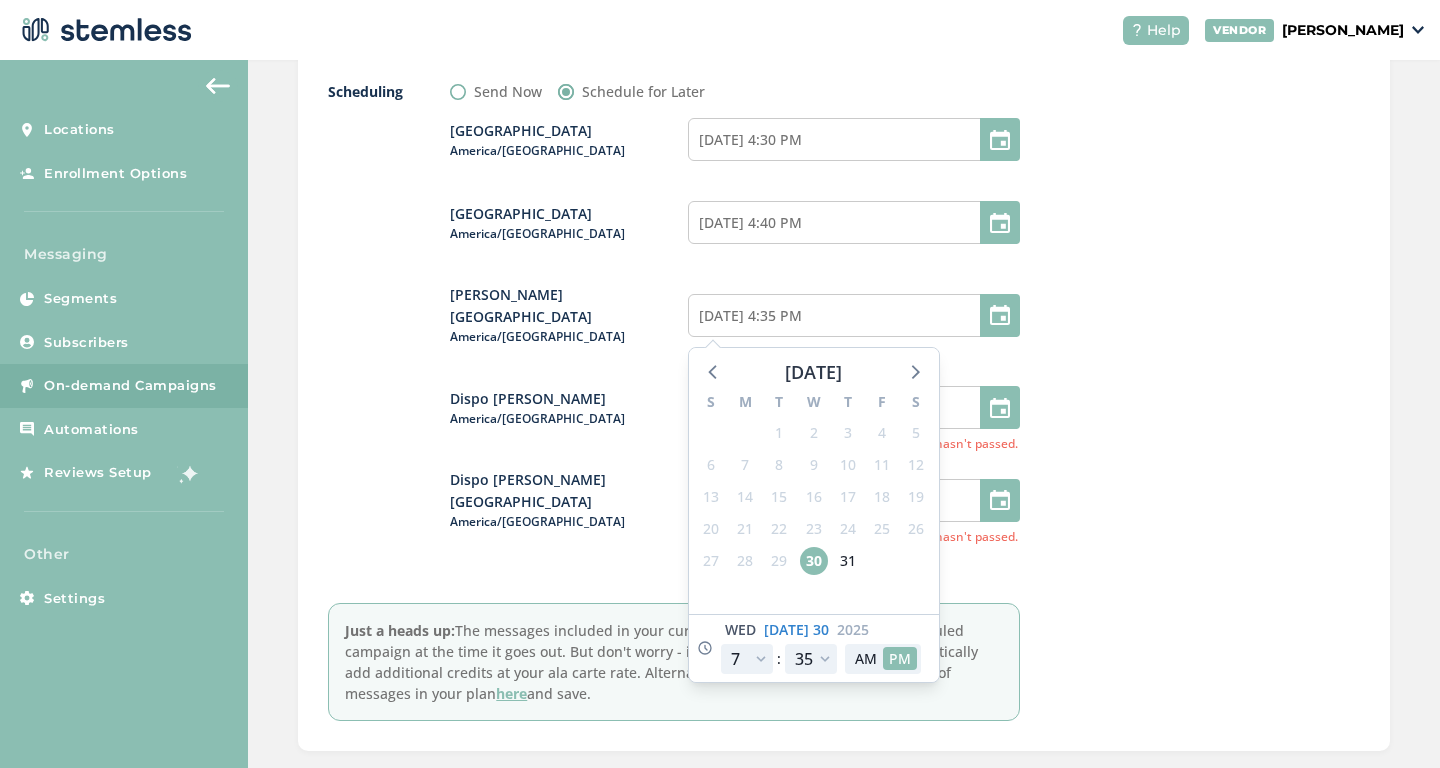 click at bounding box center [1210, 401] 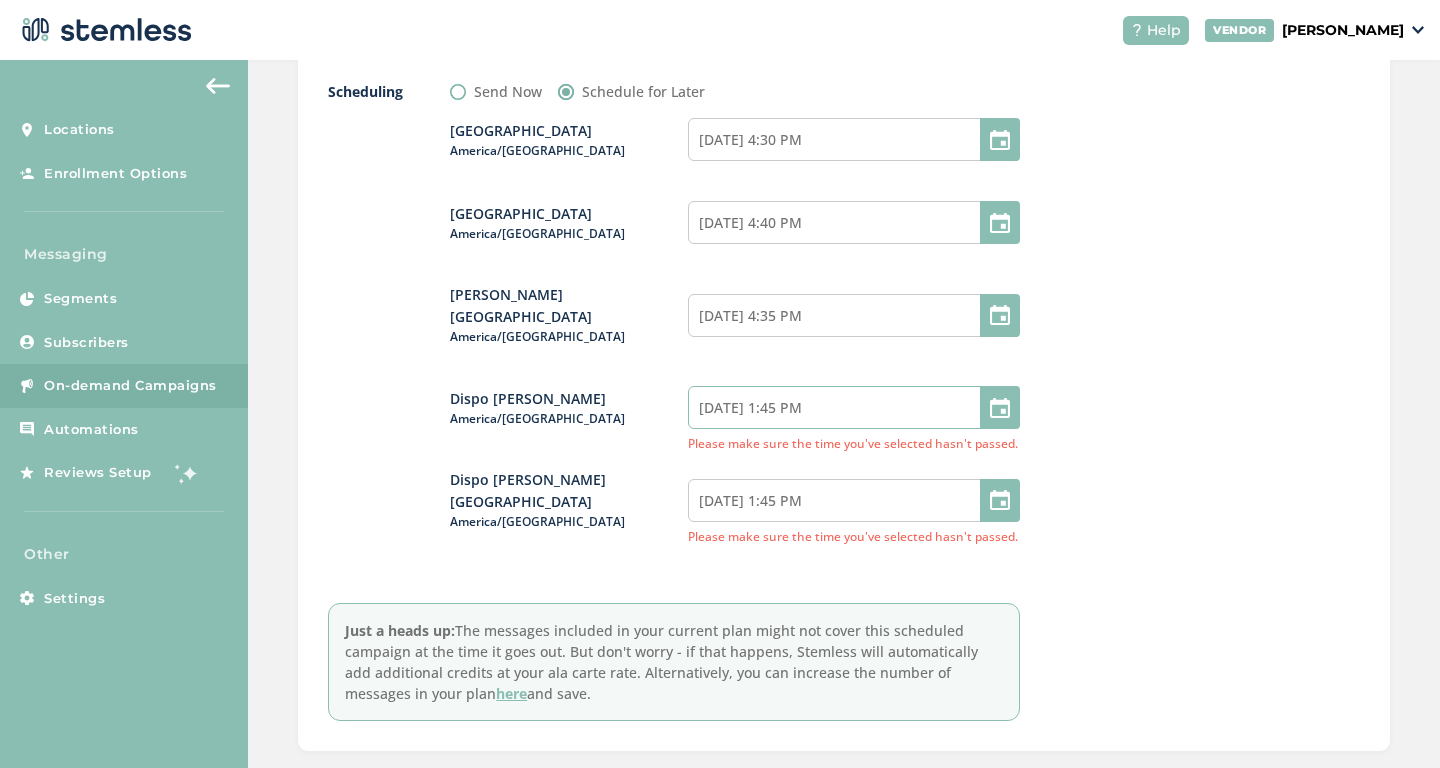 click on "[DATE] 1:45 PM" at bounding box center (854, 407) 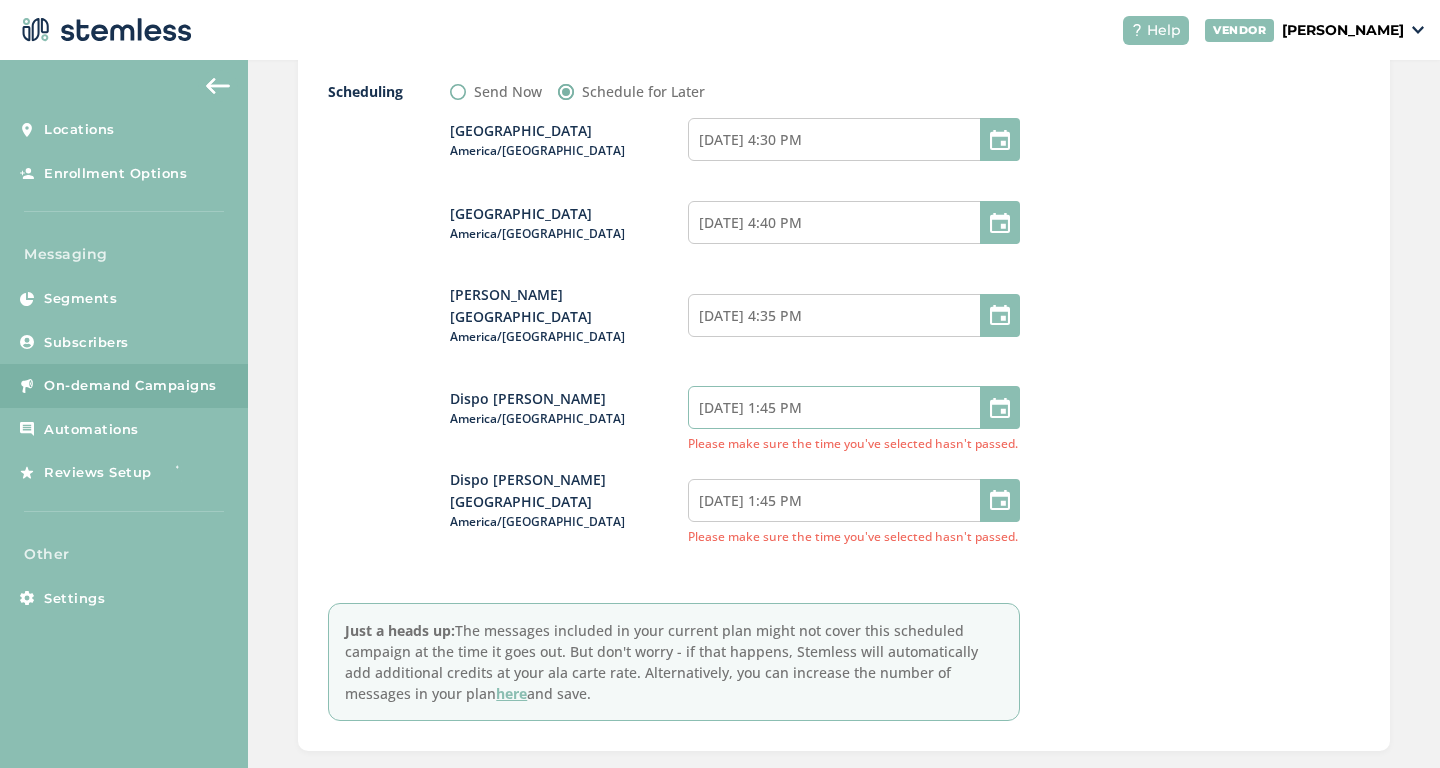 select on "16" 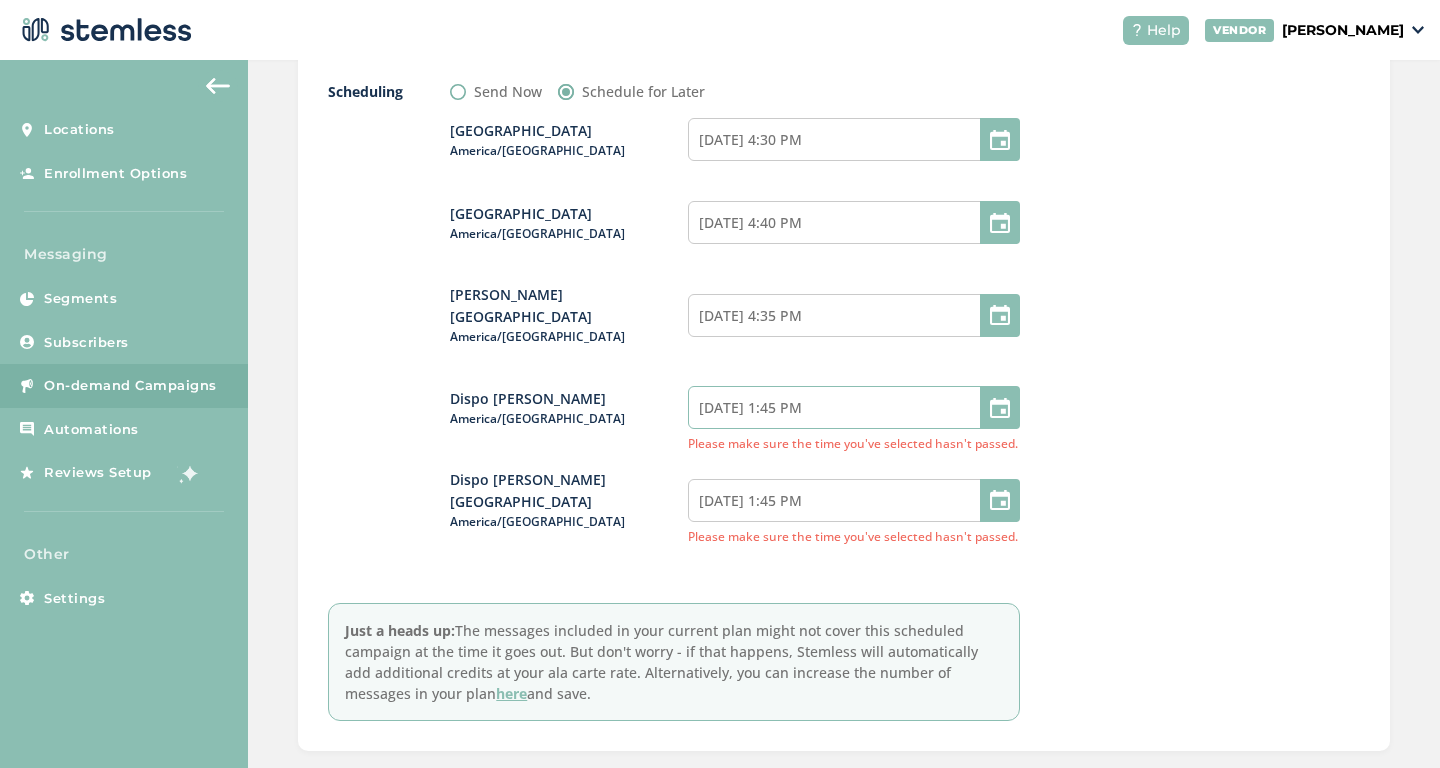 select on "45" 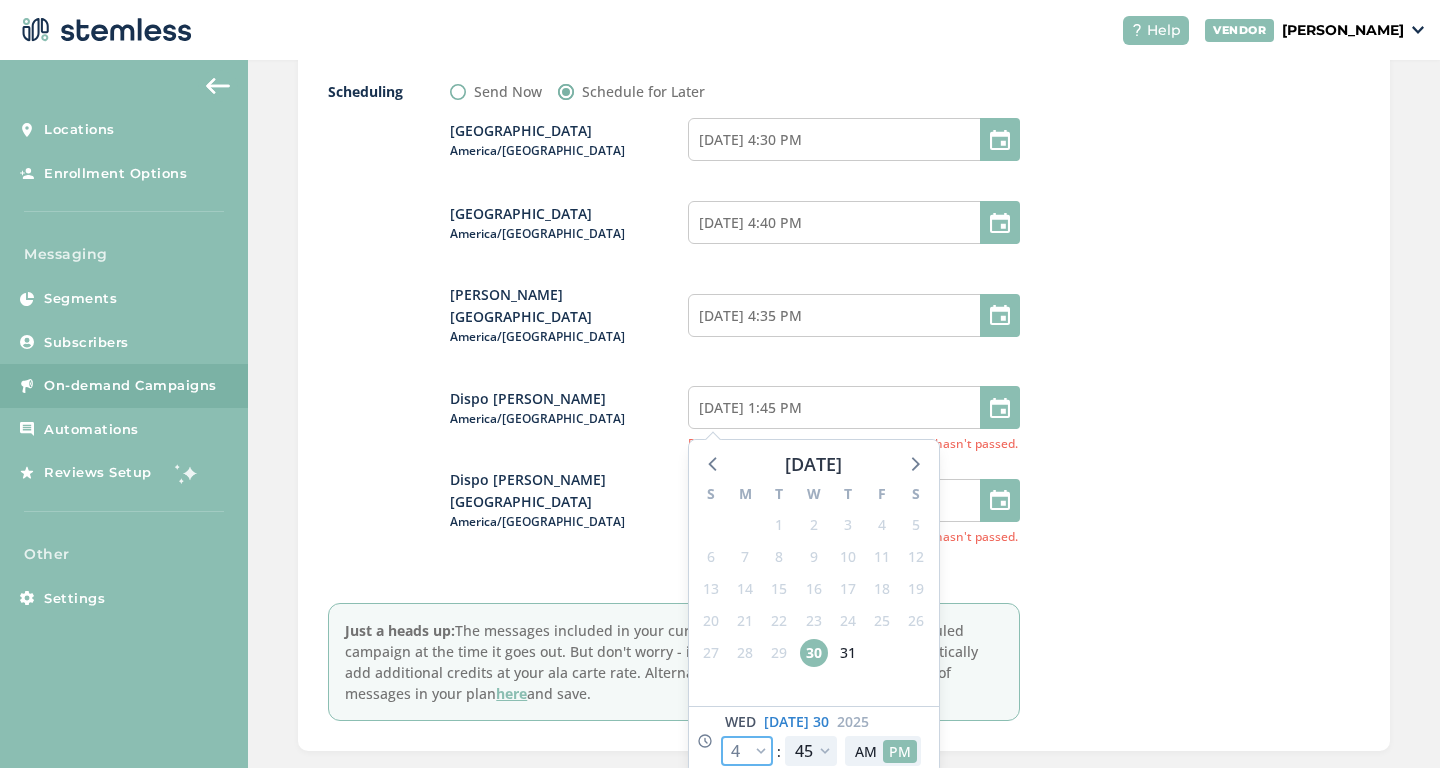 click on "12   1   2   3   4   5   6   7   8   9   10   11" at bounding box center [747, 751] 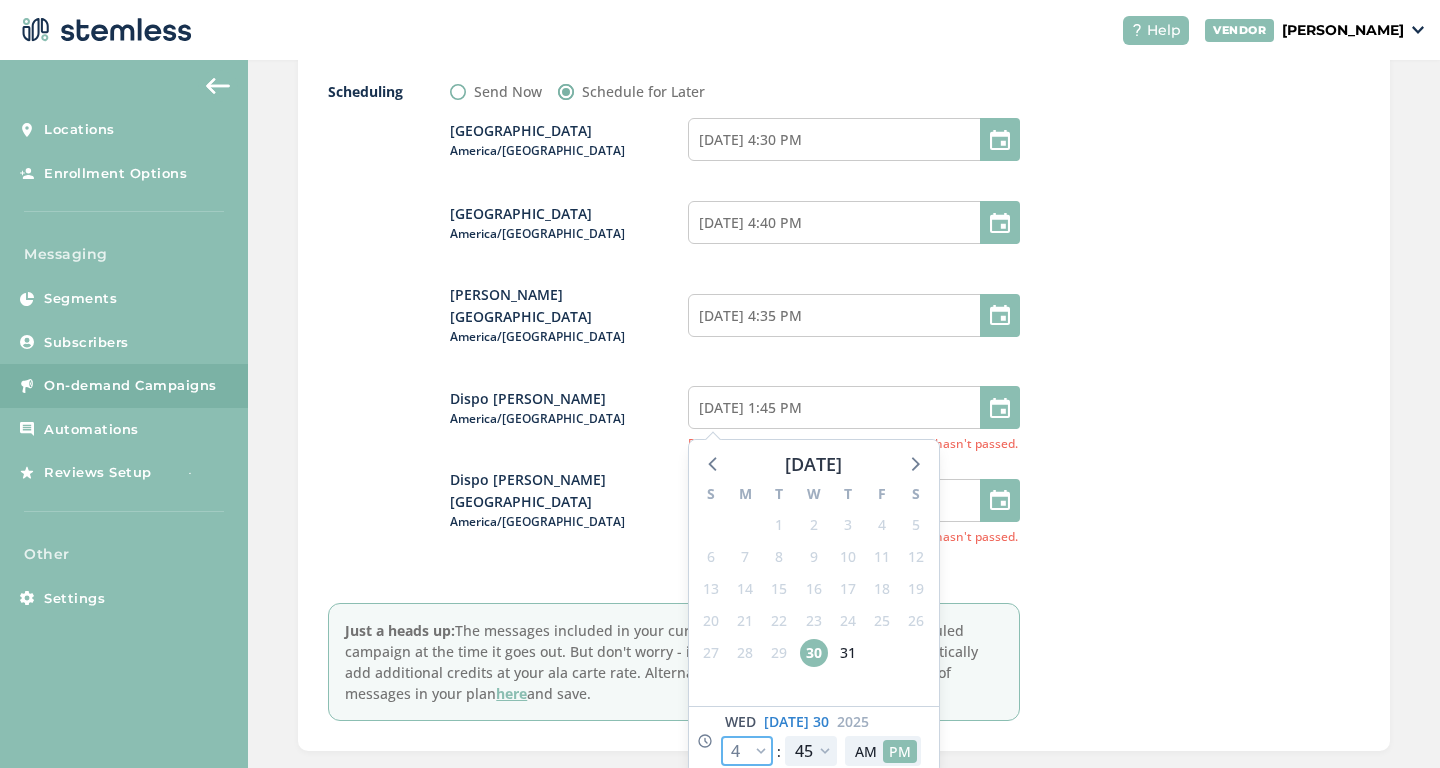 select on "19" 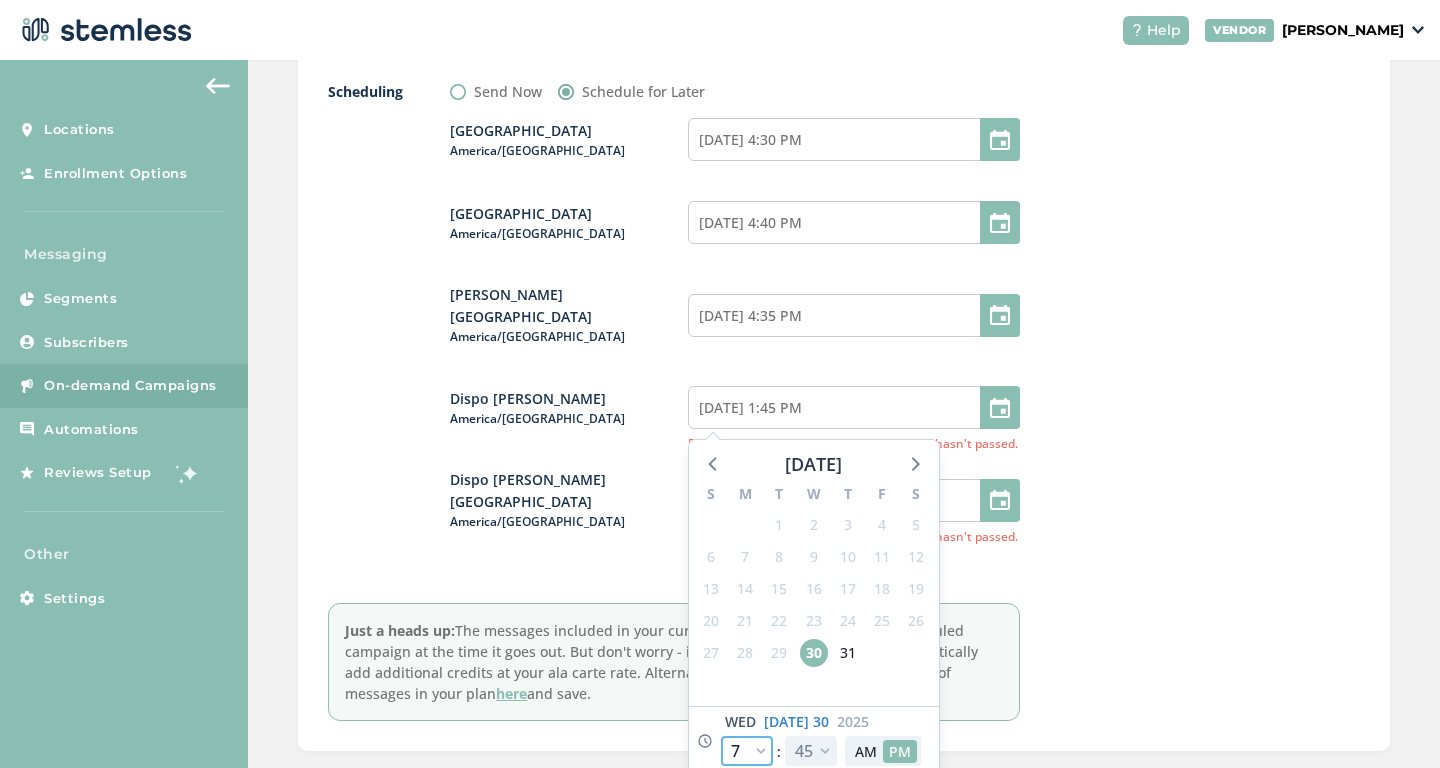 type on "[DATE] 4:45 PM" 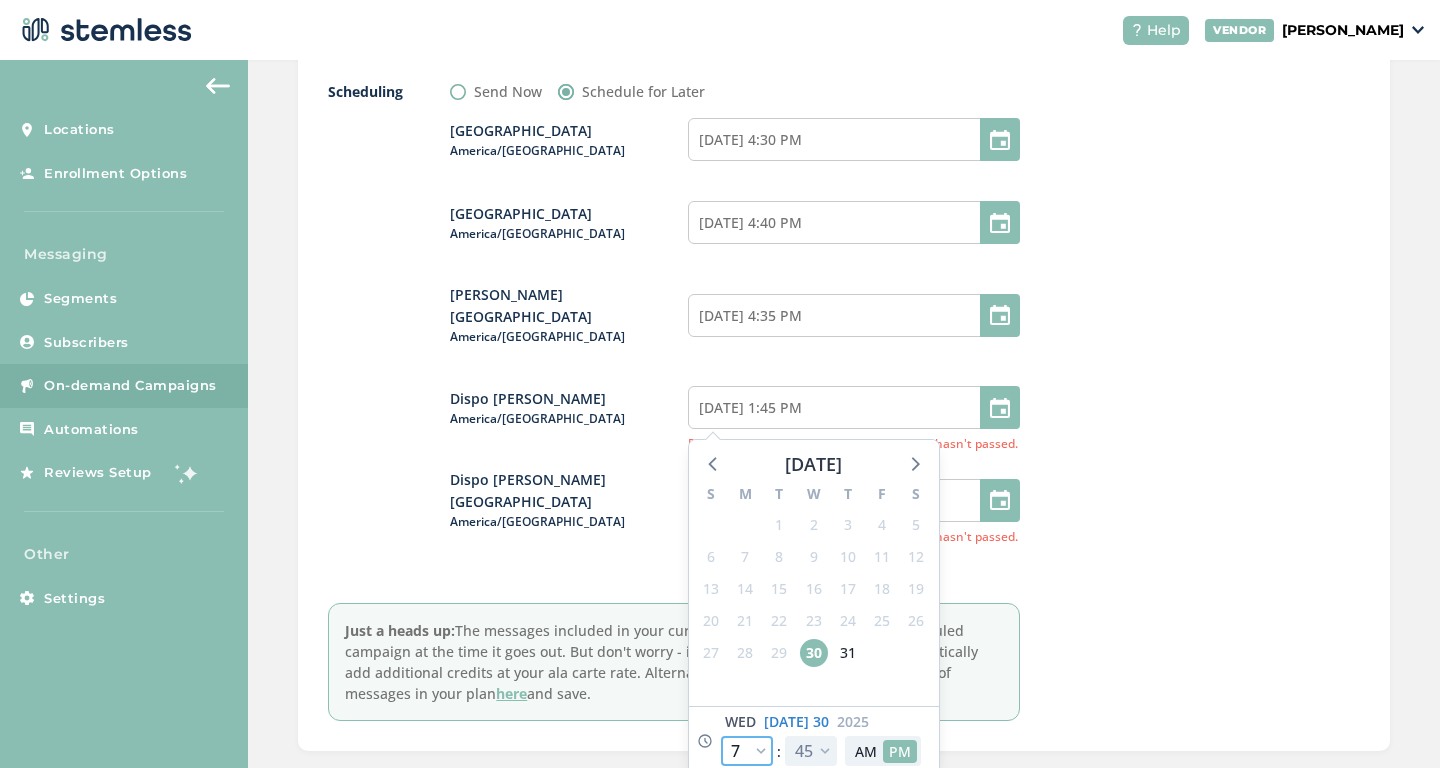 select on "19" 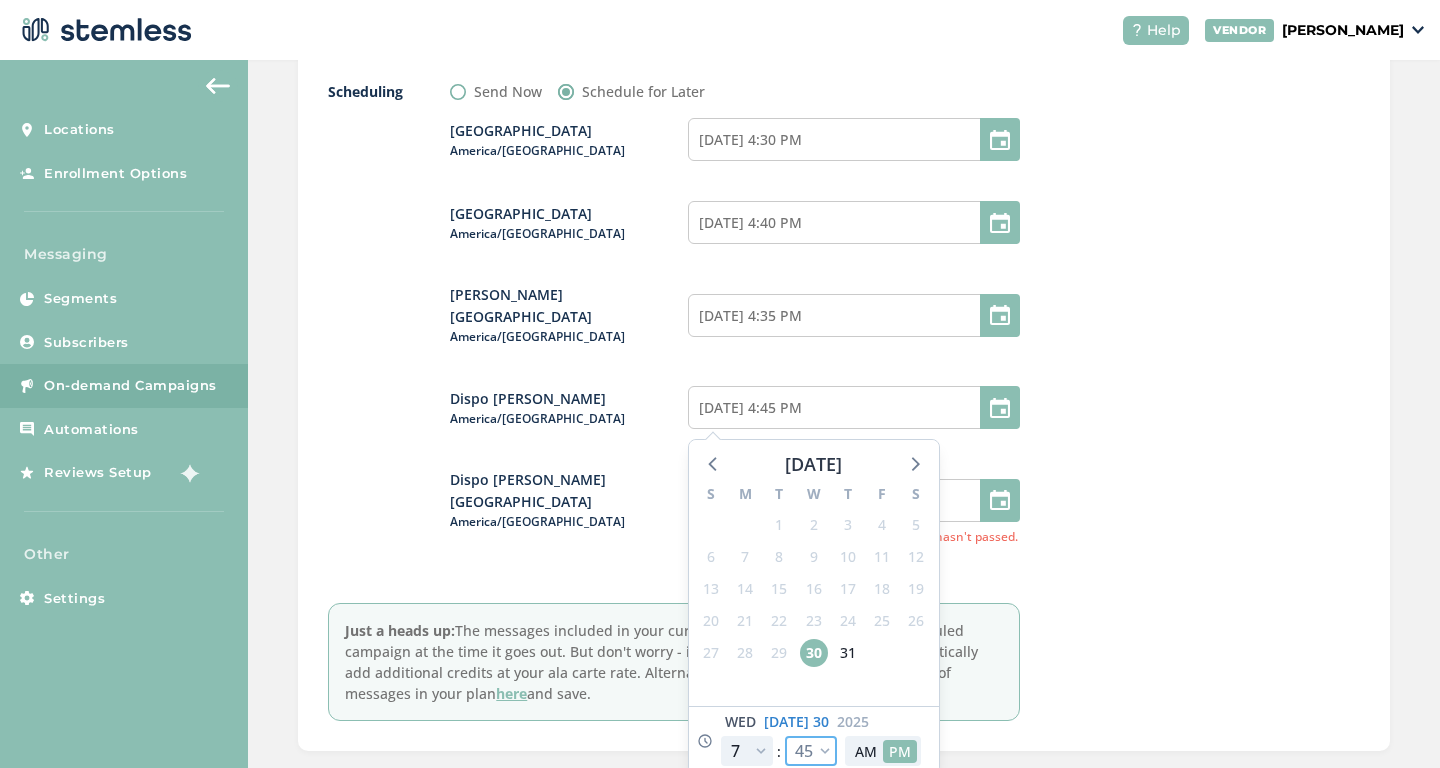 click on "00   05   10   15   20   25   30   35   40   45   50   55" at bounding box center (811, 751) 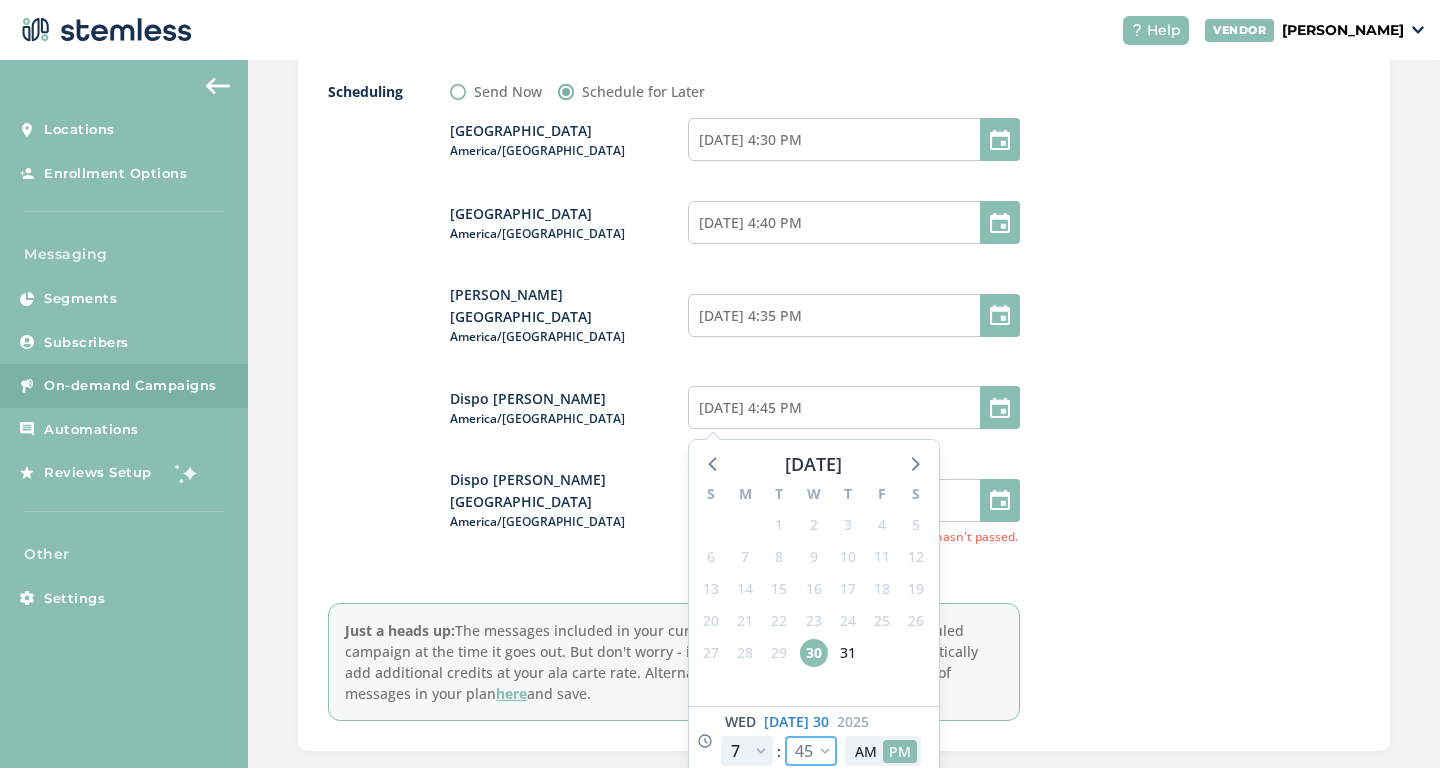 select on "30" 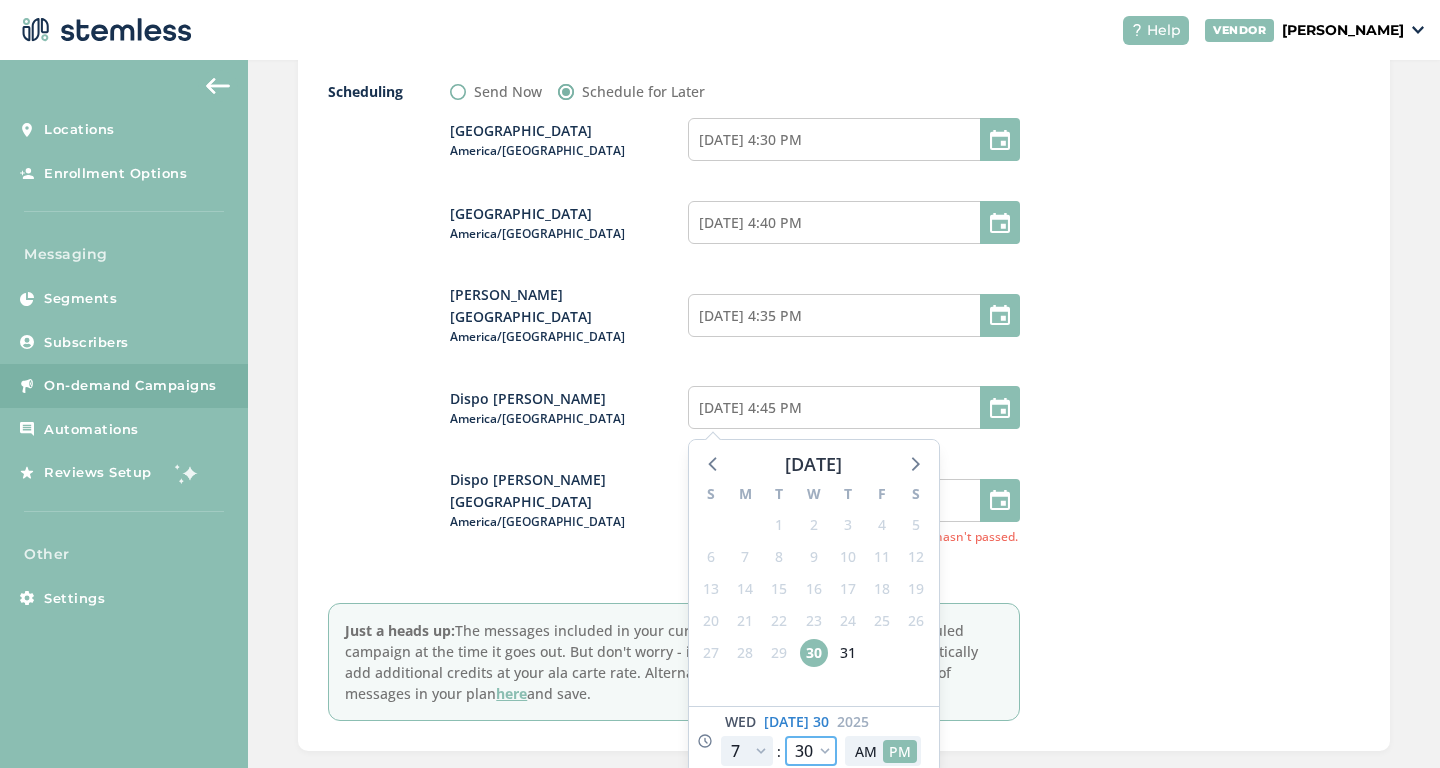 type on "[DATE] 4:30 PM" 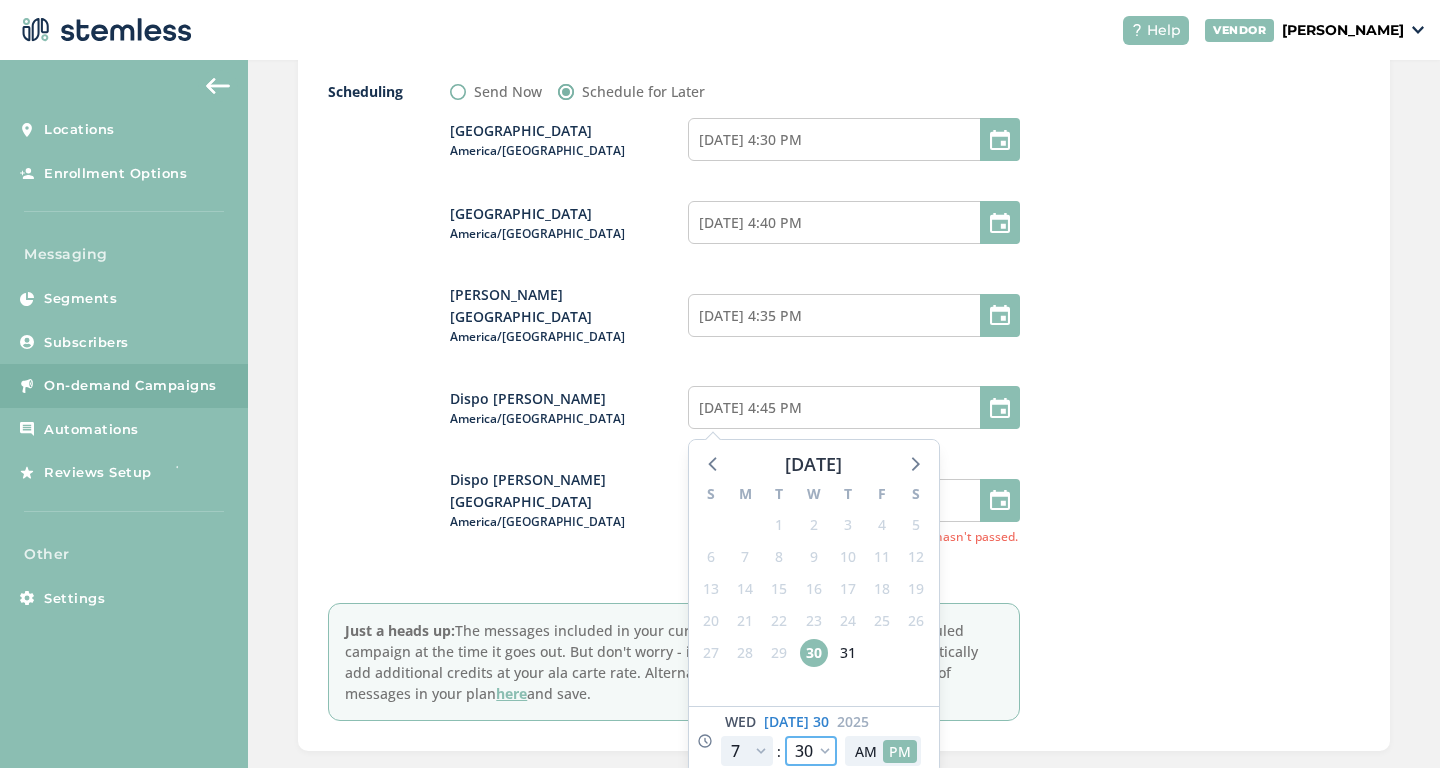 select on "30" 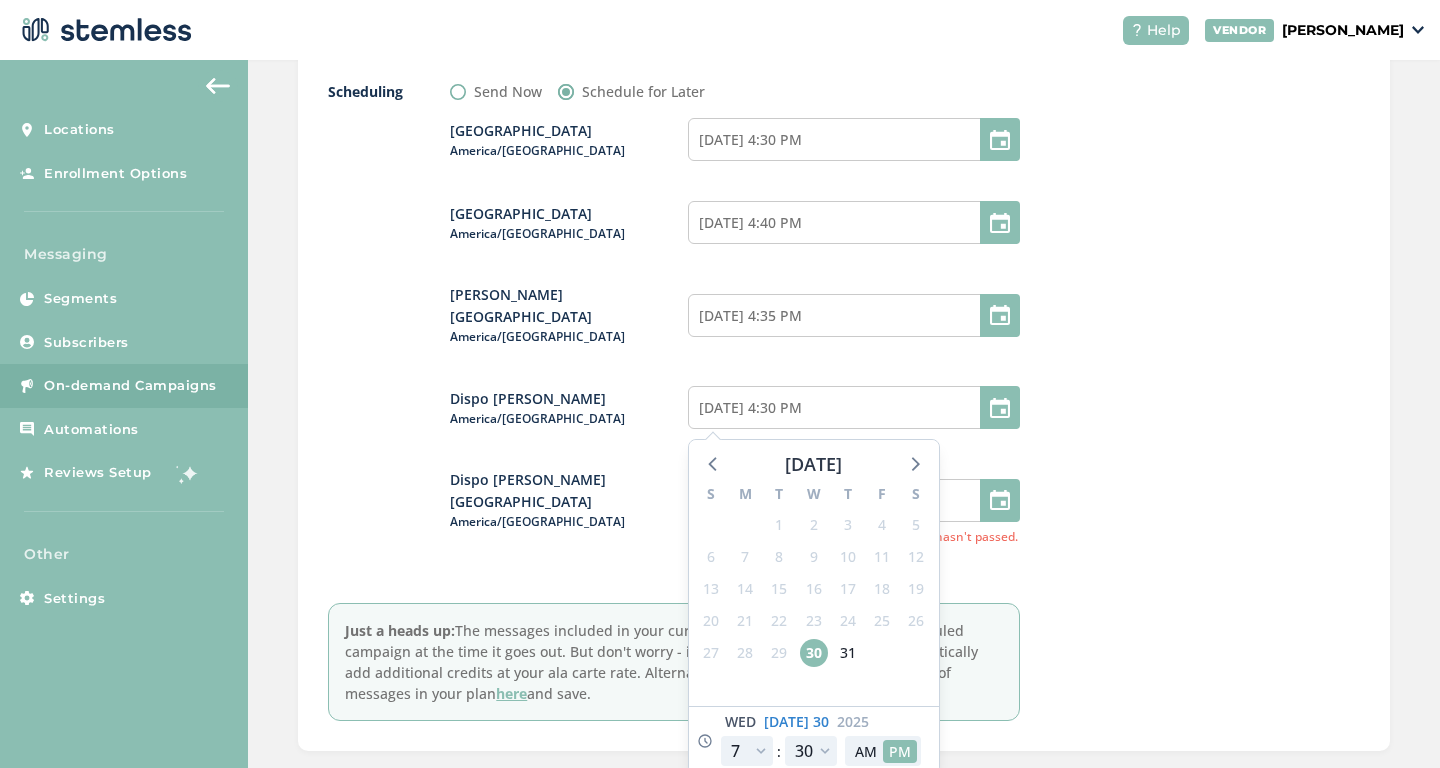 click on "Scheduling Send Now Schedule for Later  [GEOGRAPHIC_DATA] [GEOGRAPHIC_DATA]/[GEOGRAPHIC_DATA] [DATE] 4:30 PM  [GEOGRAPHIC_DATA] [GEOGRAPHIC_DATA]/[GEOGRAPHIC_DATA] [DATE] 4:40 PM  [PERSON_NAME][GEOGRAPHIC_DATA]  [GEOGRAPHIC_DATA]/[GEOGRAPHIC_DATA] [DATE] 4:35 PM  Dispo Romeo  America/[GEOGRAPHIC_DATA] [DATE] 4:30 PM [DATE] S M T W T F S 29 30 1 2 3 4 5 6 7 8 9 10 11 12 13 14 15 16 17 18 19 20 21 22 23 24 25 26 27 28 29 30 31 1 2 3 4 5 6 7 8 9  [DATE]   12   1   2   3   4   5   6   7   8   9   10   11  :  00   05   10   15   20   25   30   35   40   45   50   55   AM   PM   [GEOGRAPHIC_DATA][PERSON_NAME]/[GEOGRAPHIC_DATA] [DATE] 1:45 PM Please make sure the time you've selected hasn't passed. Just a heads up:   The messages included in your current plan might not cover this scheduled campaign at the time it goes out. But don't worry - if that happens, Stemless will automatically add additional credits at your ala carte rate. Alternatively, you can increase the number of messages in your plan  here  and save." at bounding box center (844, 401) 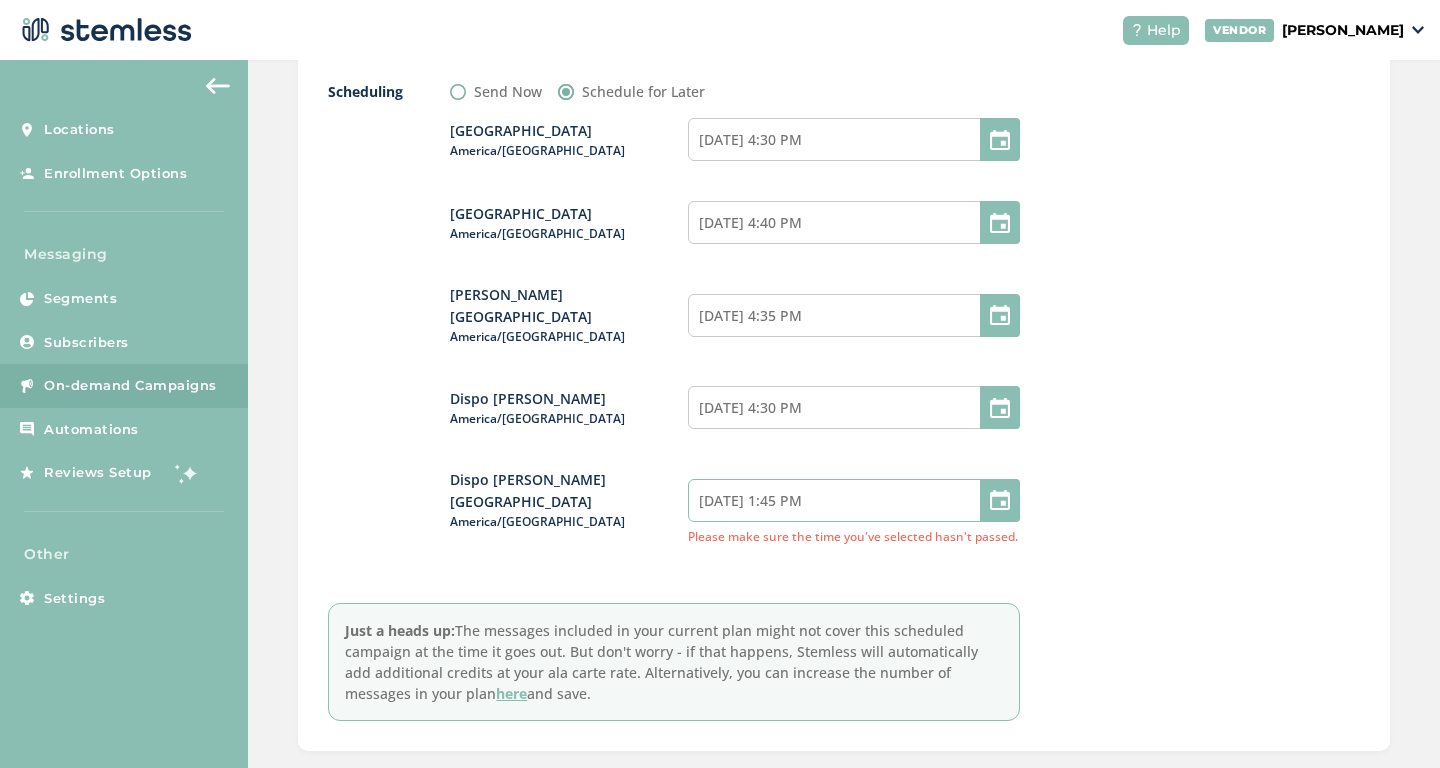 click on "[DATE] 1:45 PM" at bounding box center (854, 500) 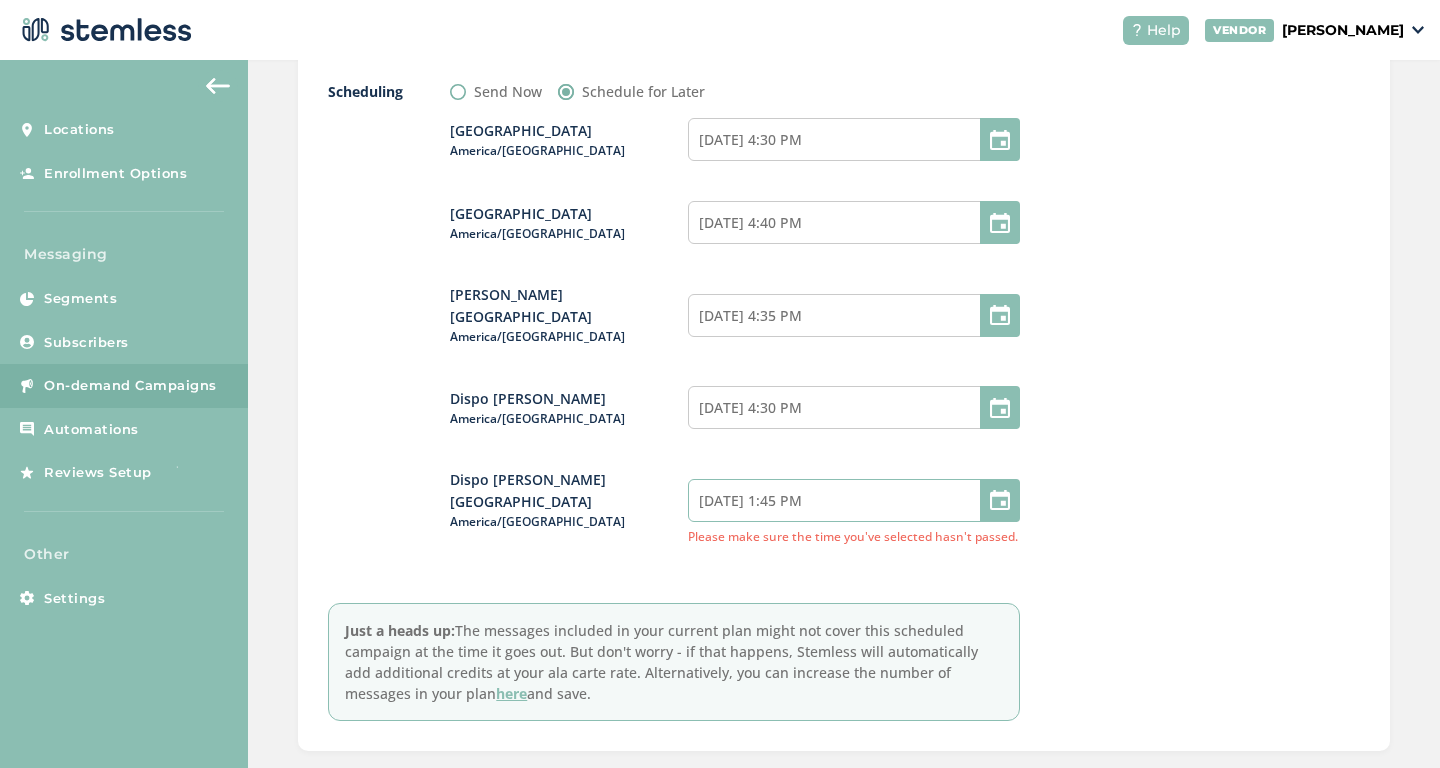 select on "16" 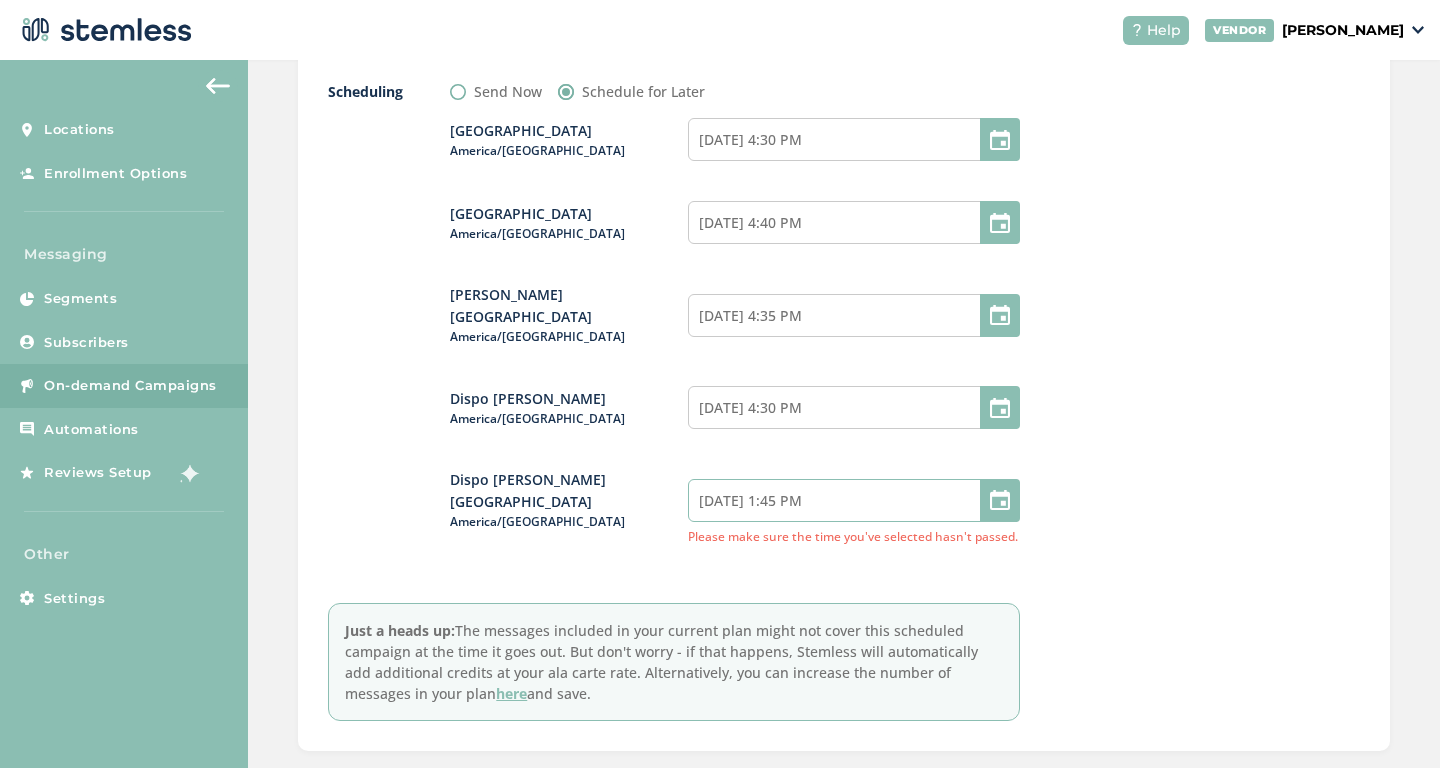 select on "45" 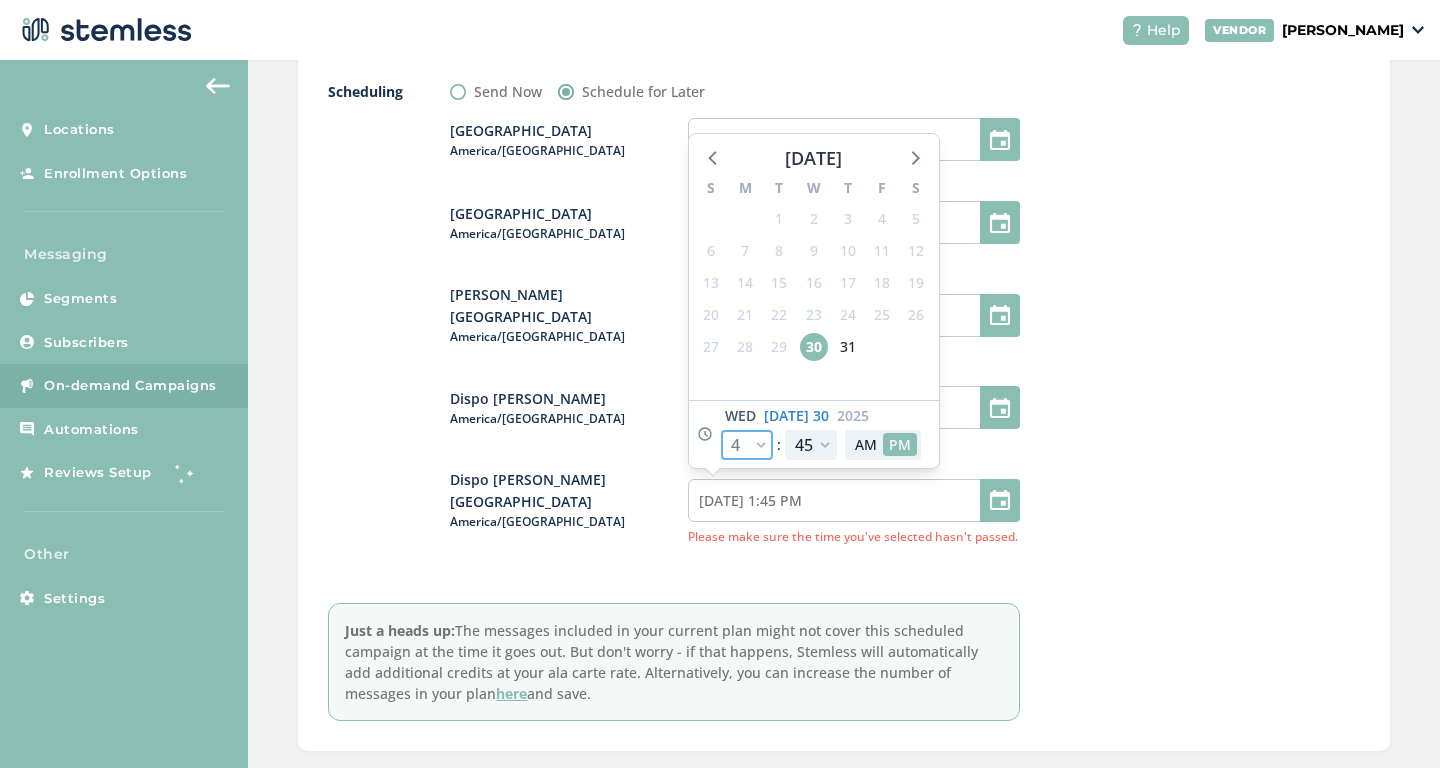 click on "12   1   2   3   4   5   6   7   8   9   10   11" at bounding box center [747, 445] 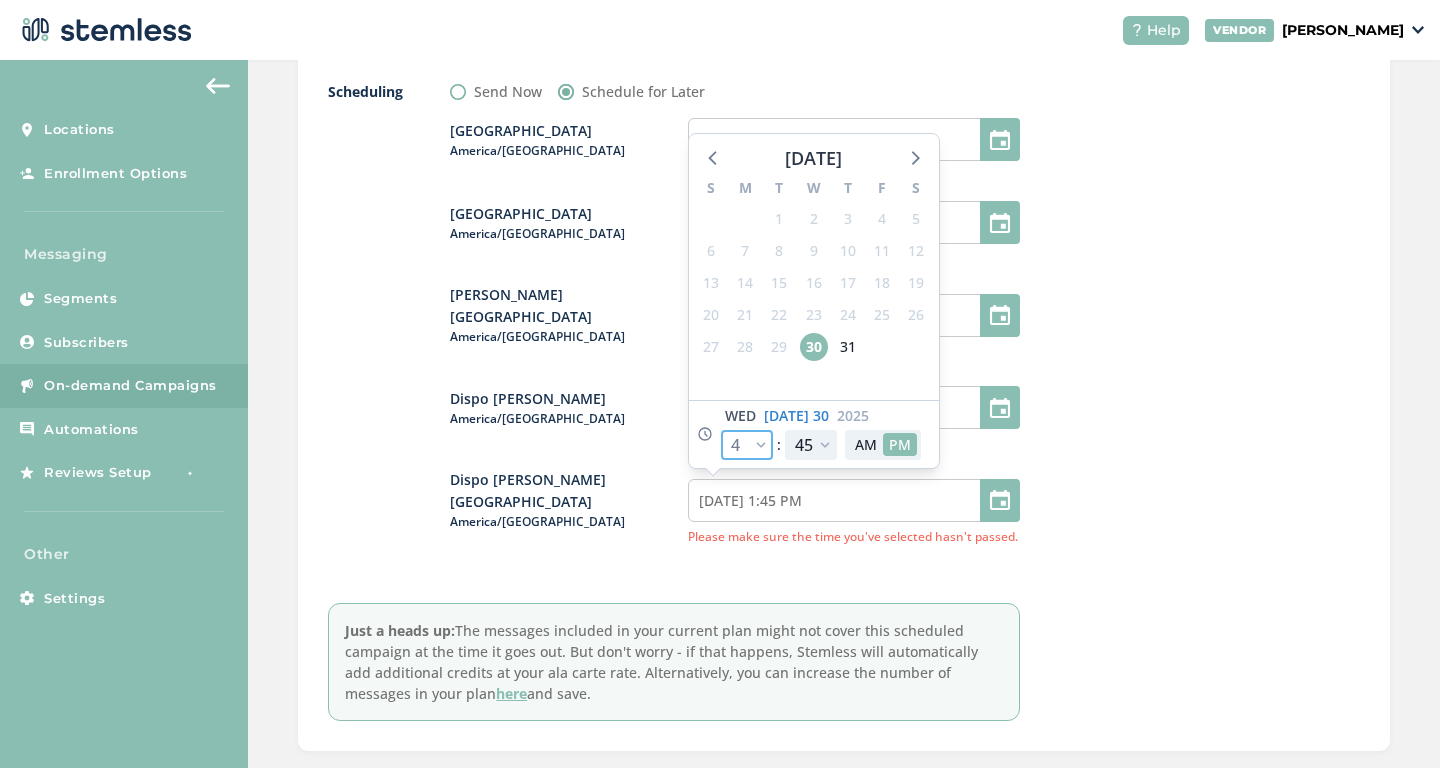 select on "19" 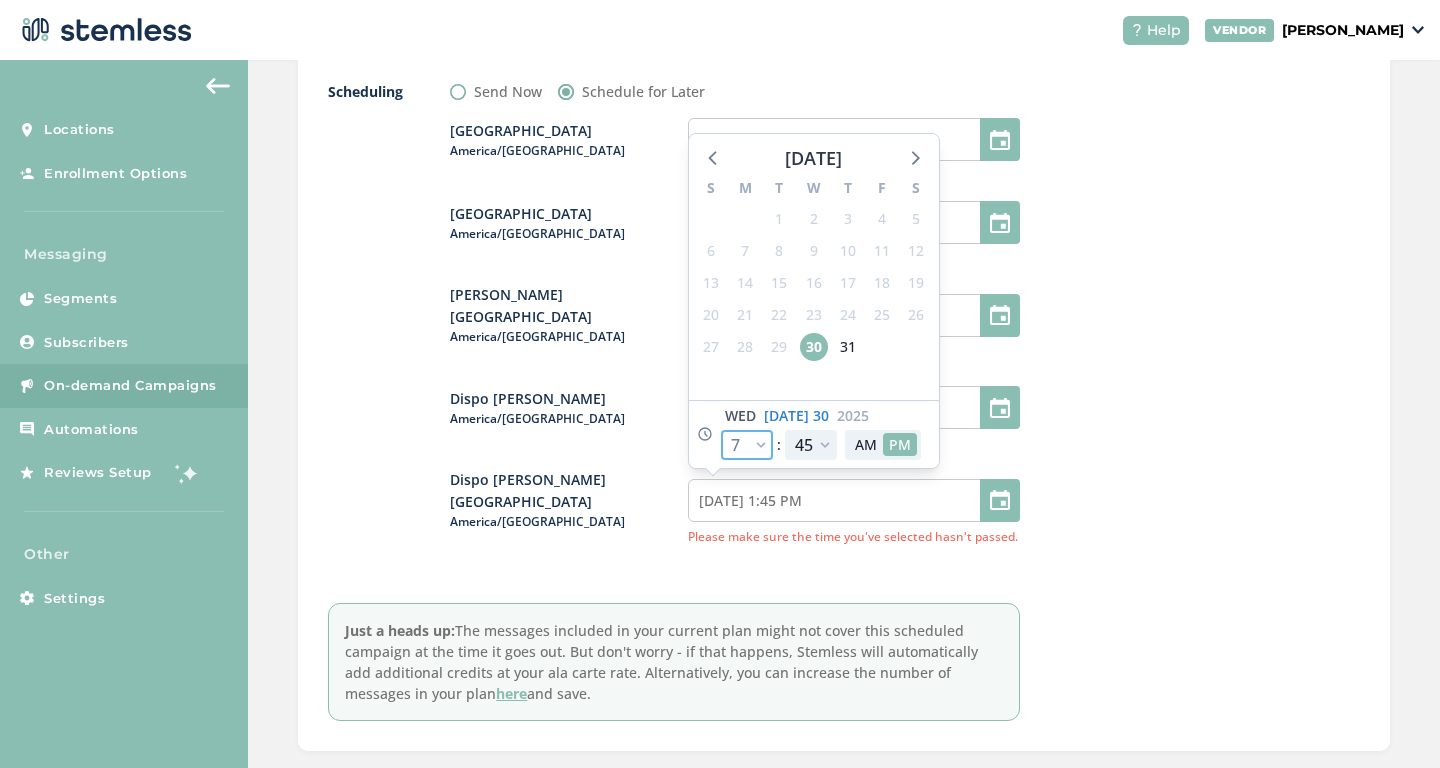 type on "[DATE] 4:45 PM" 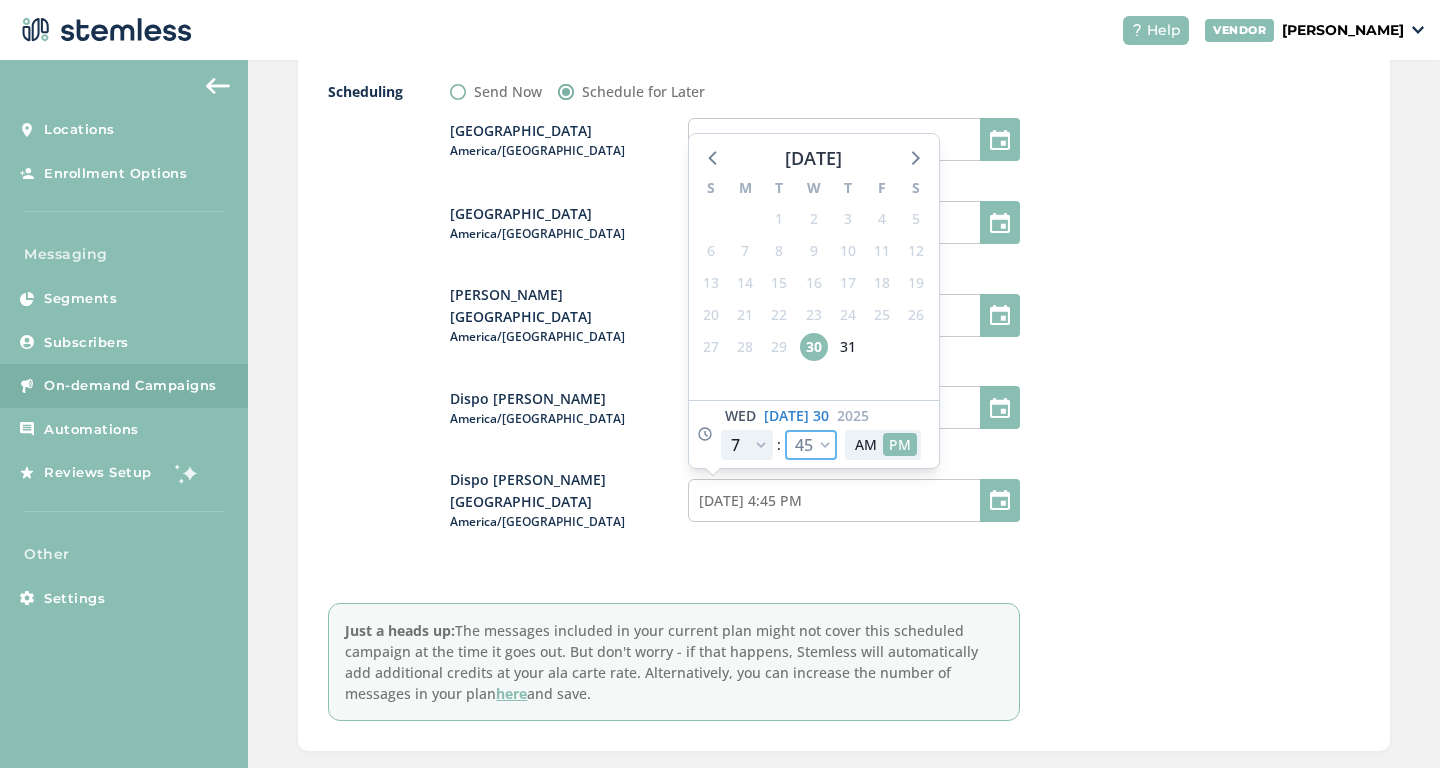 click on "00   05   10   15   20   25   30   35   40   45   50   55" at bounding box center [811, 445] 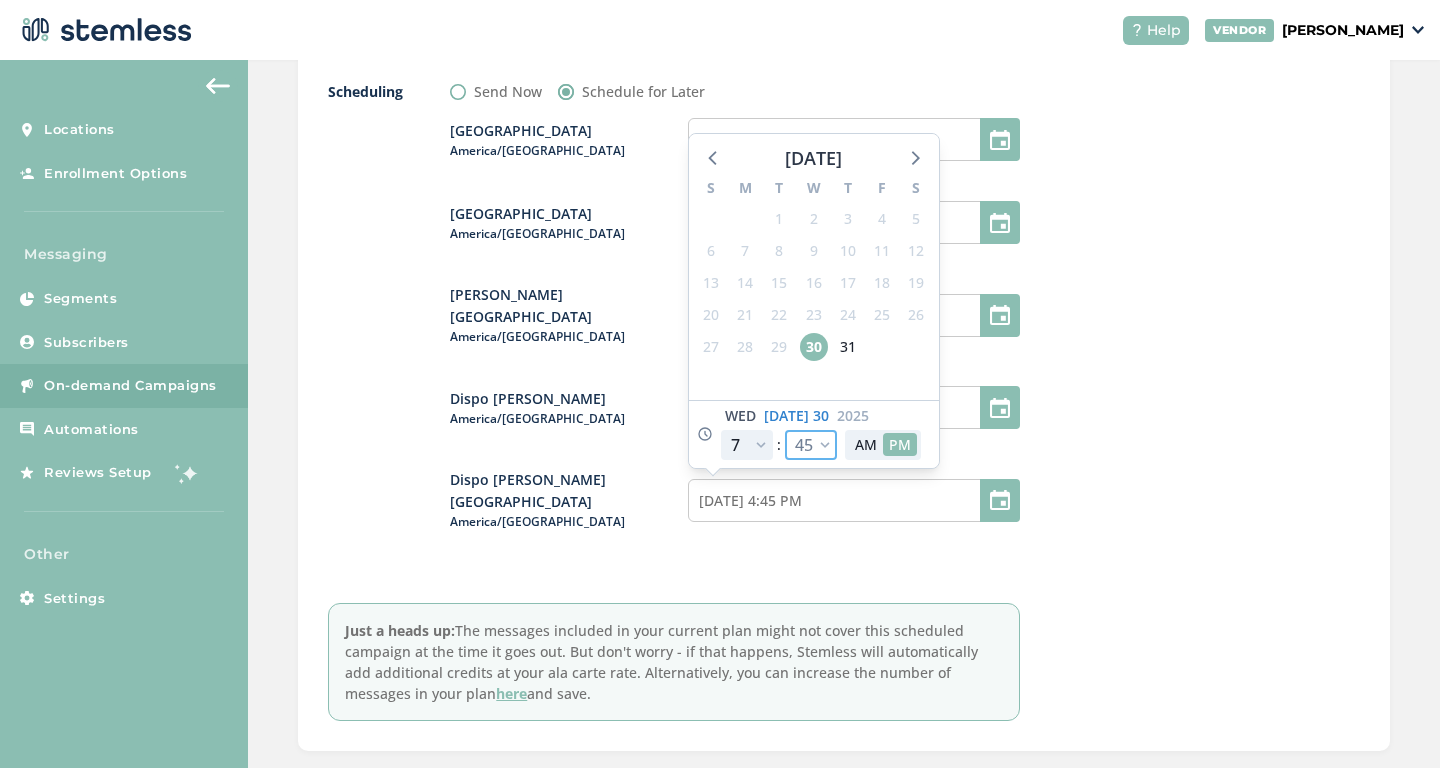 select on "25" 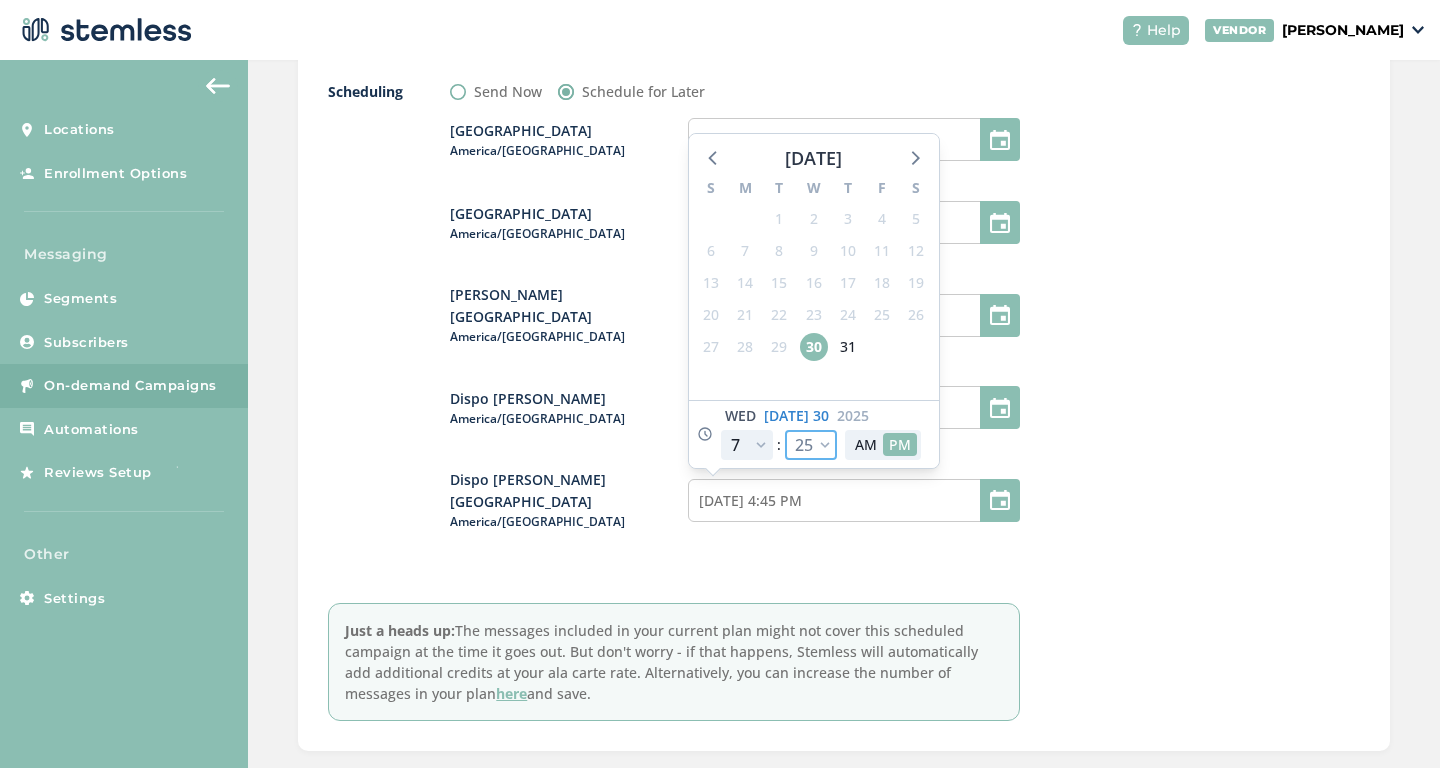 type on "[DATE] 4:25 PM" 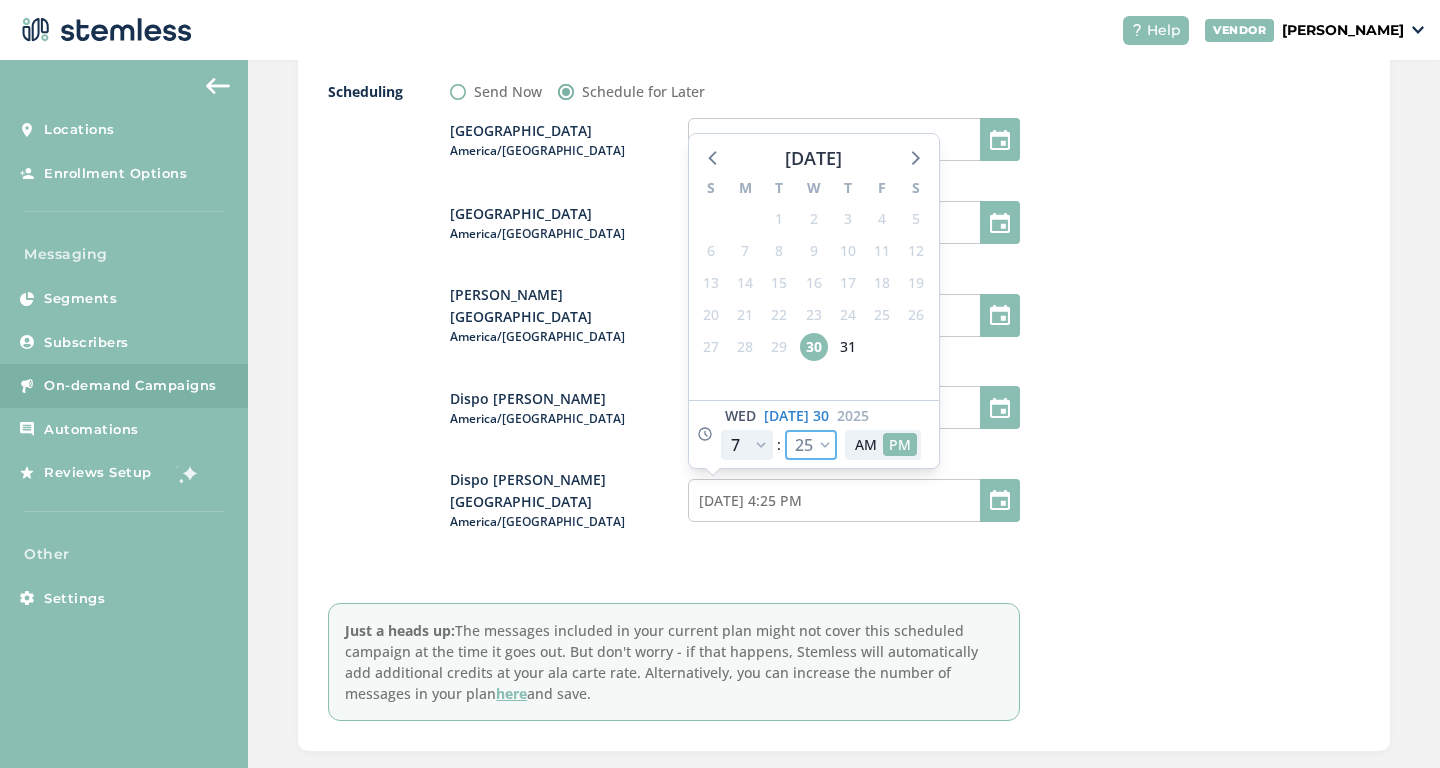 click on "00   05   10   15   20   25   30   35   40   45   50   55" at bounding box center (811, 445) 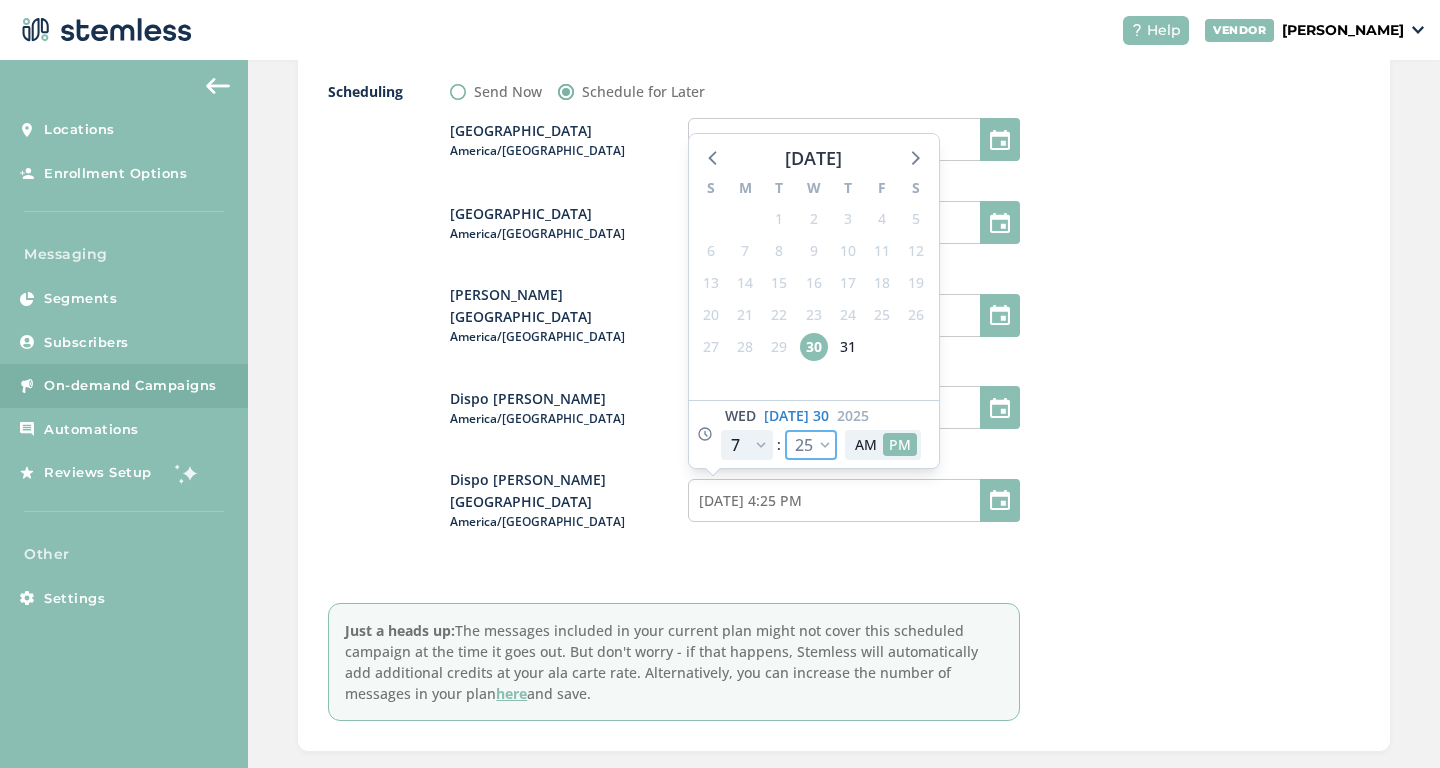 select on "30" 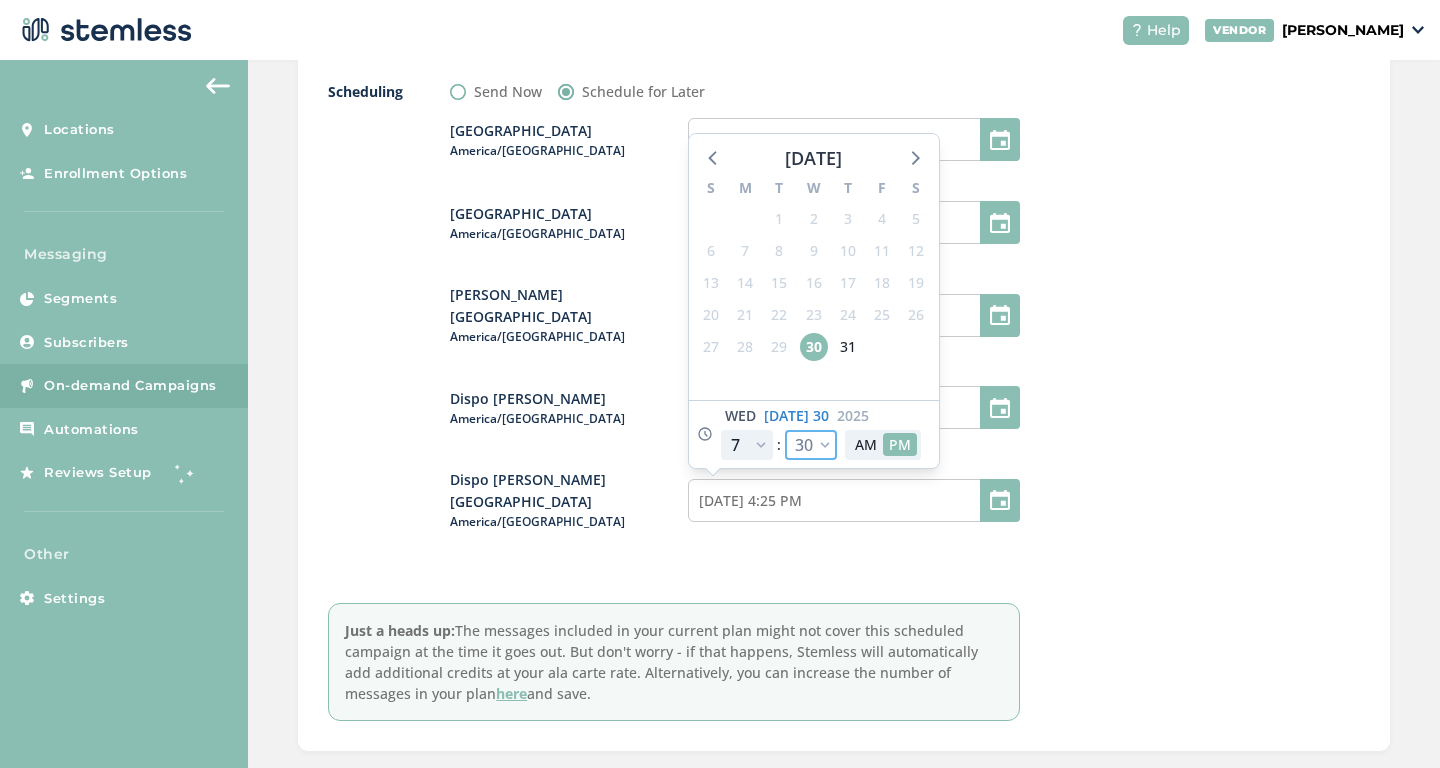 type on "[DATE] 4:30 PM" 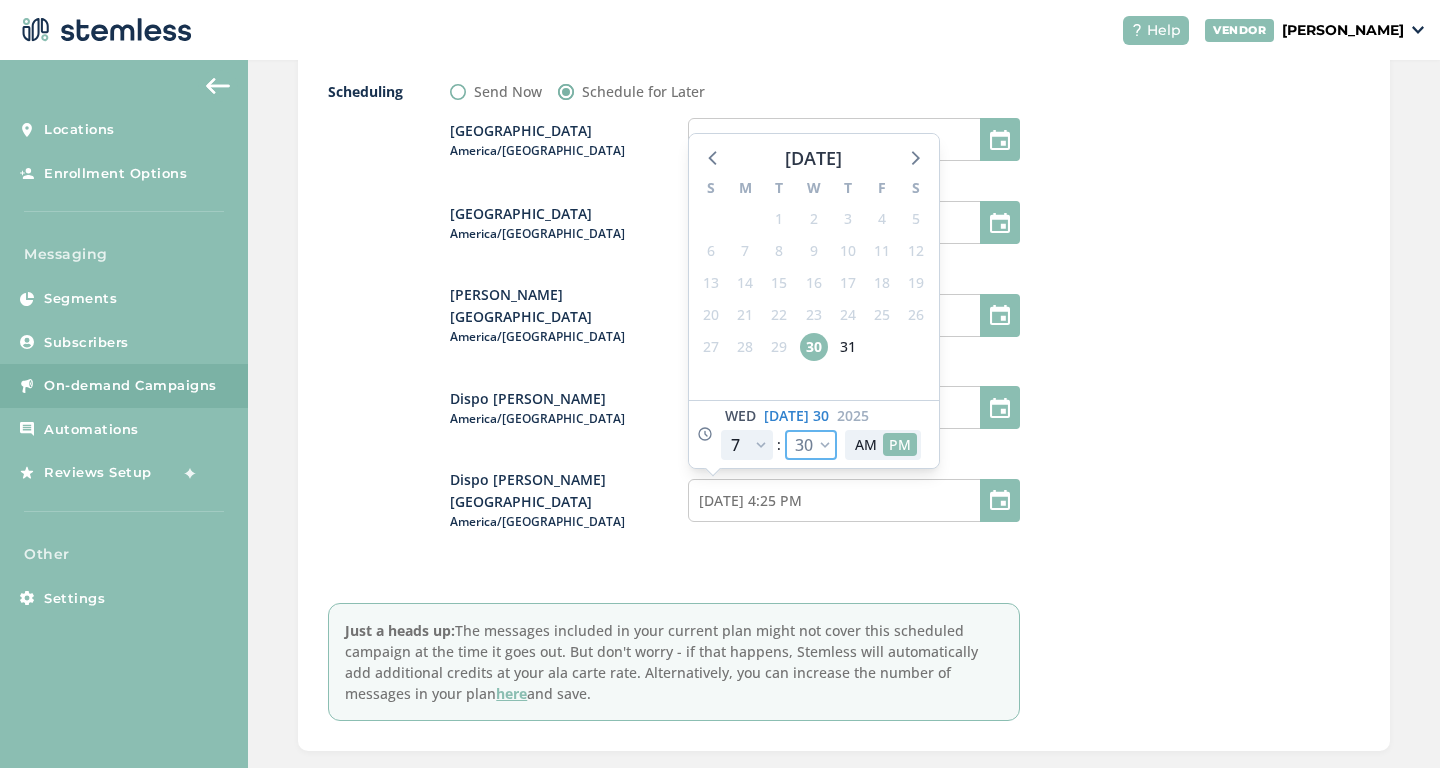 select on "30" 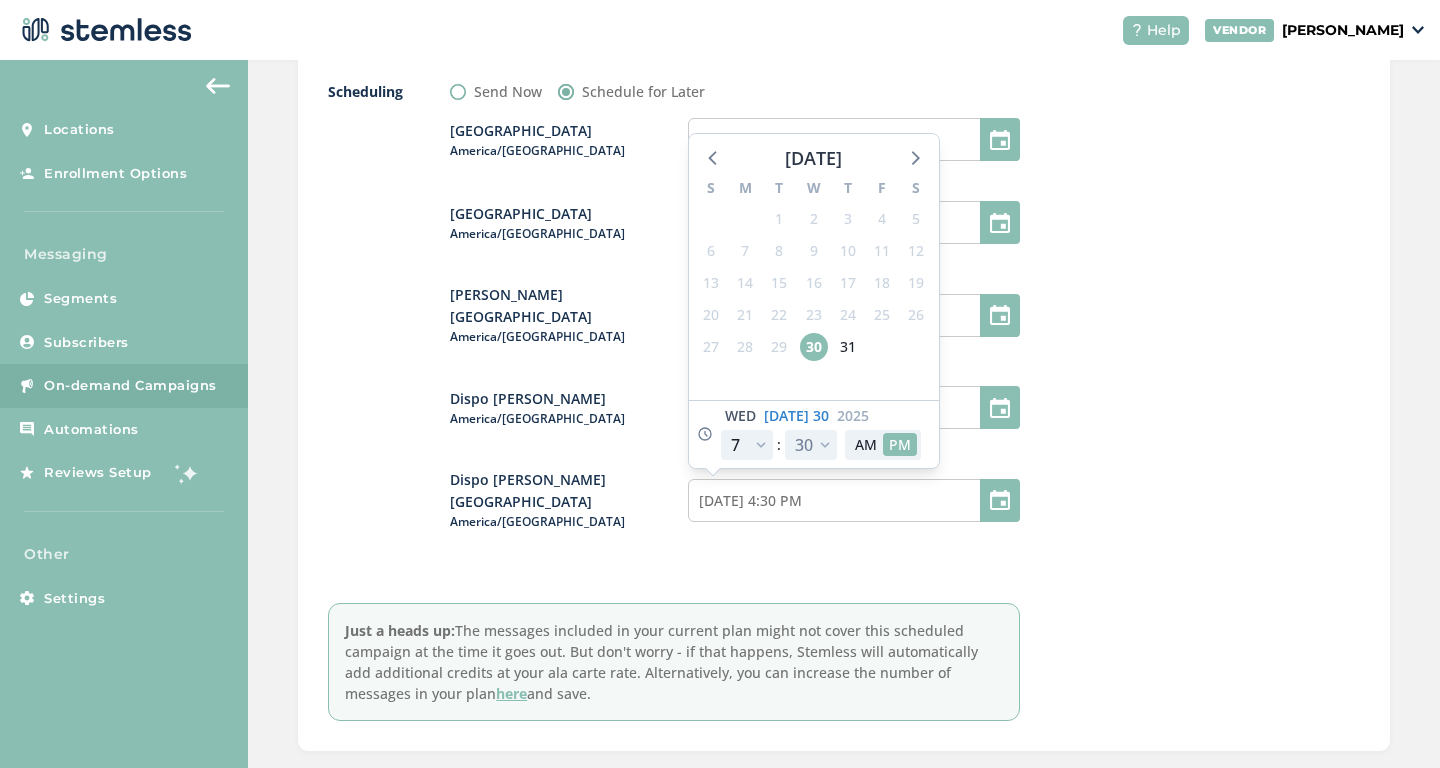 click at bounding box center [1210, 401] 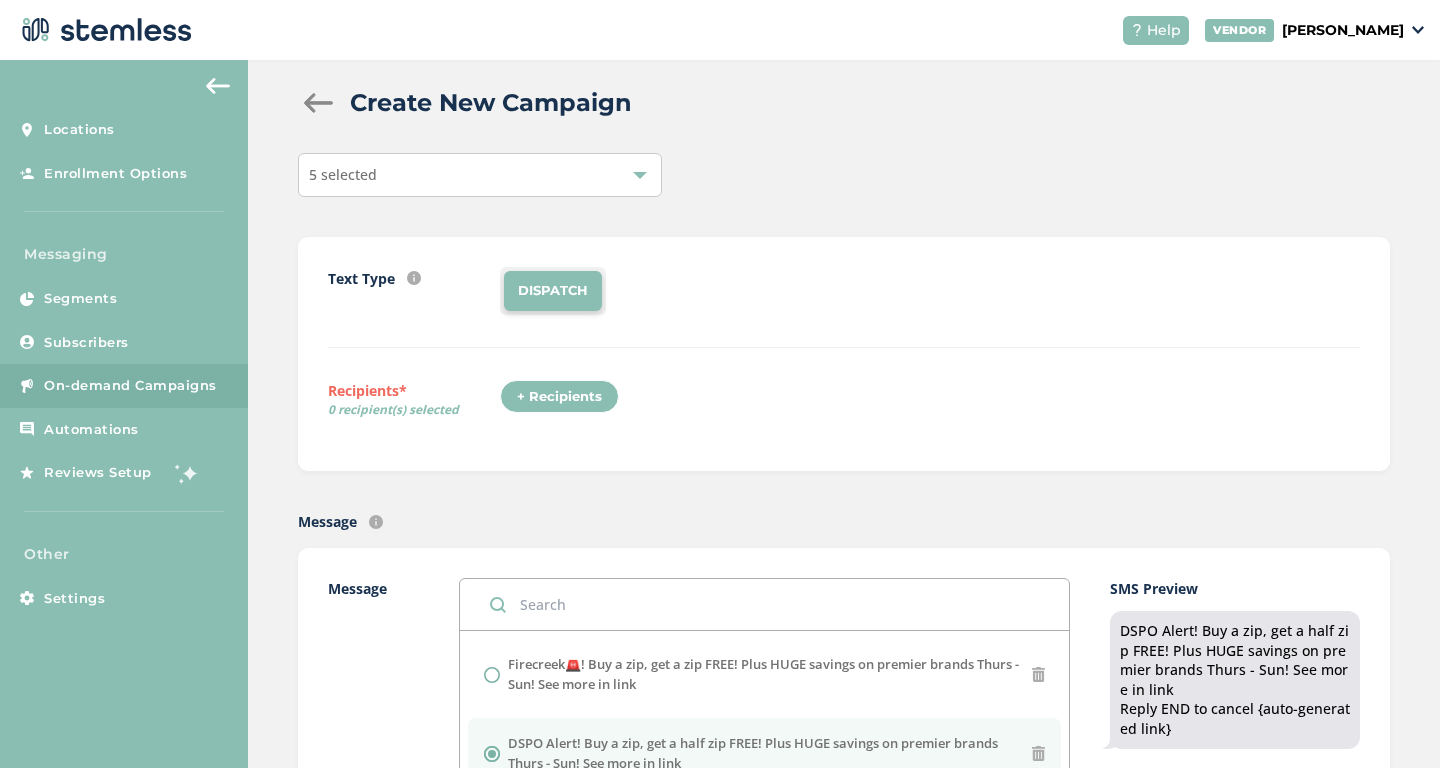 scroll, scrollTop: 0, scrollLeft: 0, axis: both 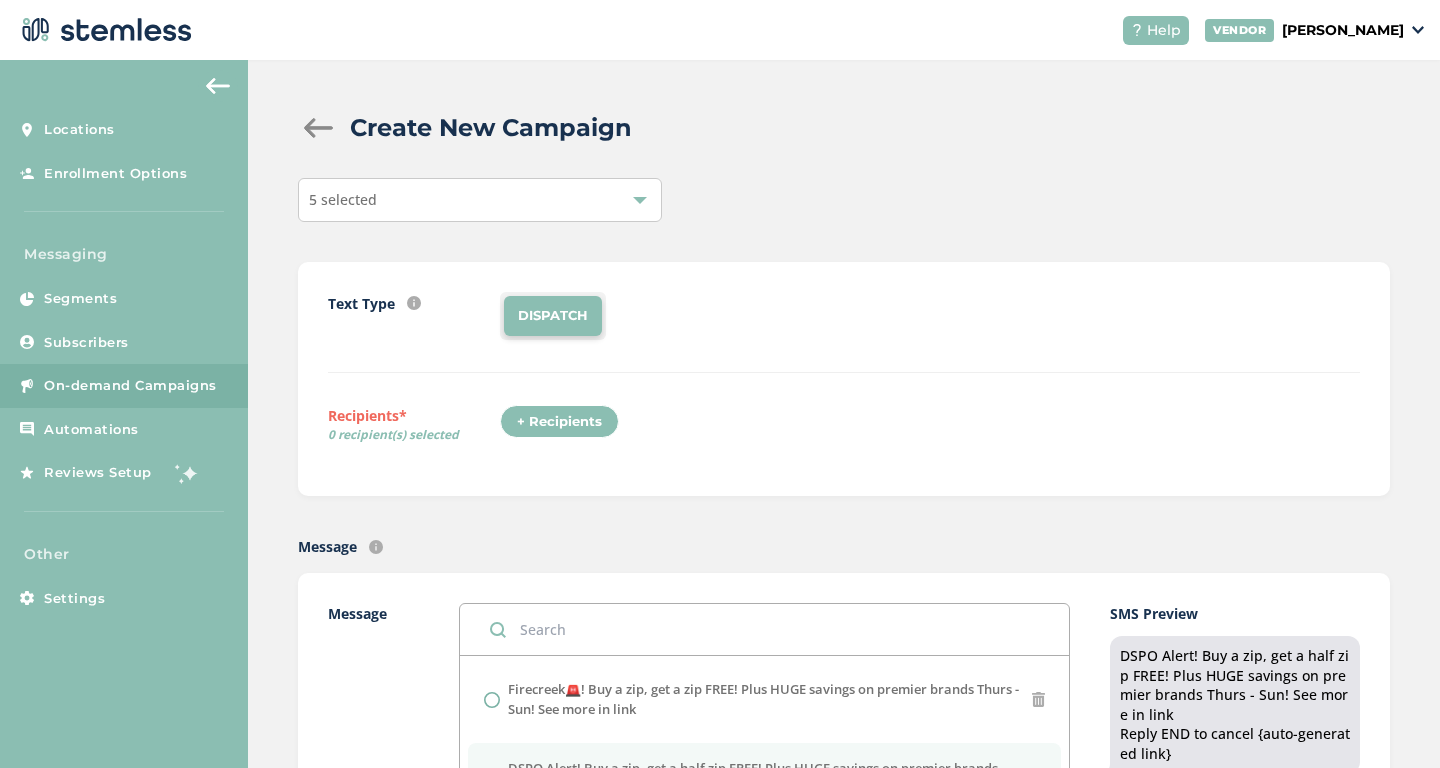 click on "+ Recipients" at bounding box center (559, 422) 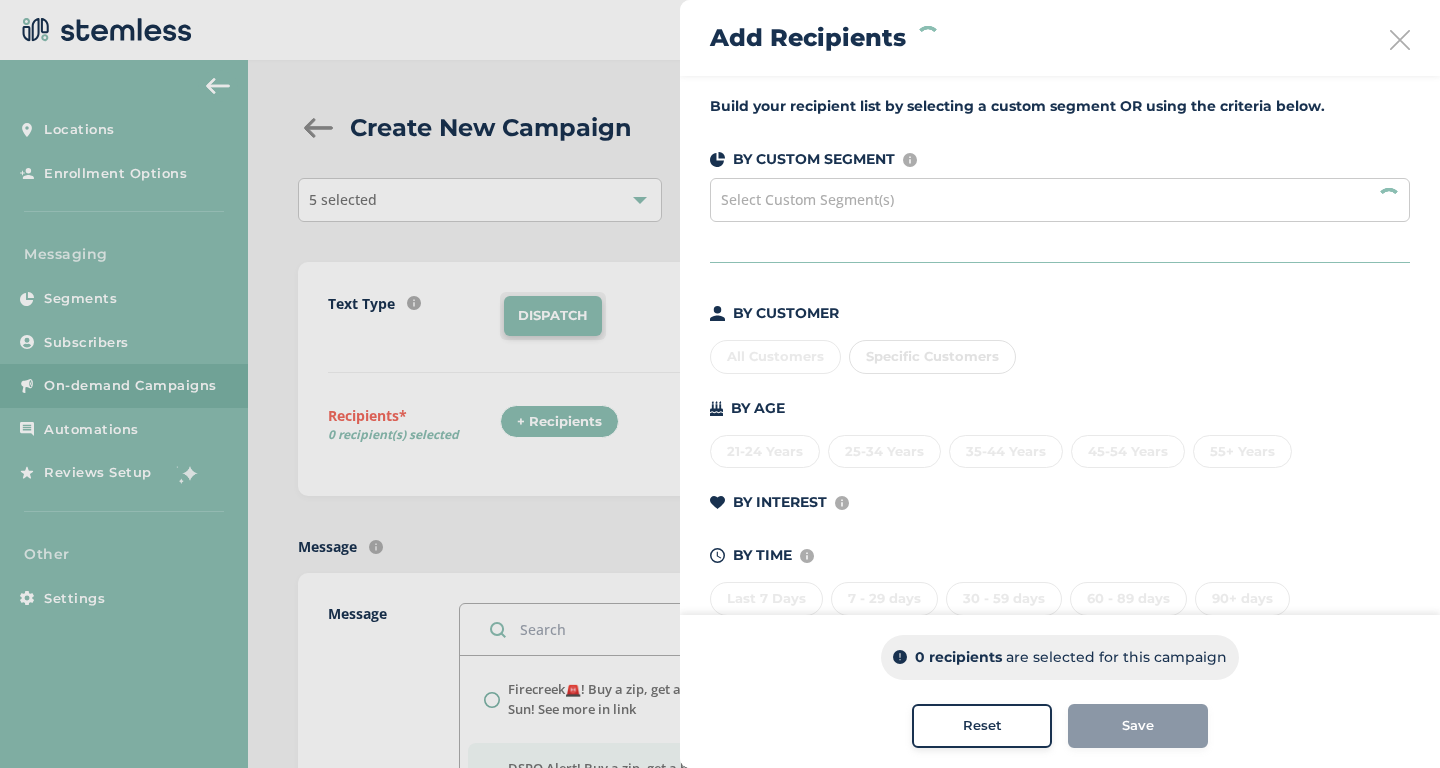click on "Select Custom Segment(s)" at bounding box center (1060, 200) 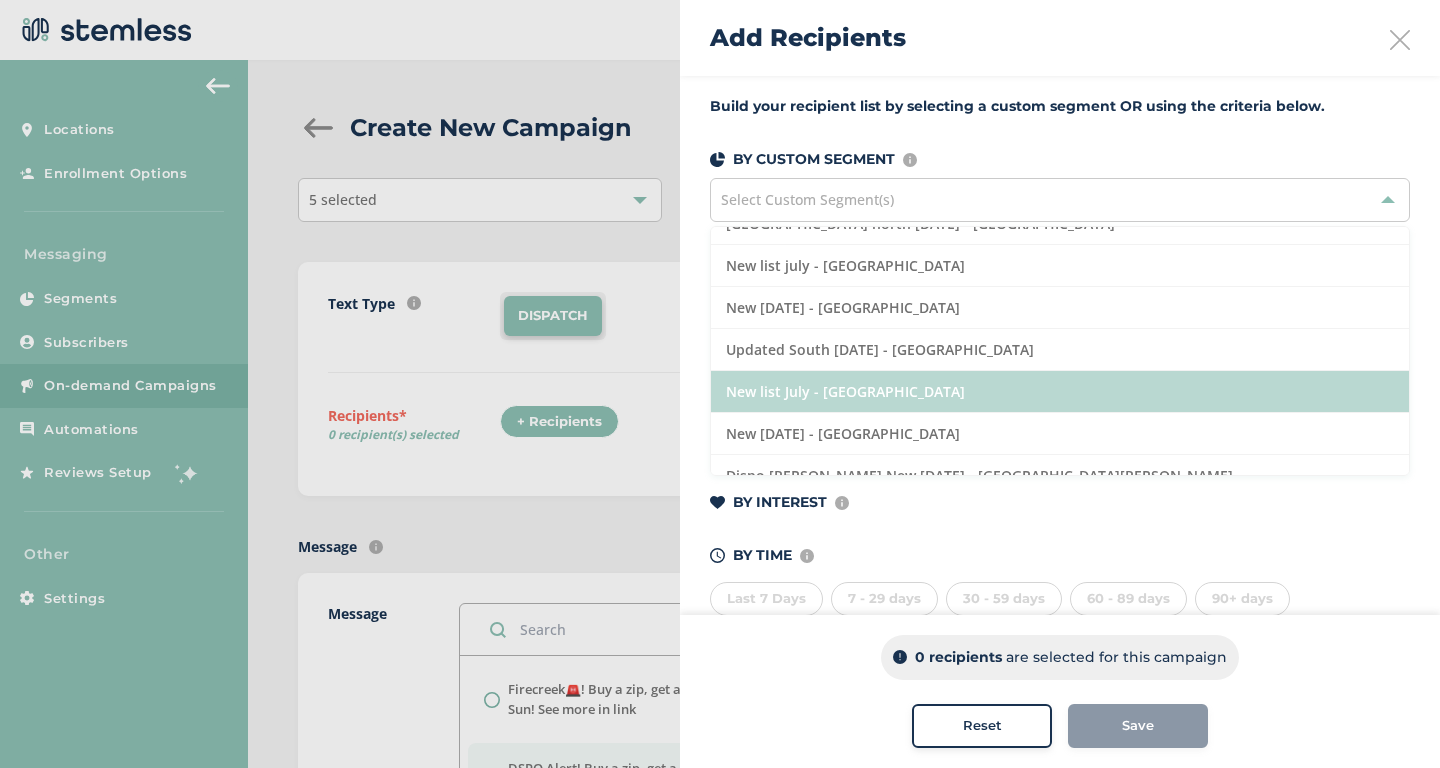 scroll, scrollTop: 0, scrollLeft: 0, axis: both 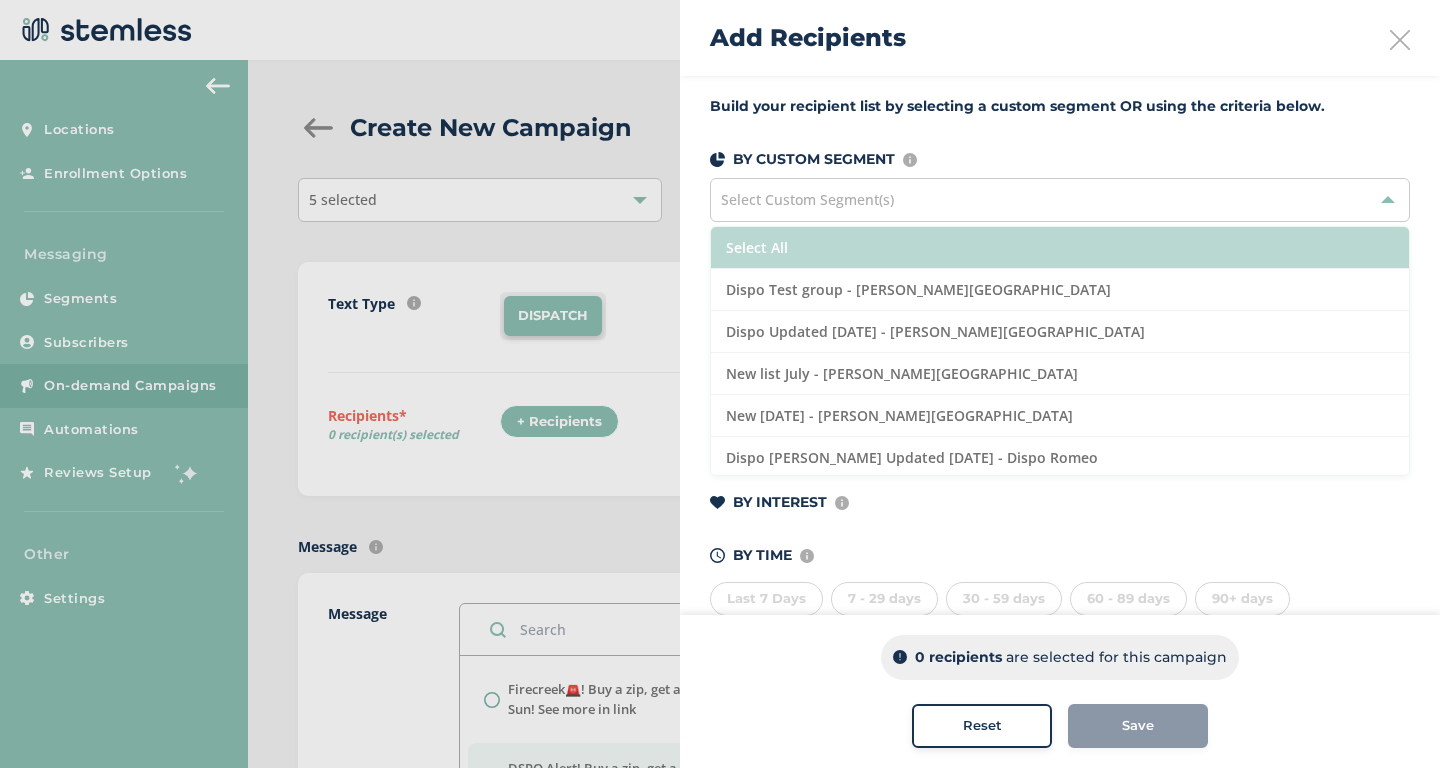 click on "Select All" at bounding box center (1060, 248) 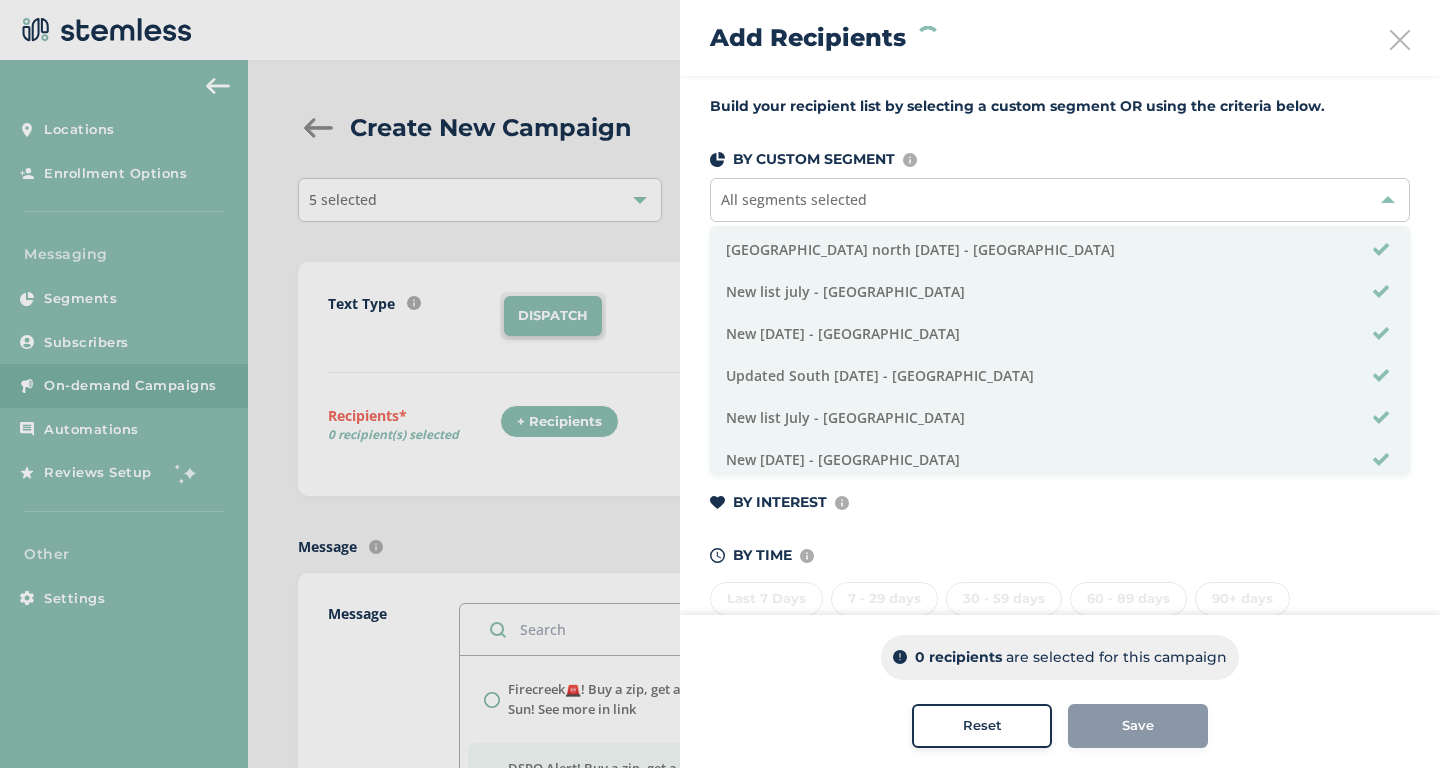 scroll, scrollTop: 465, scrollLeft: 0, axis: vertical 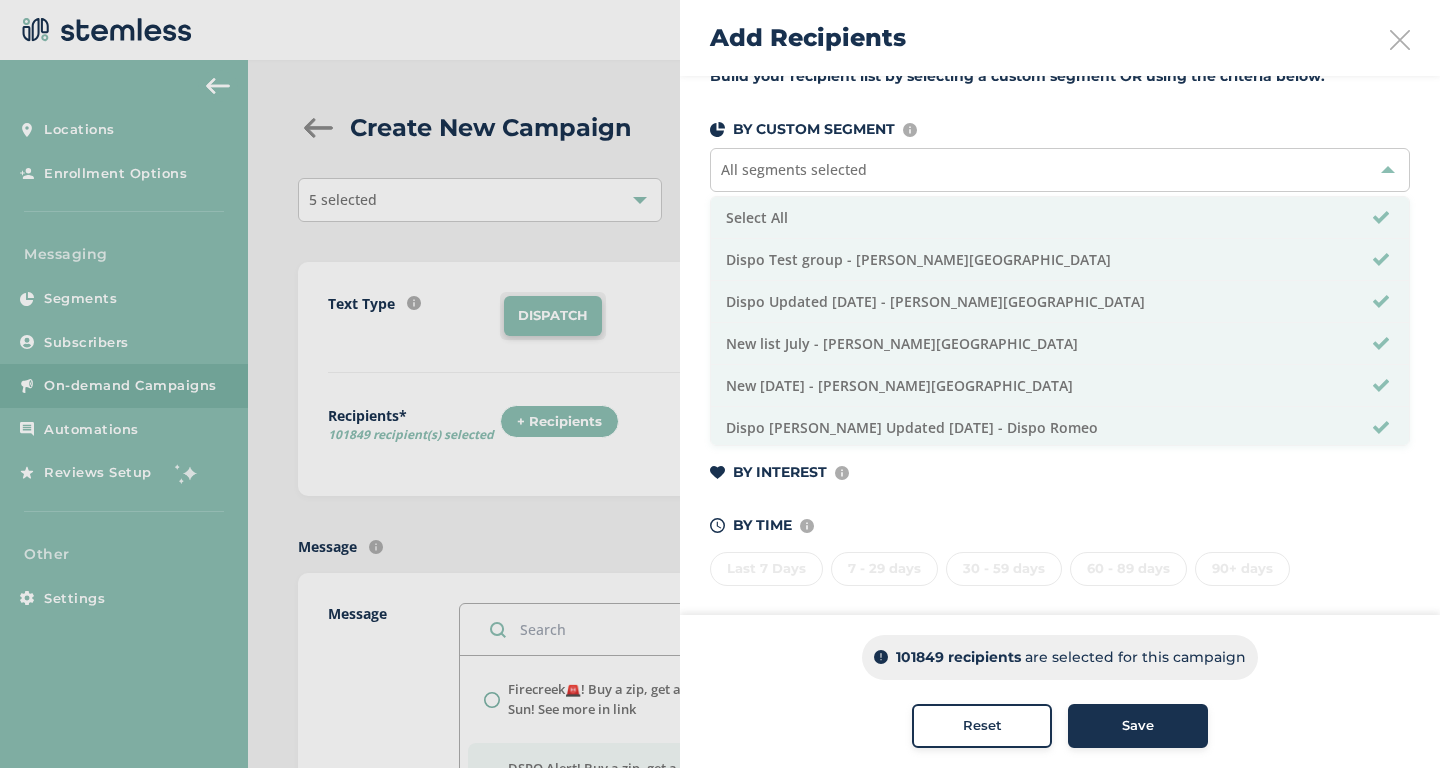 click on "Save" at bounding box center (1138, 726) 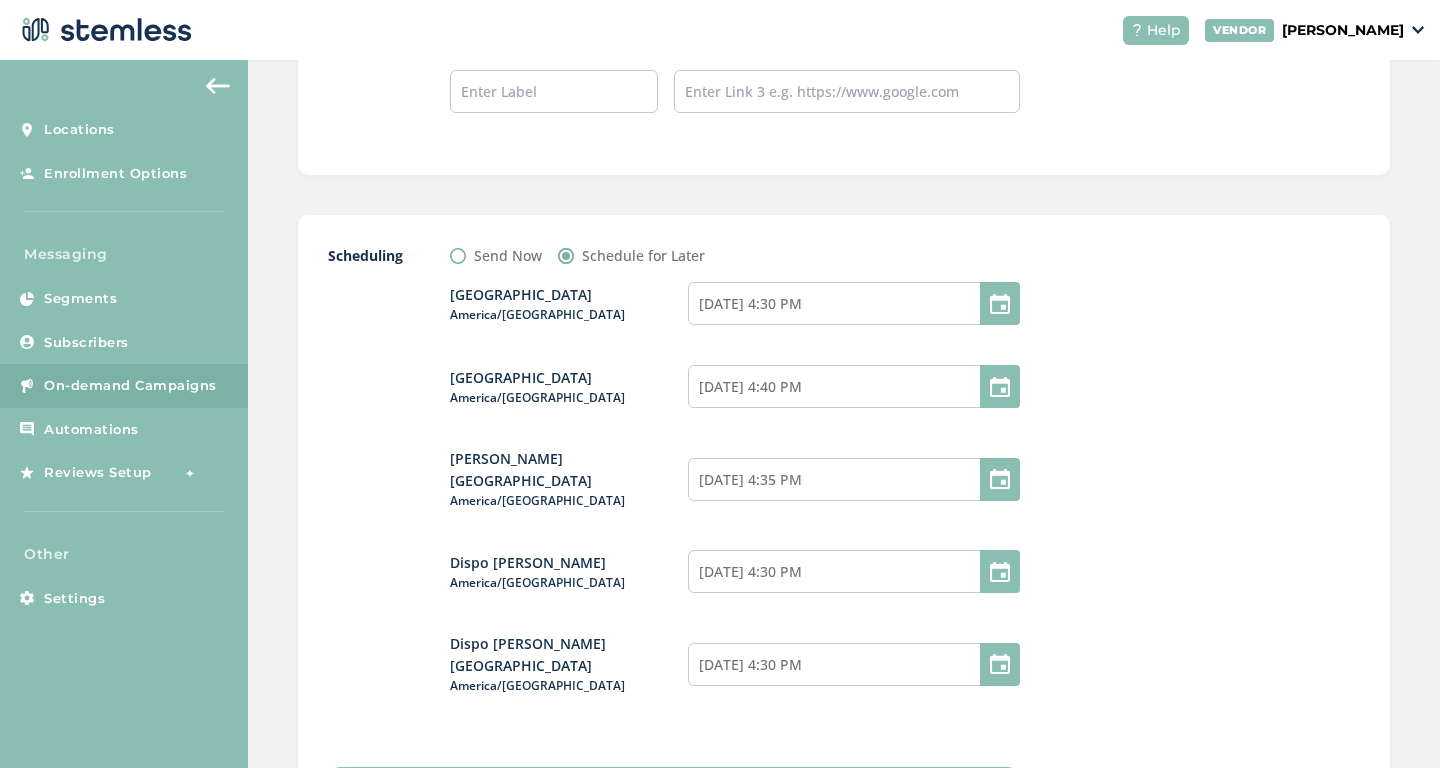 scroll, scrollTop: 2306, scrollLeft: 0, axis: vertical 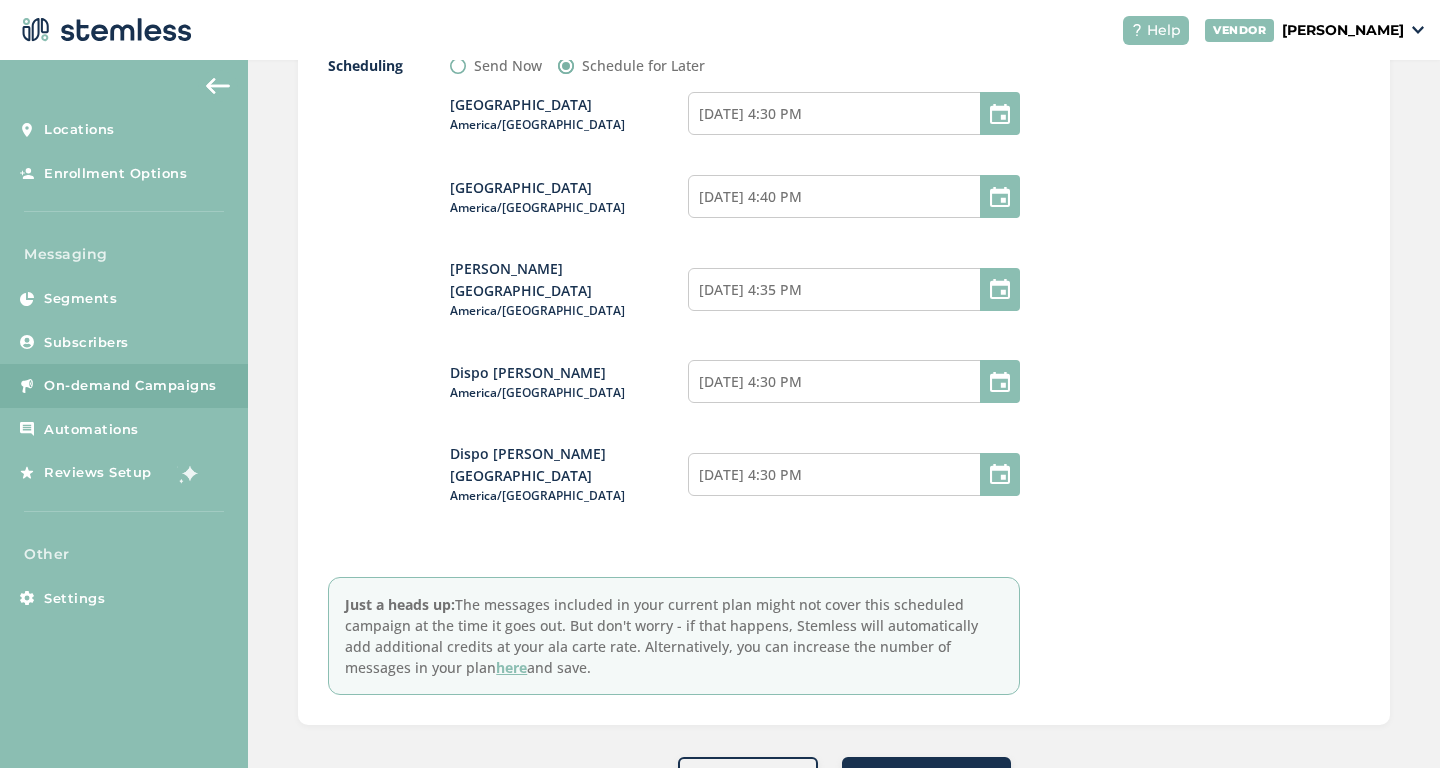 click on "Schedule Campaign" at bounding box center (926, 780) 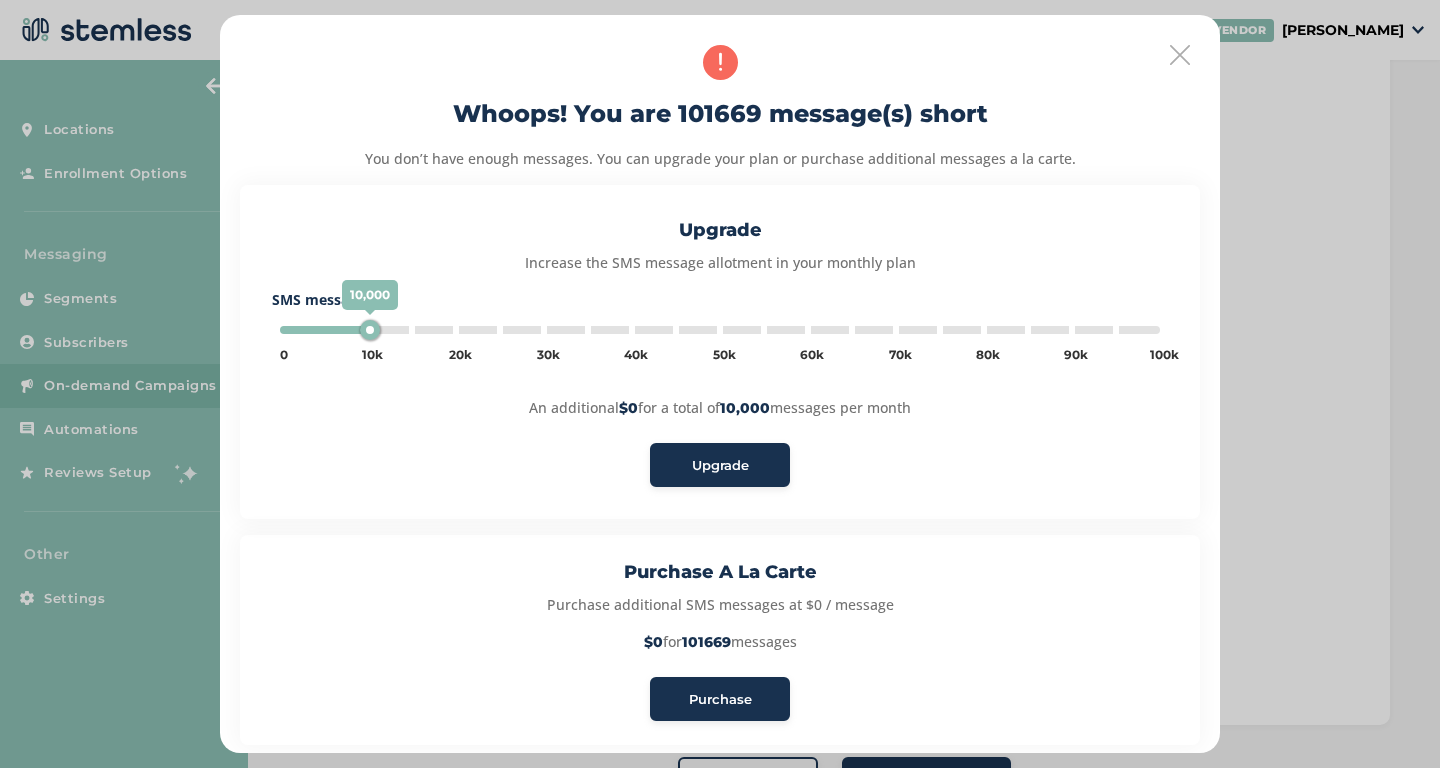 type on "5000" 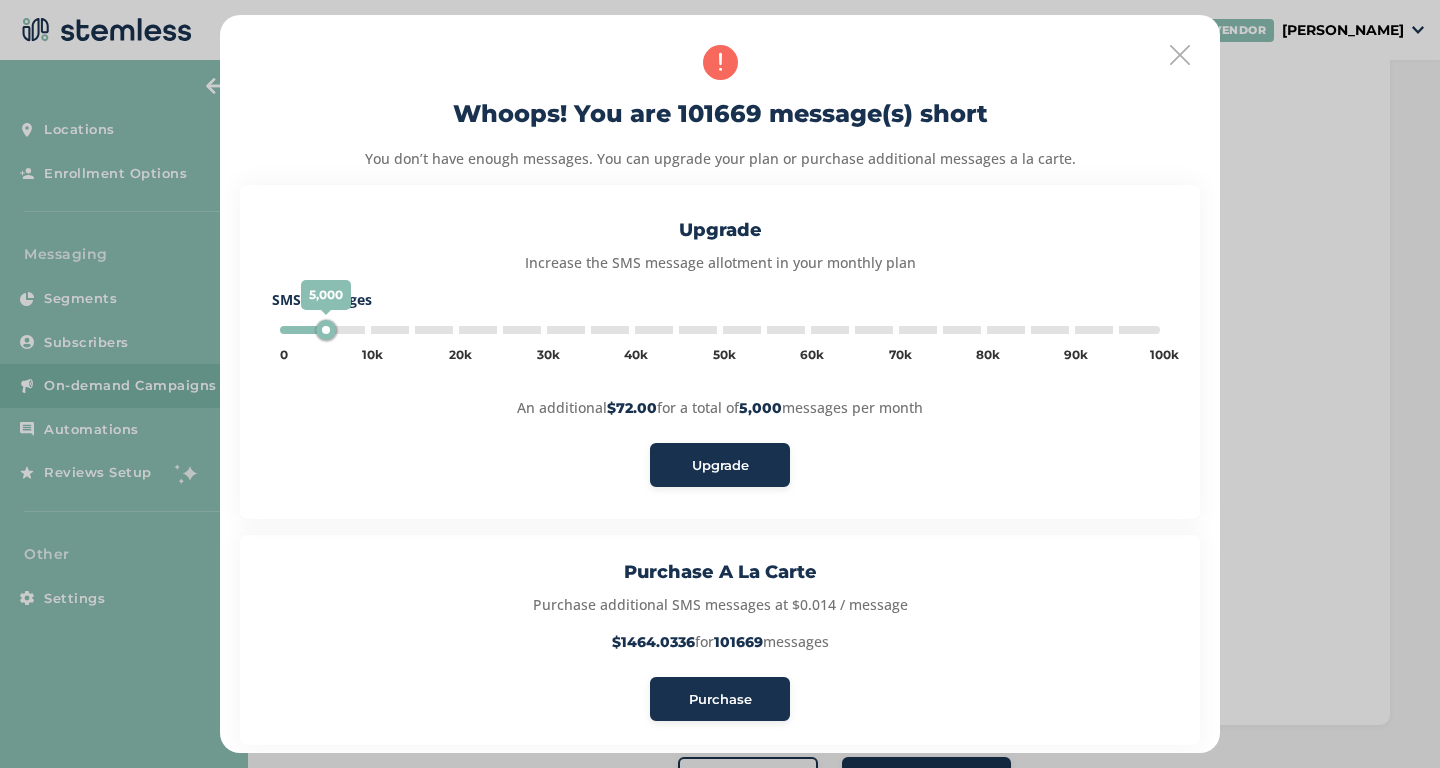 click on "Purchase" at bounding box center (720, 700) 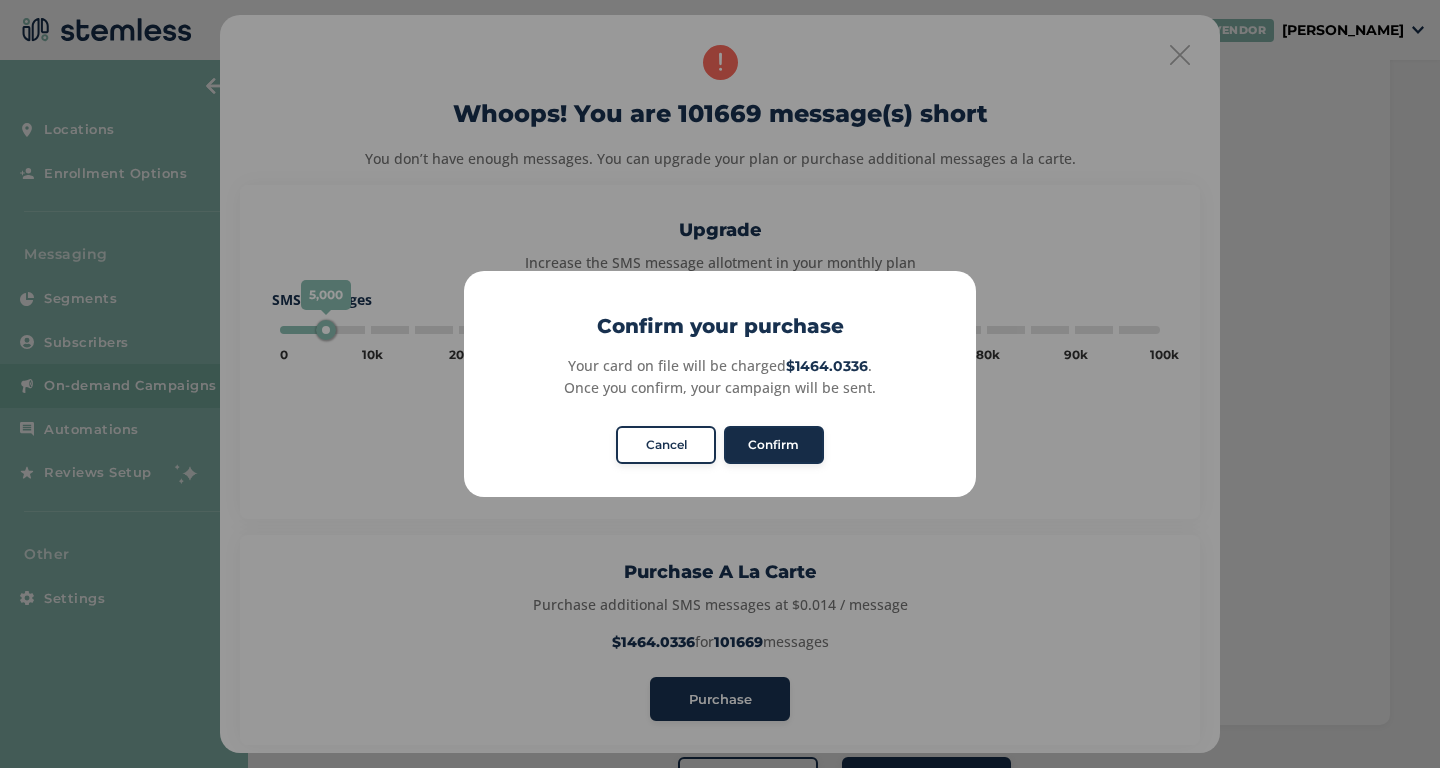 click on "Confirm" at bounding box center (774, 445) 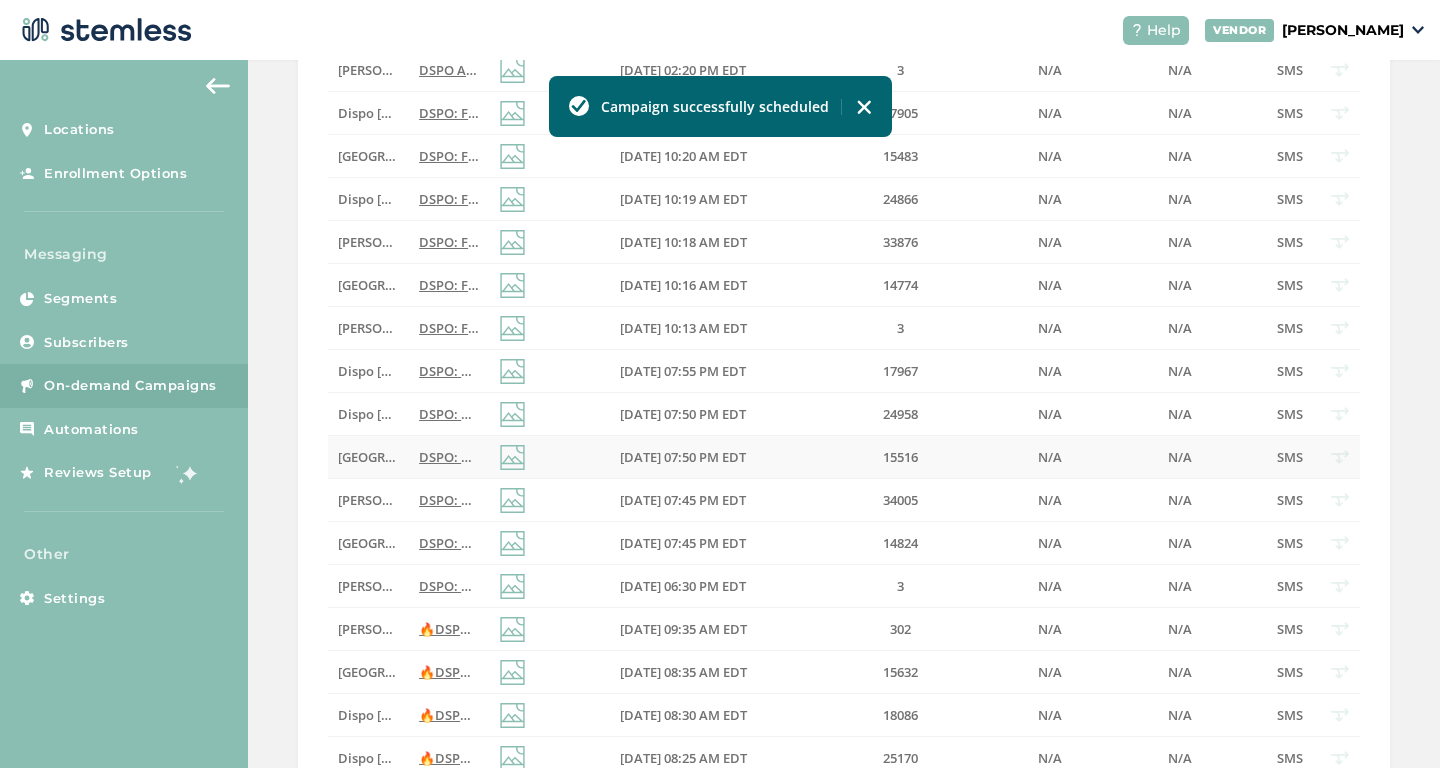 scroll, scrollTop: 0, scrollLeft: 0, axis: both 